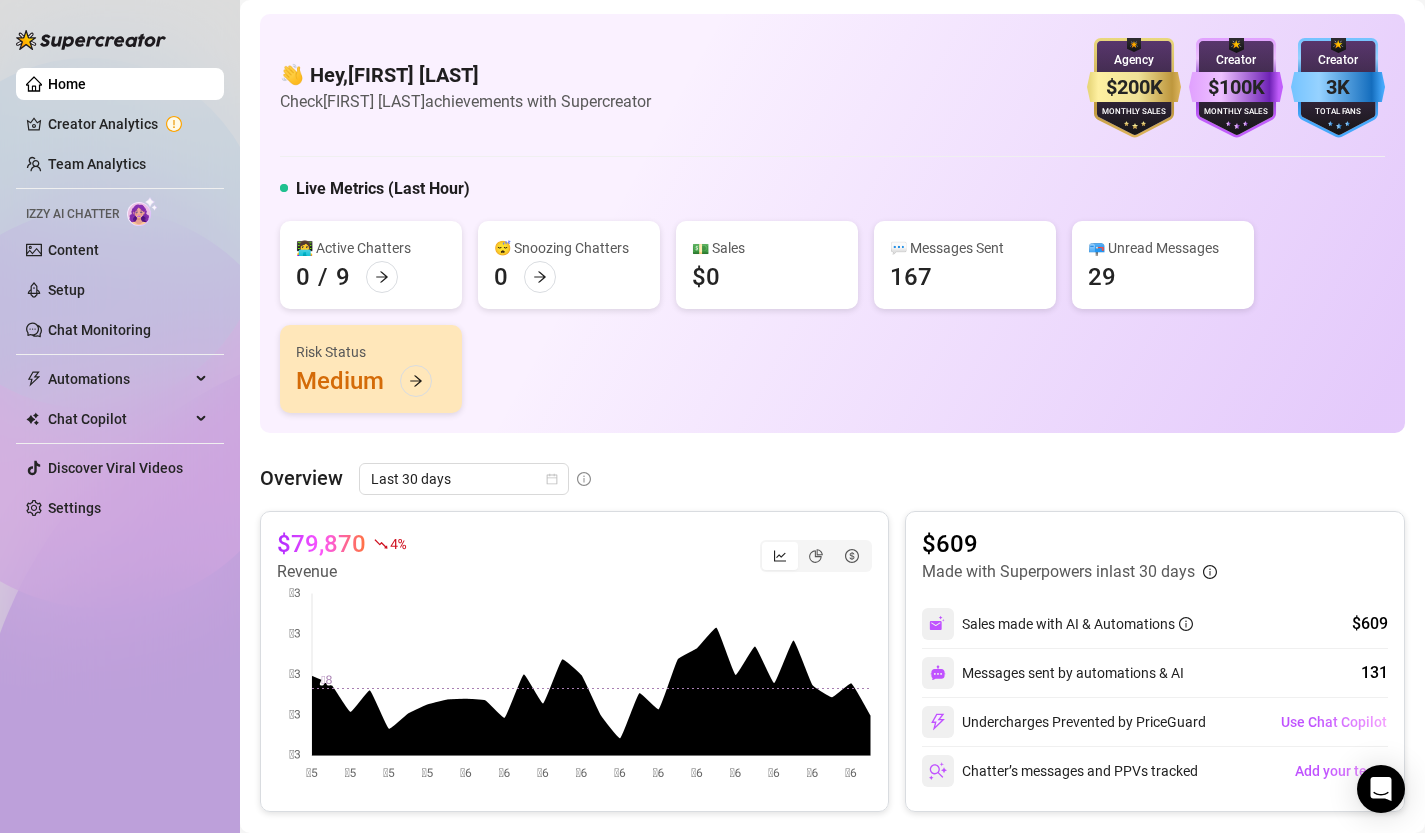 scroll, scrollTop: 0, scrollLeft: 0, axis: both 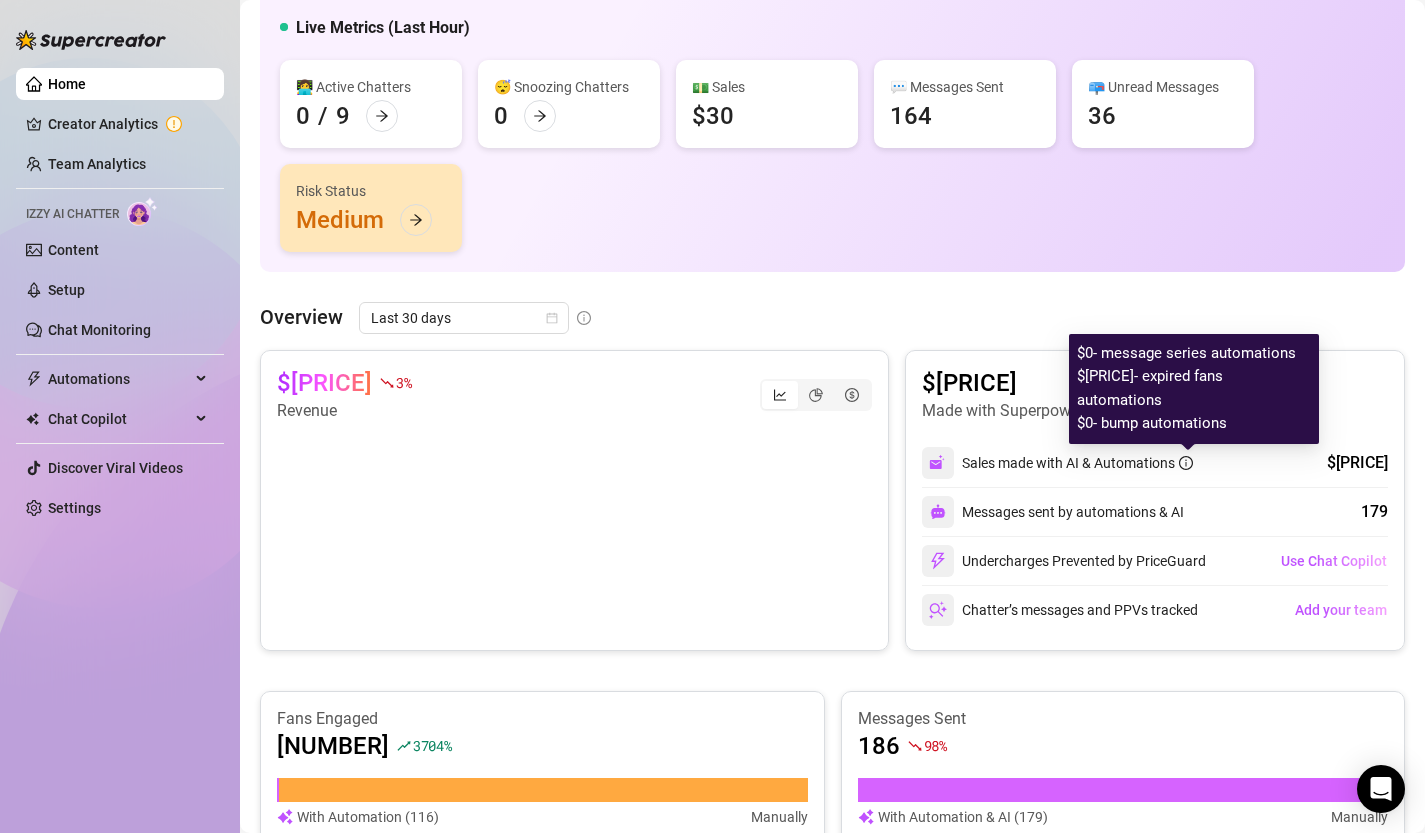 click 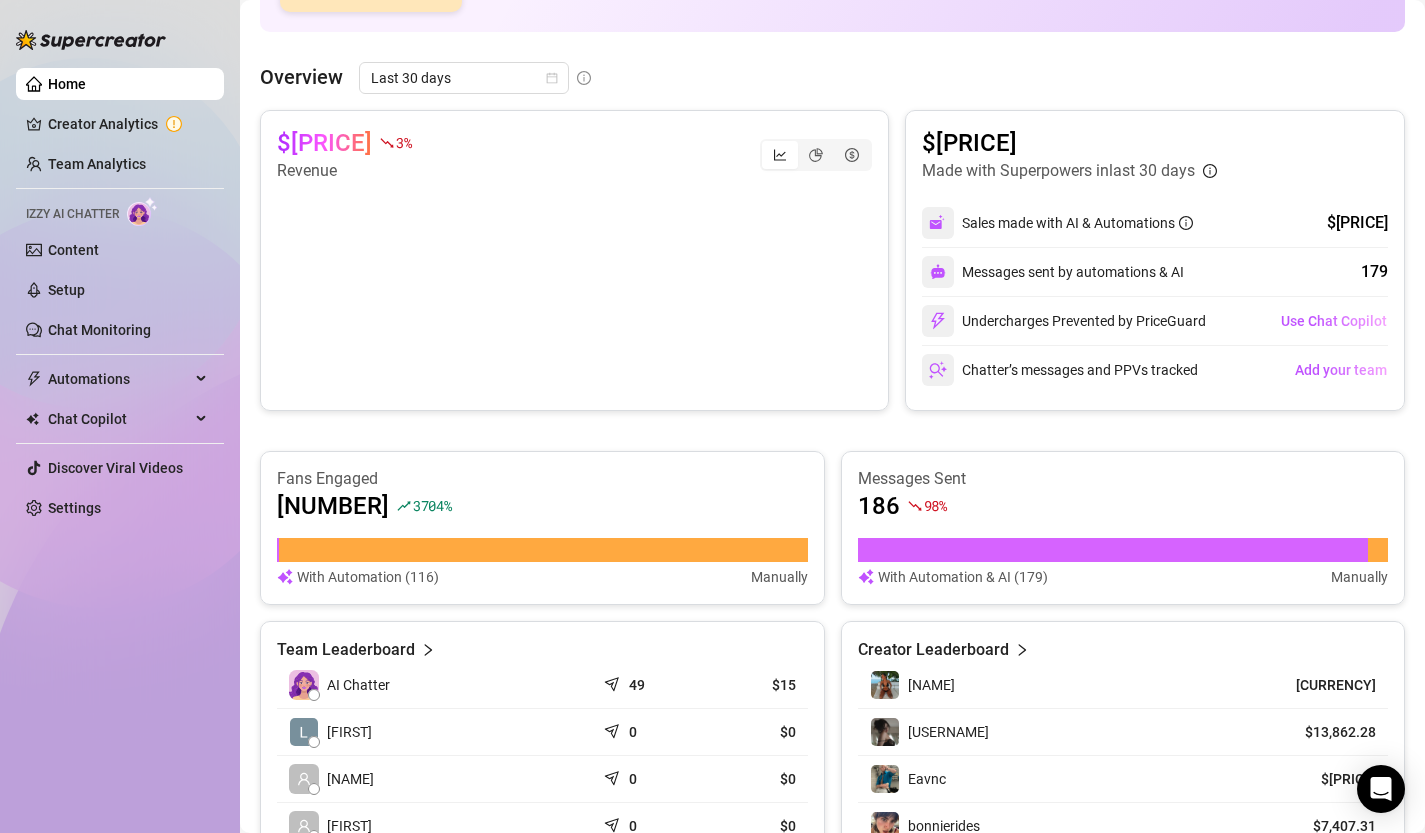 scroll, scrollTop: 0, scrollLeft: 0, axis: both 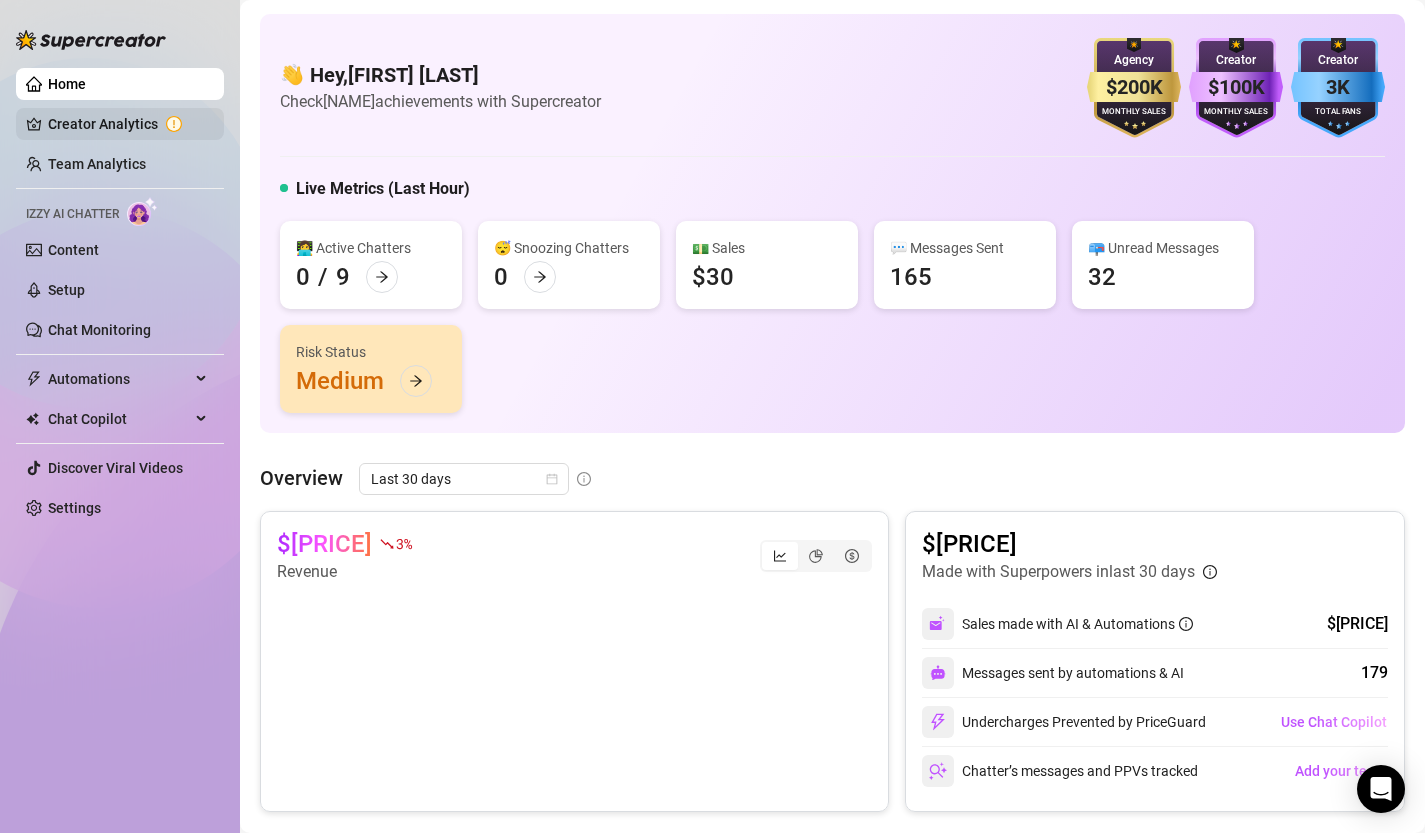 click on "Creator Analytics" at bounding box center (128, 124) 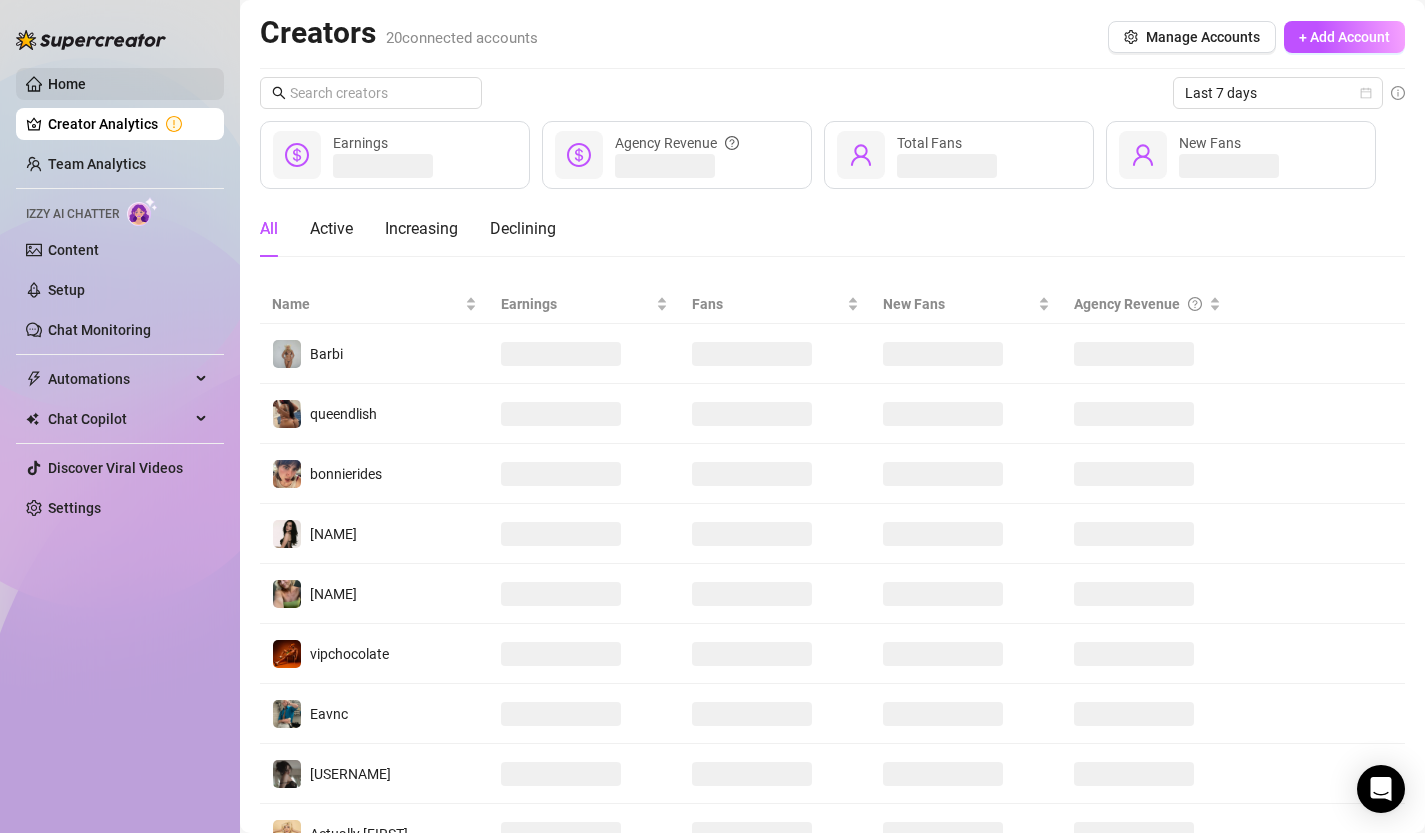 click on "Home" at bounding box center (67, 84) 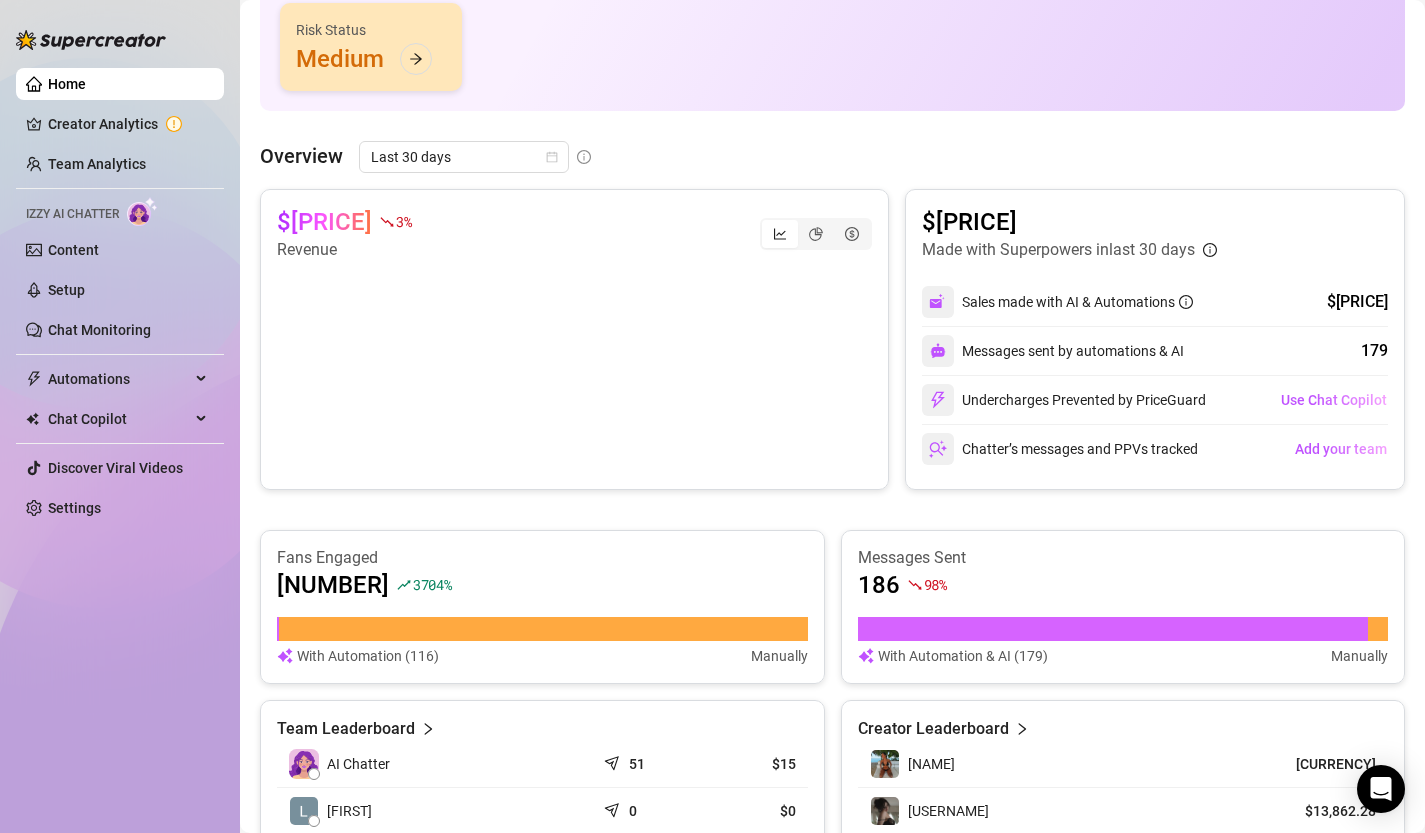 scroll, scrollTop: 0, scrollLeft: 0, axis: both 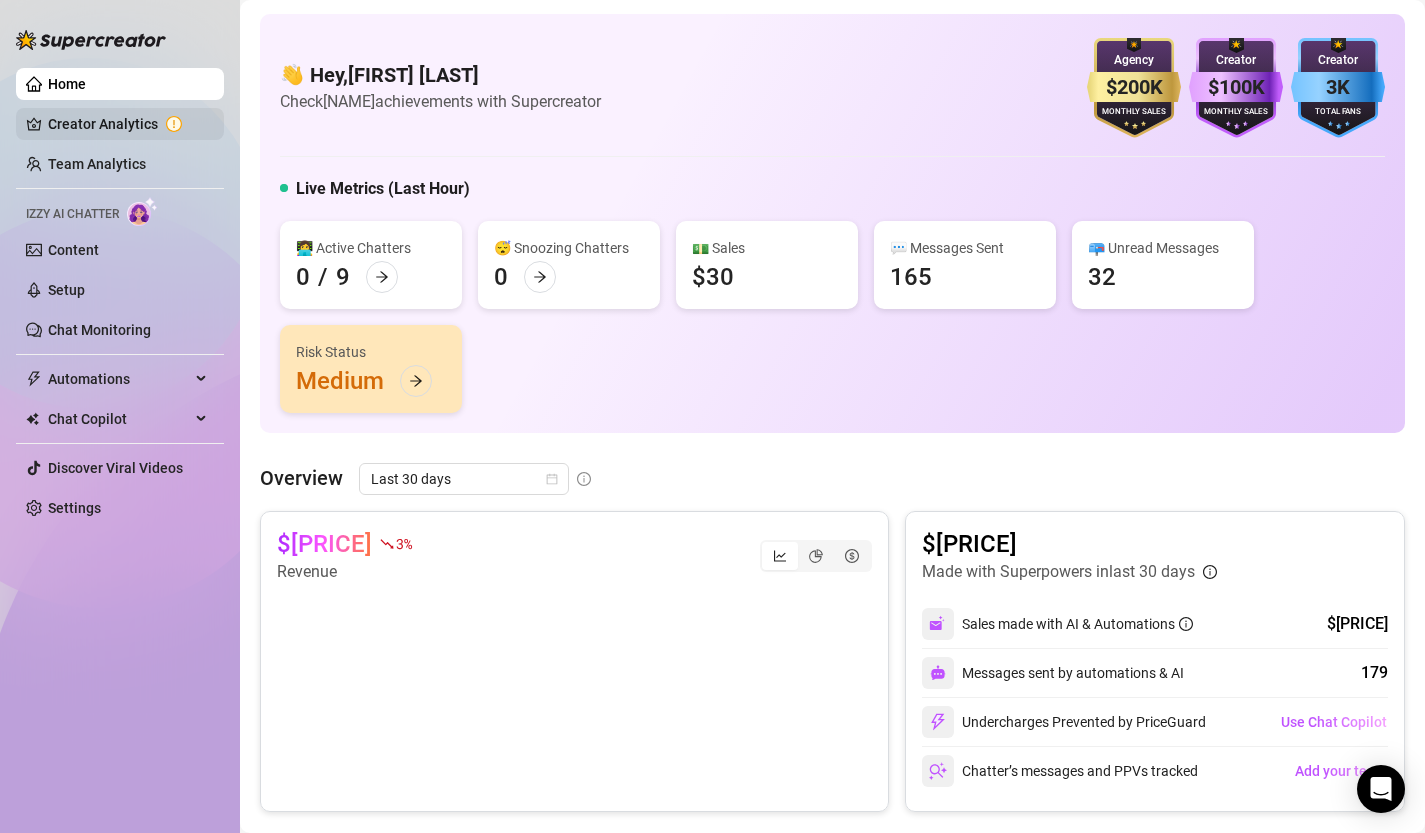 click on "Creator Analytics" at bounding box center (128, 124) 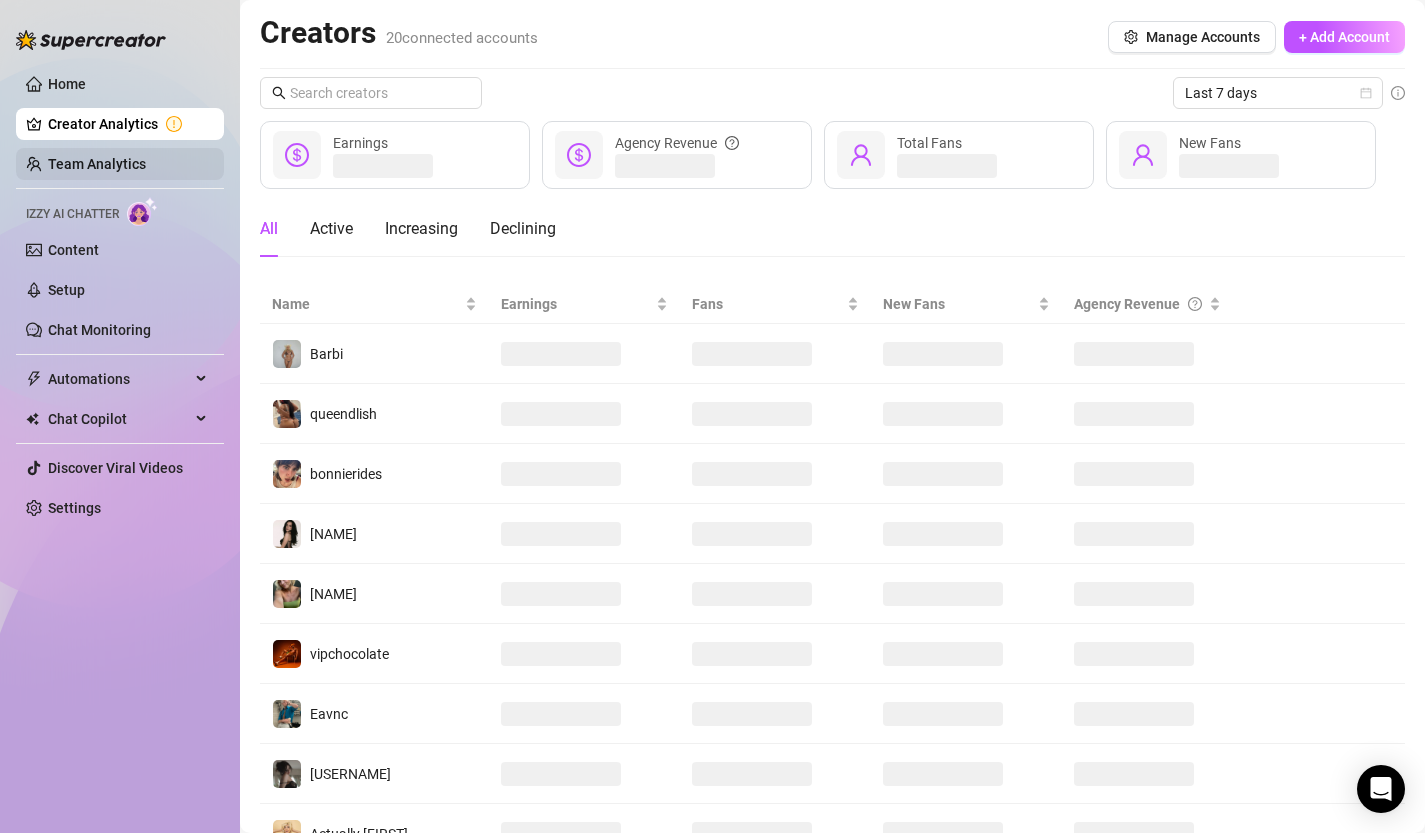 click on "Team Analytics" at bounding box center [97, 164] 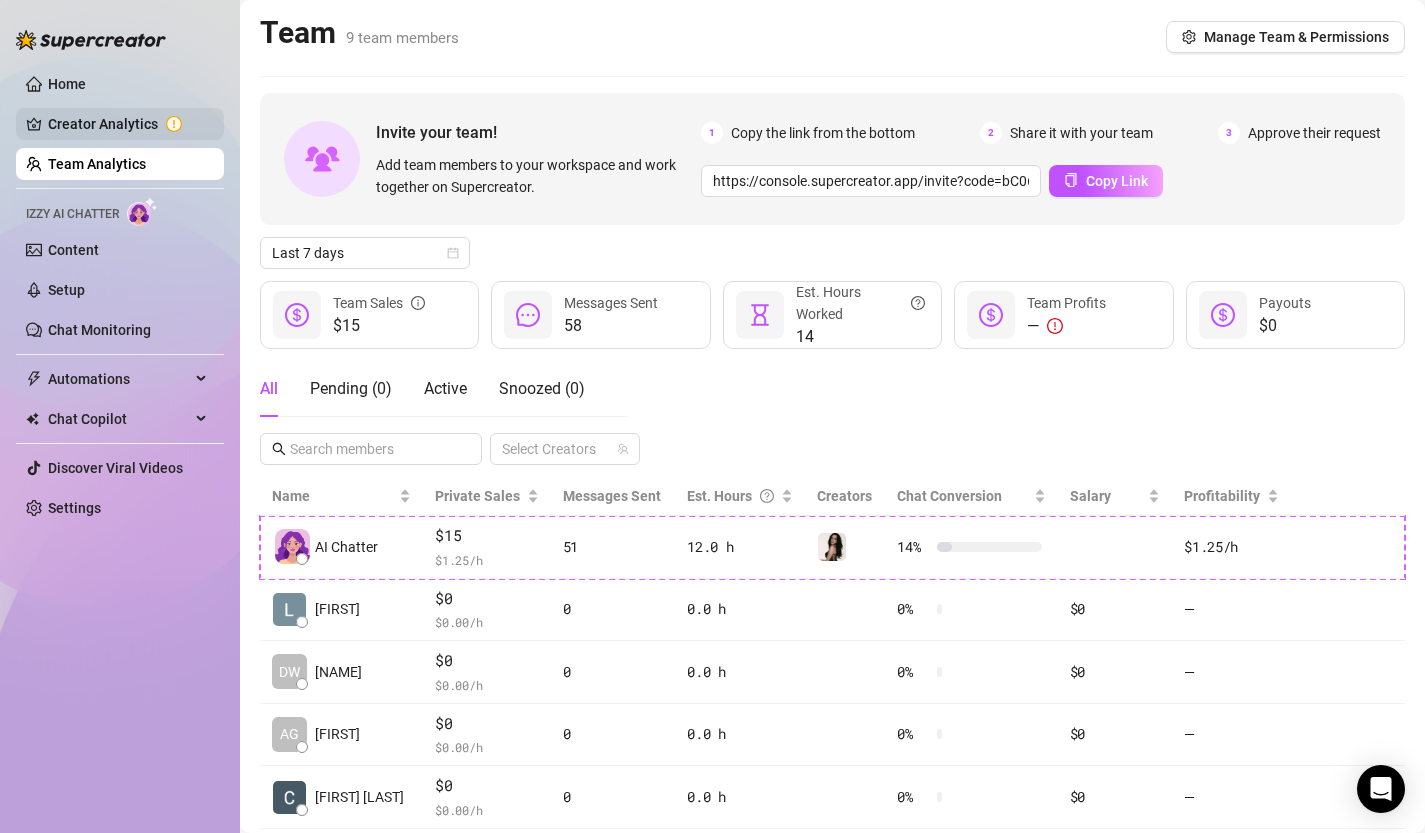 click on "Creator Analytics" at bounding box center [128, 124] 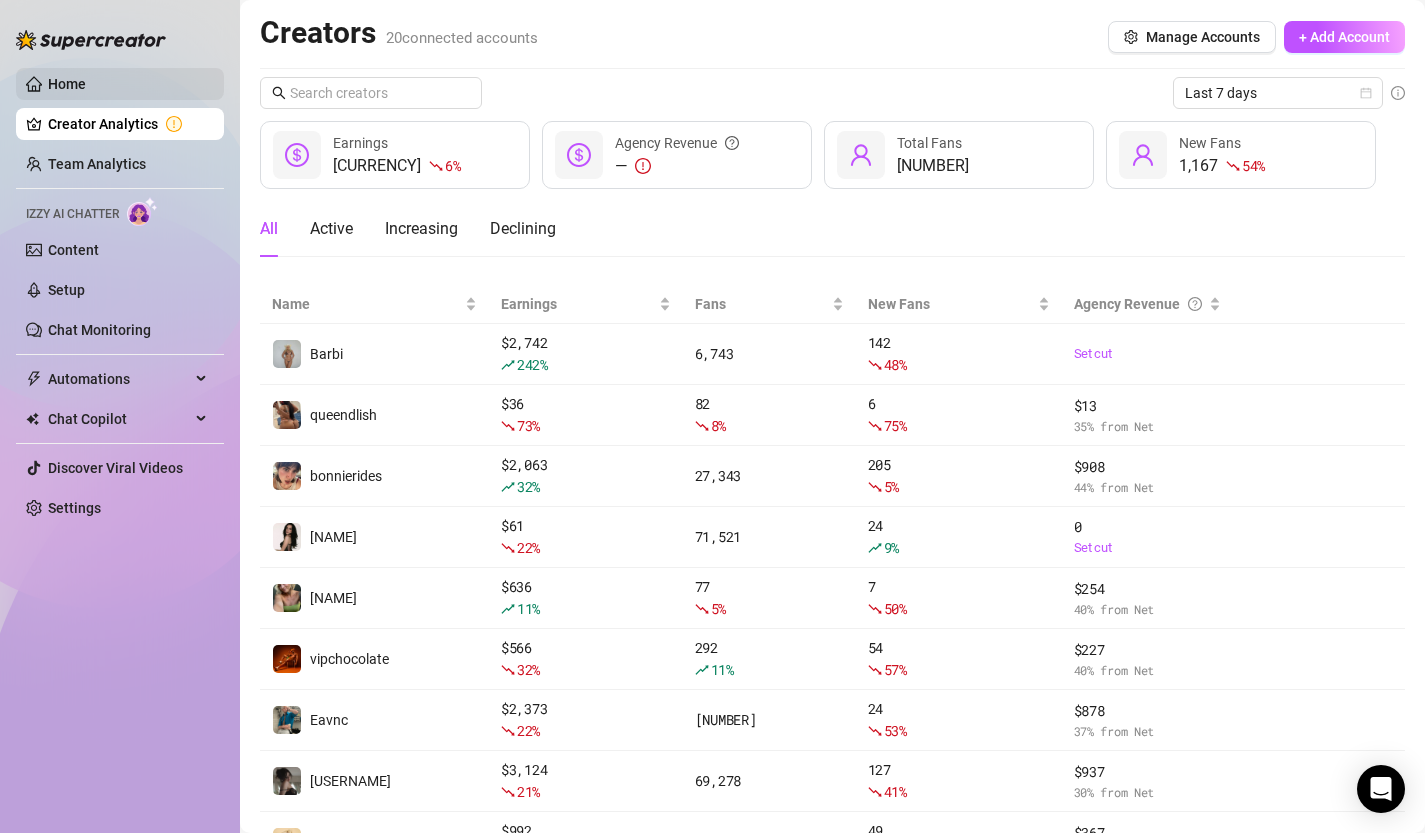 click on "Home" at bounding box center [67, 84] 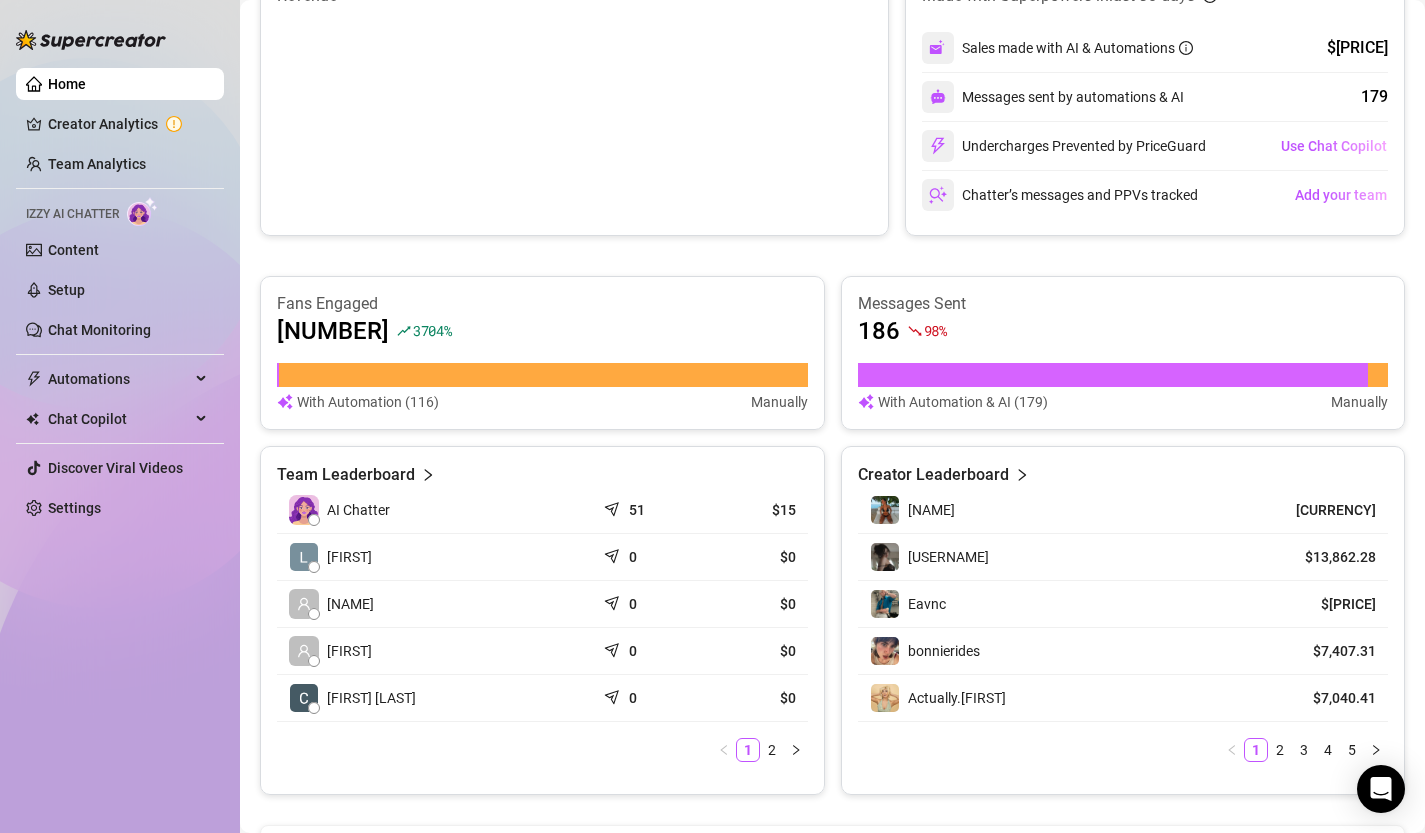 scroll, scrollTop: 0, scrollLeft: 0, axis: both 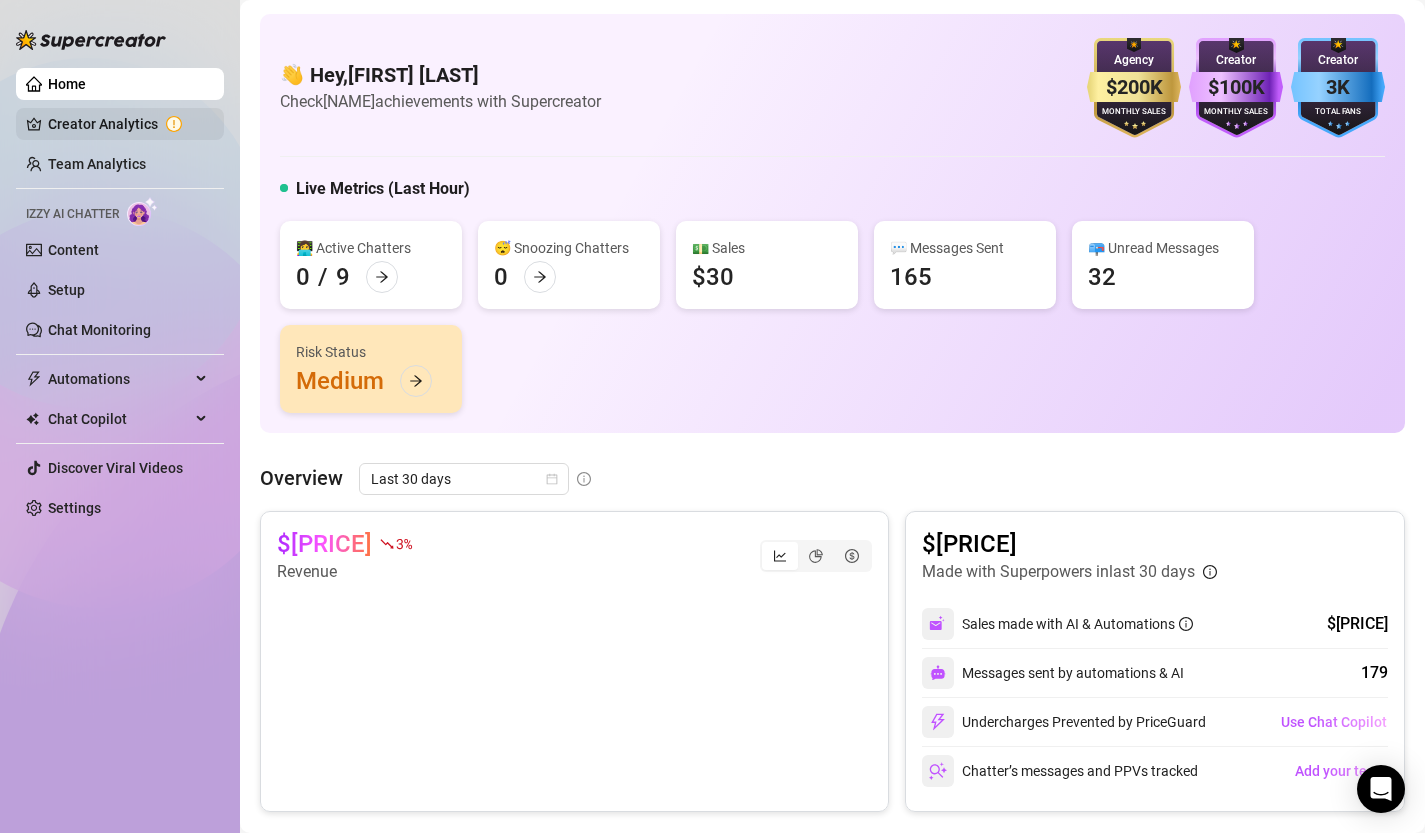 click on "Creator Analytics" at bounding box center [128, 124] 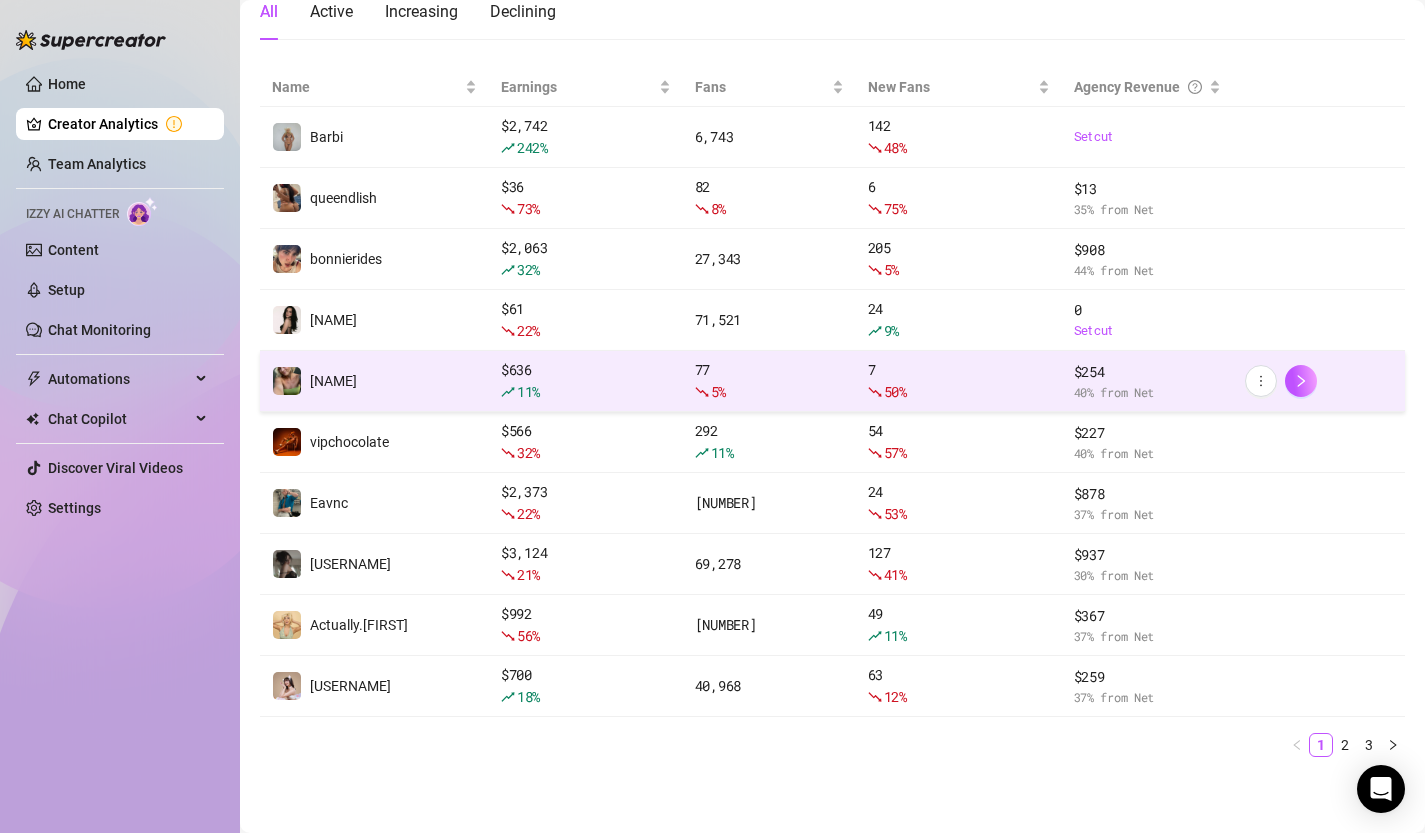 scroll, scrollTop: 0, scrollLeft: 0, axis: both 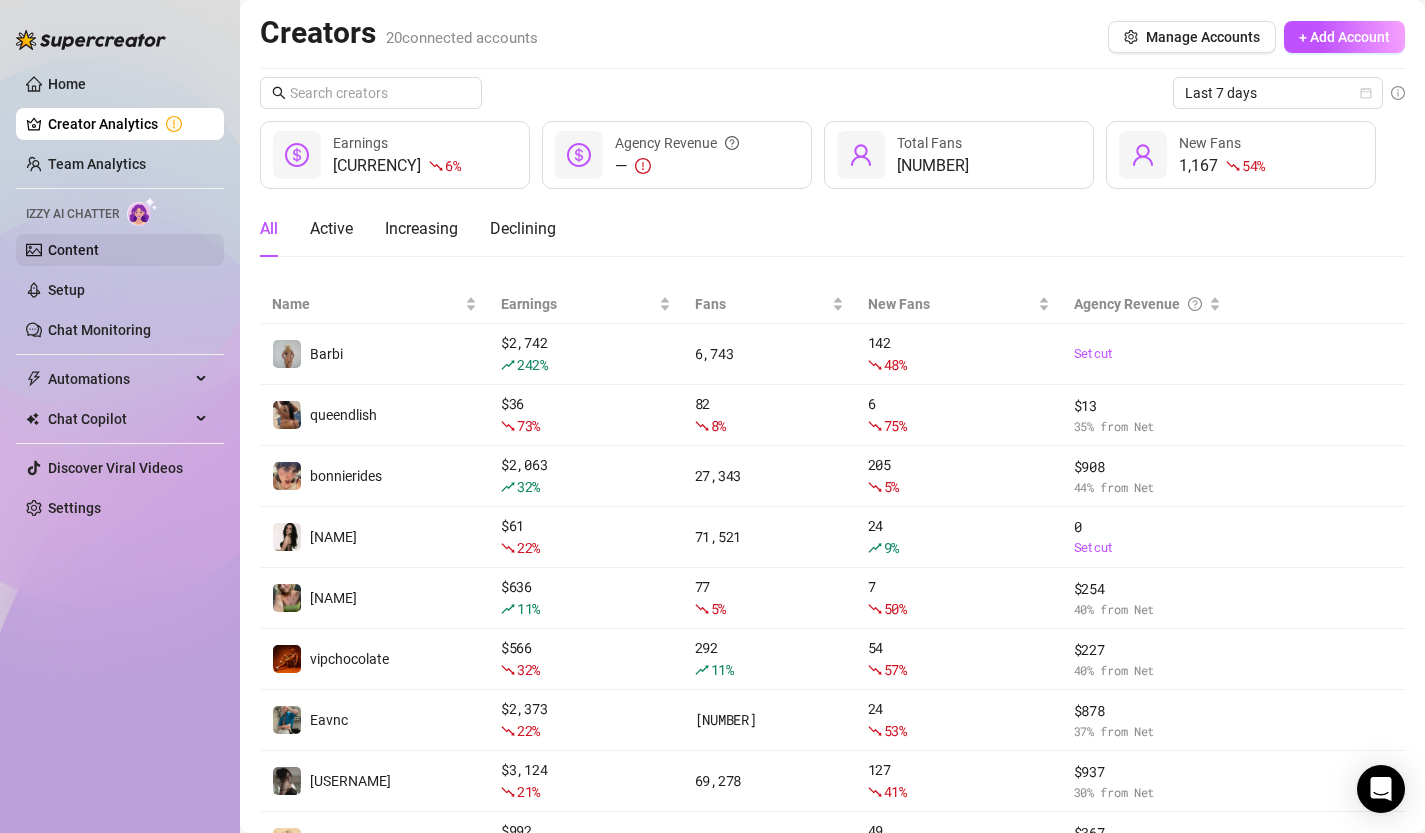 click on "Content" at bounding box center [73, 250] 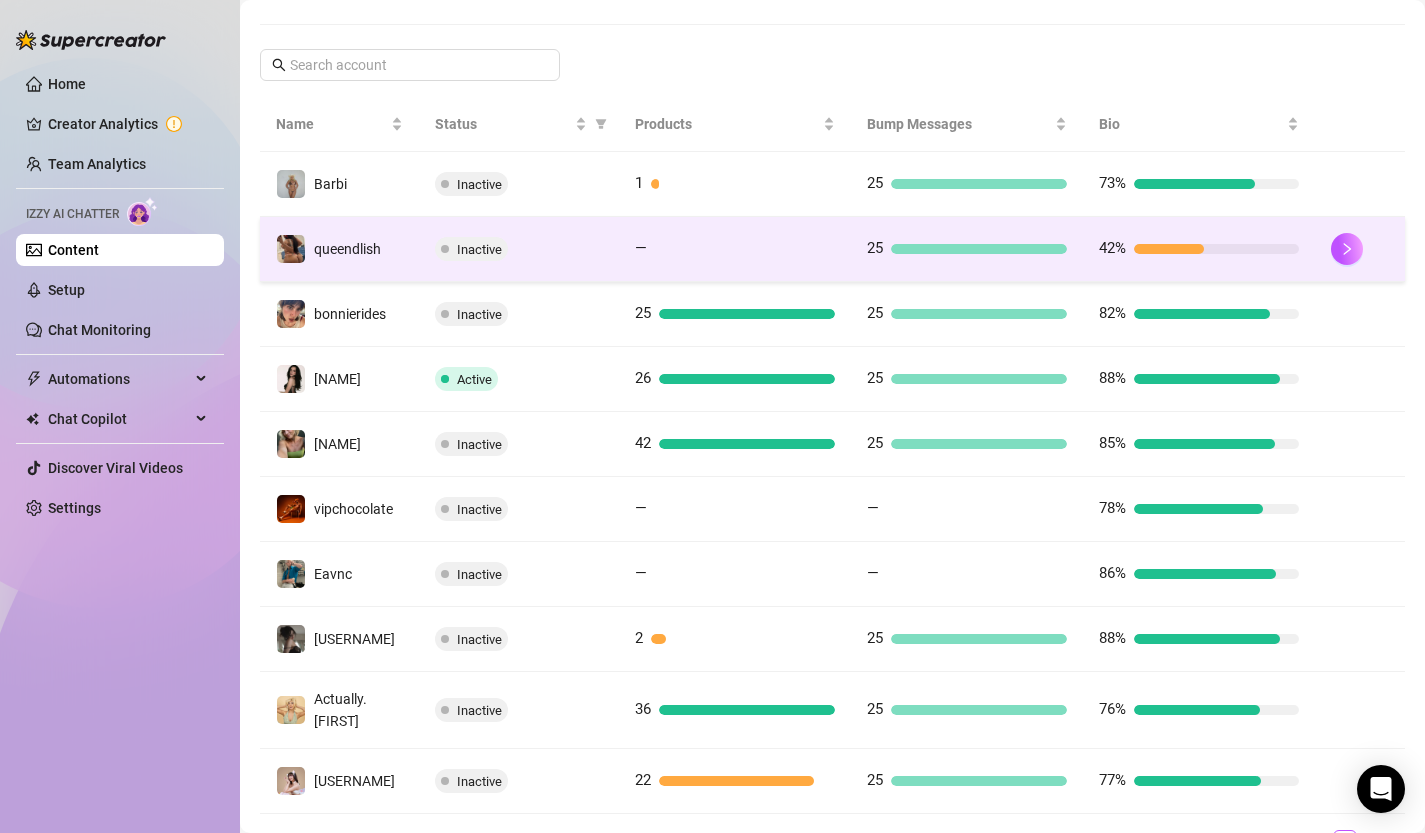 scroll, scrollTop: 430, scrollLeft: 0, axis: vertical 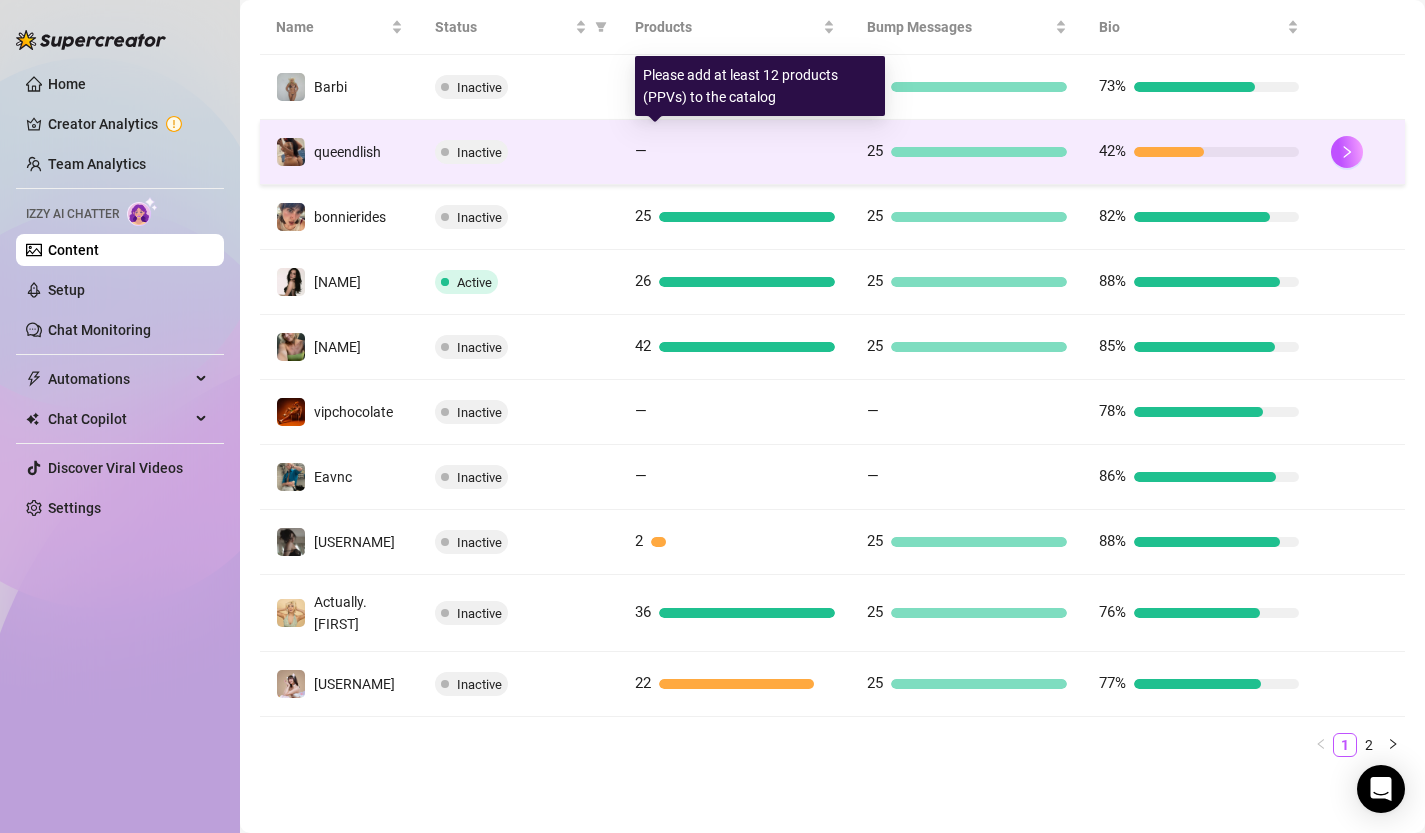 click on "—" at bounding box center [641, 151] 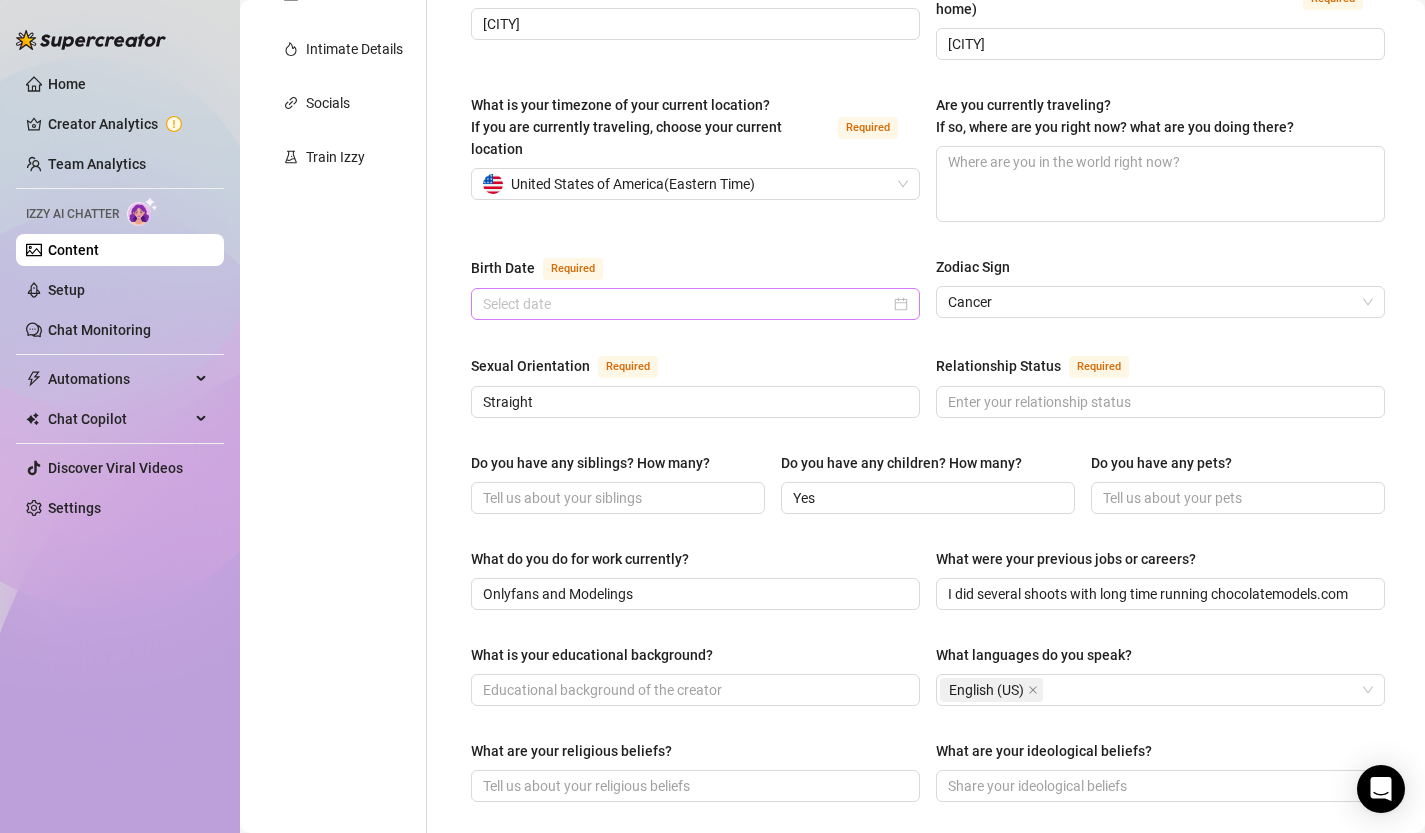 scroll, scrollTop: 0, scrollLeft: 0, axis: both 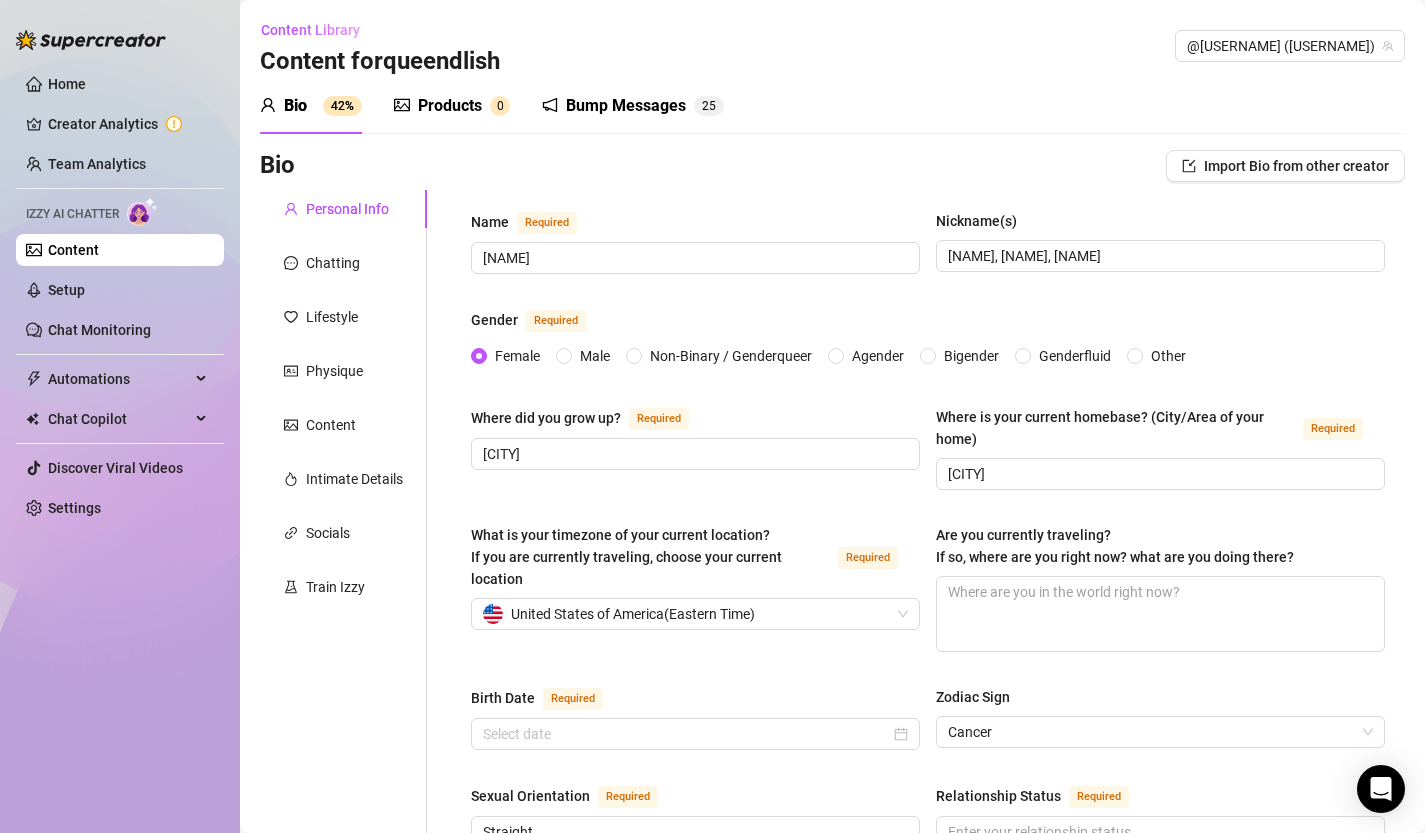 click on "Products" at bounding box center [450, 106] 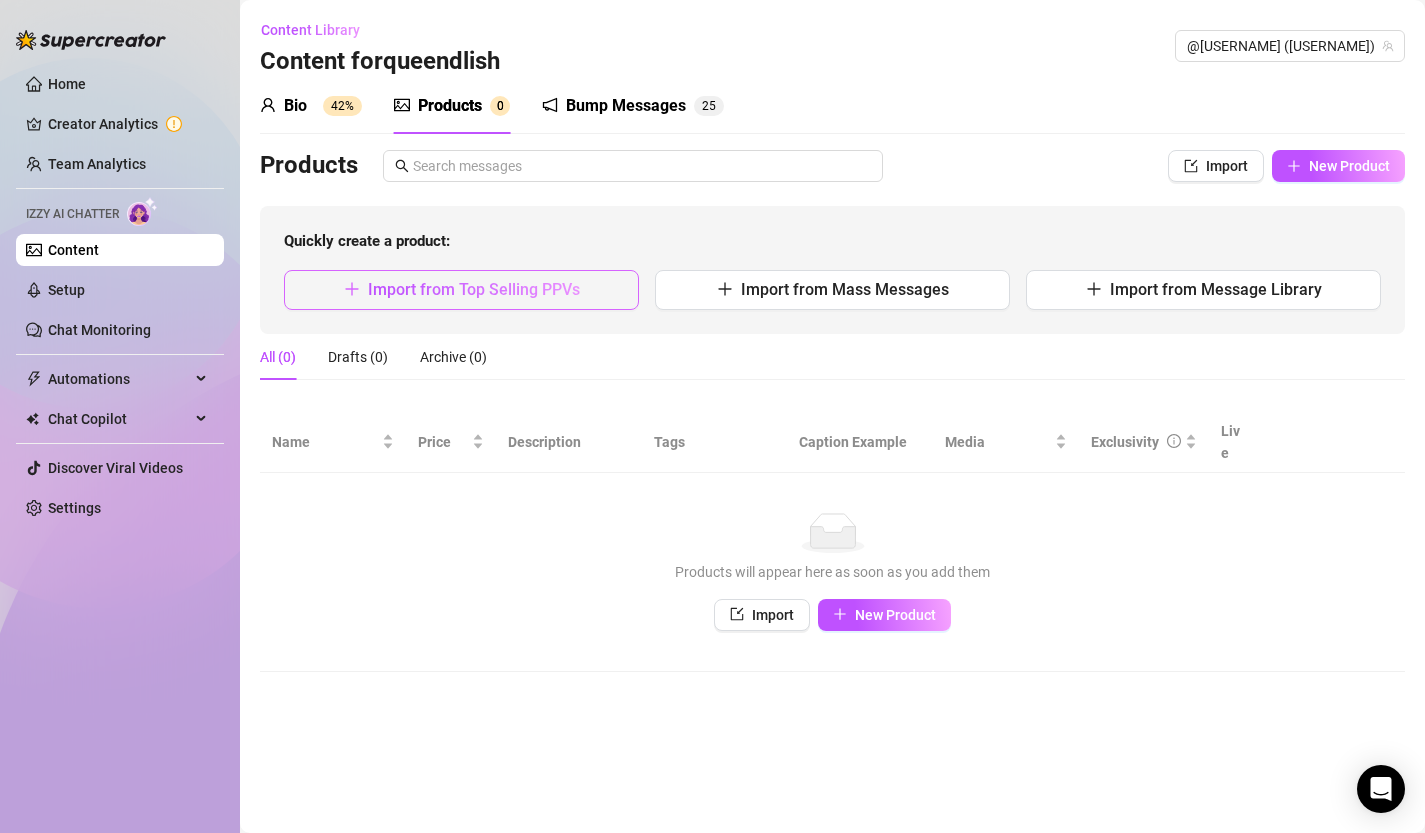 click on "Import from Top Selling PPVs" at bounding box center (461, 290) 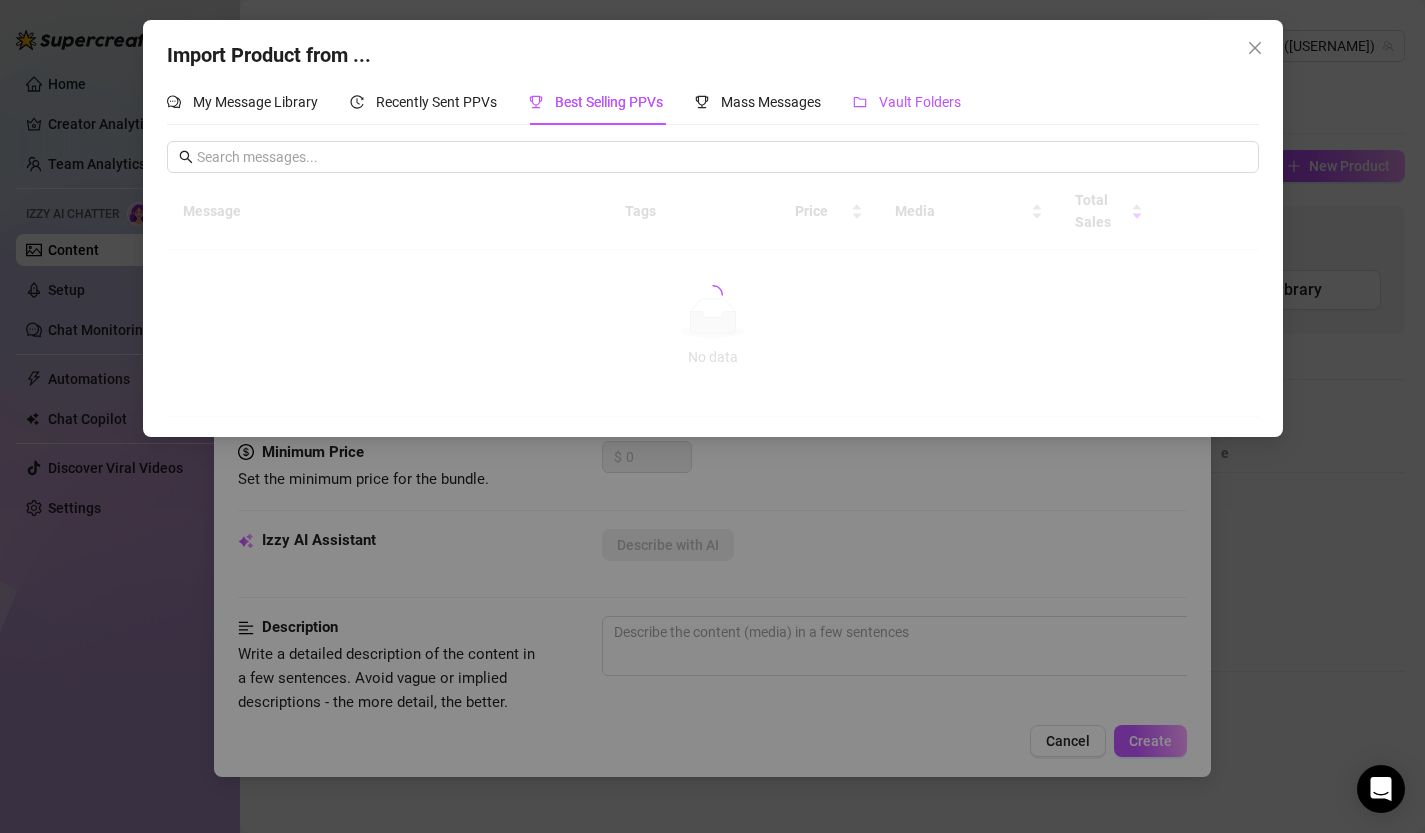 click on "Vault Folders" at bounding box center (907, 102) 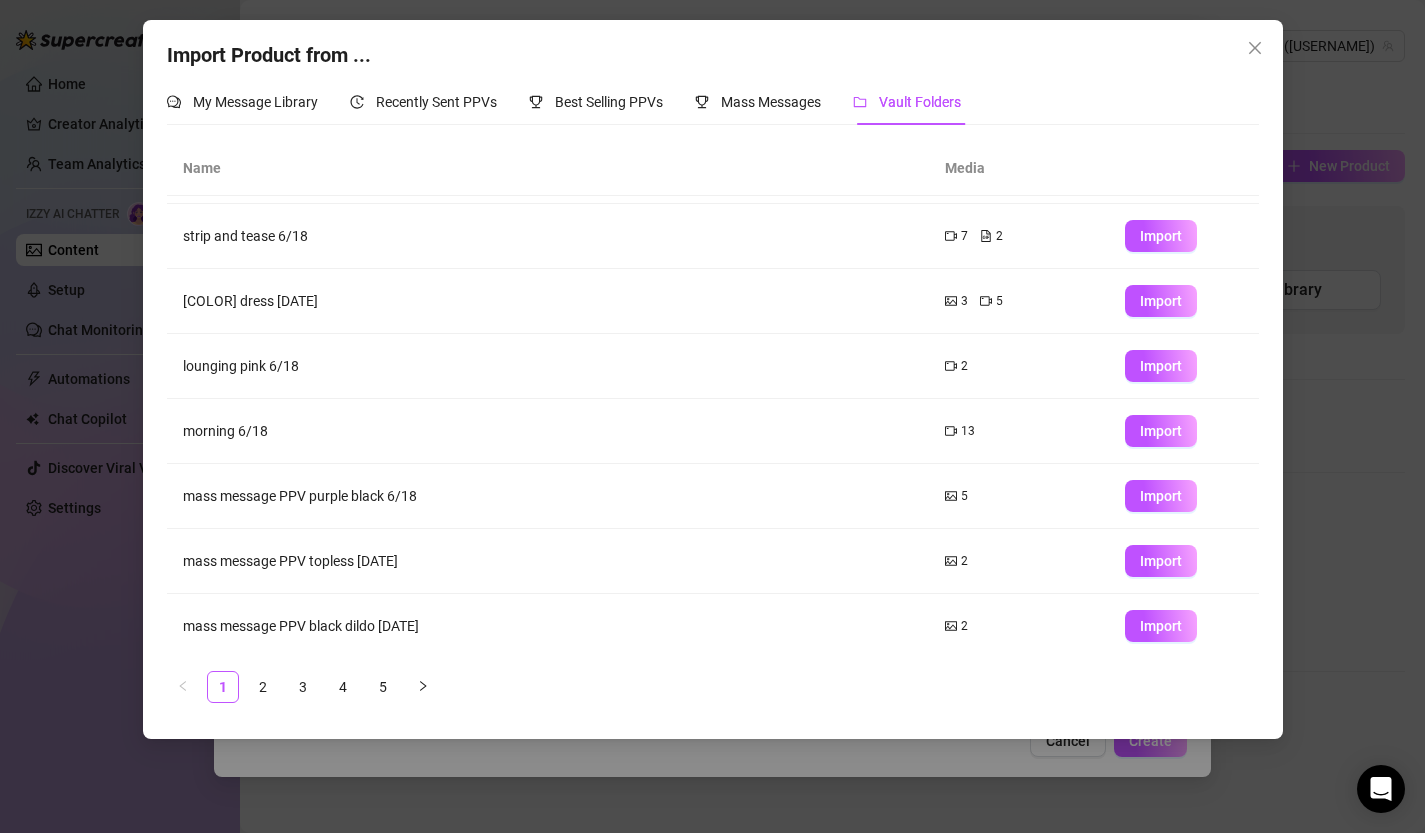 scroll, scrollTop: 192, scrollLeft: 0, axis: vertical 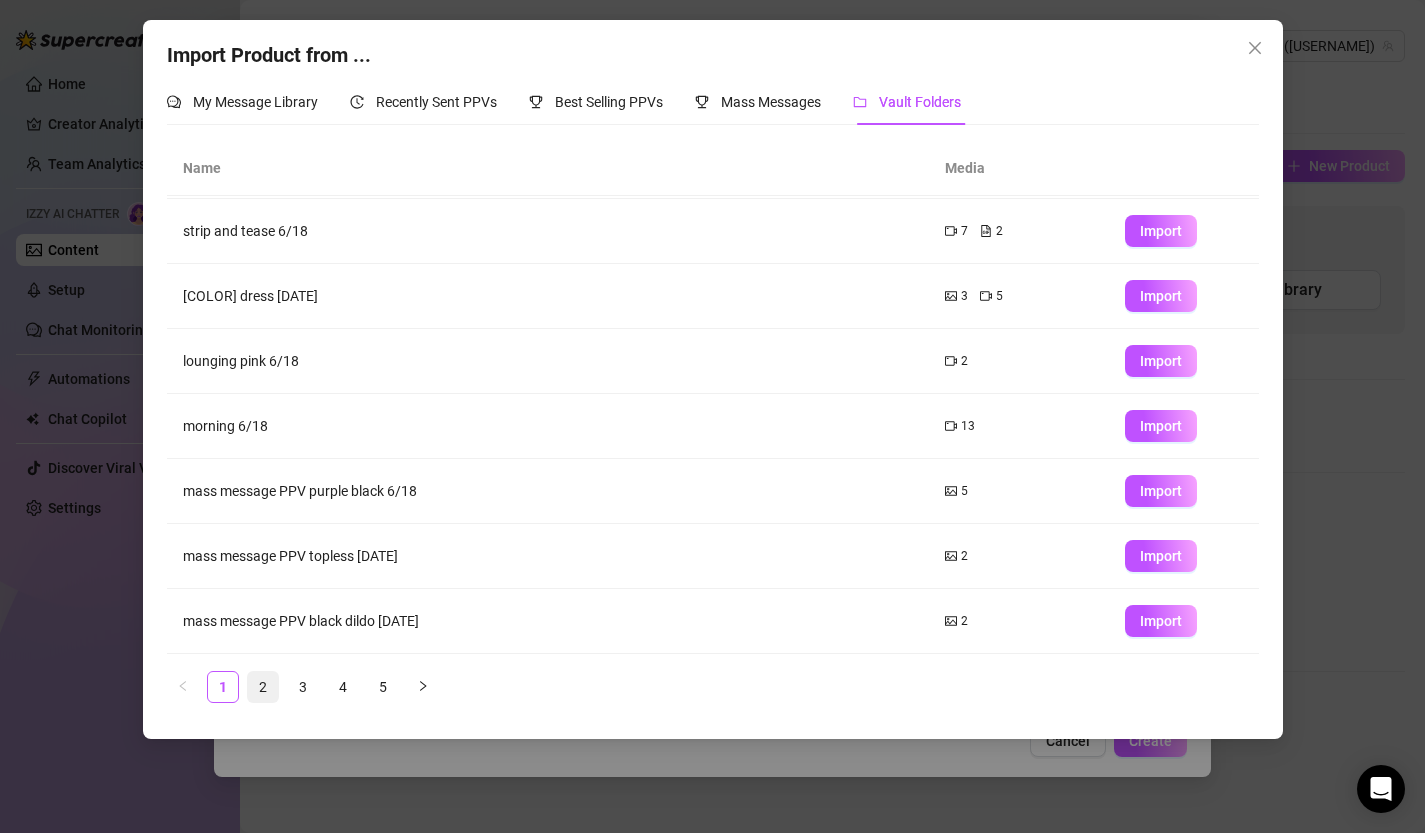 click on "2" at bounding box center [263, 687] 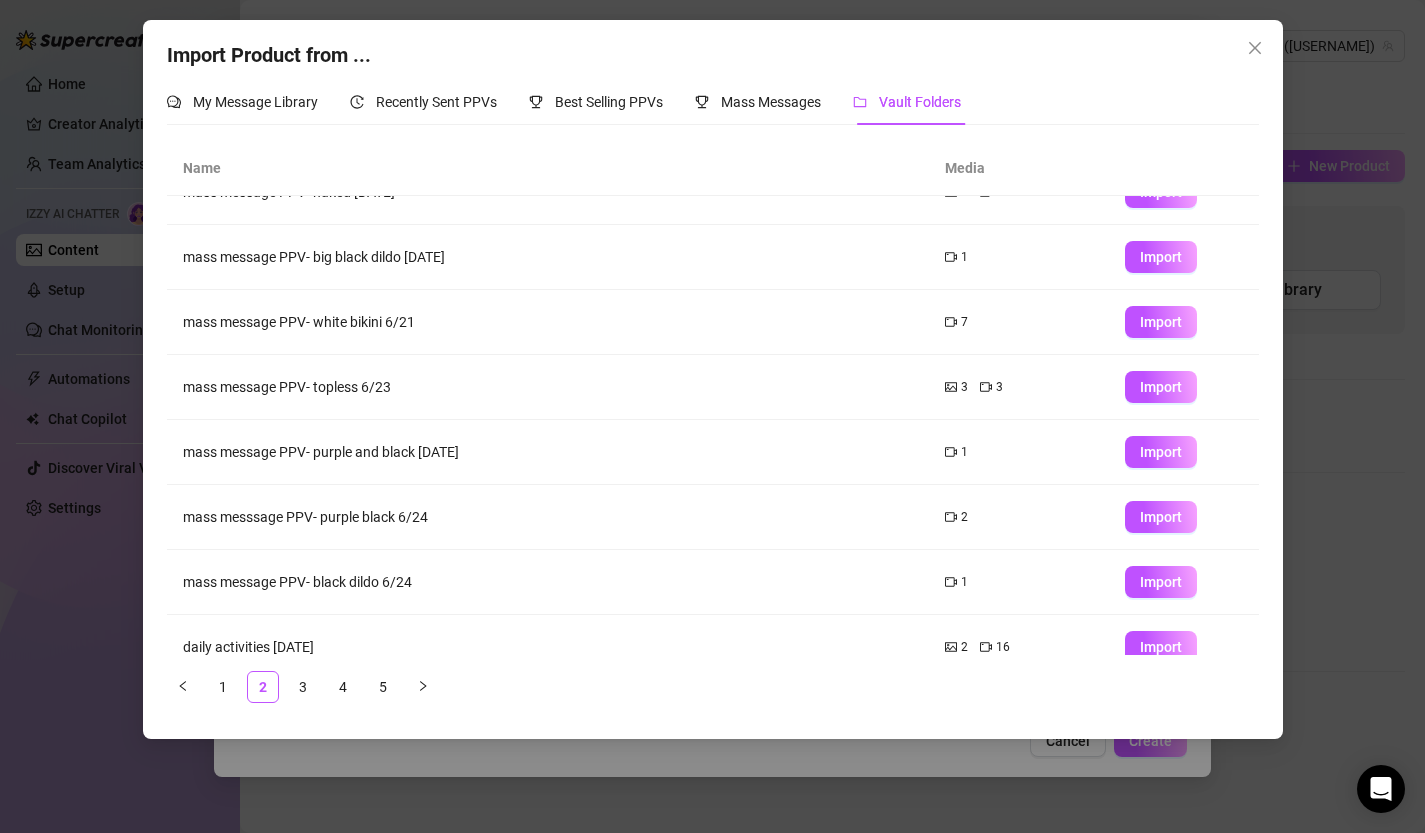 scroll, scrollTop: 192, scrollLeft: 0, axis: vertical 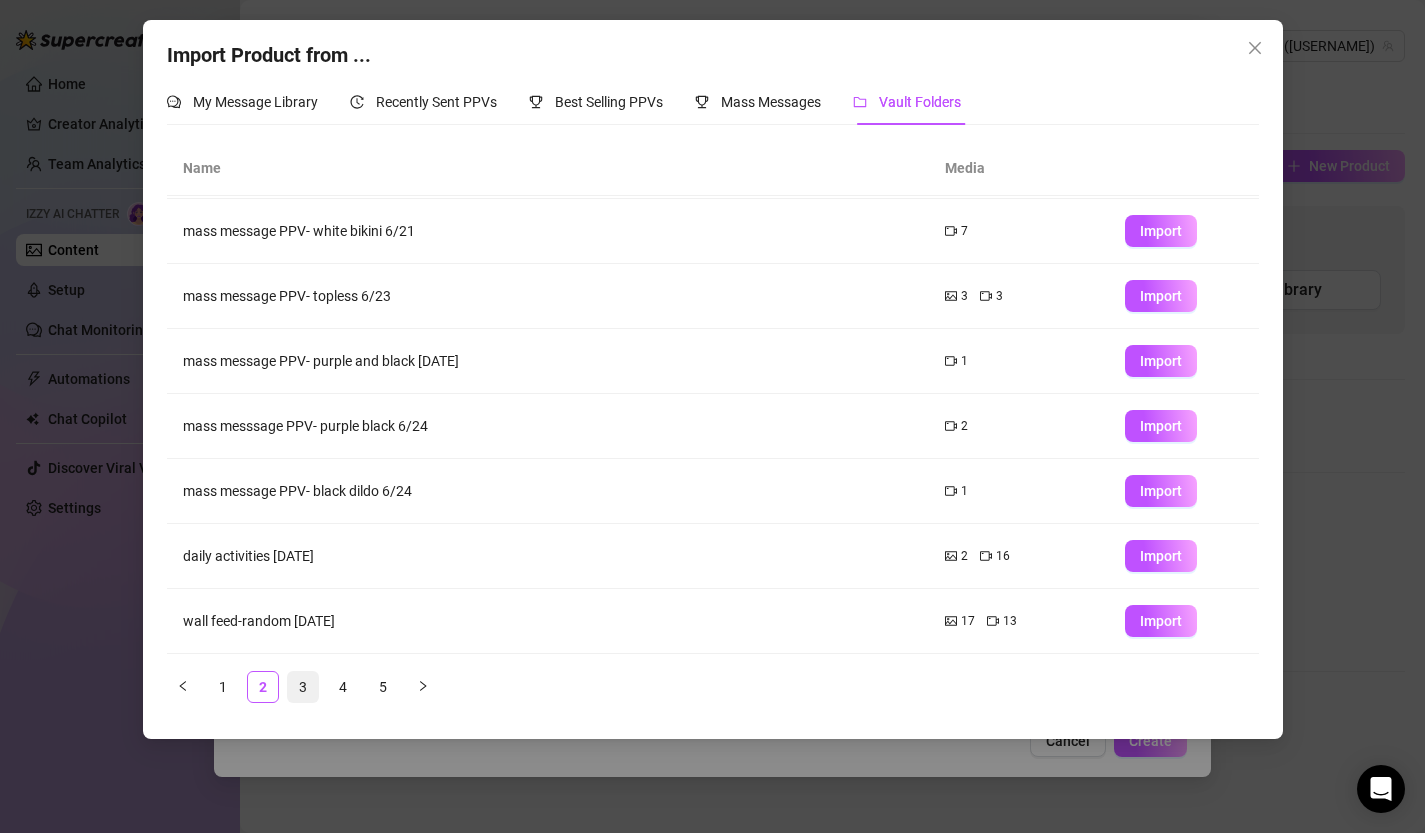 click on "3" at bounding box center (303, 687) 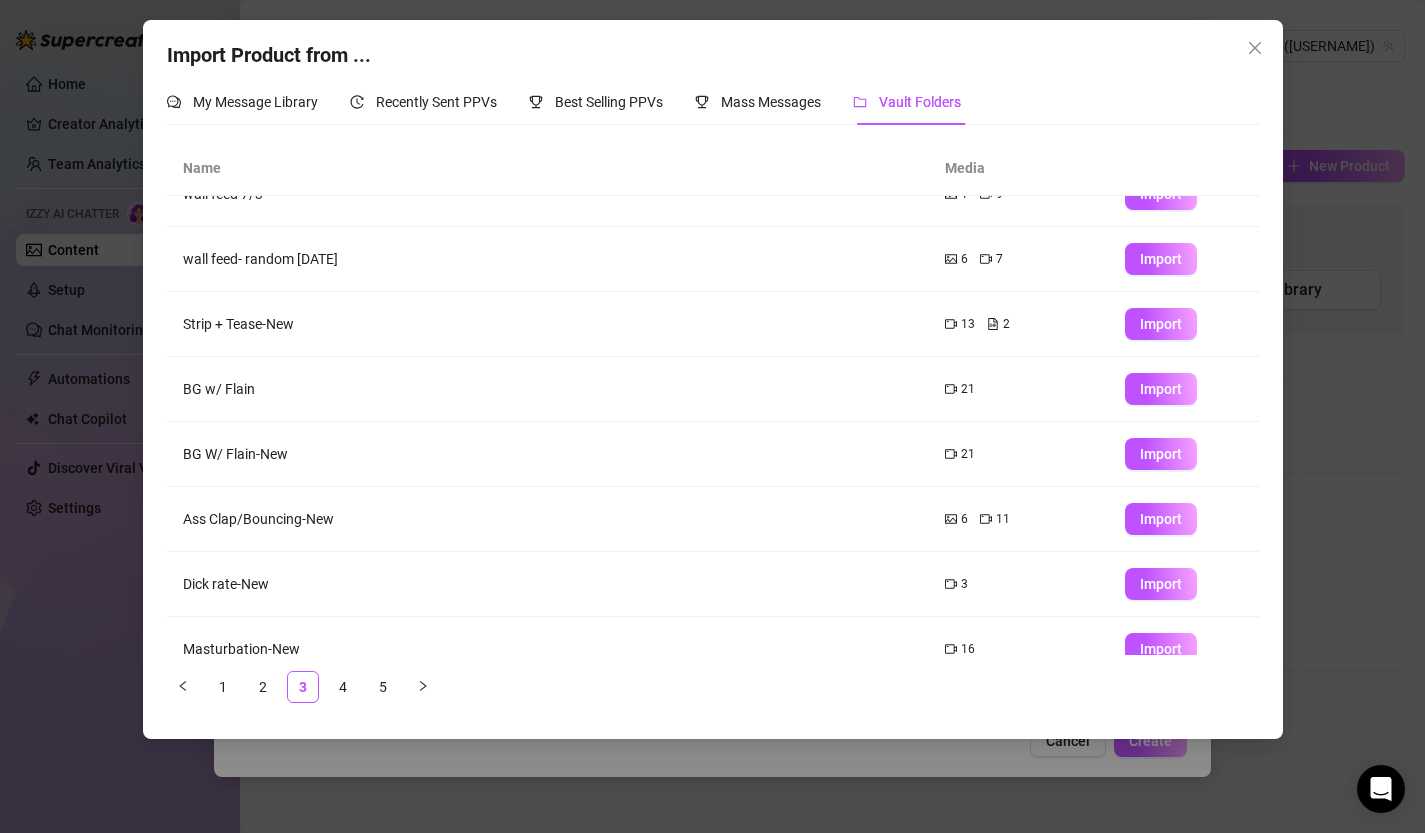 scroll, scrollTop: 0, scrollLeft: 0, axis: both 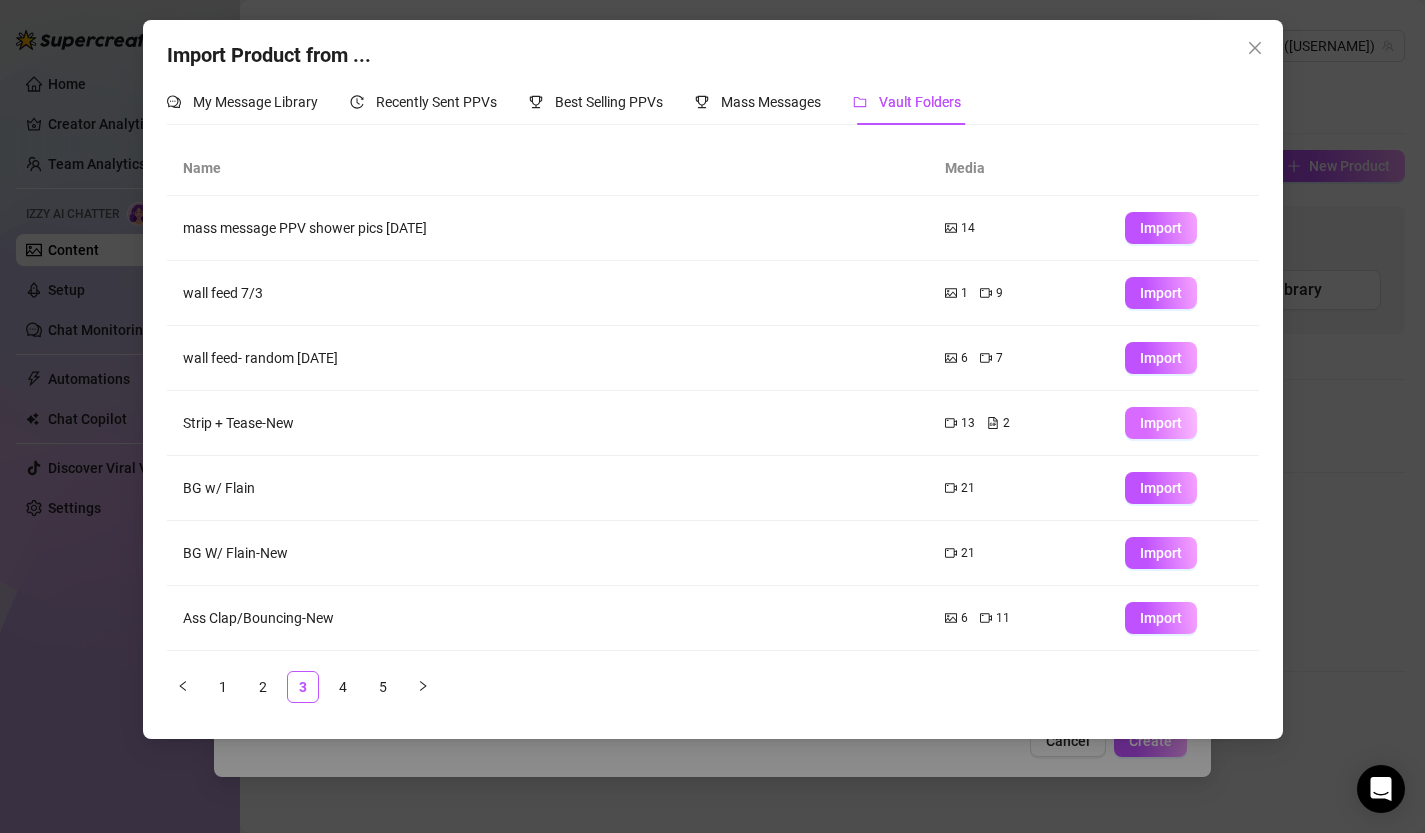 click on "Import" at bounding box center [1161, 423] 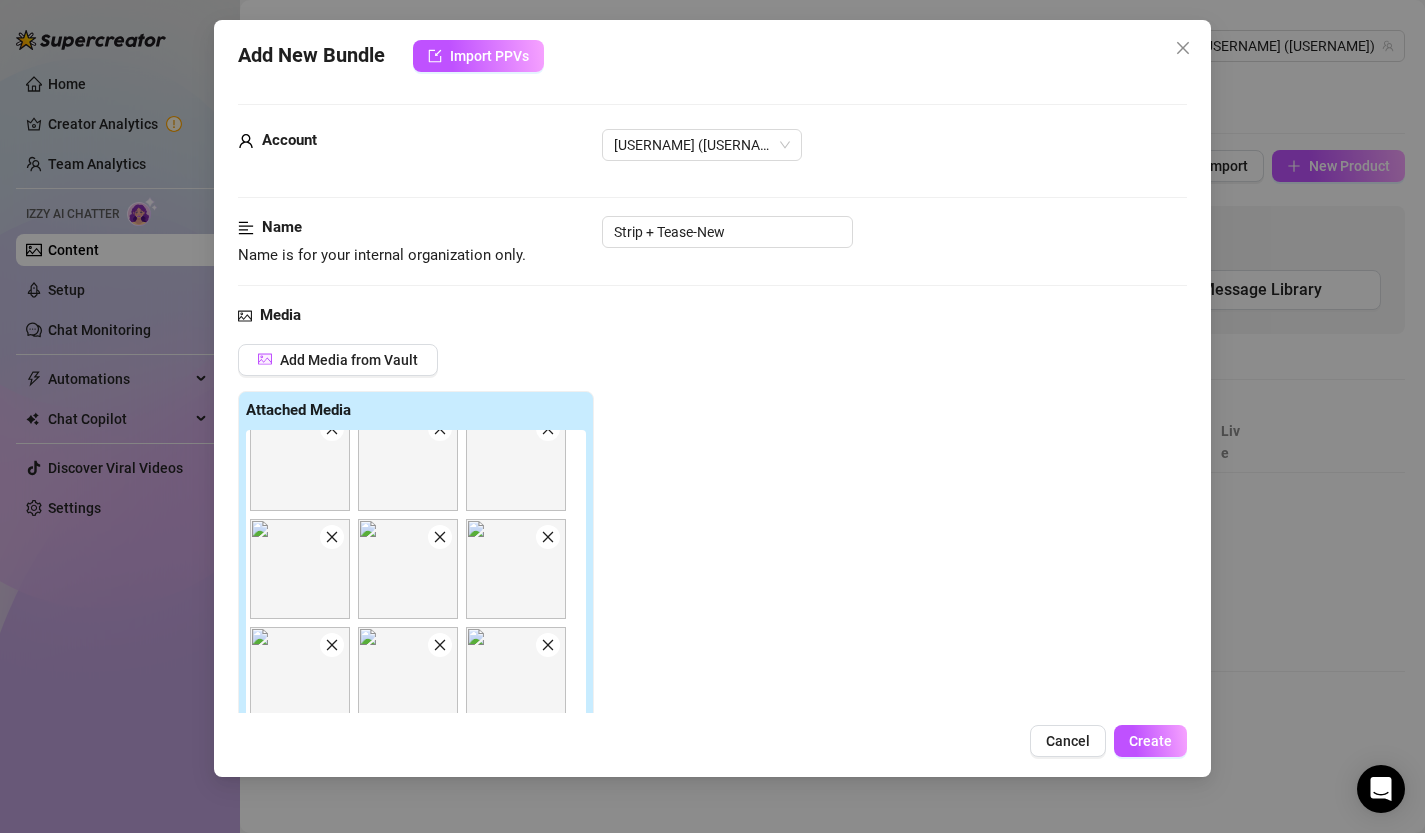 scroll, scrollTop: 190, scrollLeft: 0, axis: vertical 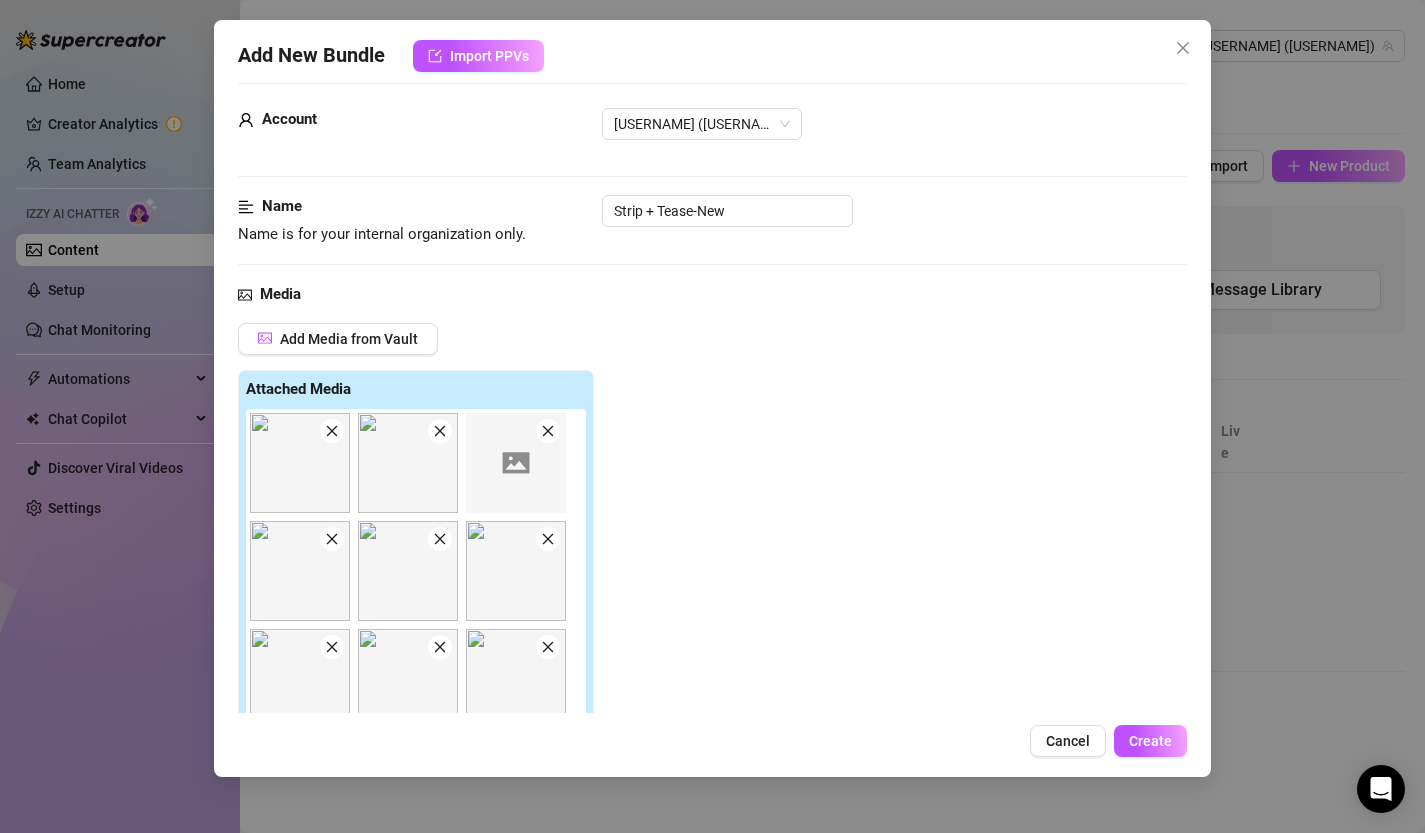 click 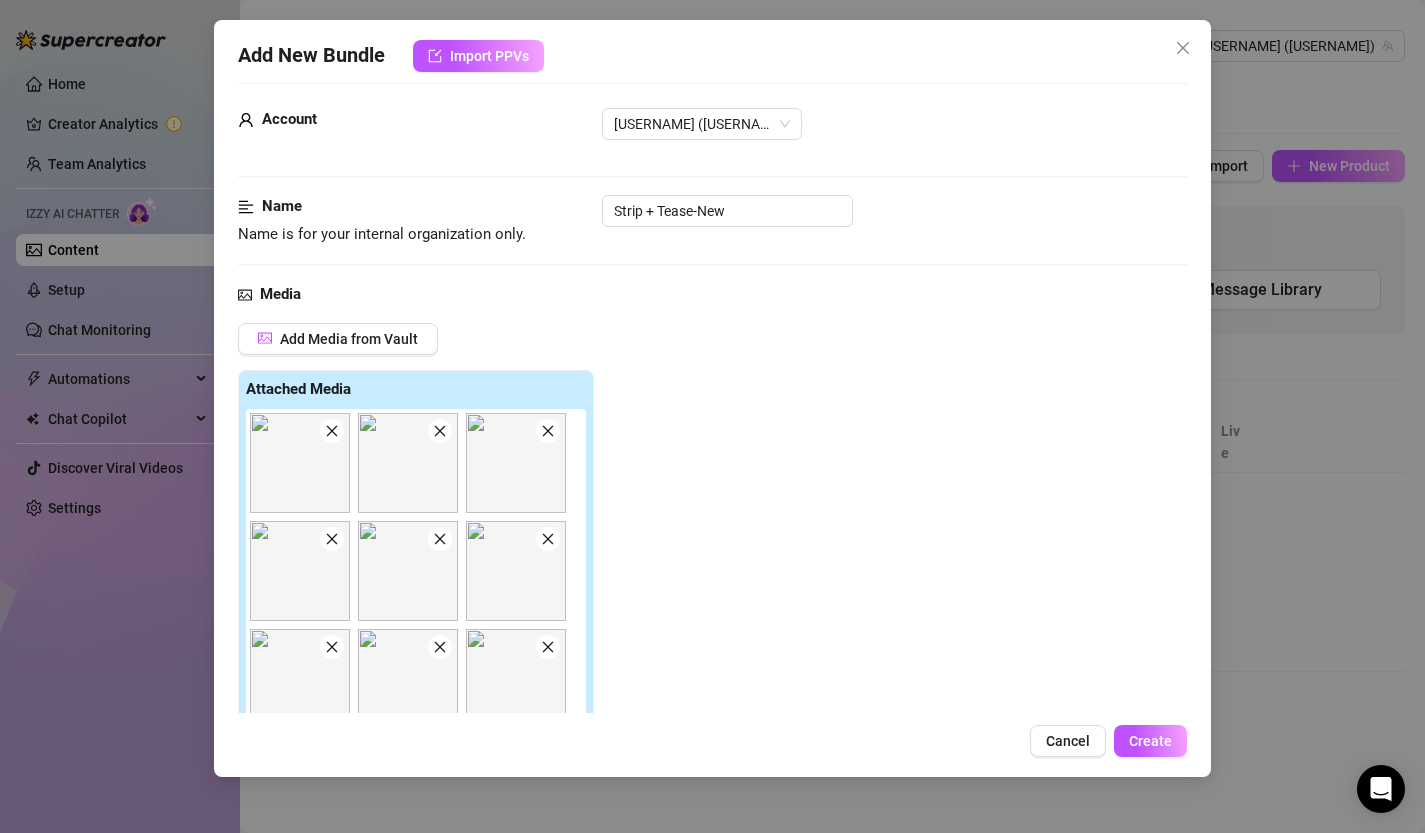 scroll, scrollTop: 82, scrollLeft: 0, axis: vertical 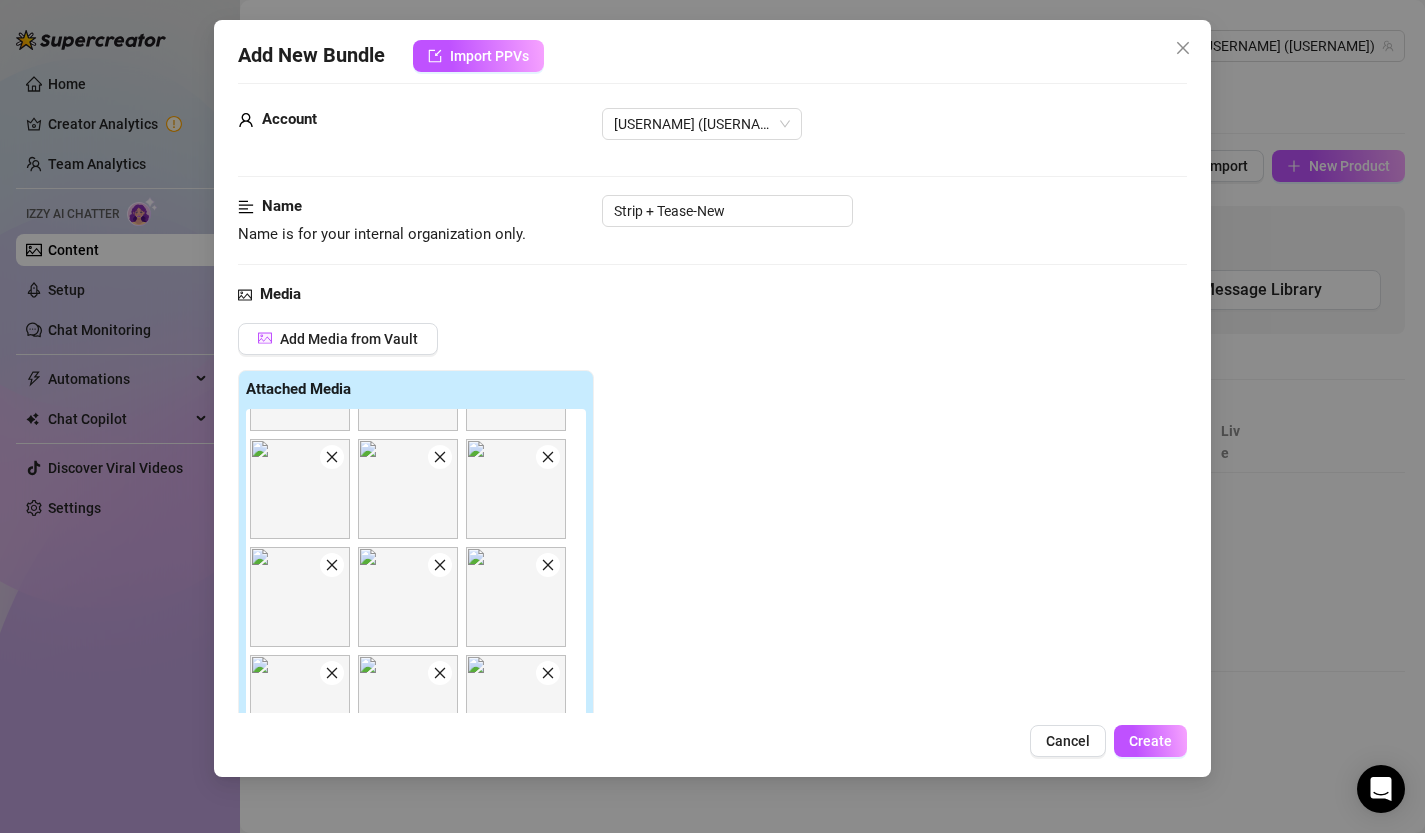 click at bounding box center [408, 489] 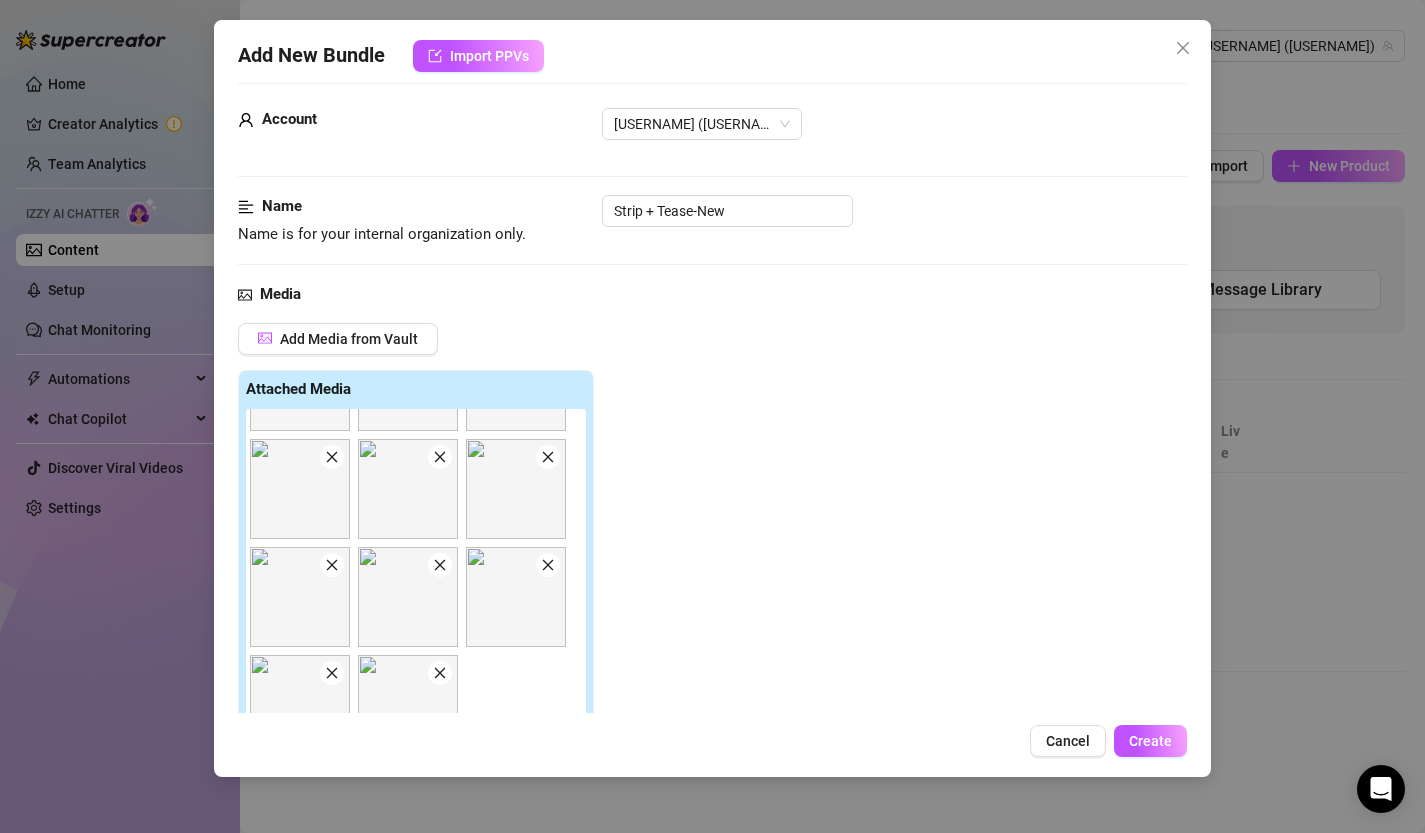 click 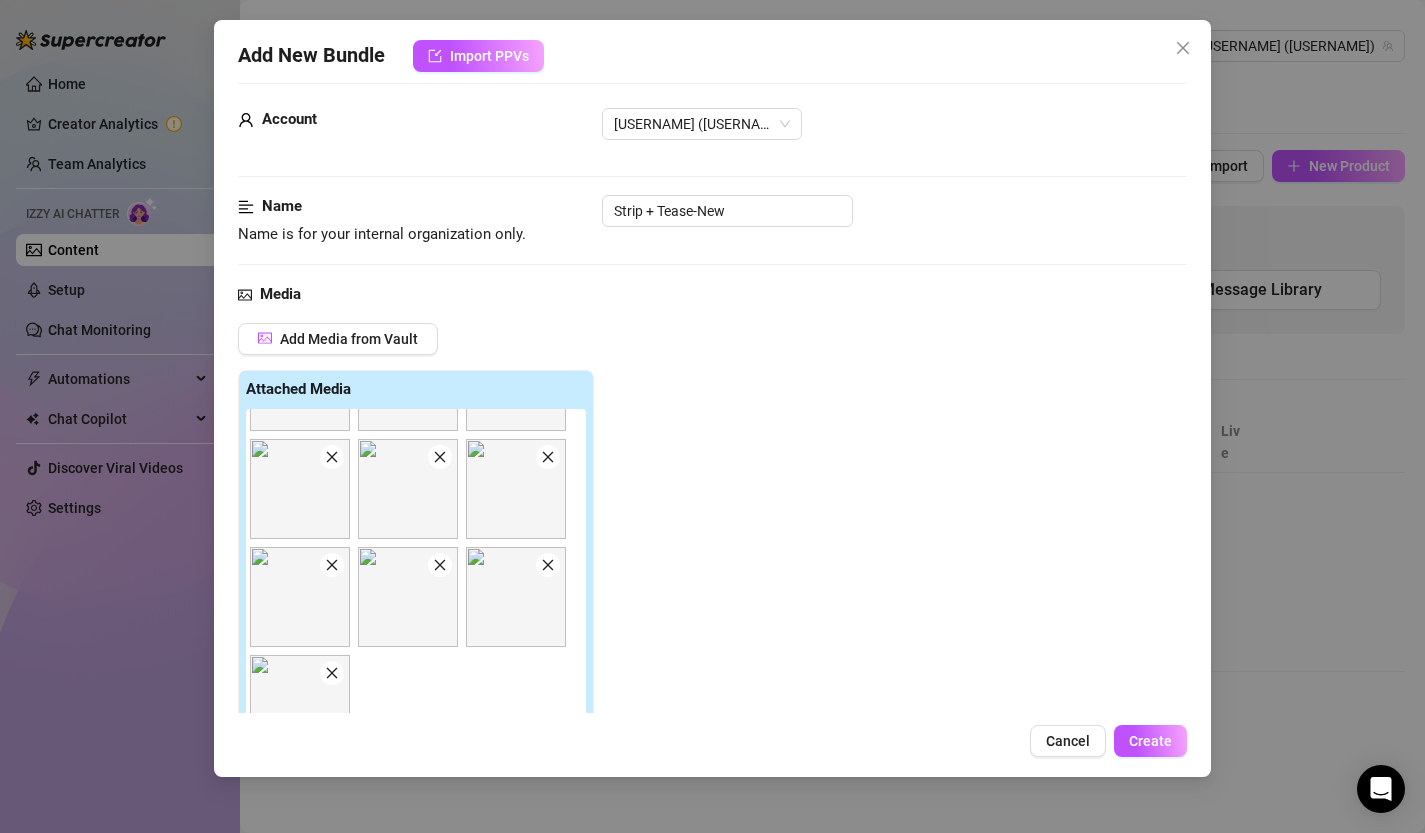 click 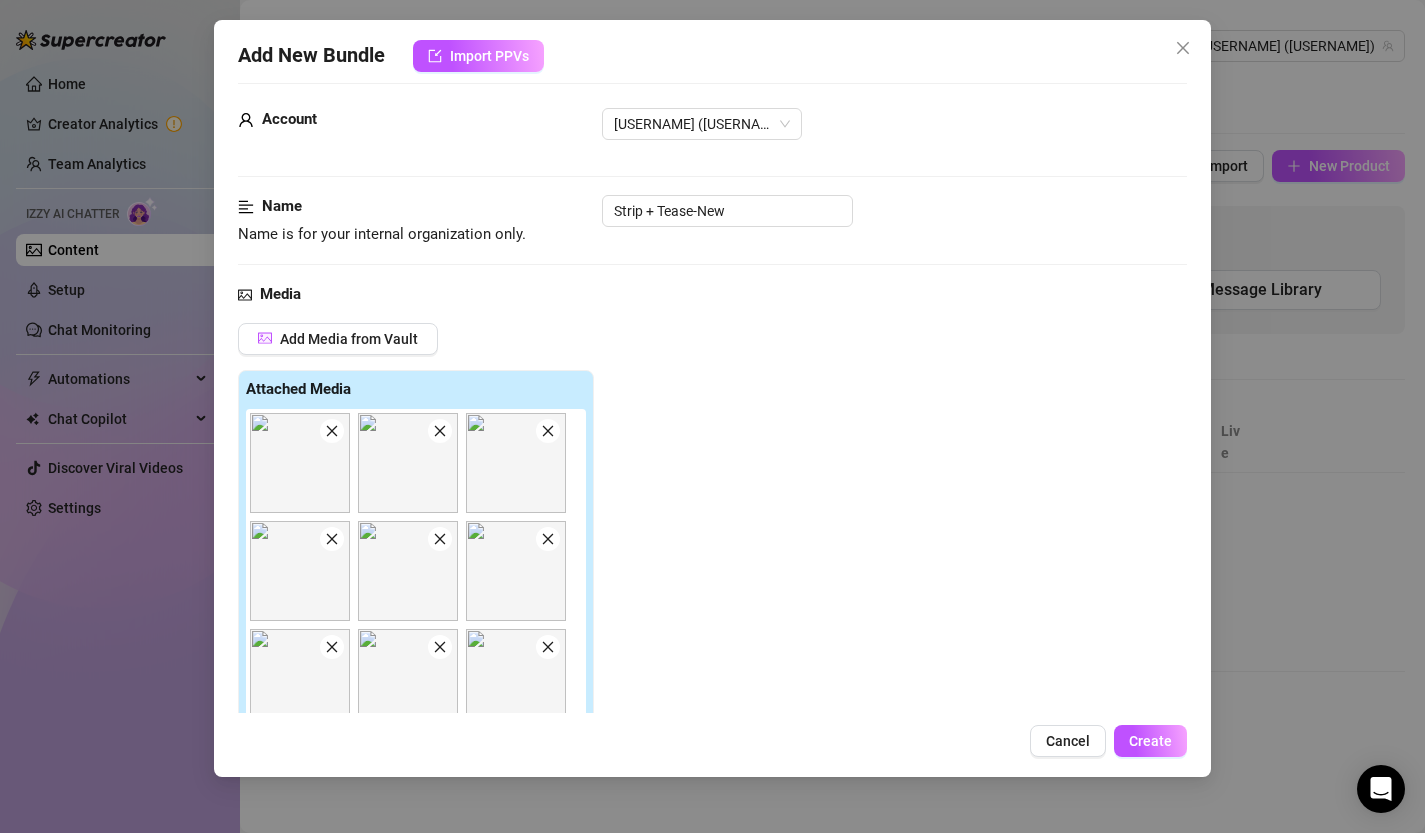 scroll, scrollTop: 0, scrollLeft: 0, axis: both 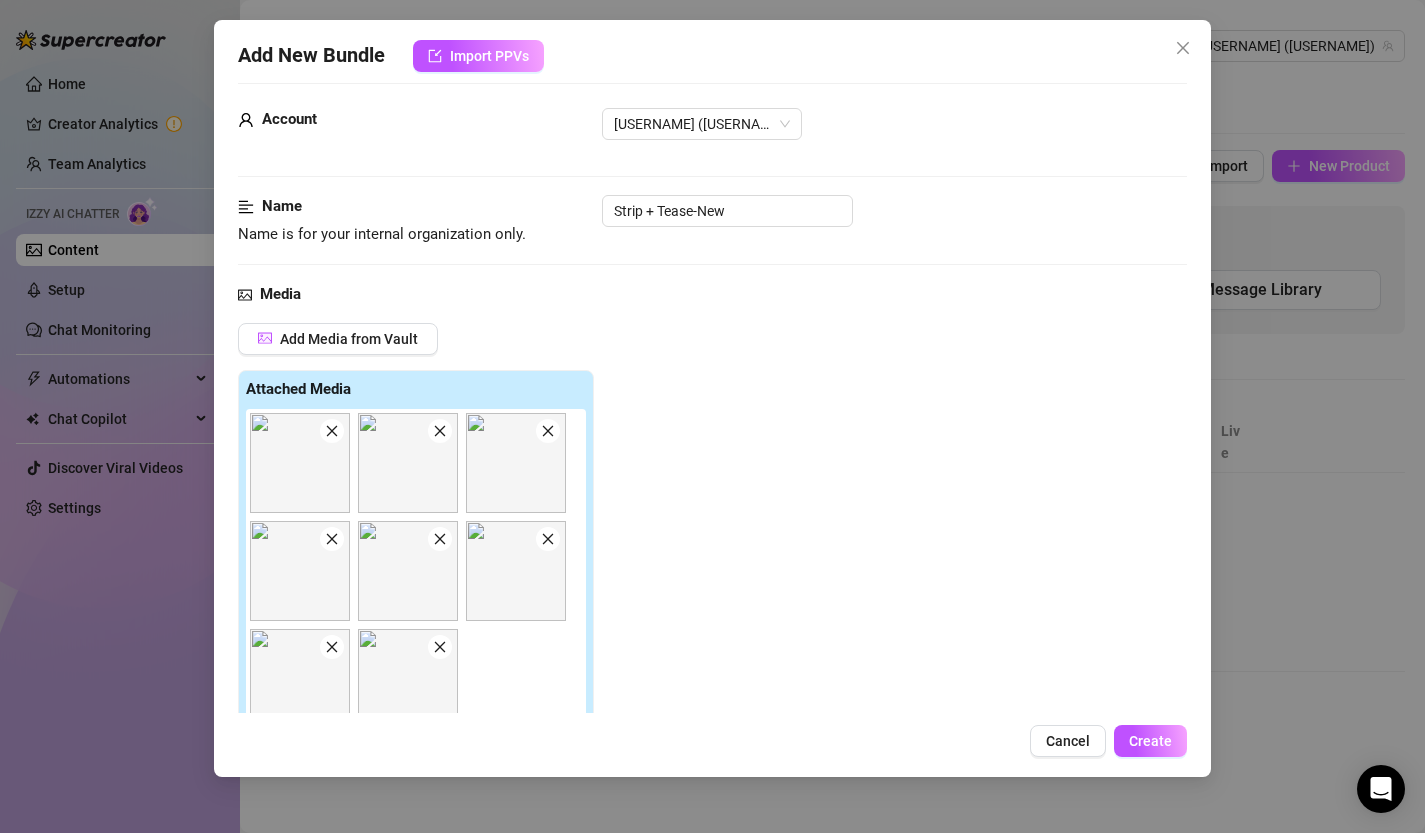 click 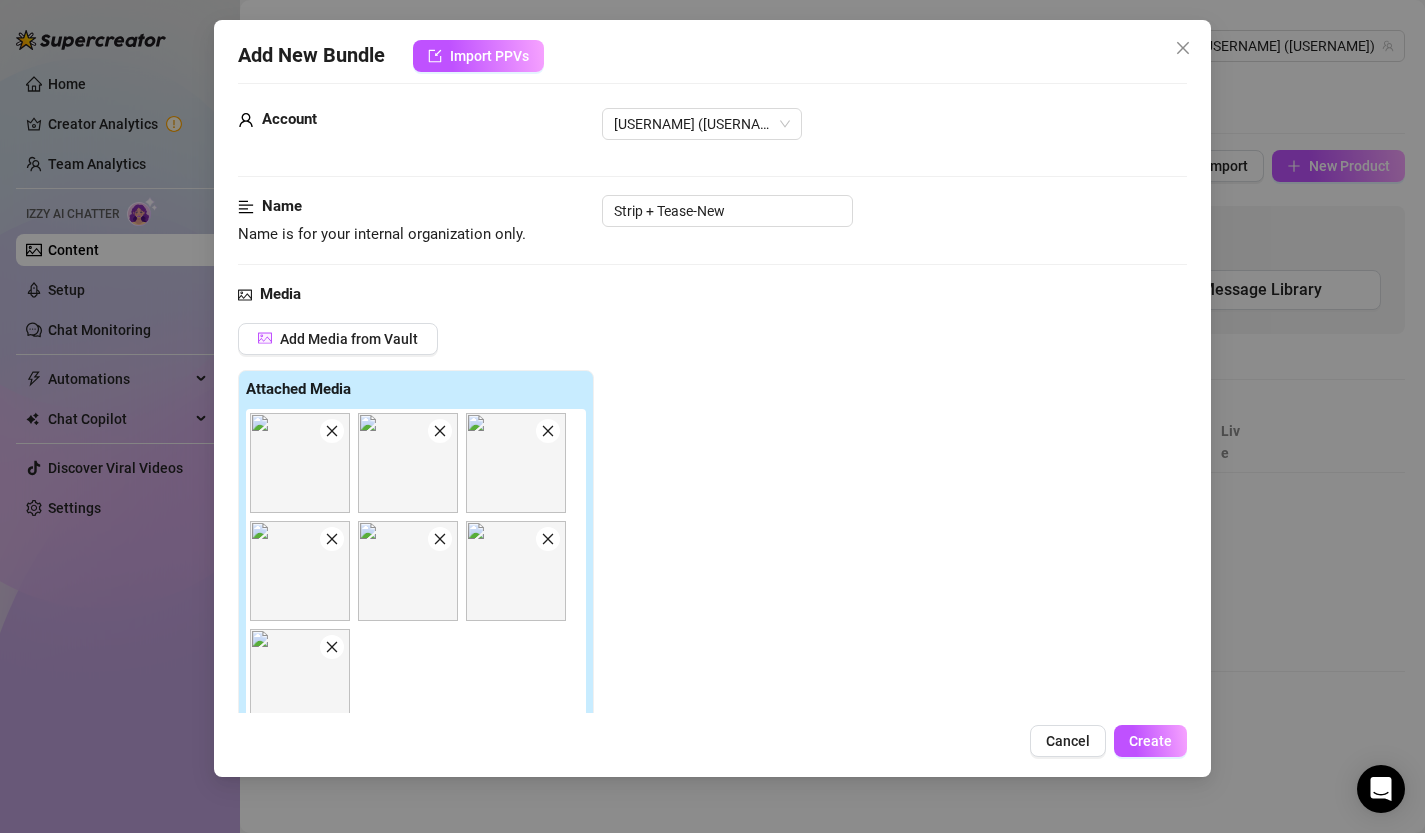 click 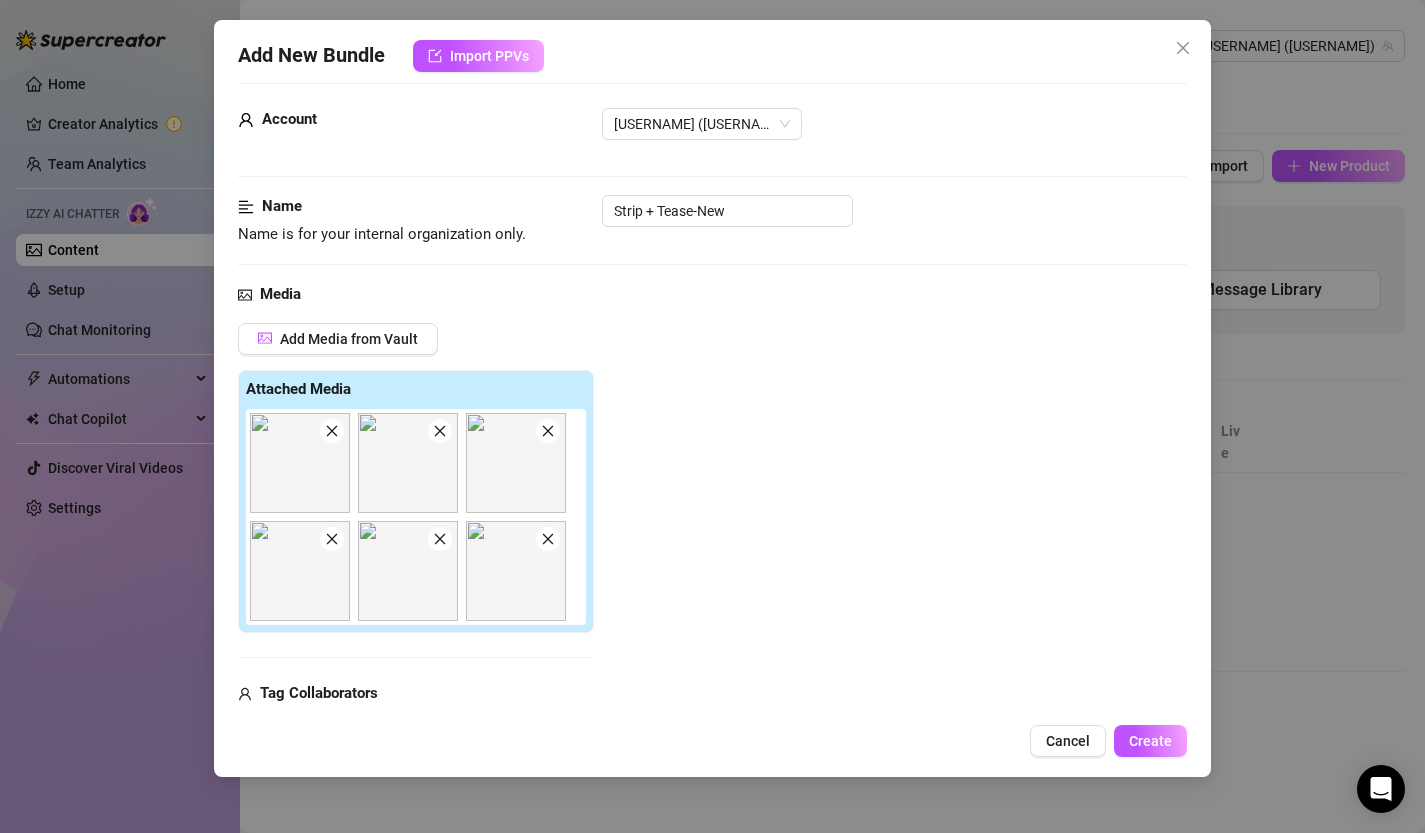 click 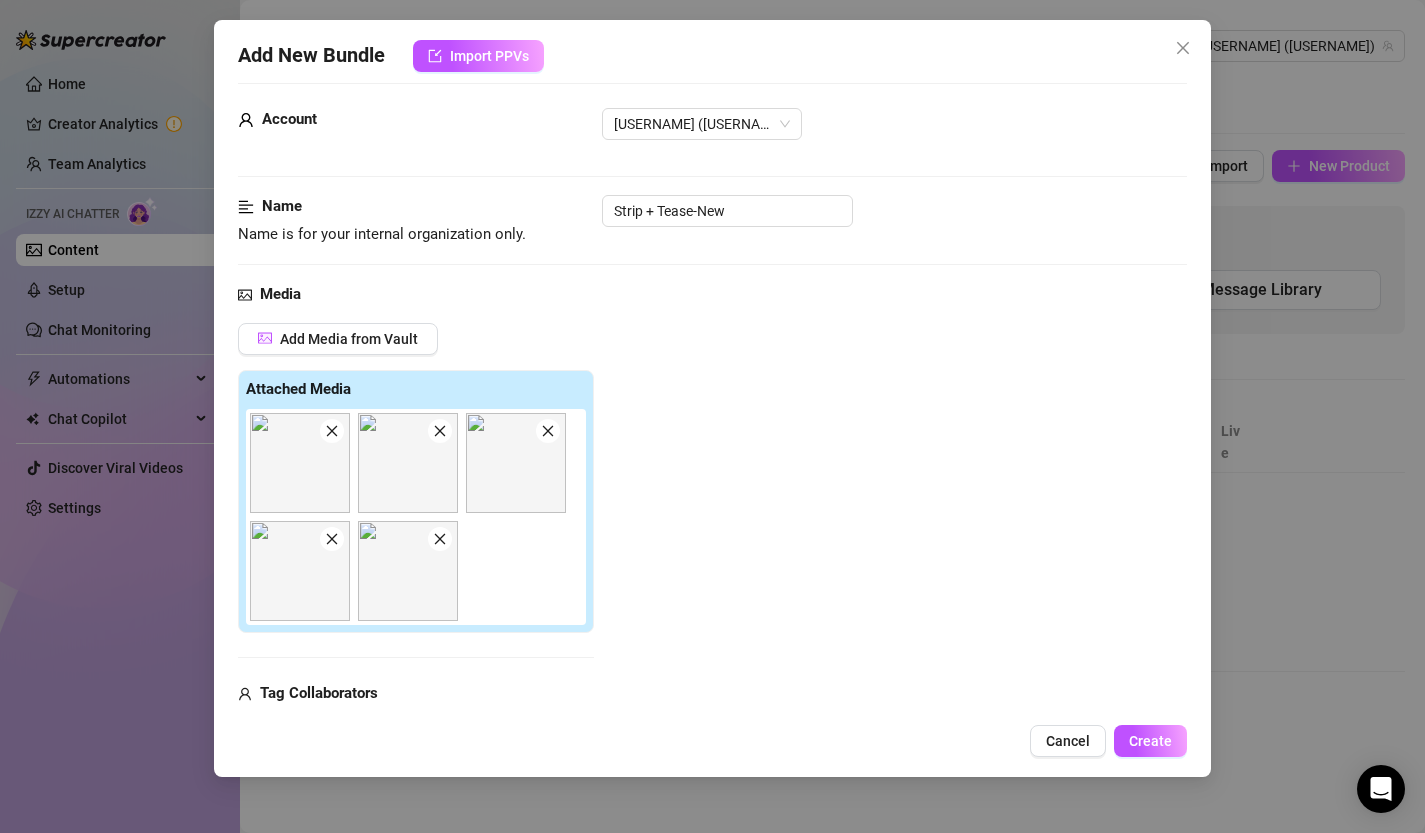 click 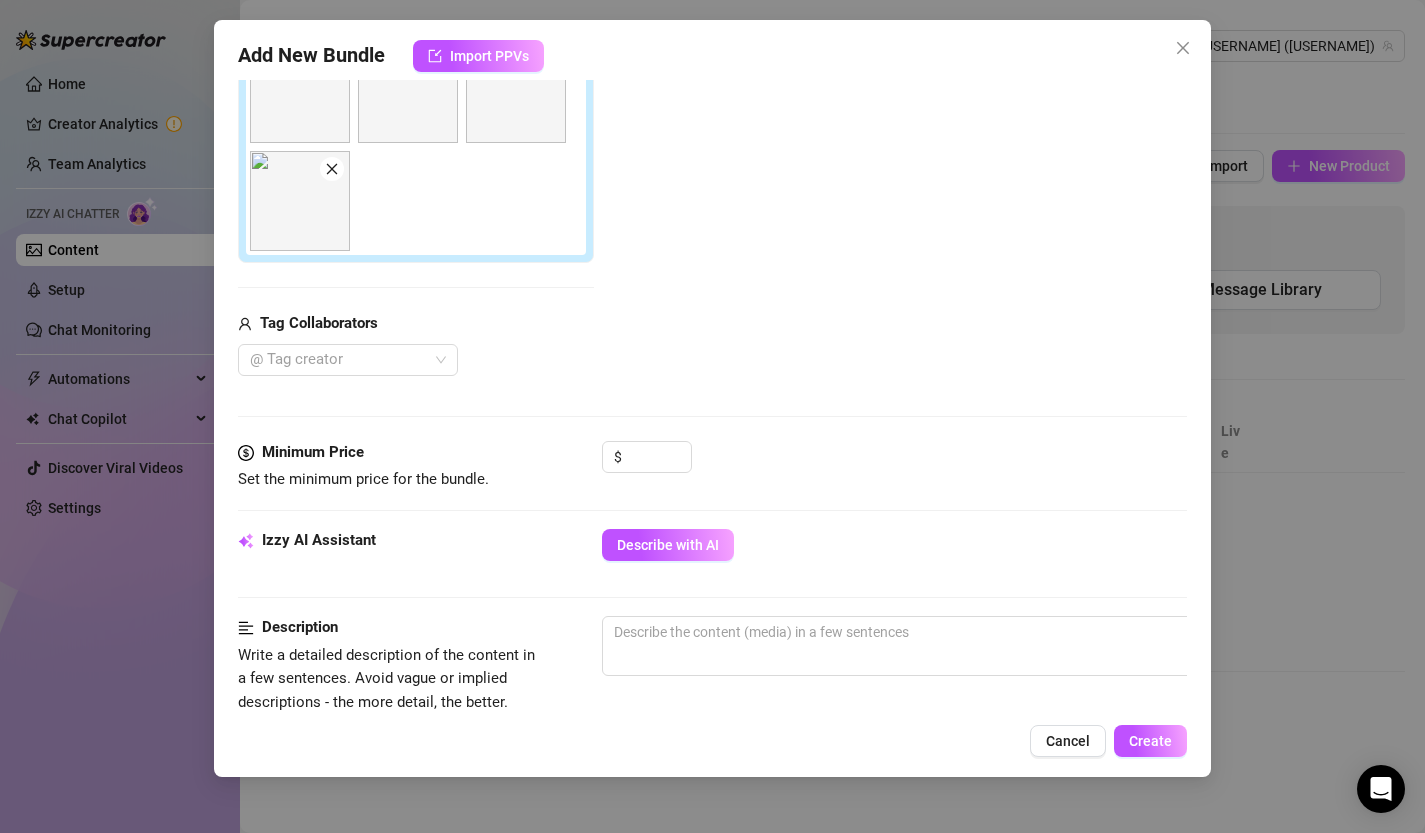 scroll, scrollTop: 394, scrollLeft: 0, axis: vertical 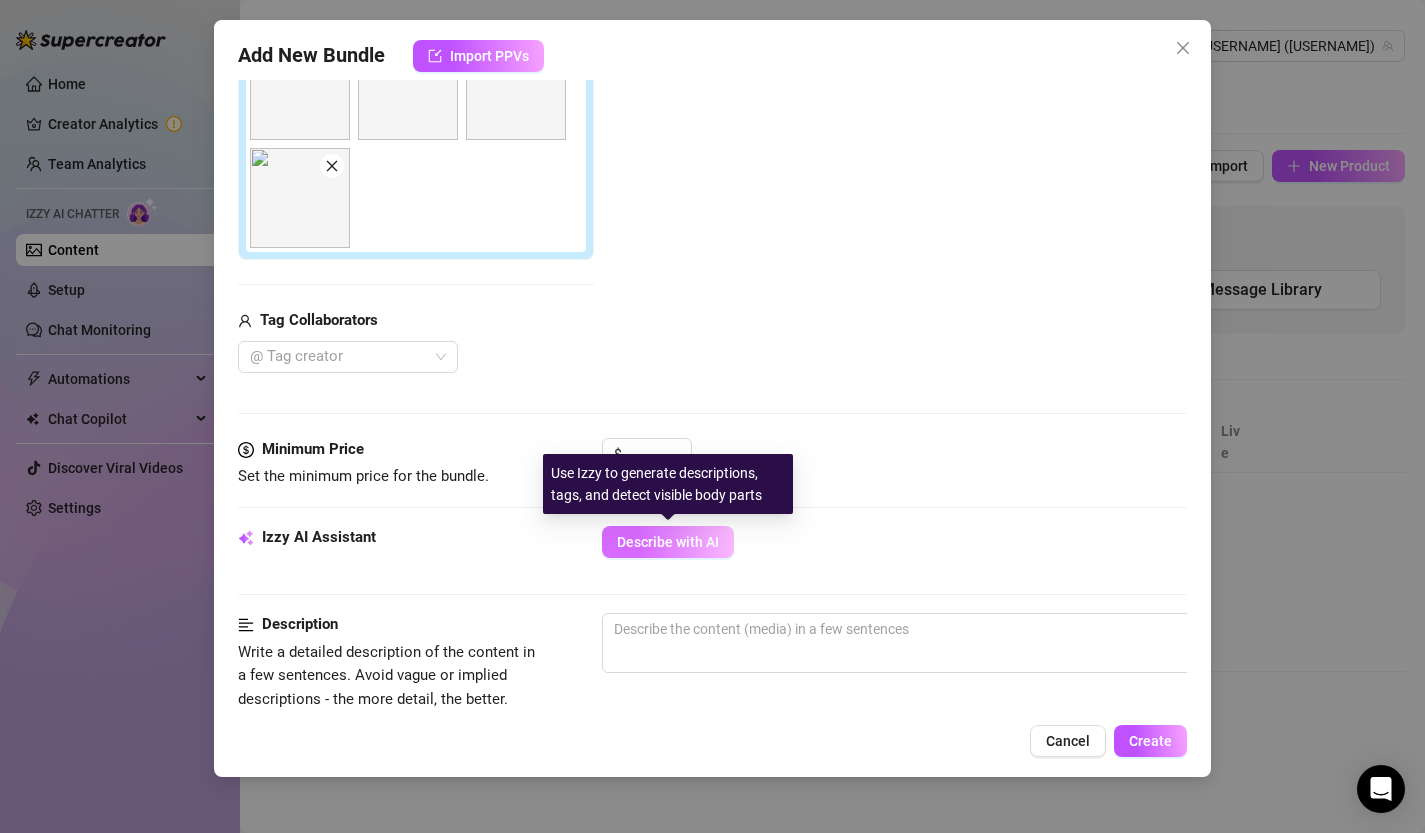 click on "Describe with AI" at bounding box center [668, 542] 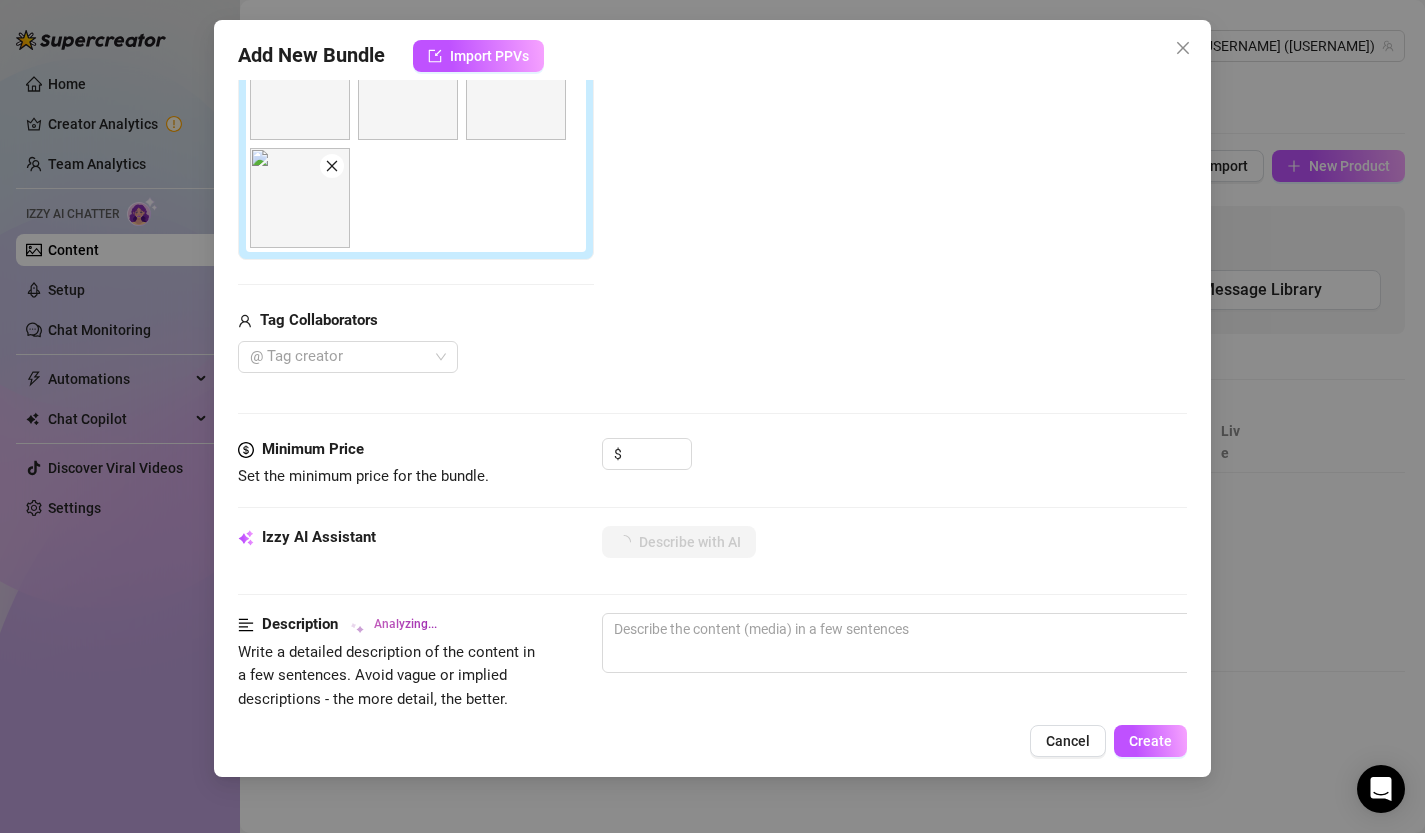 scroll, scrollTop: 0, scrollLeft: 0, axis: both 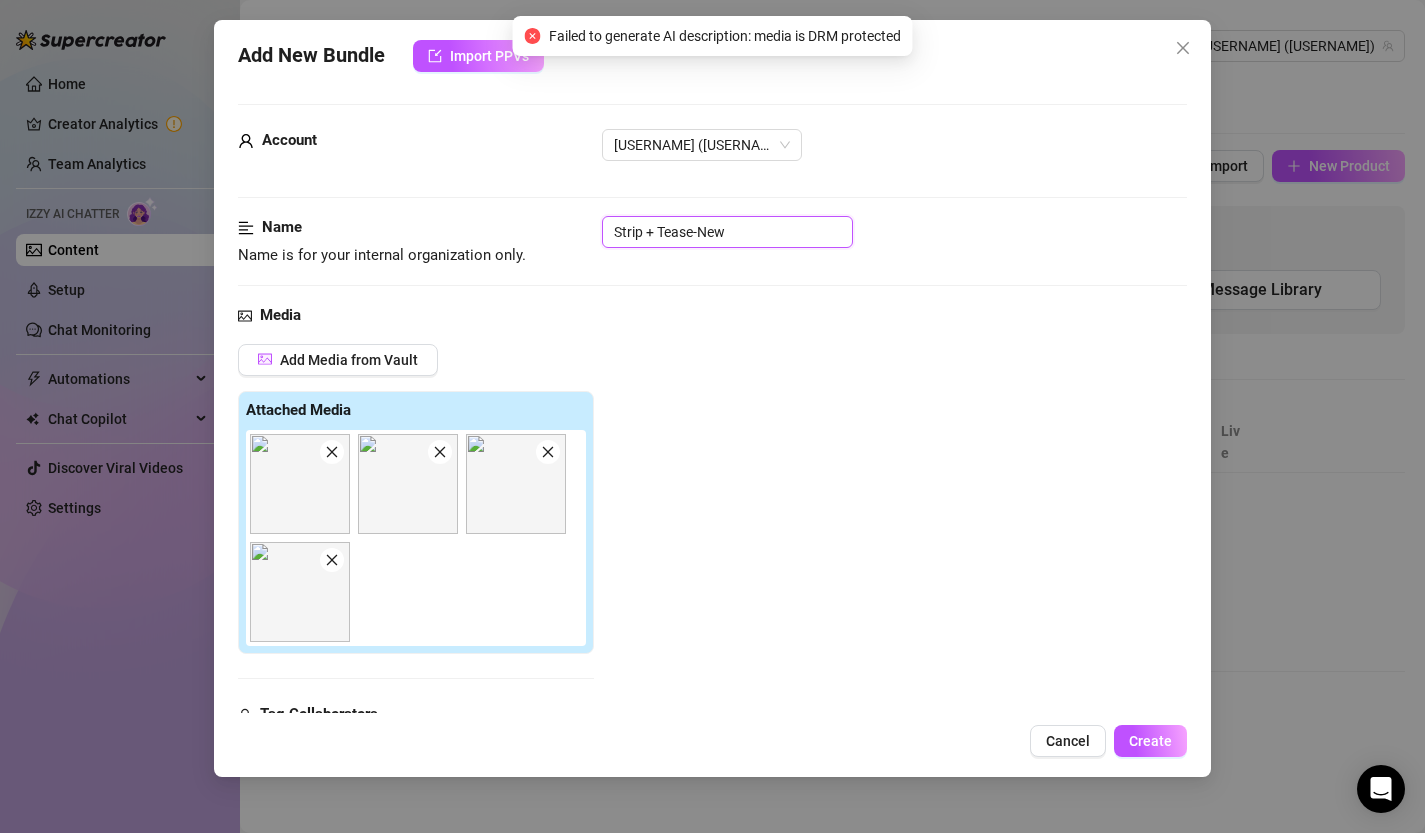click on "Strip + Tease-New" at bounding box center (727, 232) 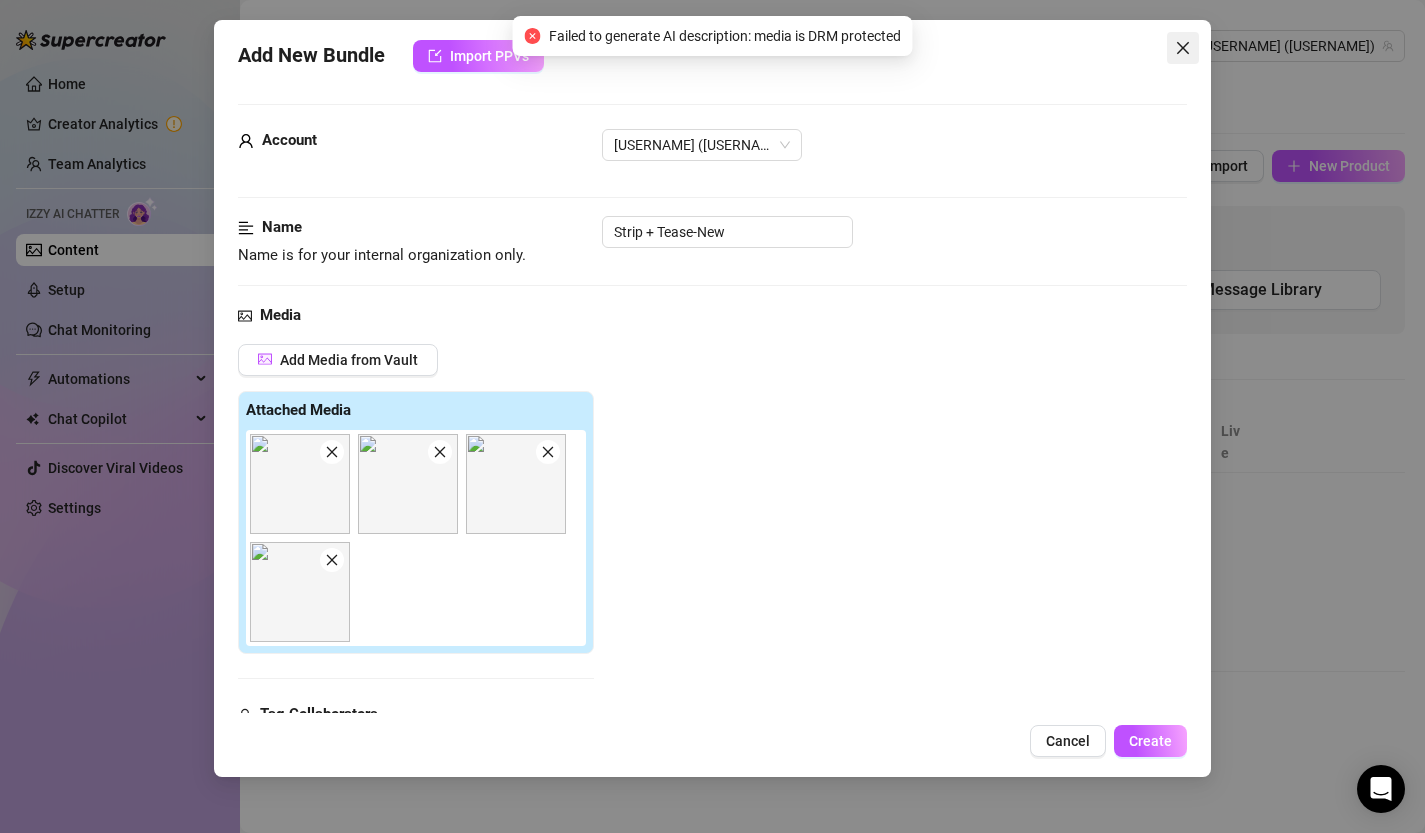 click 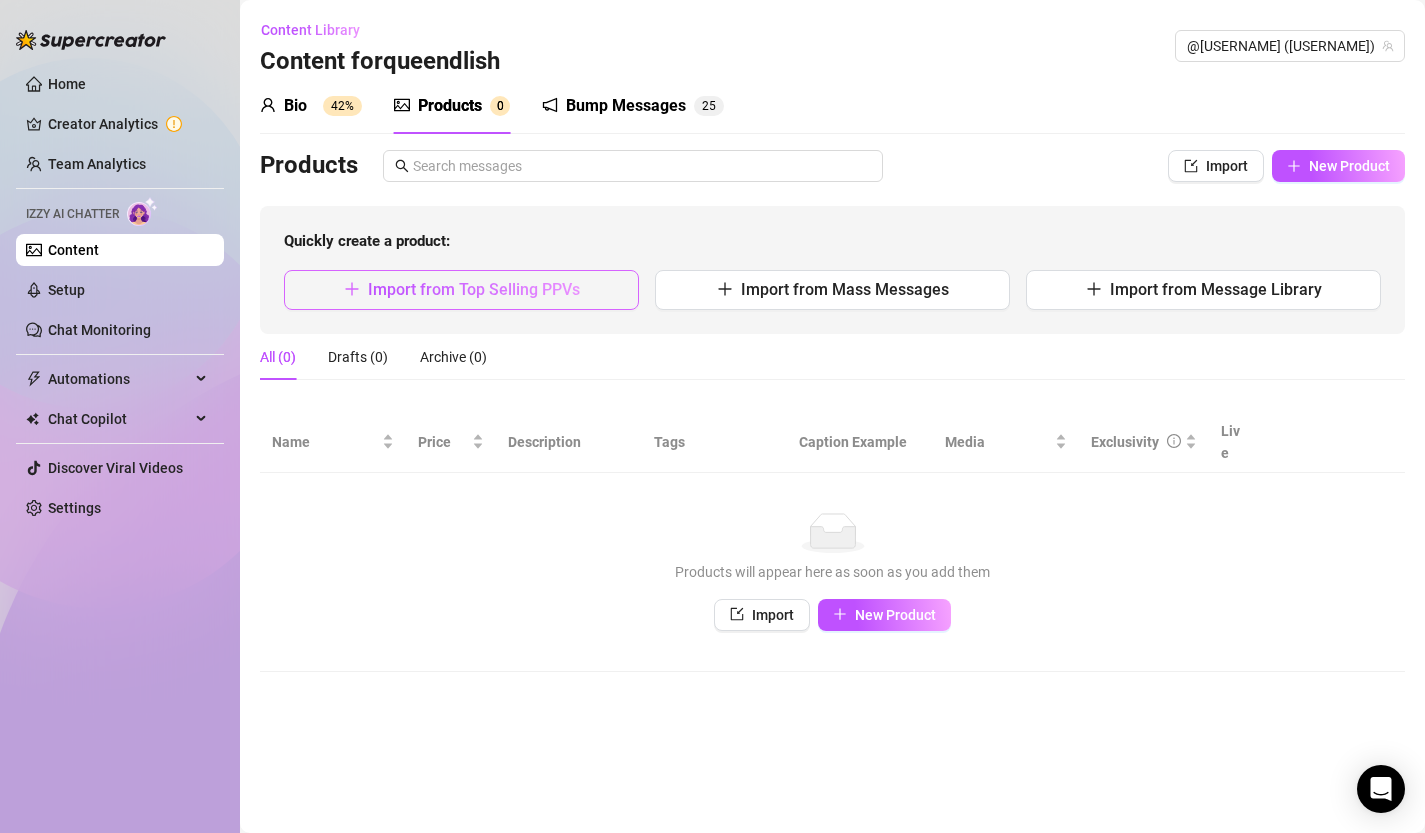 click on "Import from Top Selling PPVs" at bounding box center (474, 289) 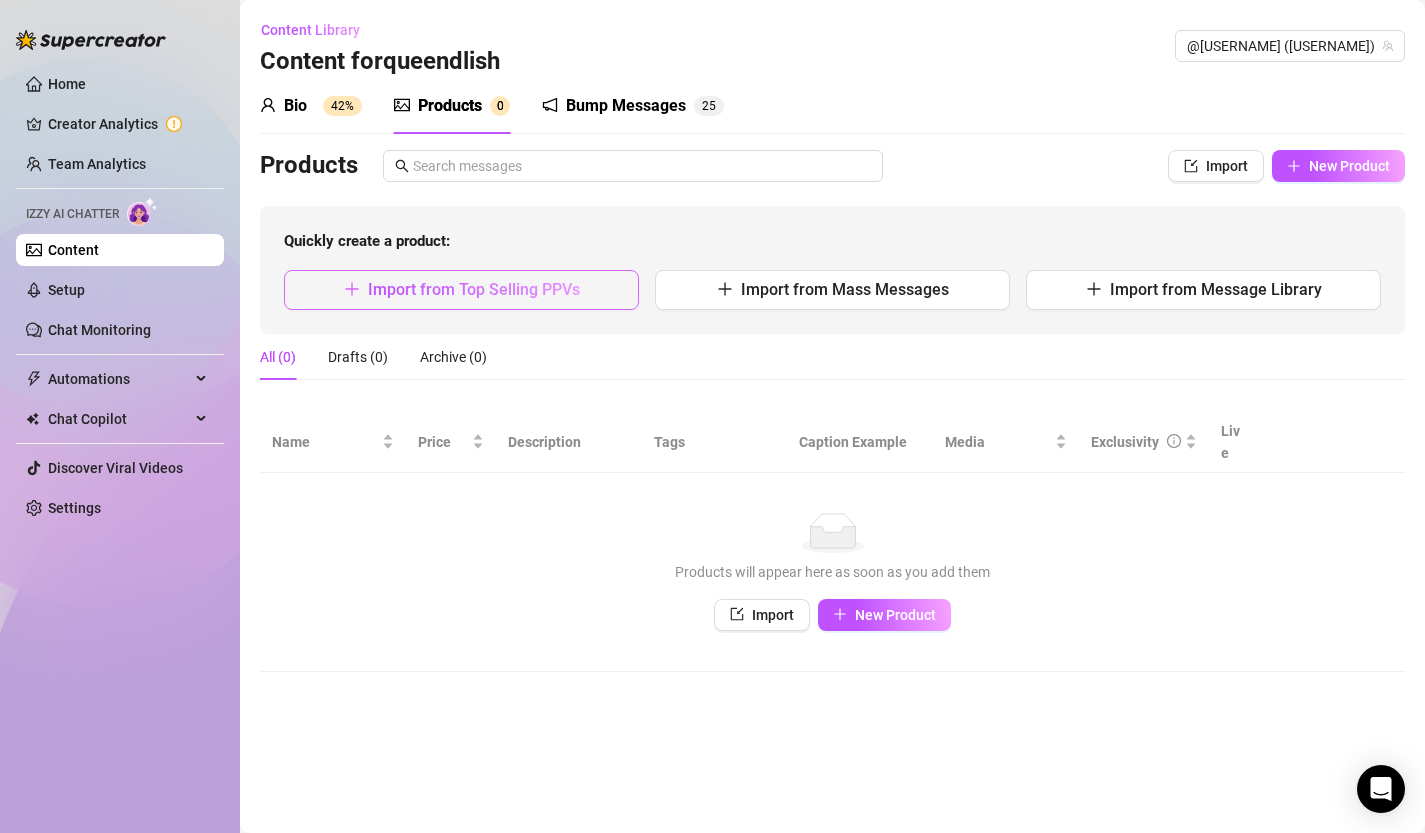 type on "Type your message here..." 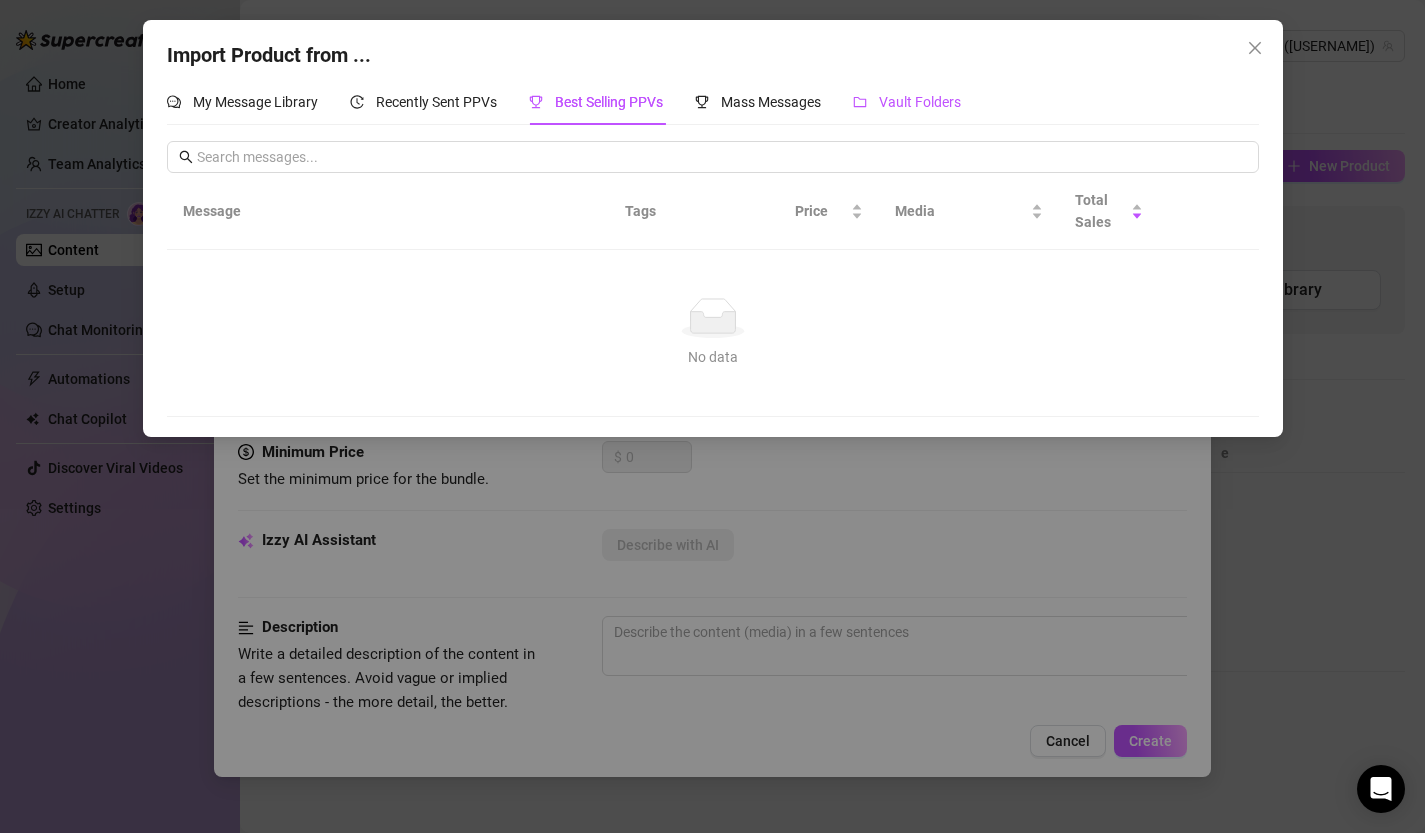 click on "Vault Folders" at bounding box center [920, 102] 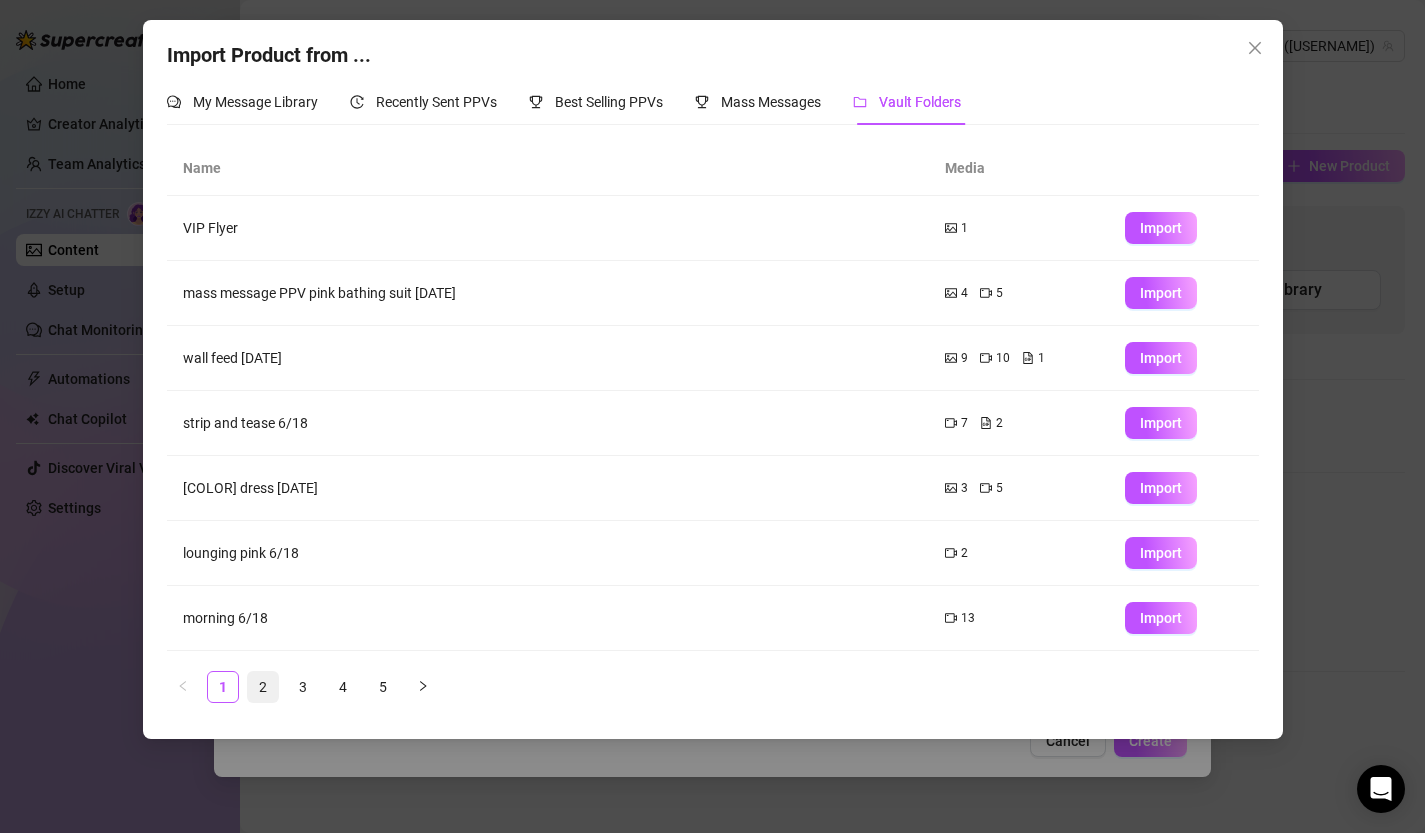 click on "2" at bounding box center (263, 687) 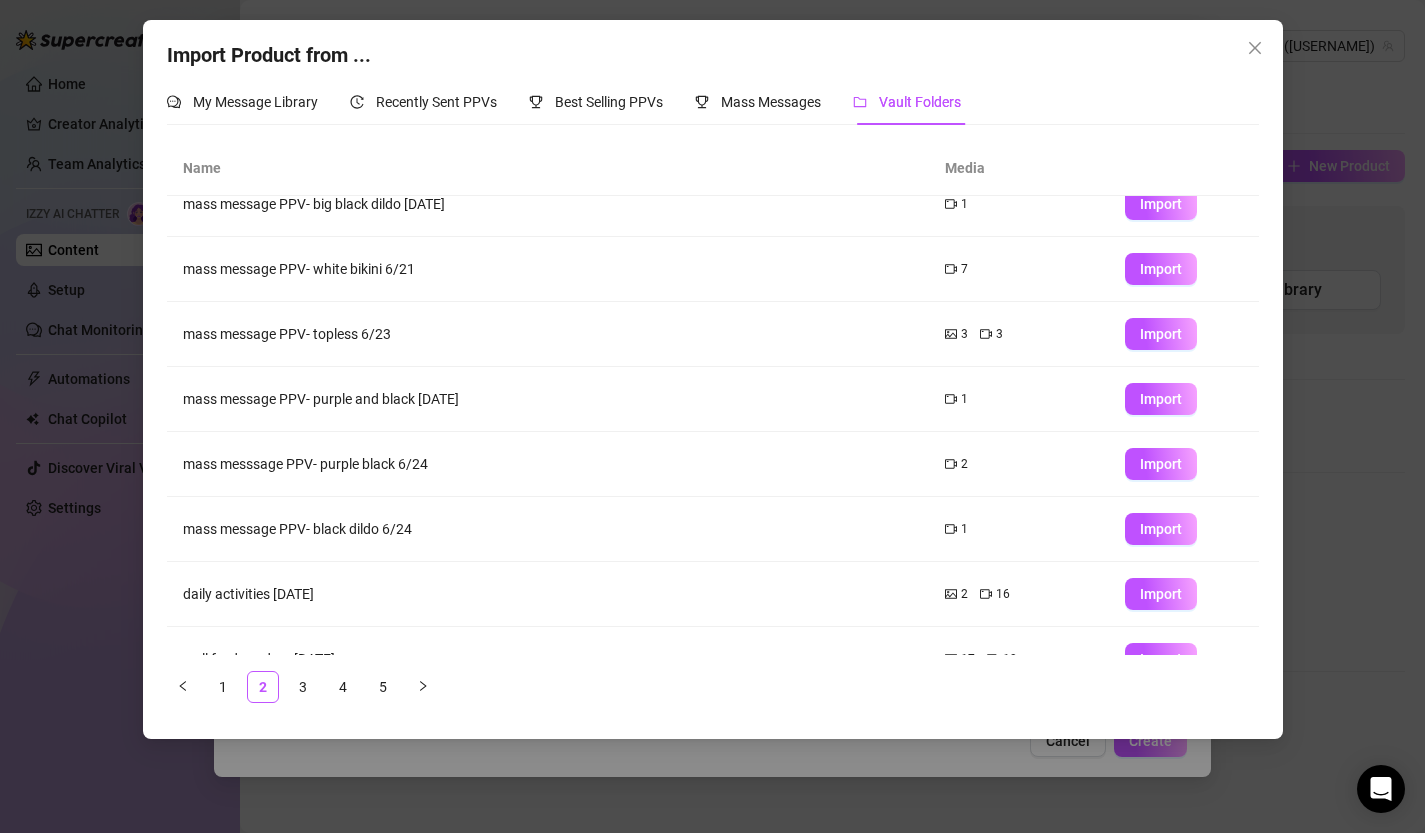 scroll, scrollTop: 192, scrollLeft: 0, axis: vertical 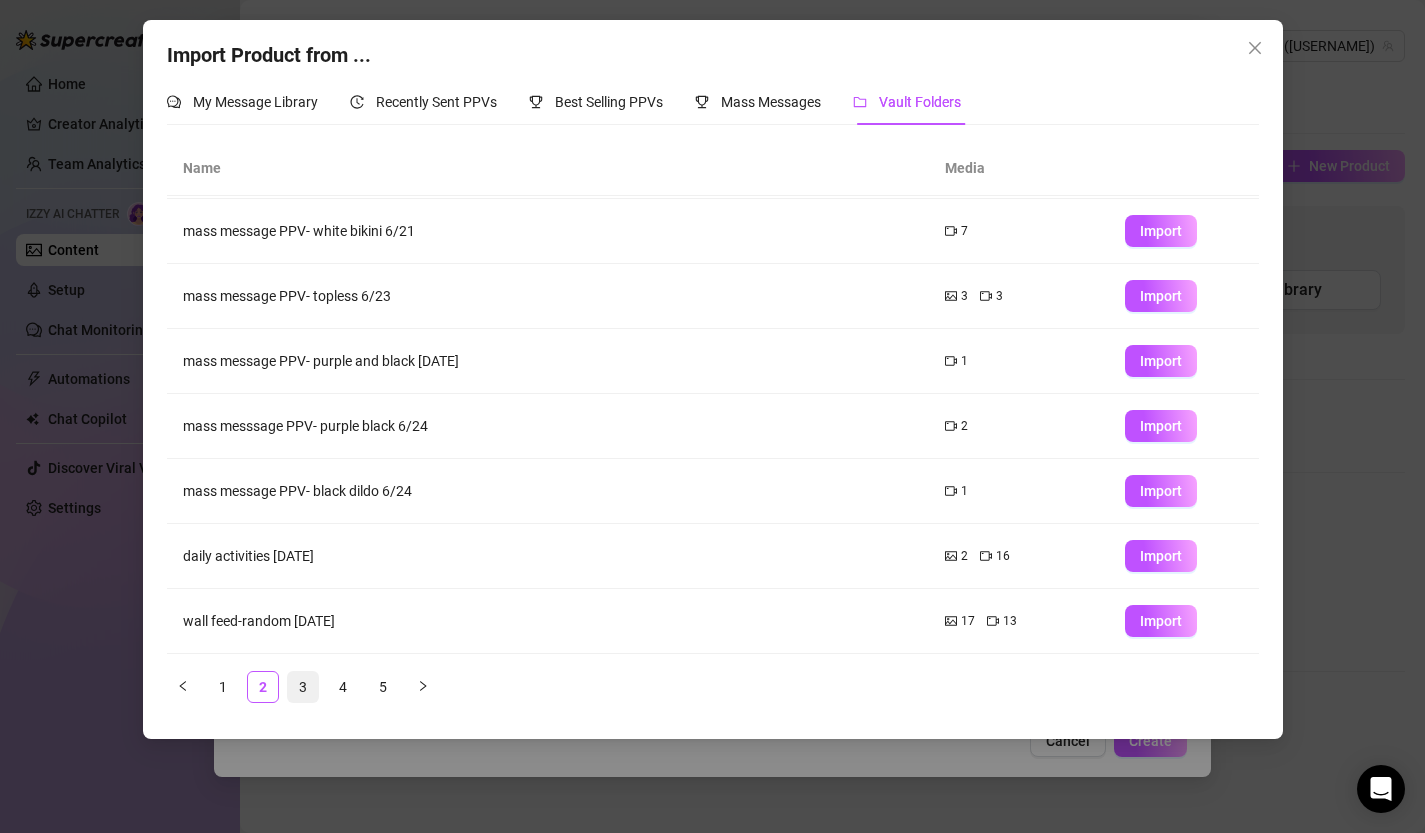 click on "3" at bounding box center (303, 687) 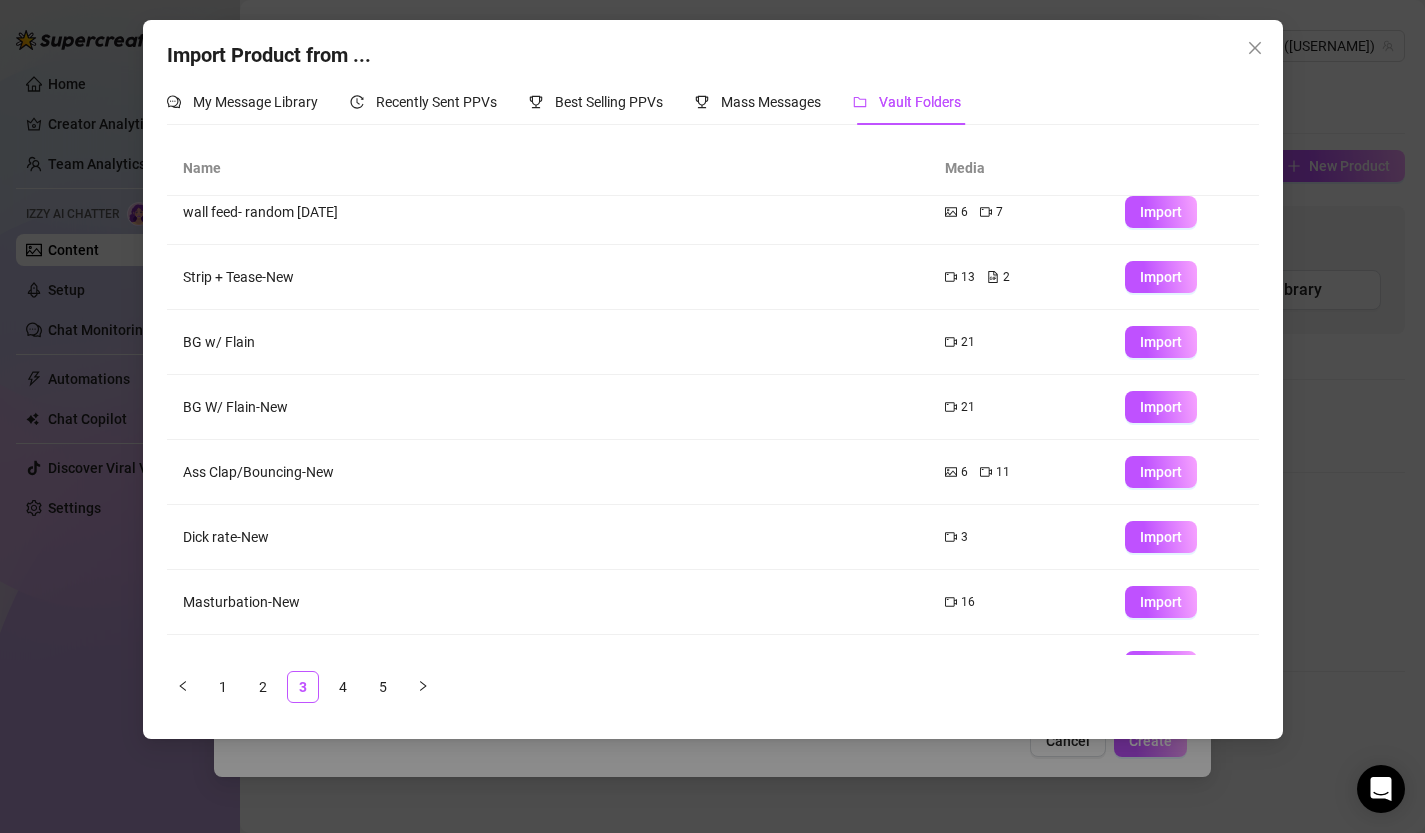 scroll, scrollTop: 192, scrollLeft: 0, axis: vertical 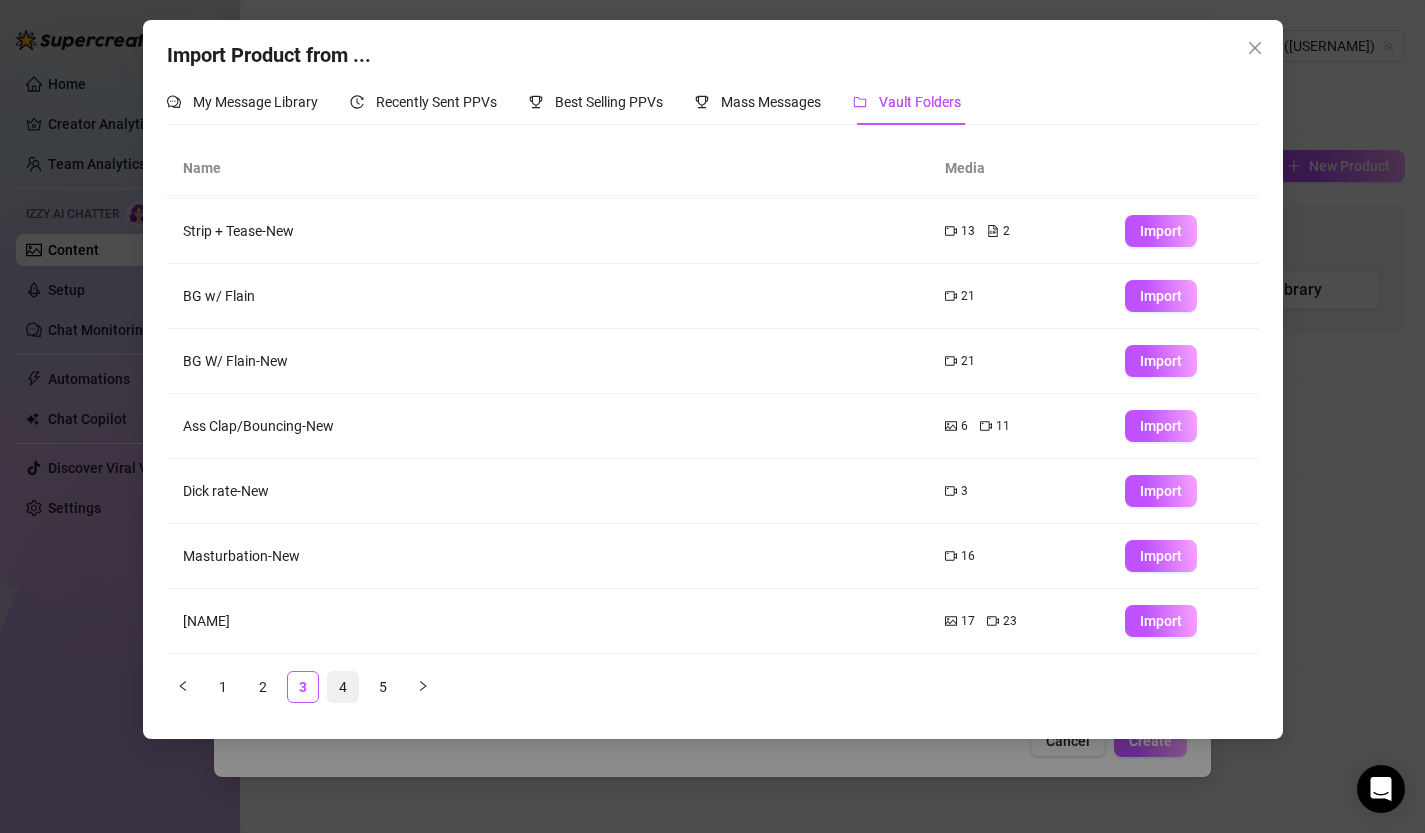 click on "4" at bounding box center (343, 687) 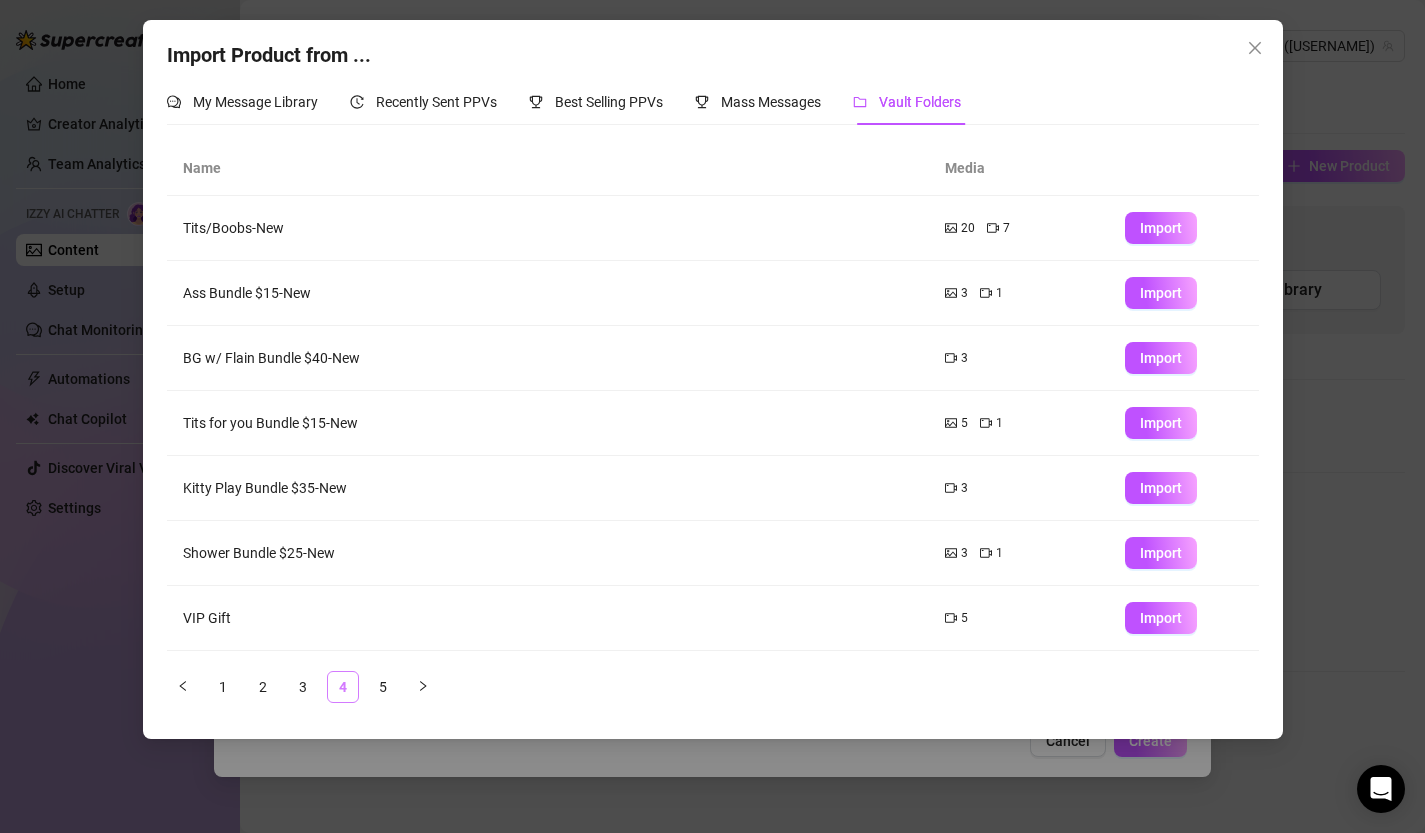 scroll, scrollTop: 0, scrollLeft: 0, axis: both 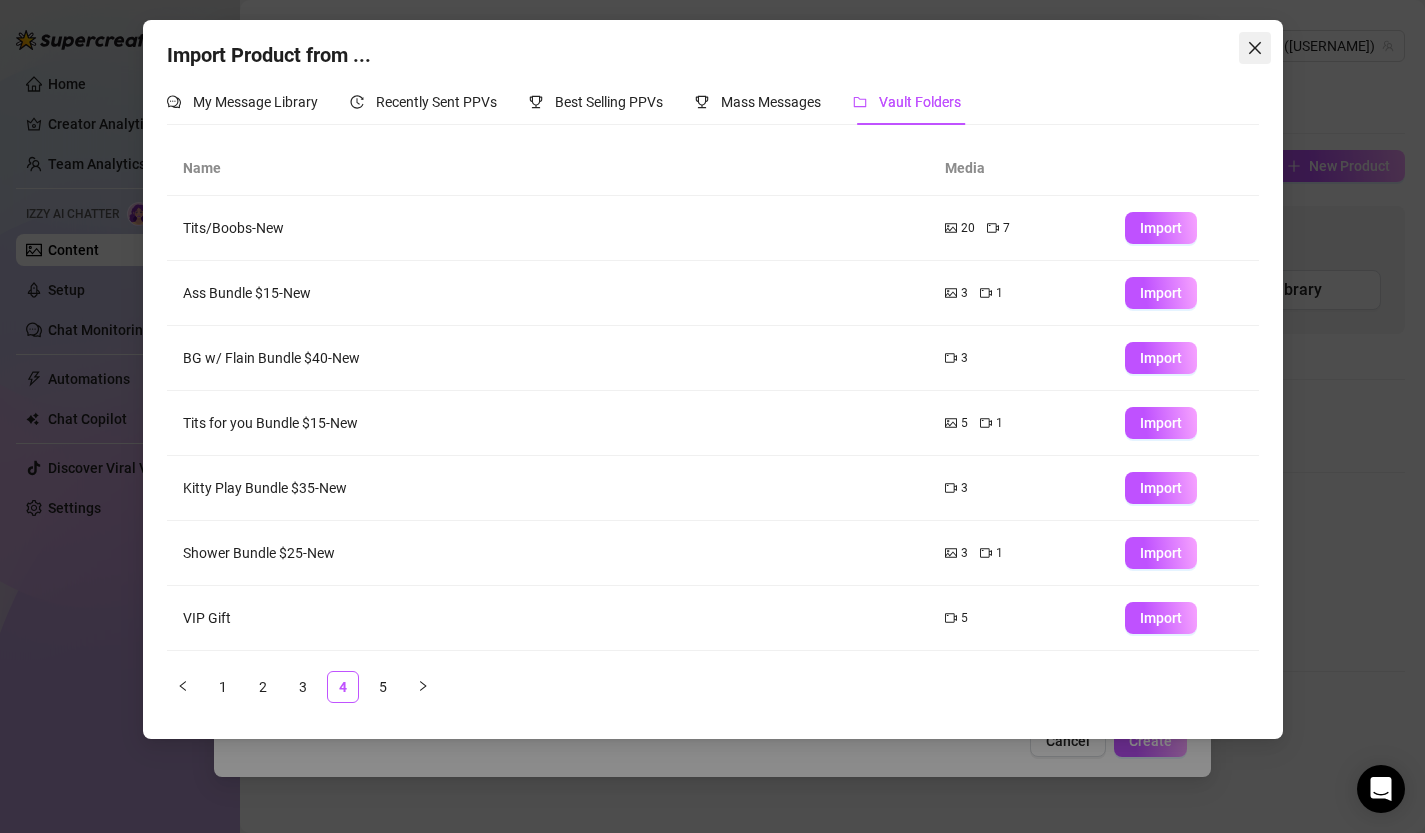 click 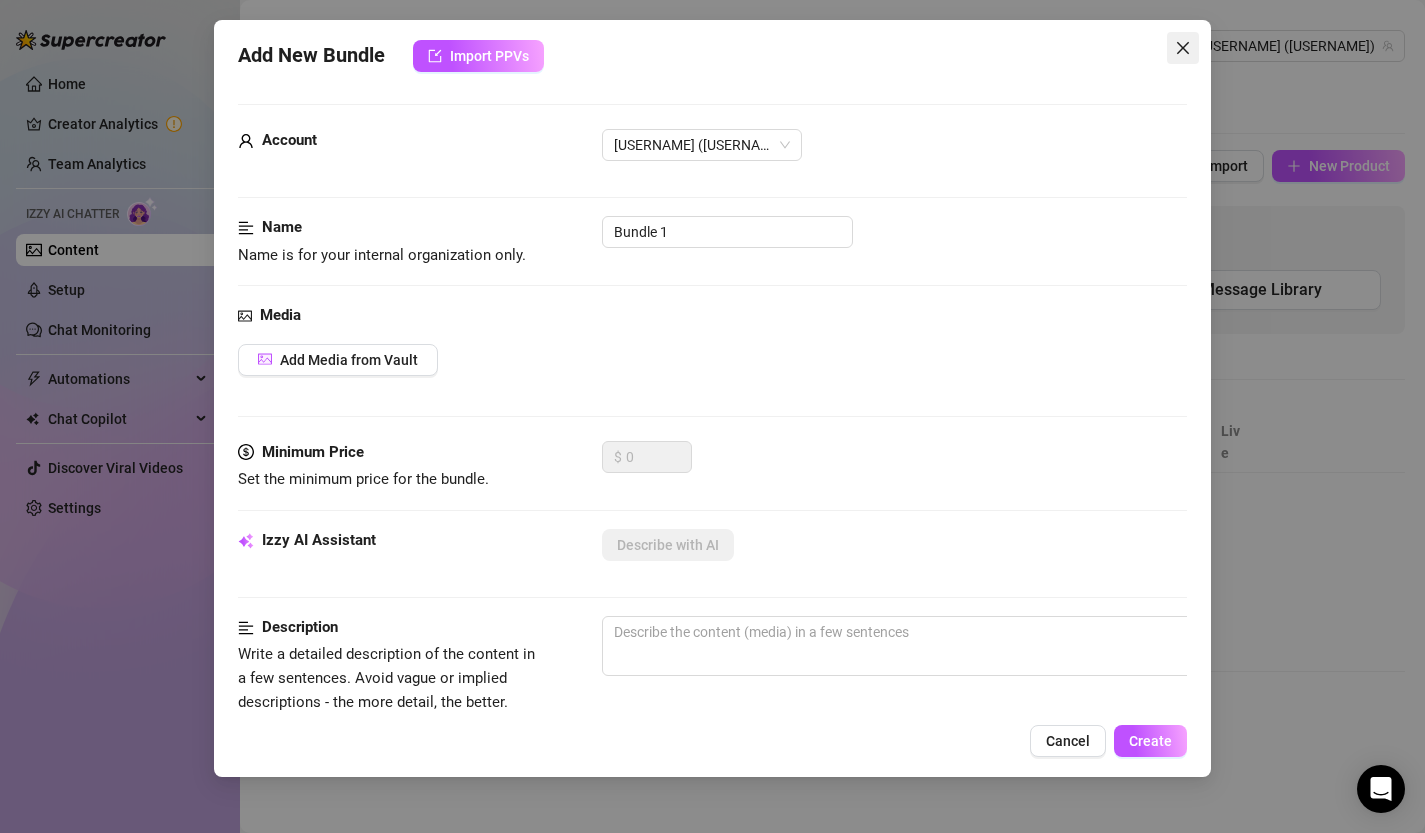 click at bounding box center (1183, 48) 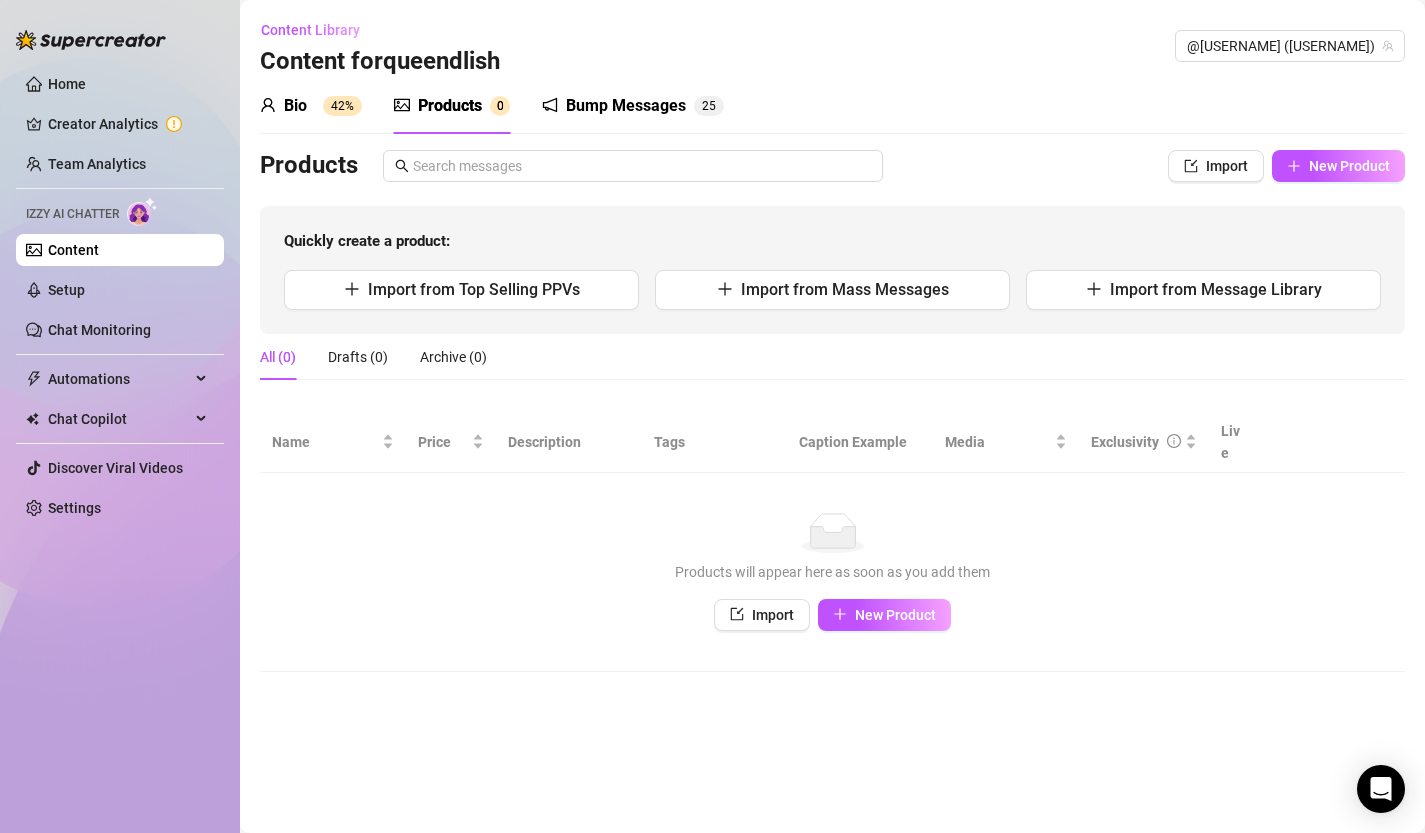 click on "Content" at bounding box center (73, 250) 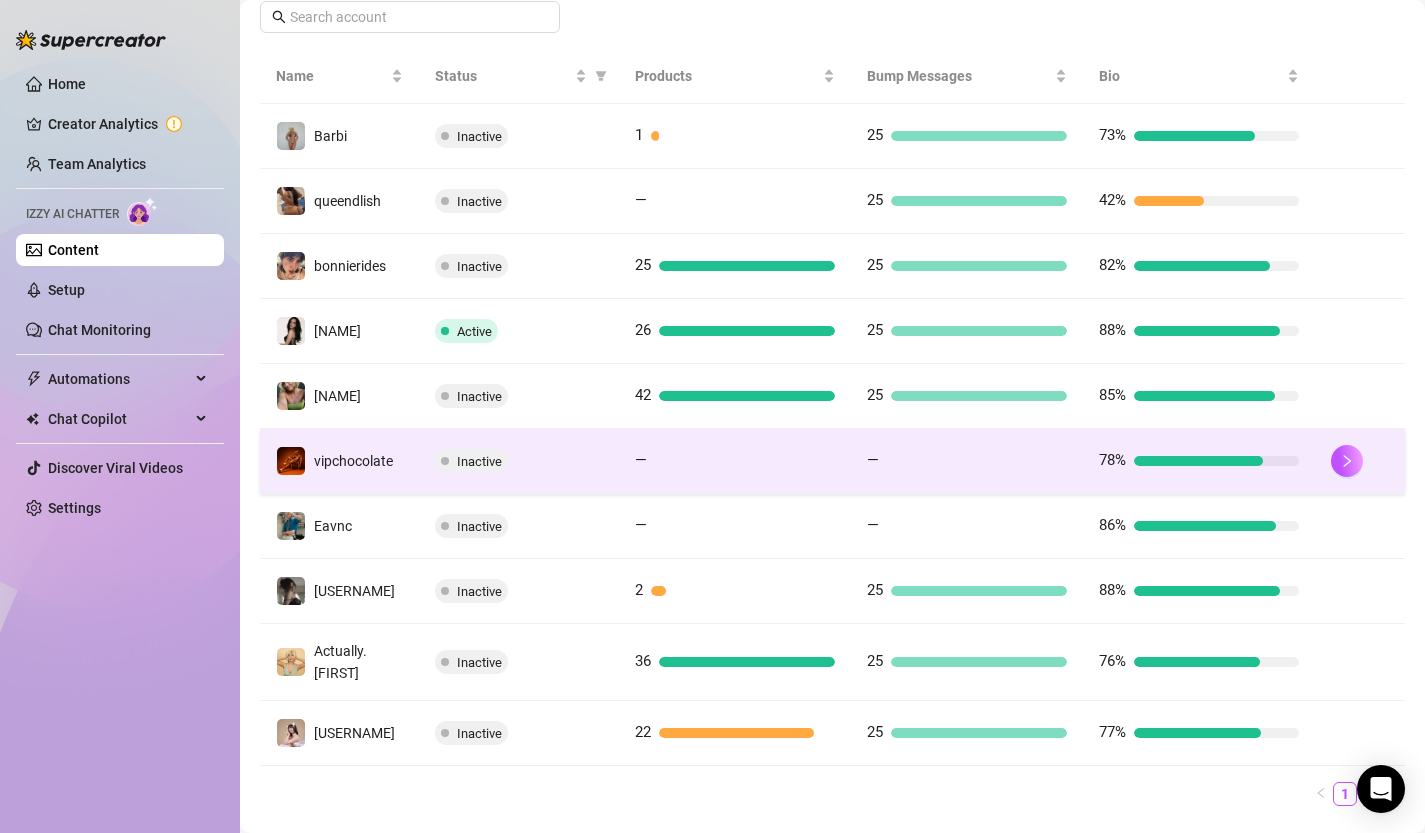 scroll, scrollTop: 376, scrollLeft: 0, axis: vertical 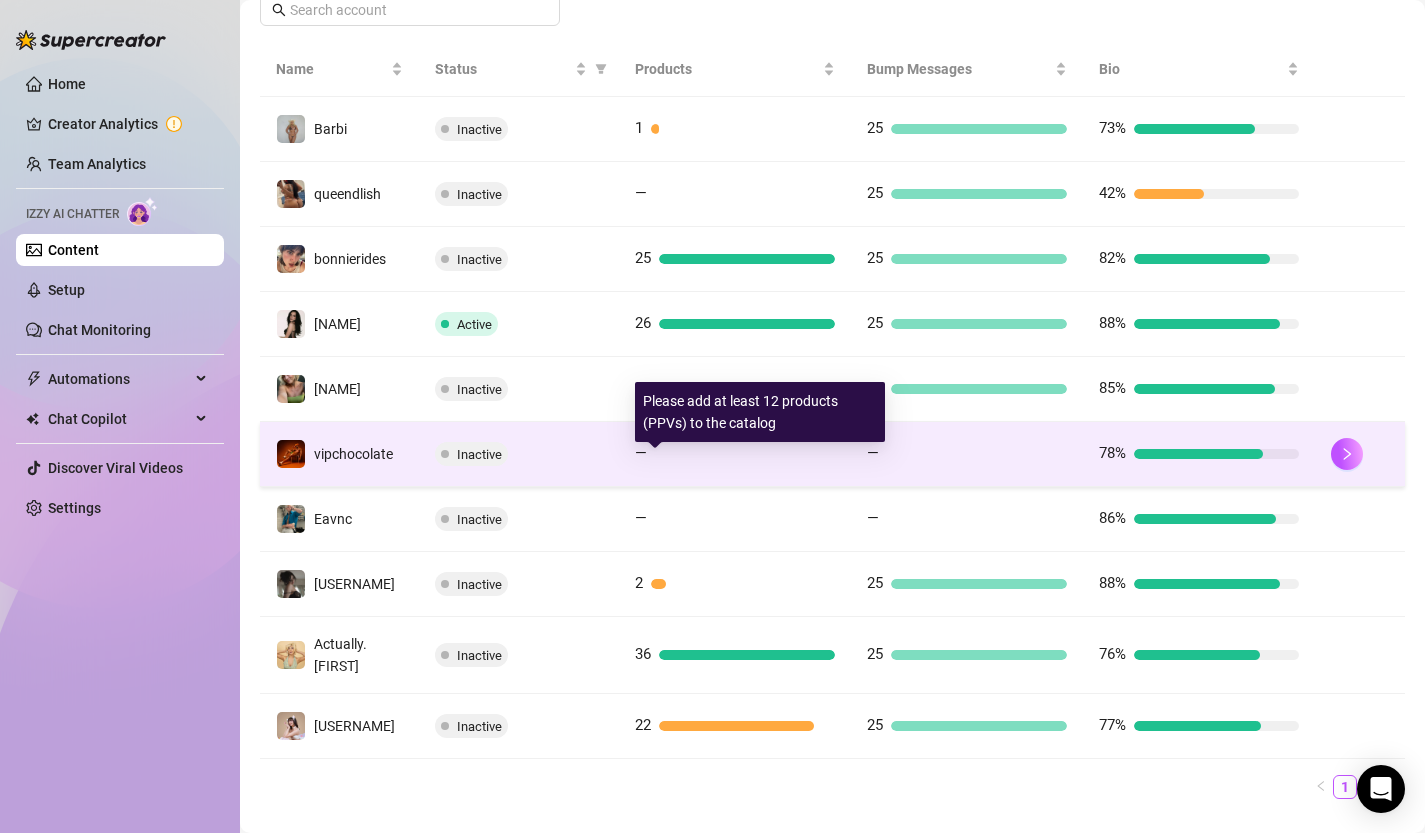 click on "—" at bounding box center (641, 453) 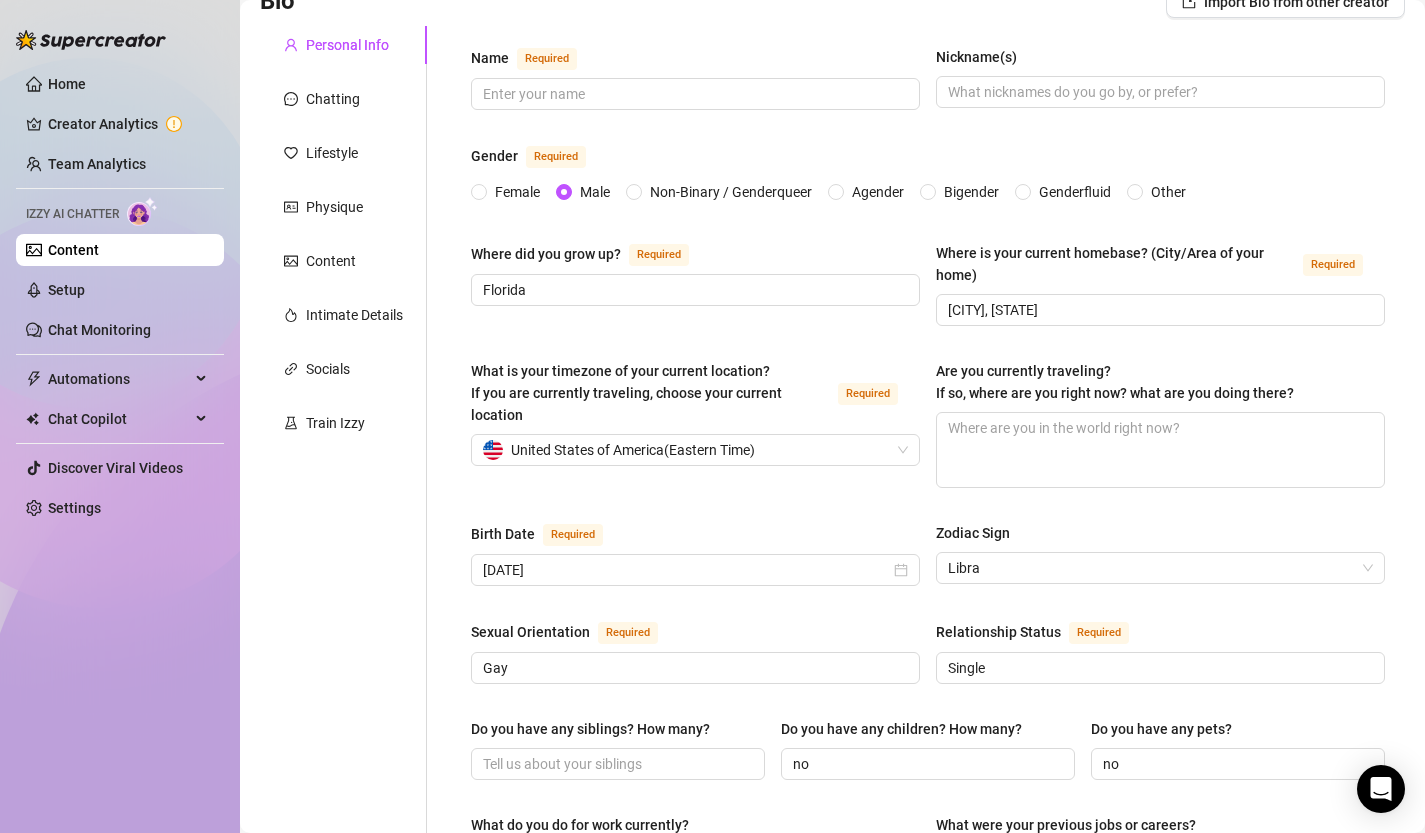 scroll, scrollTop: 0, scrollLeft: 0, axis: both 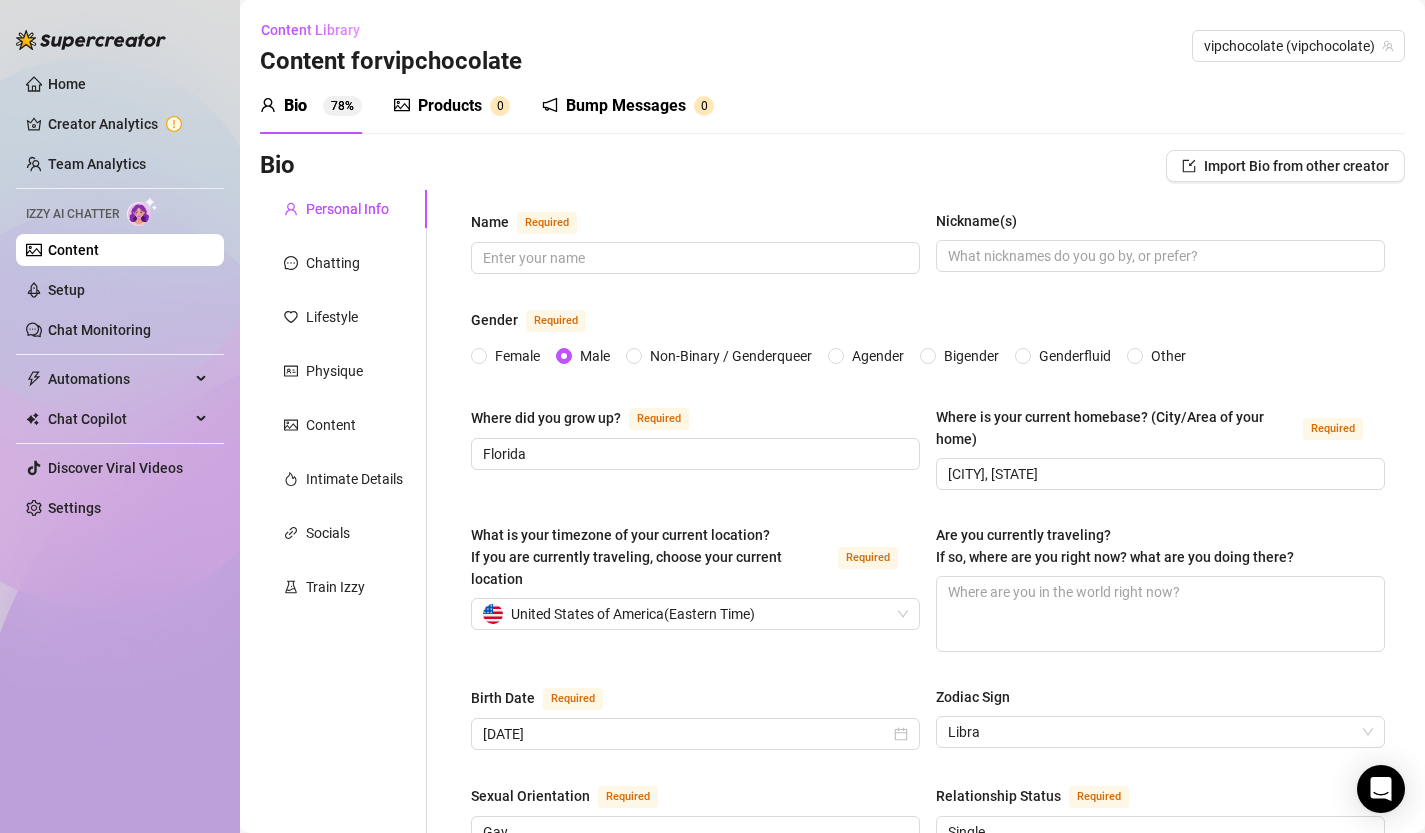 click on "Products" at bounding box center (450, 106) 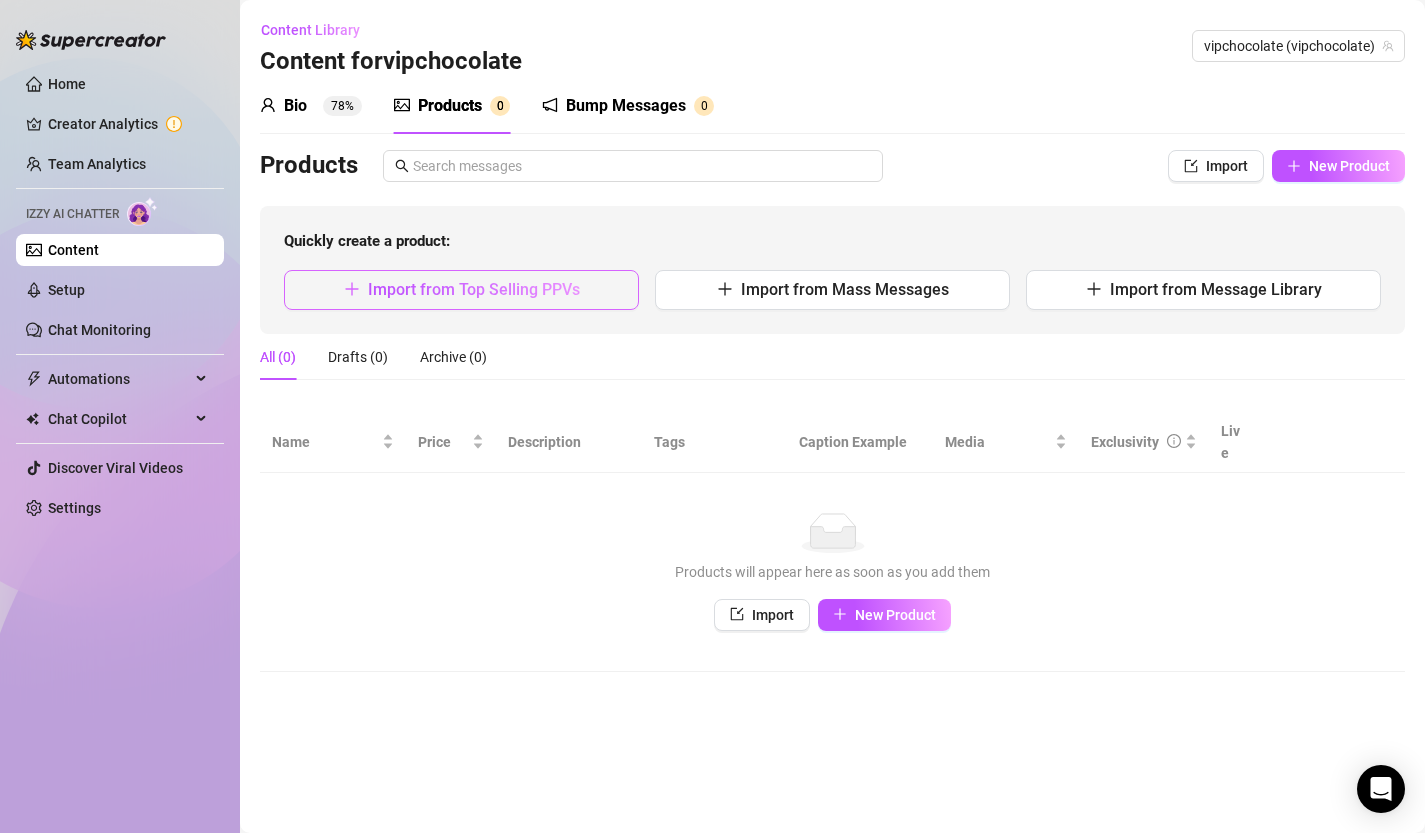 click on "Import from Top Selling PPVs" at bounding box center [461, 290] 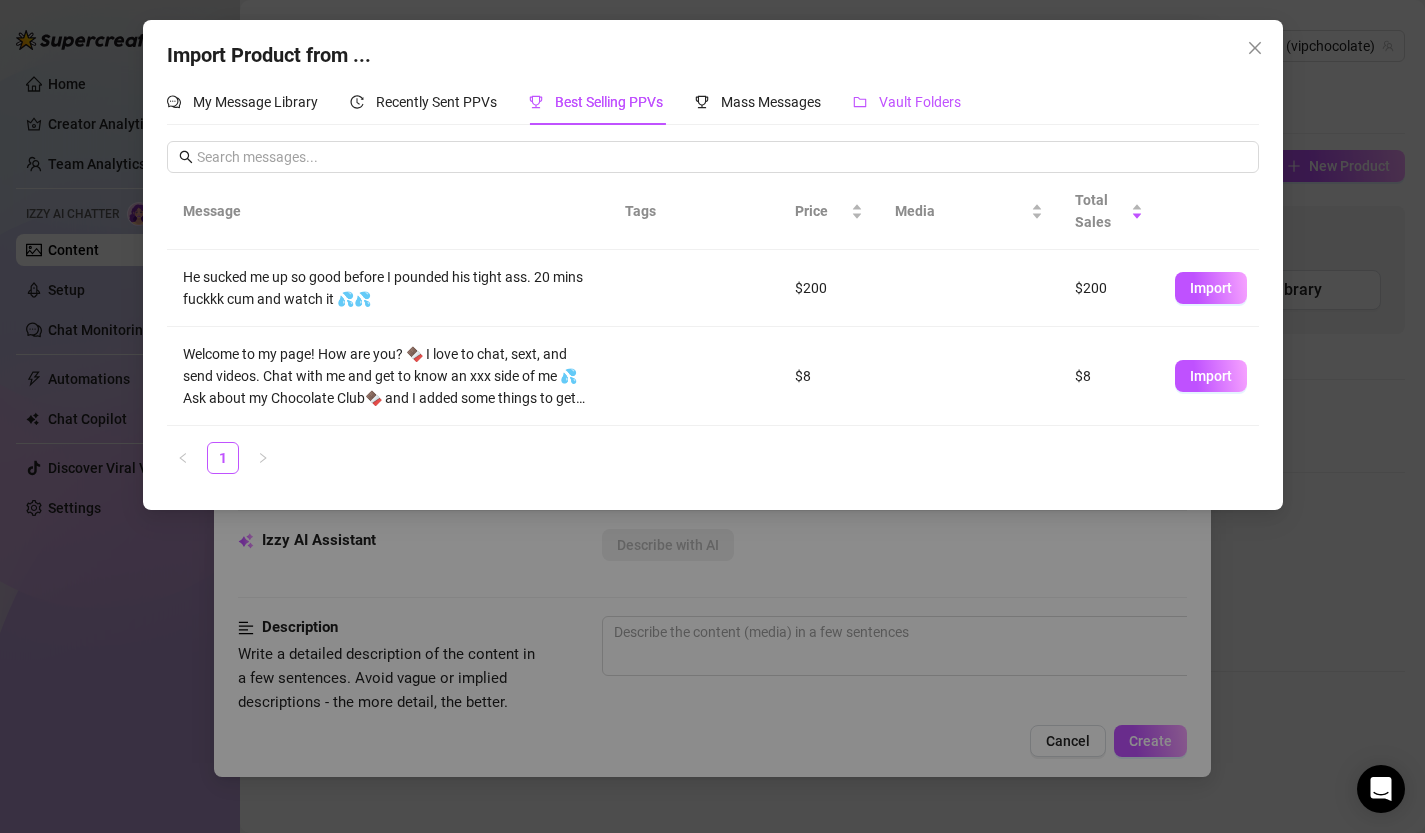 click on "Vault Folders" at bounding box center [907, 102] 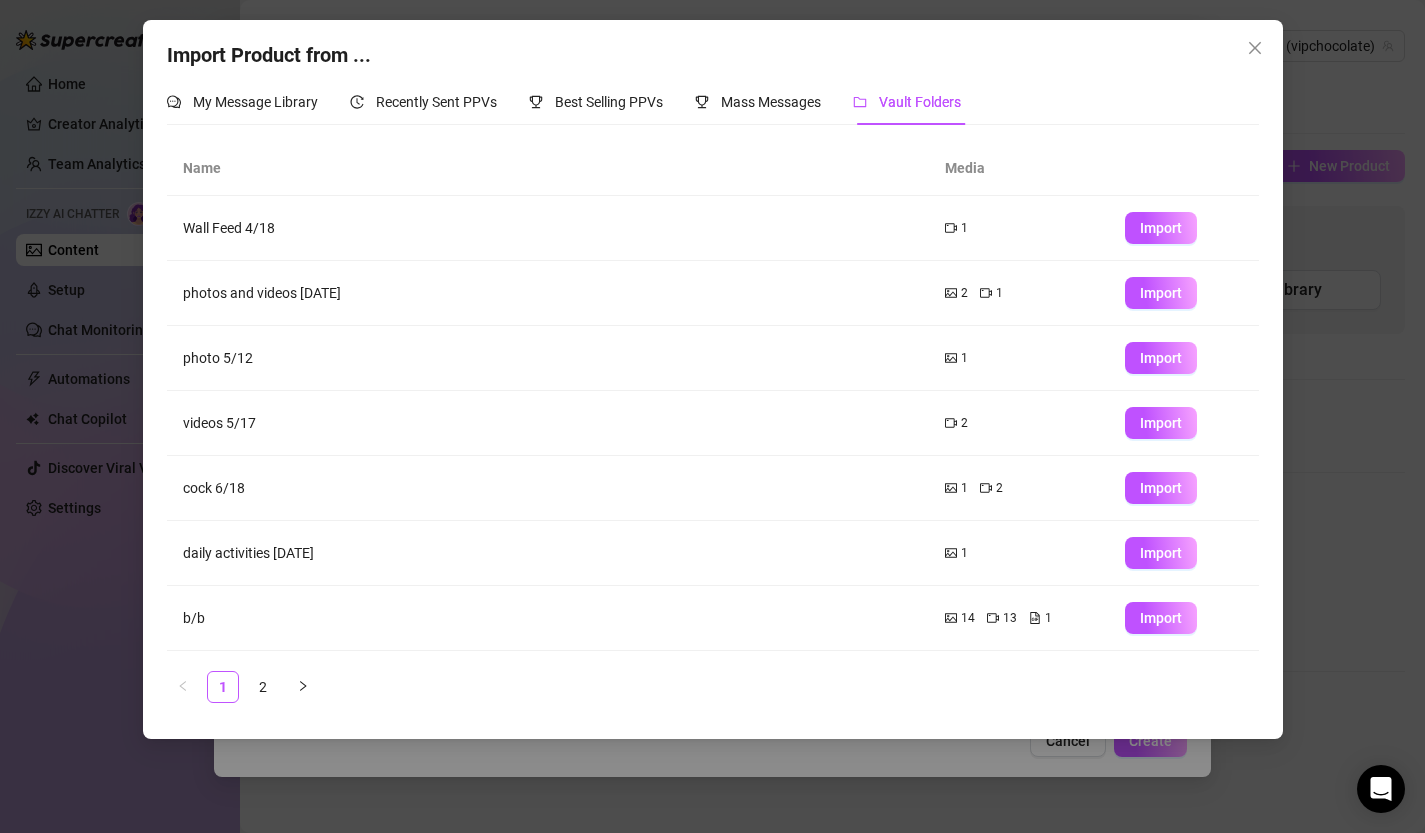 scroll, scrollTop: 192, scrollLeft: 0, axis: vertical 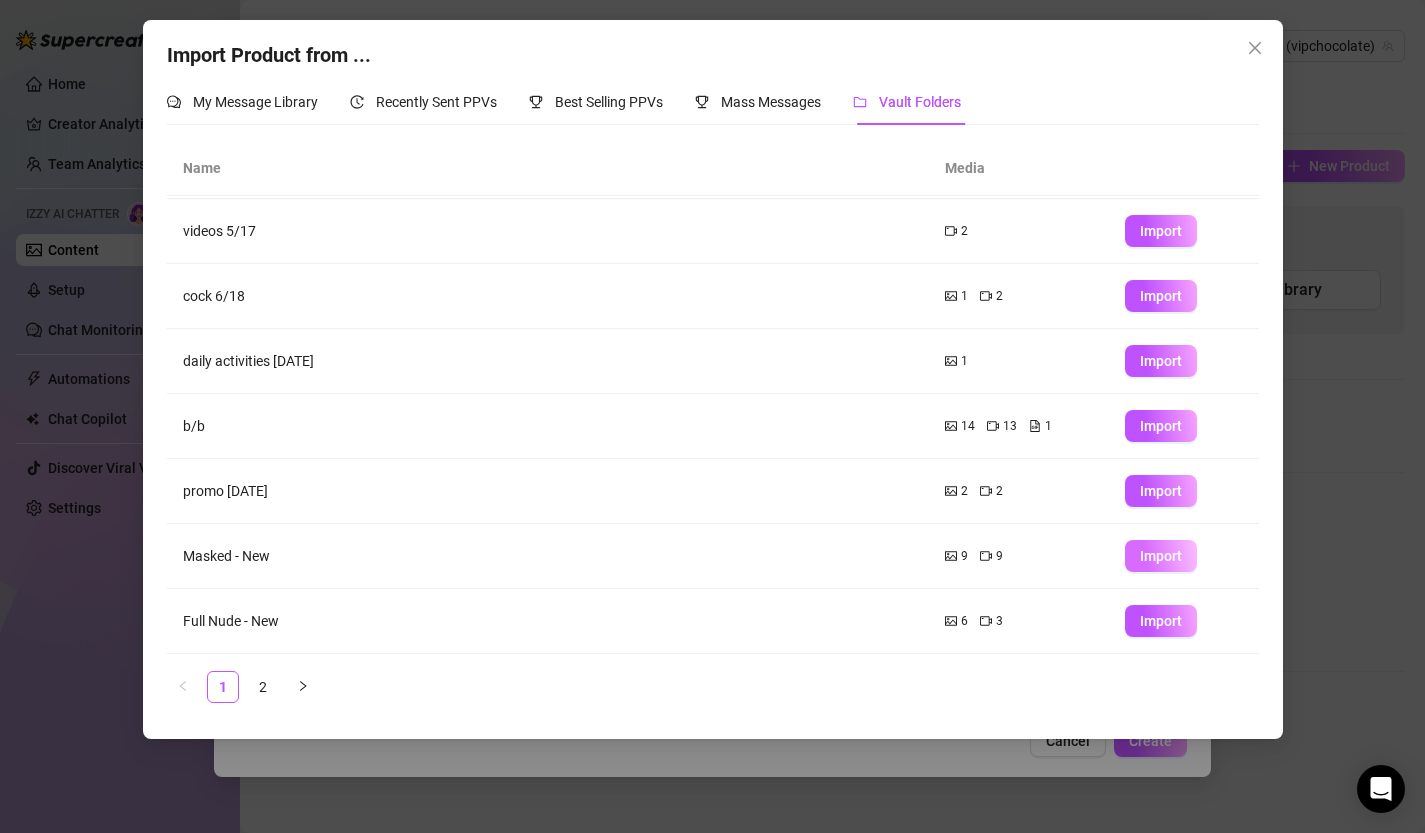 click on "Import" at bounding box center (1161, 556) 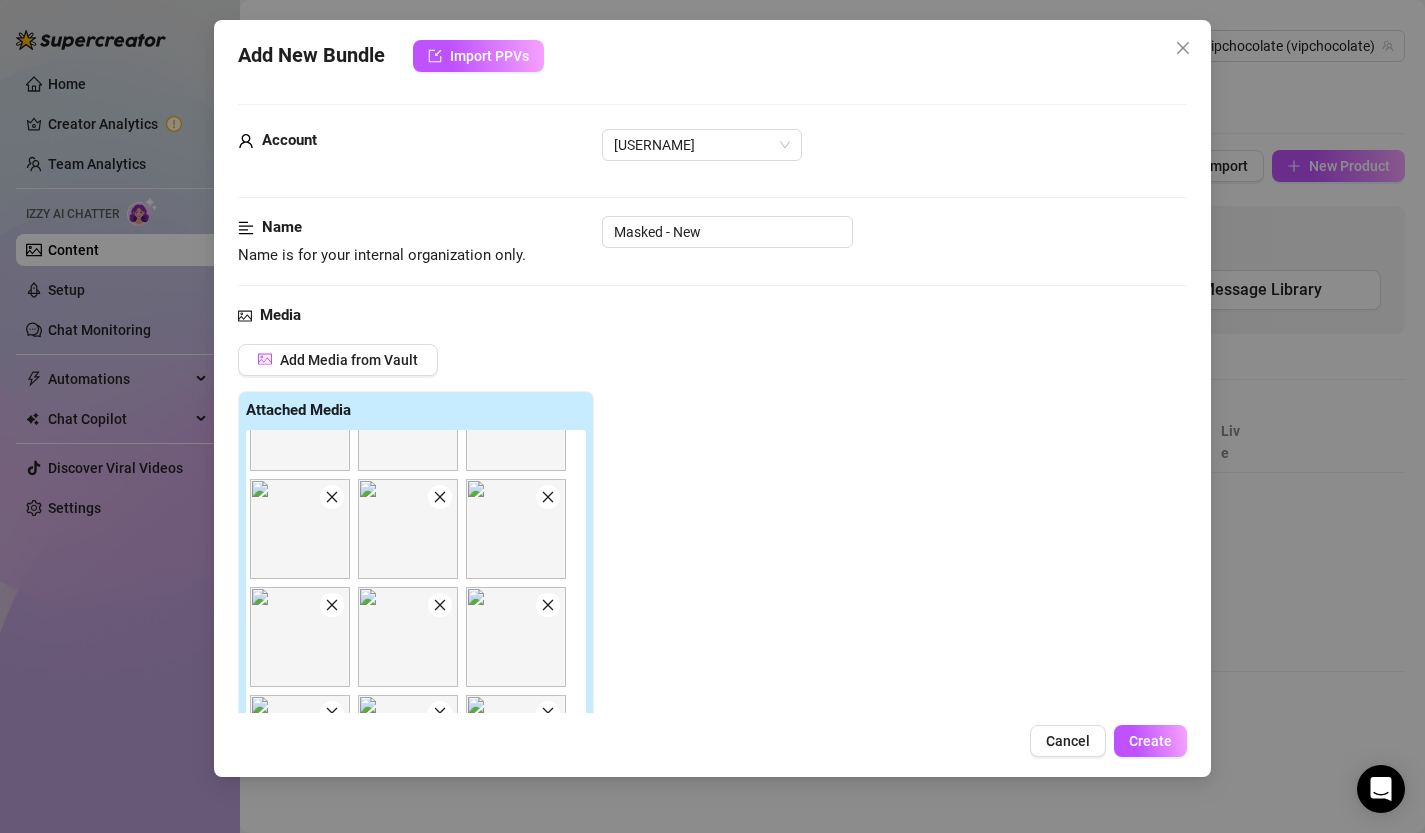 scroll, scrollTop: 298, scrollLeft: 0, axis: vertical 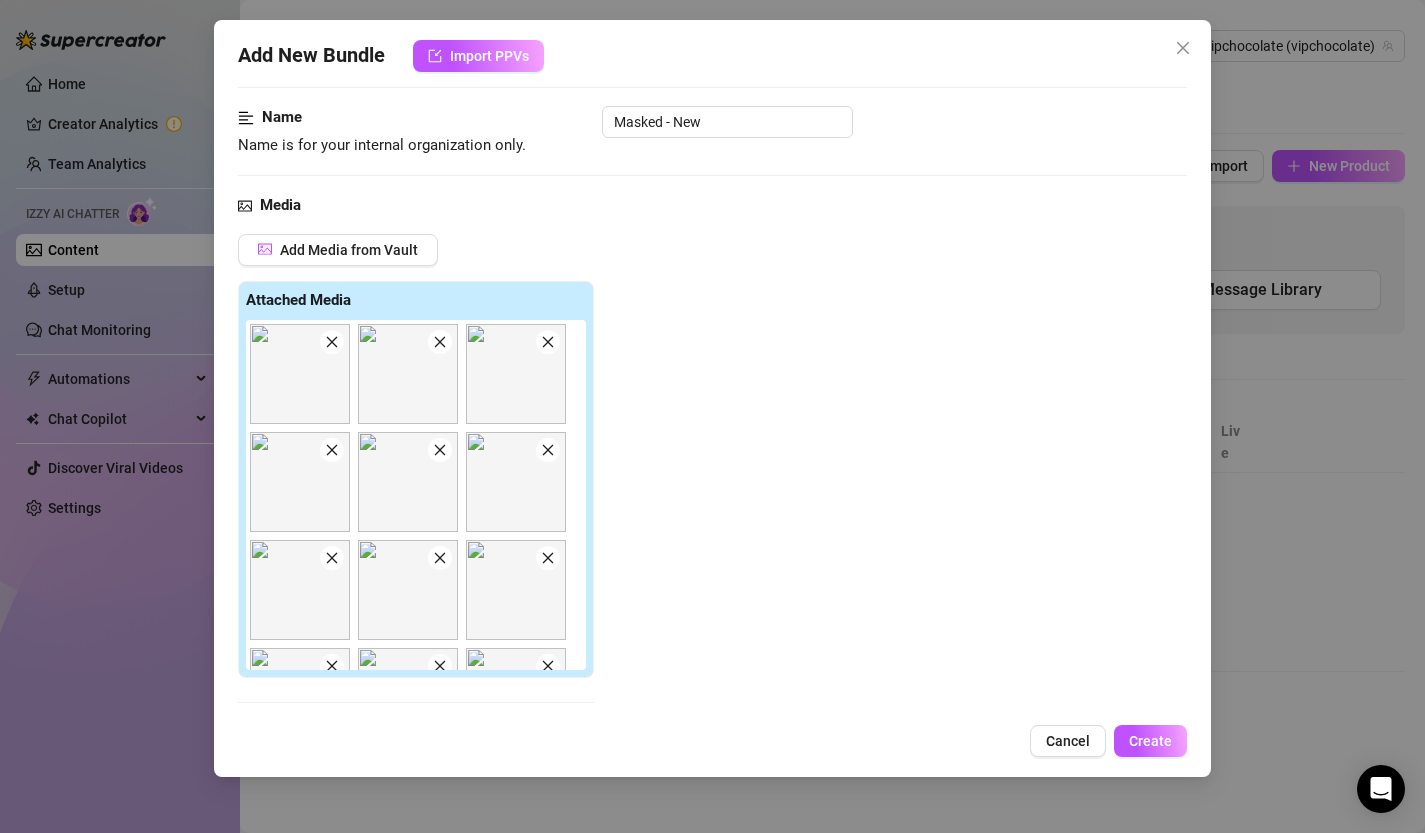click 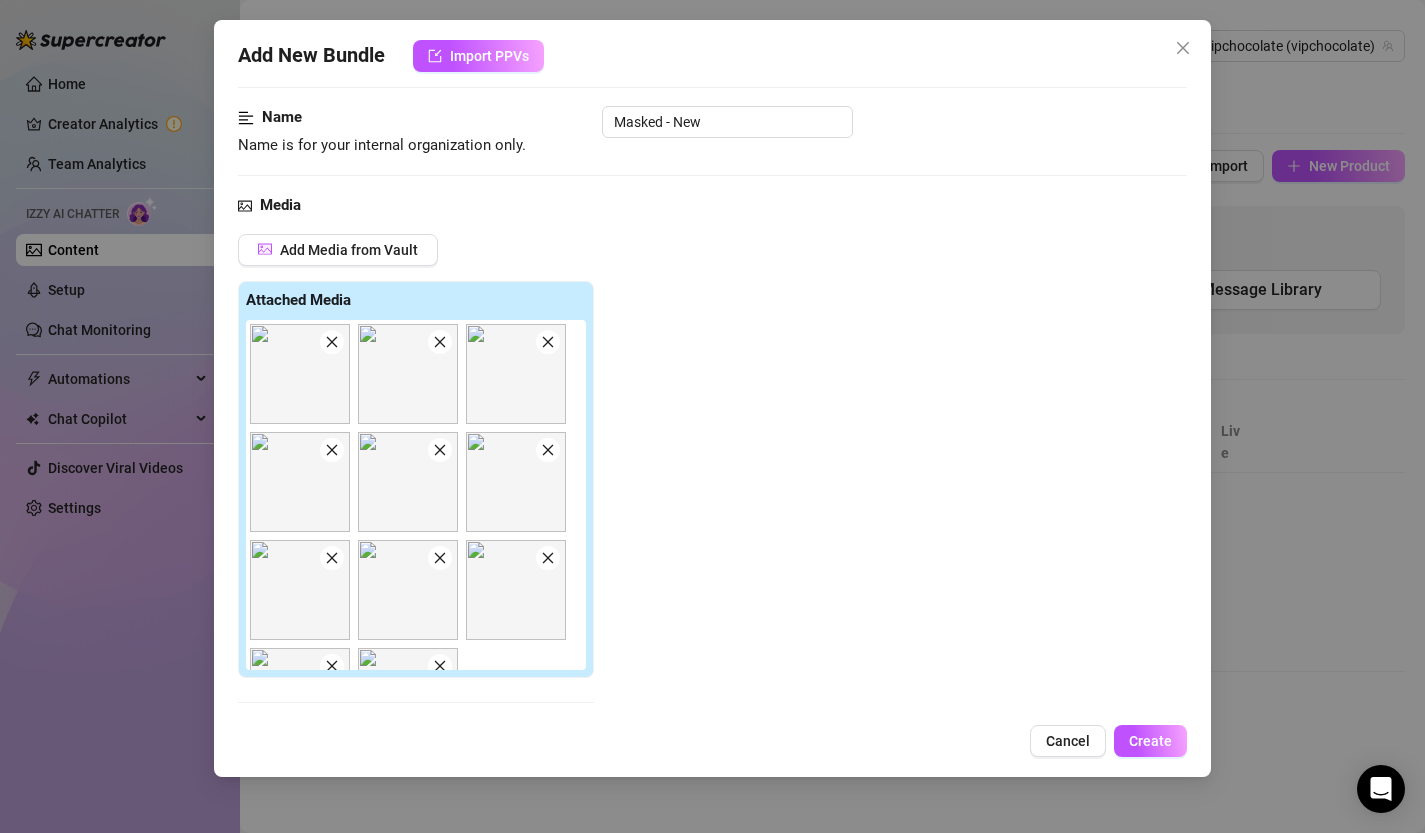 click 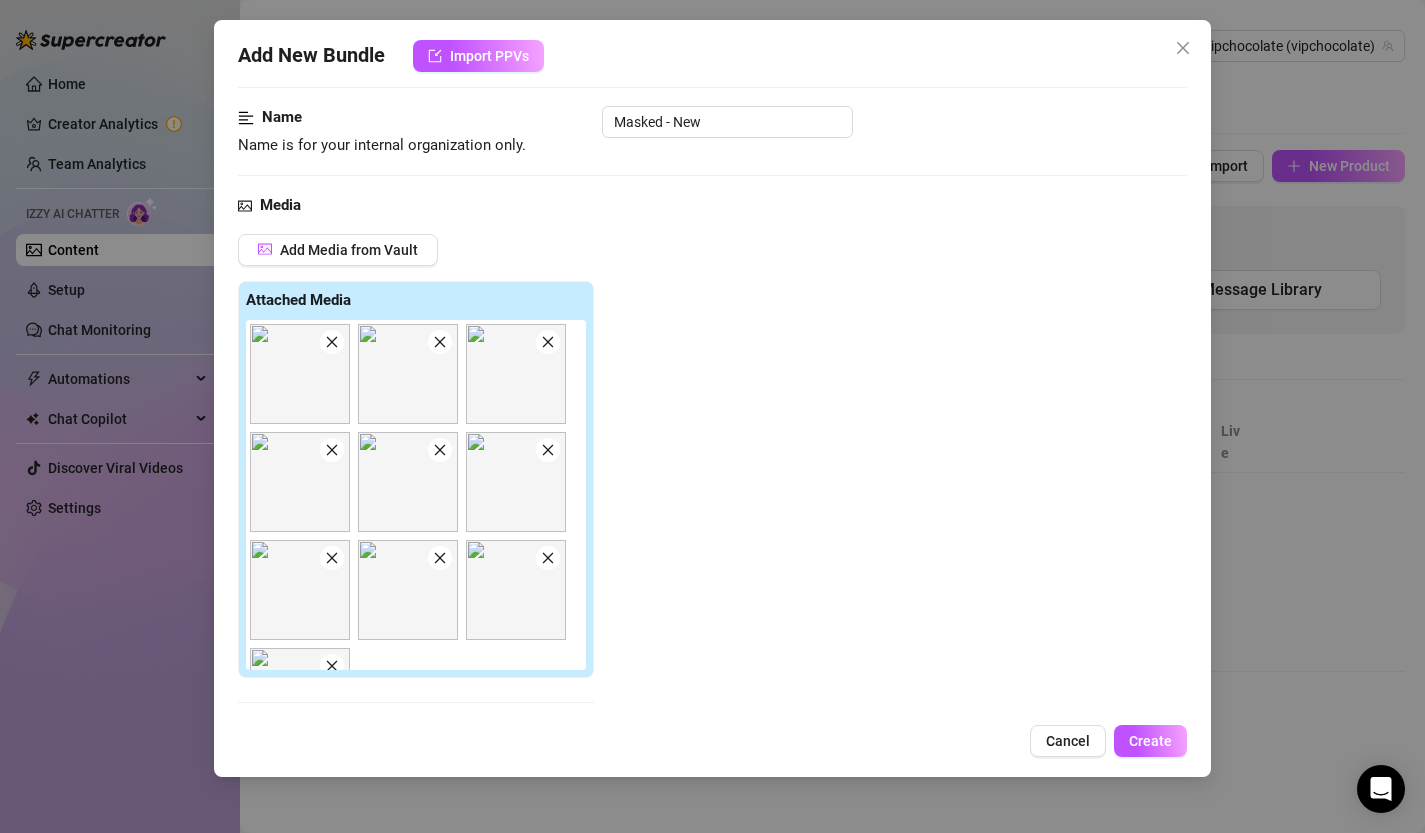 click 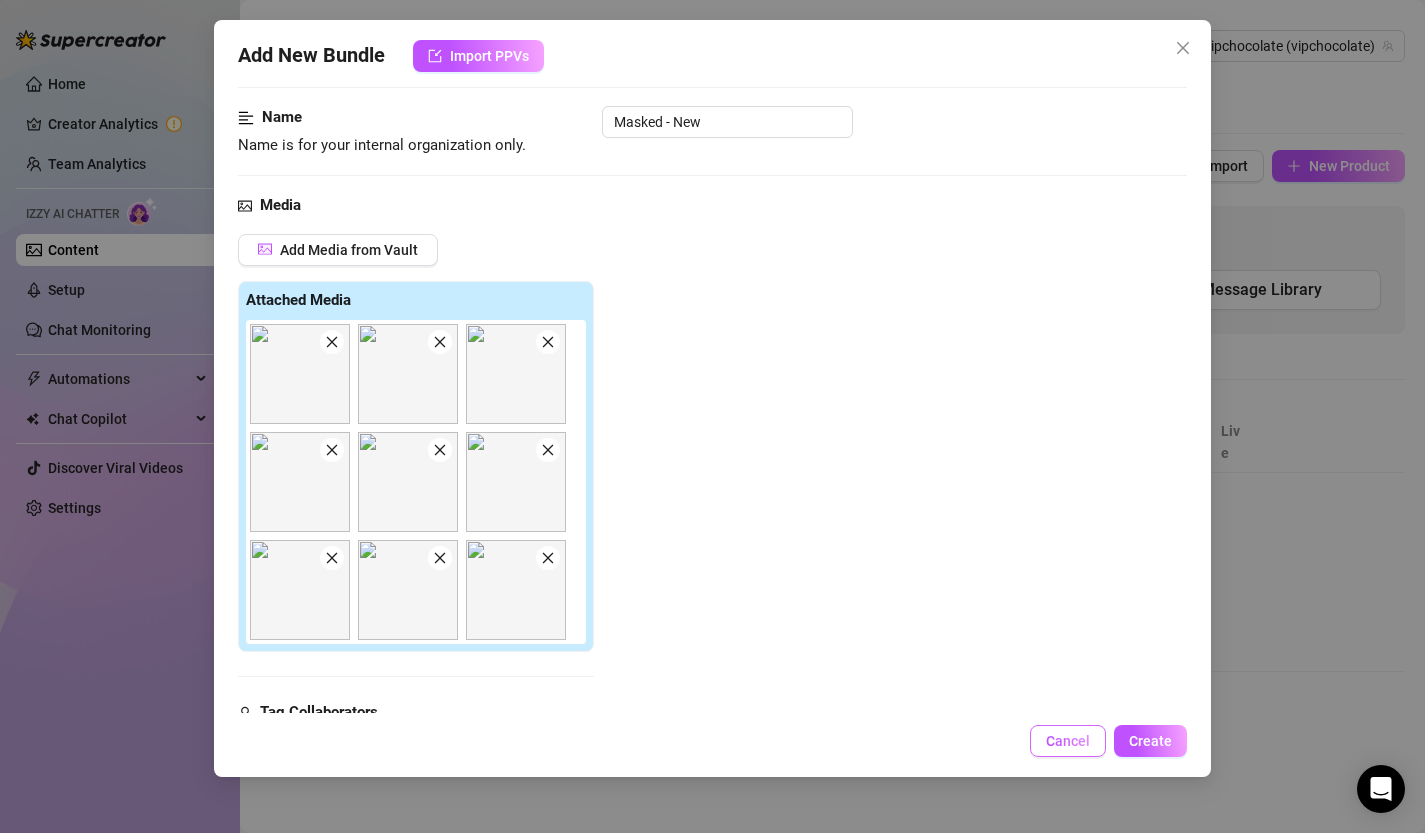 click on "Cancel" at bounding box center [1068, 741] 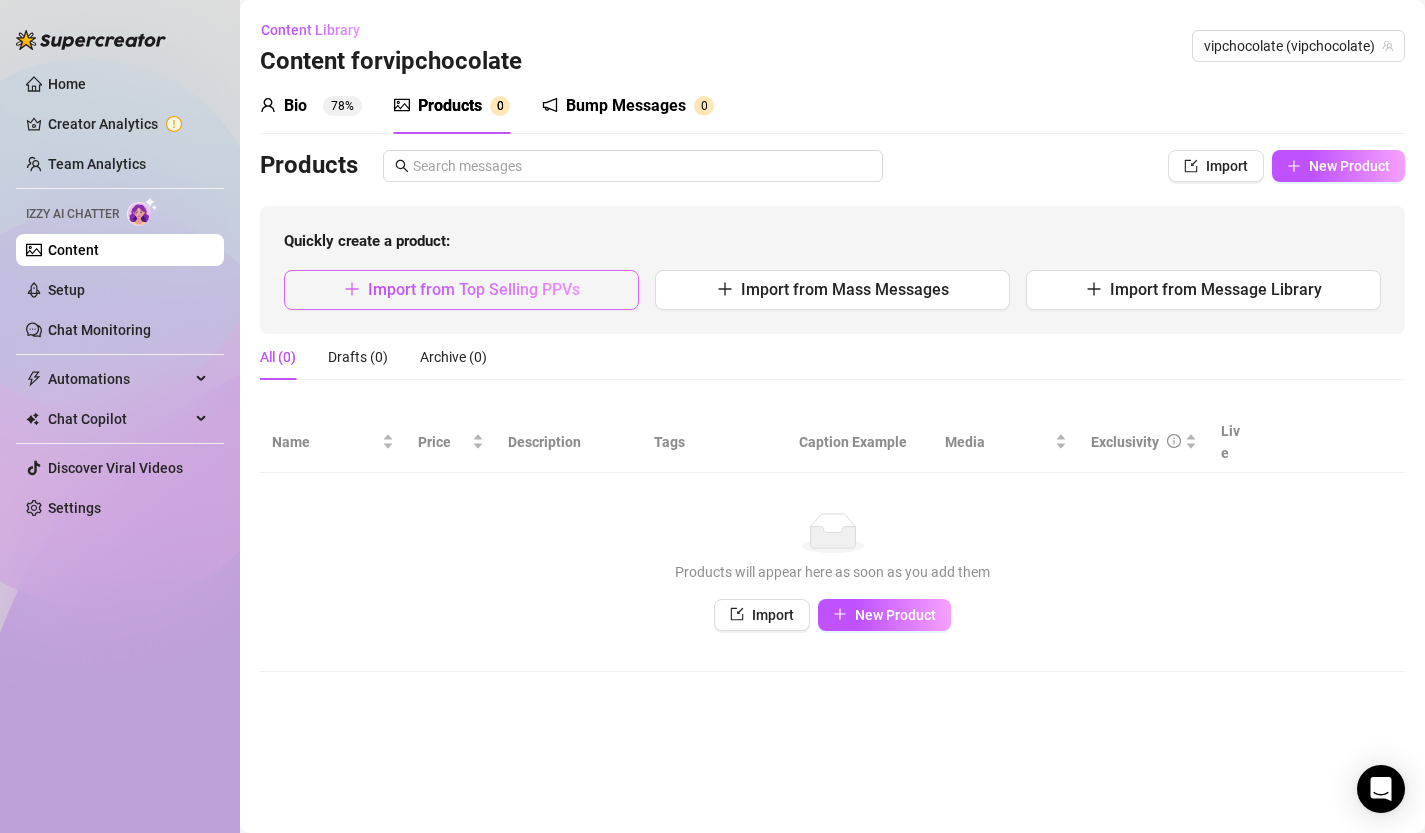 click on "Import from Top Selling PPVs" at bounding box center [474, 289] 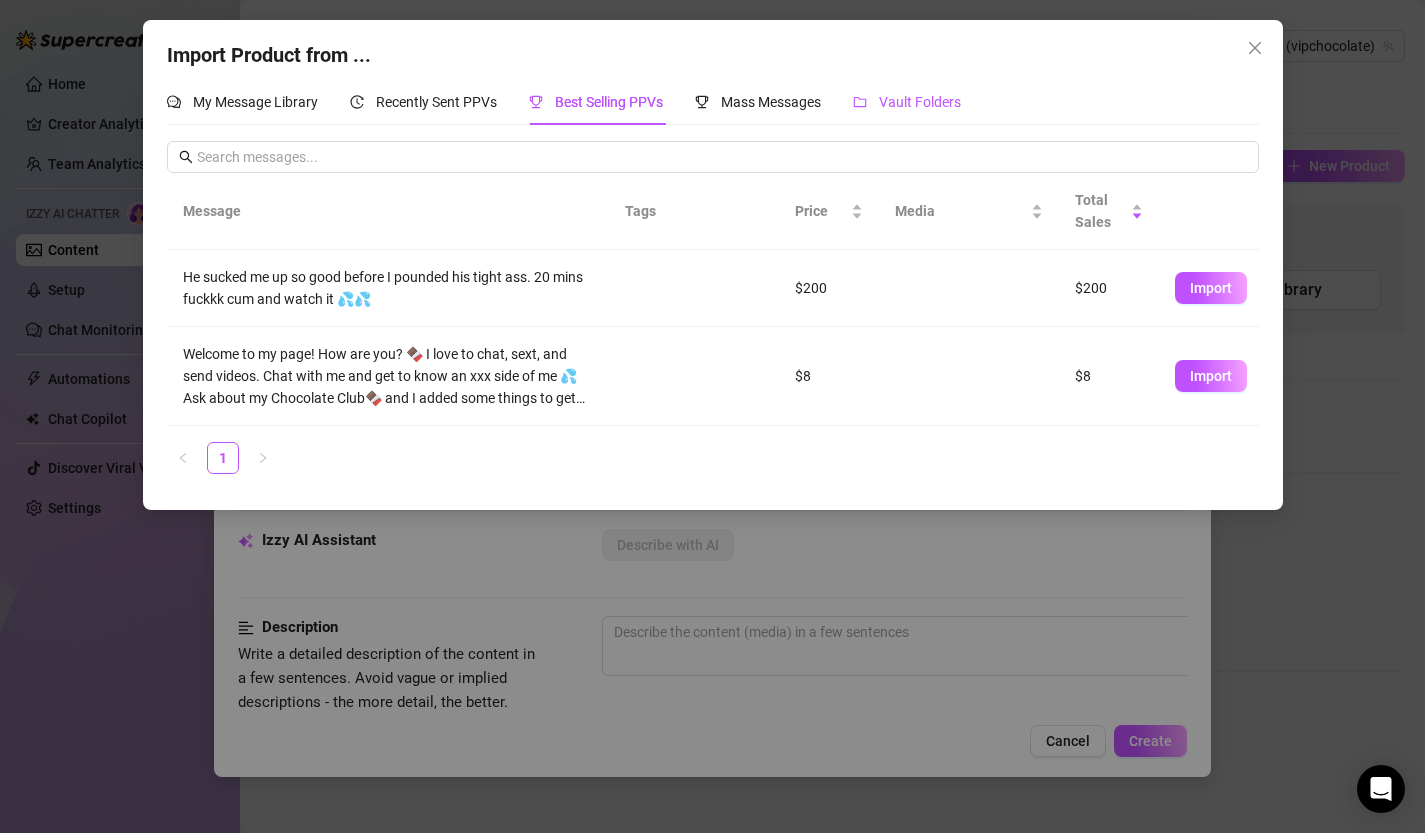 click on "Vault Folders" at bounding box center (920, 102) 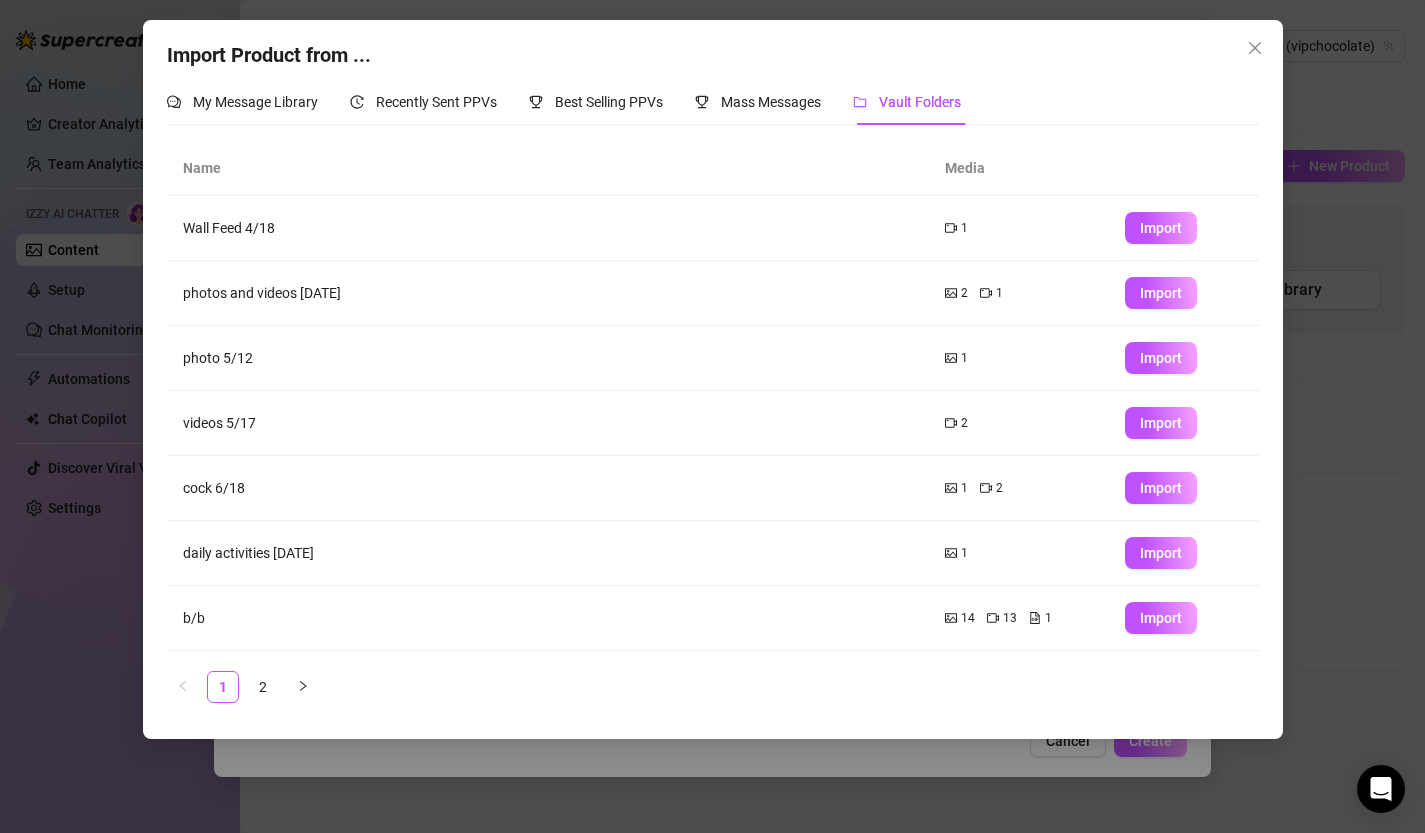 scroll, scrollTop: 192, scrollLeft: 0, axis: vertical 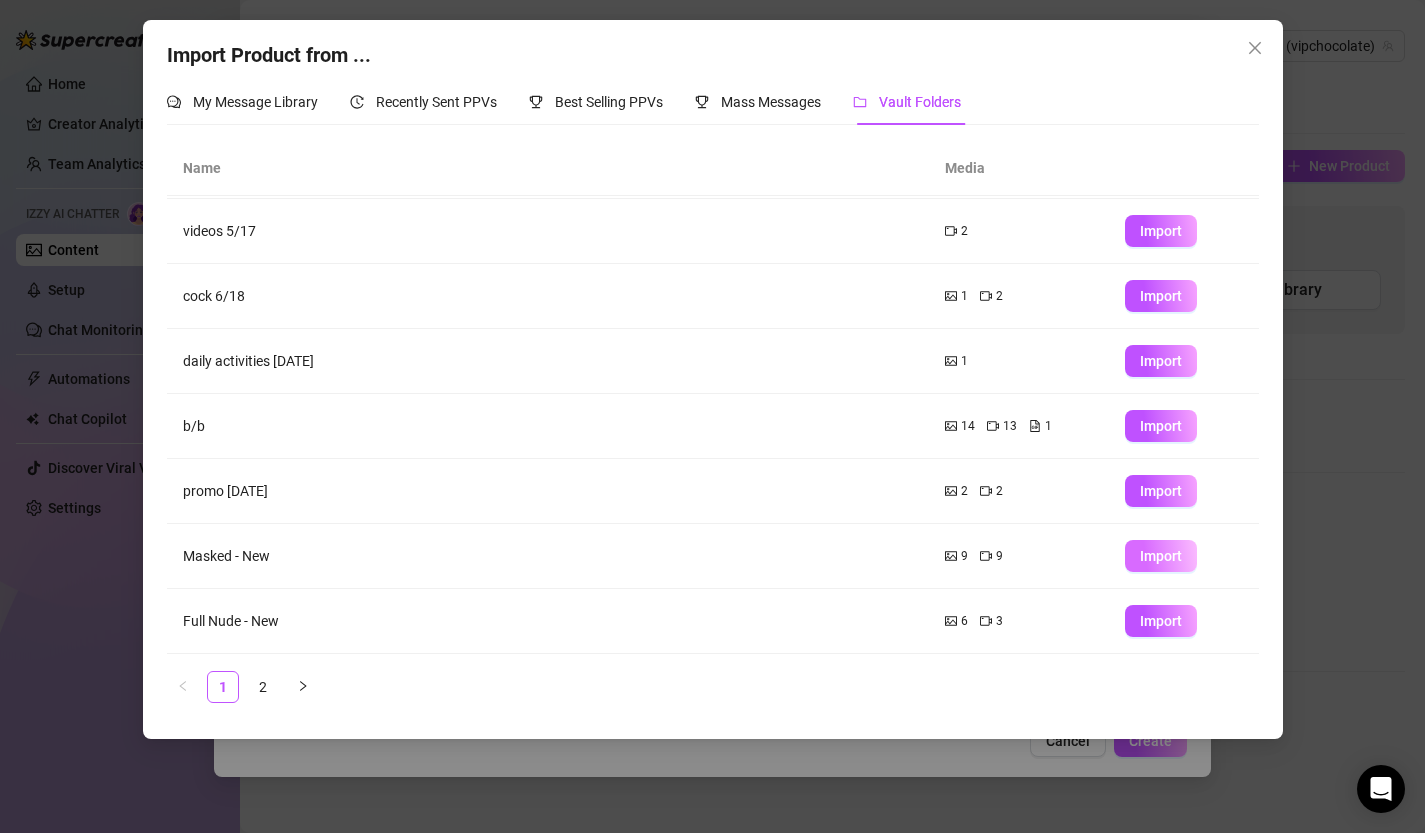 click on "Import" at bounding box center [1161, 556] 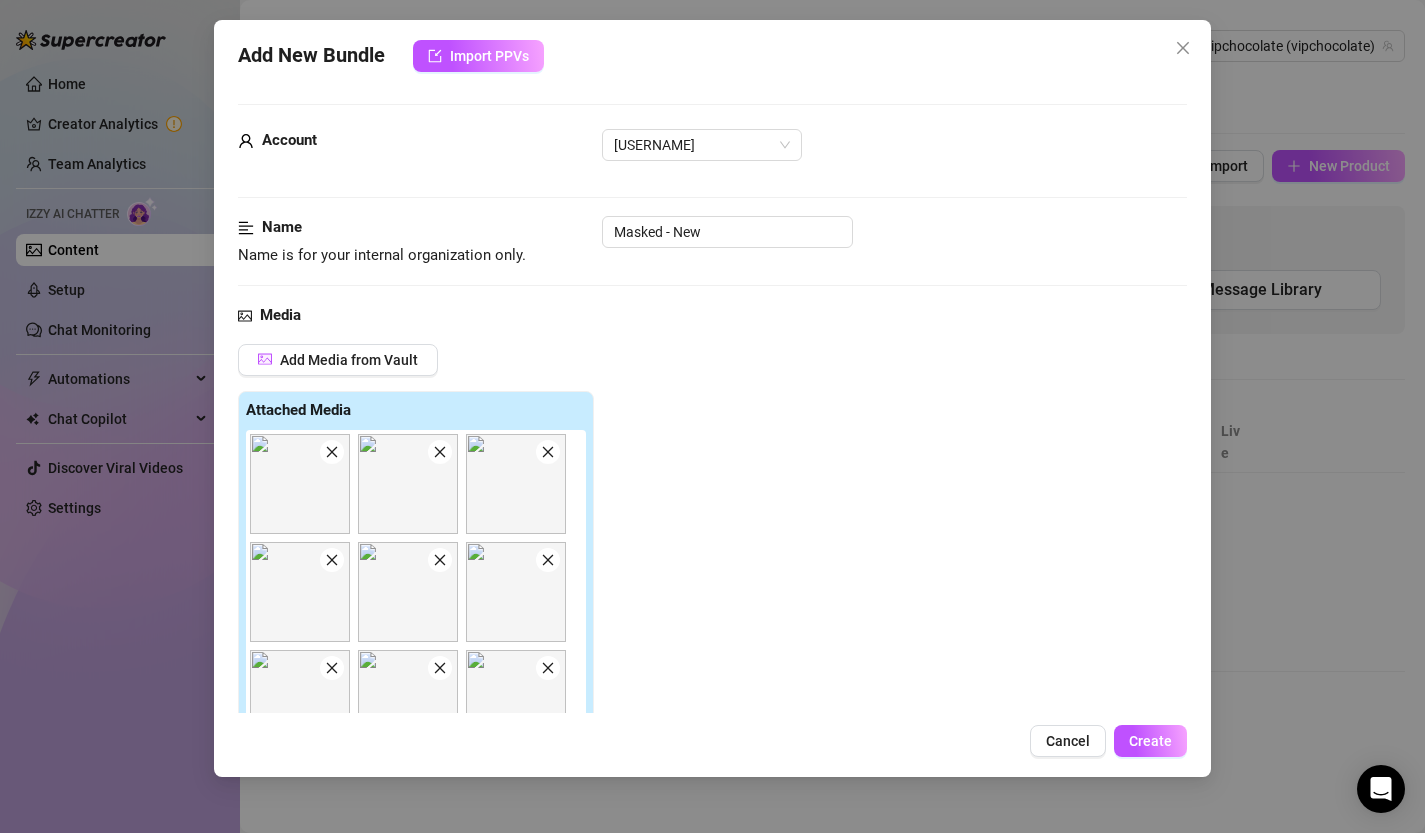 click 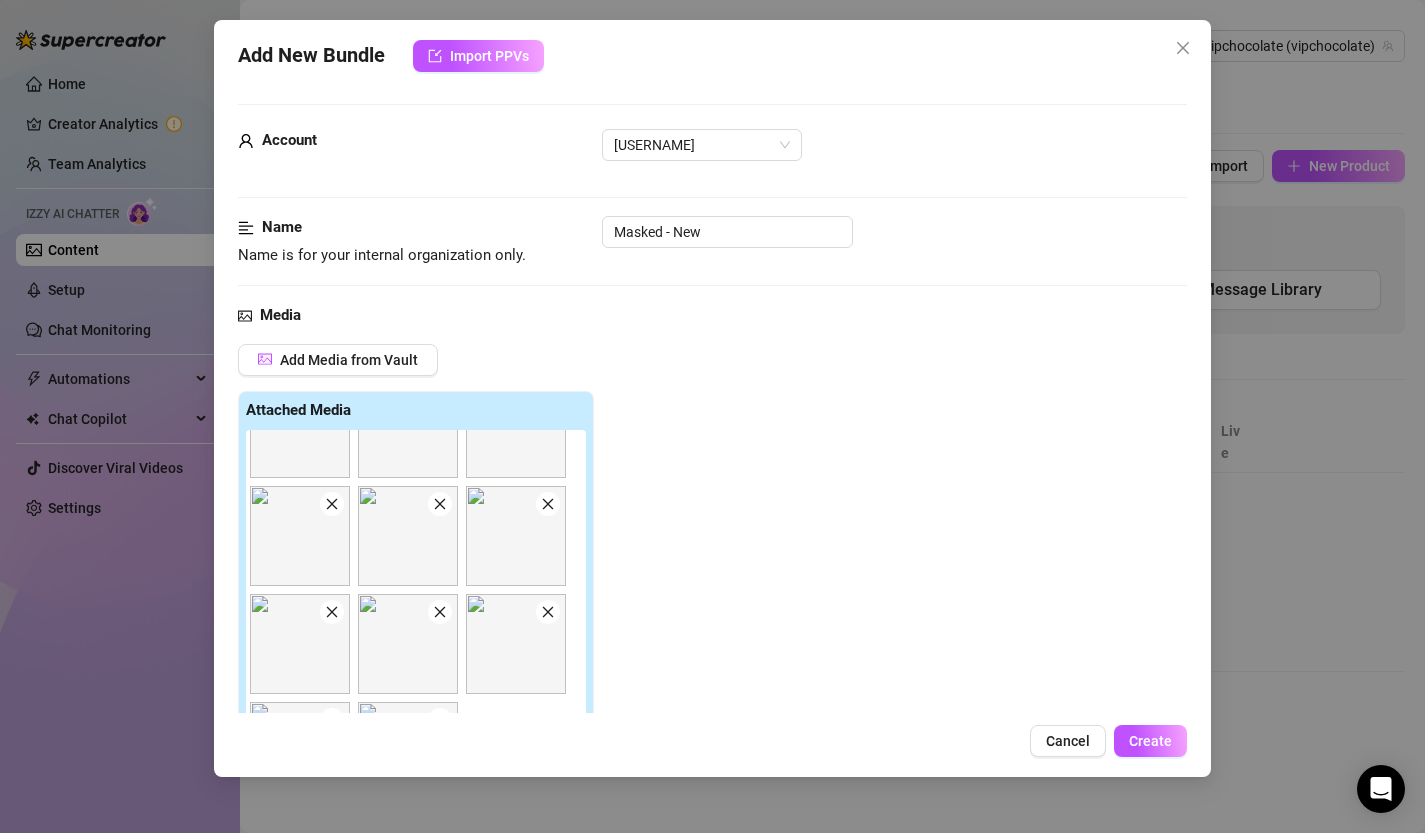 scroll, scrollTop: 190, scrollLeft: 0, axis: vertical 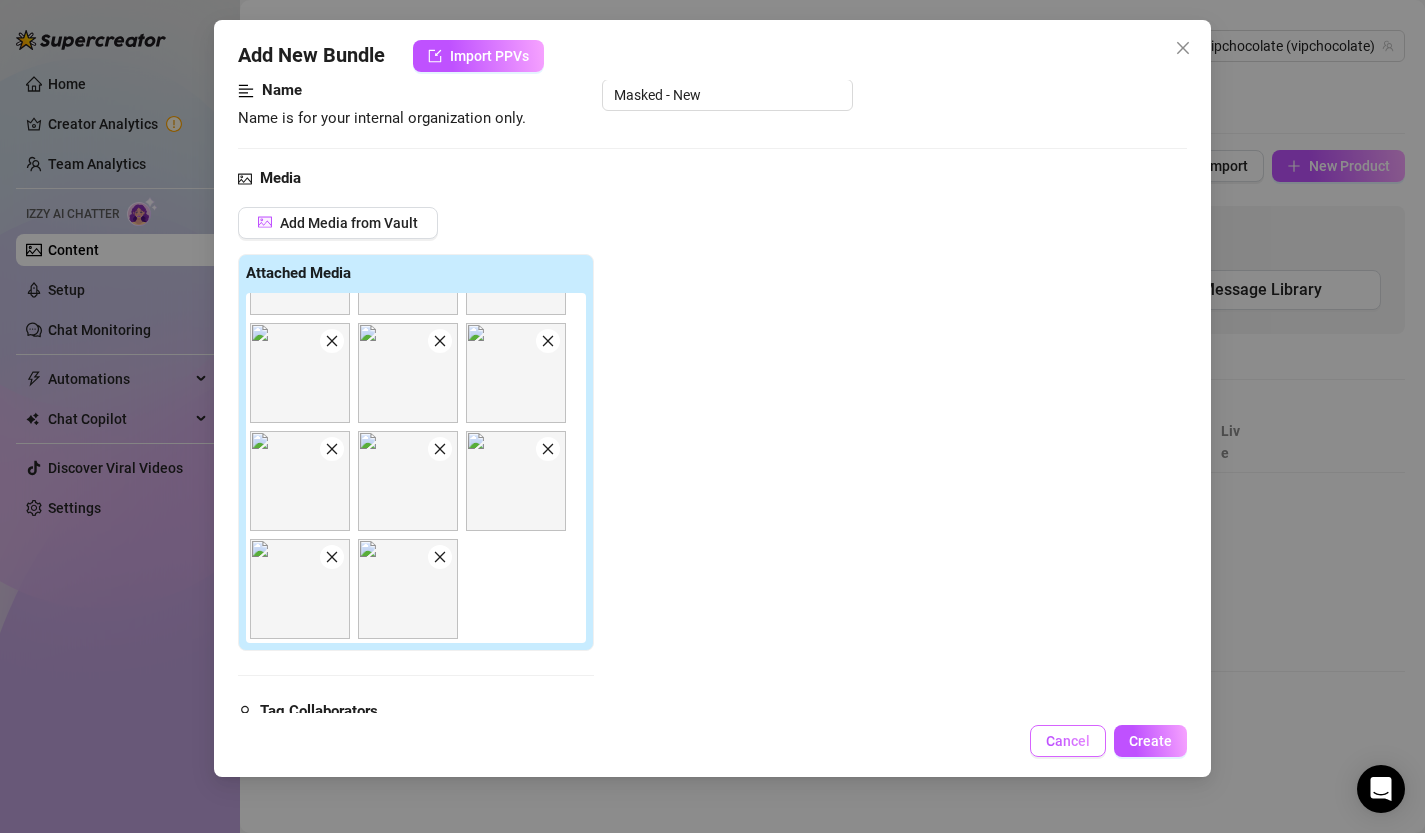 click on "Cancel" at bounding box center [1068, 741] 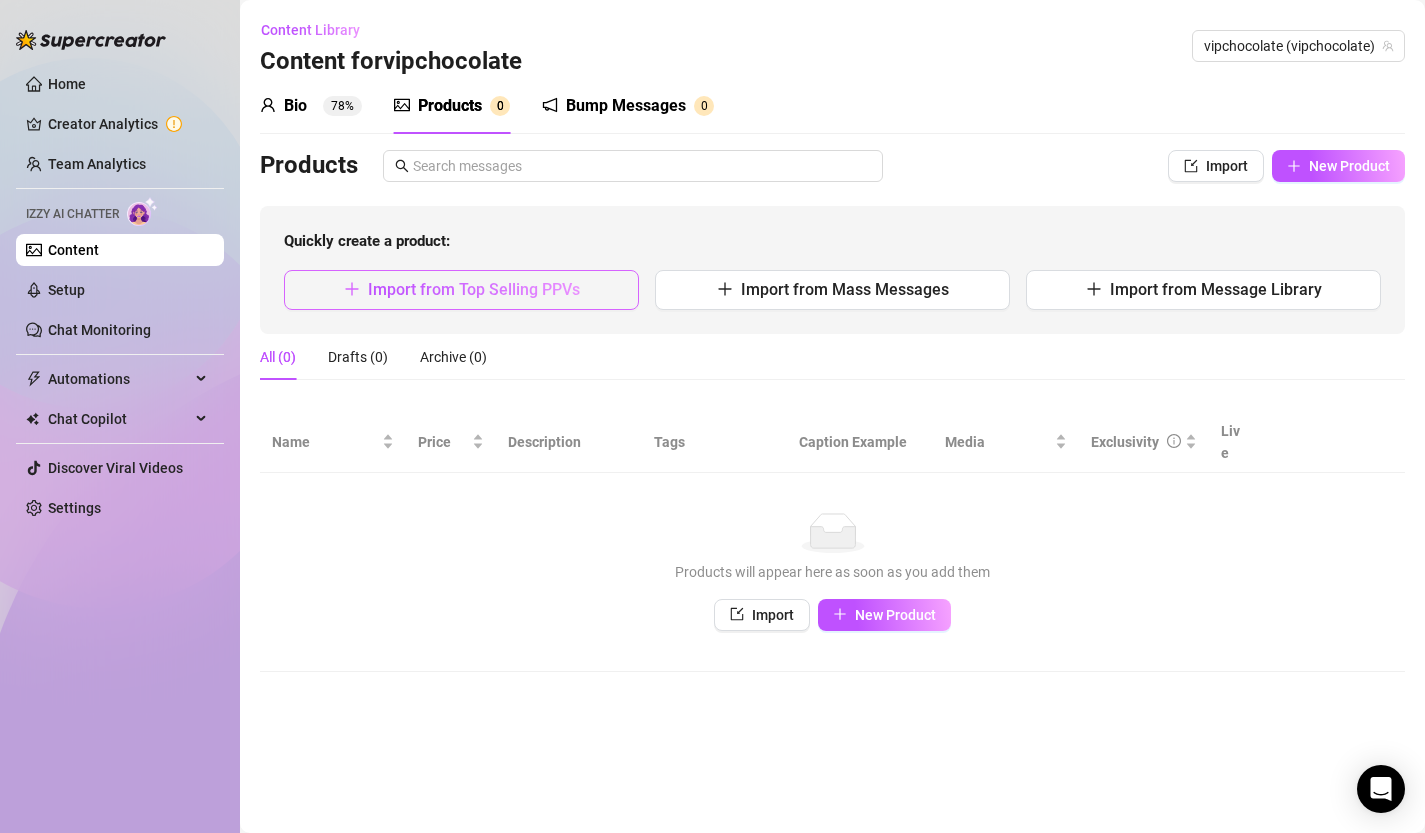 click on "Import from Top Selling PPVs" at bounding box center [461, 290] 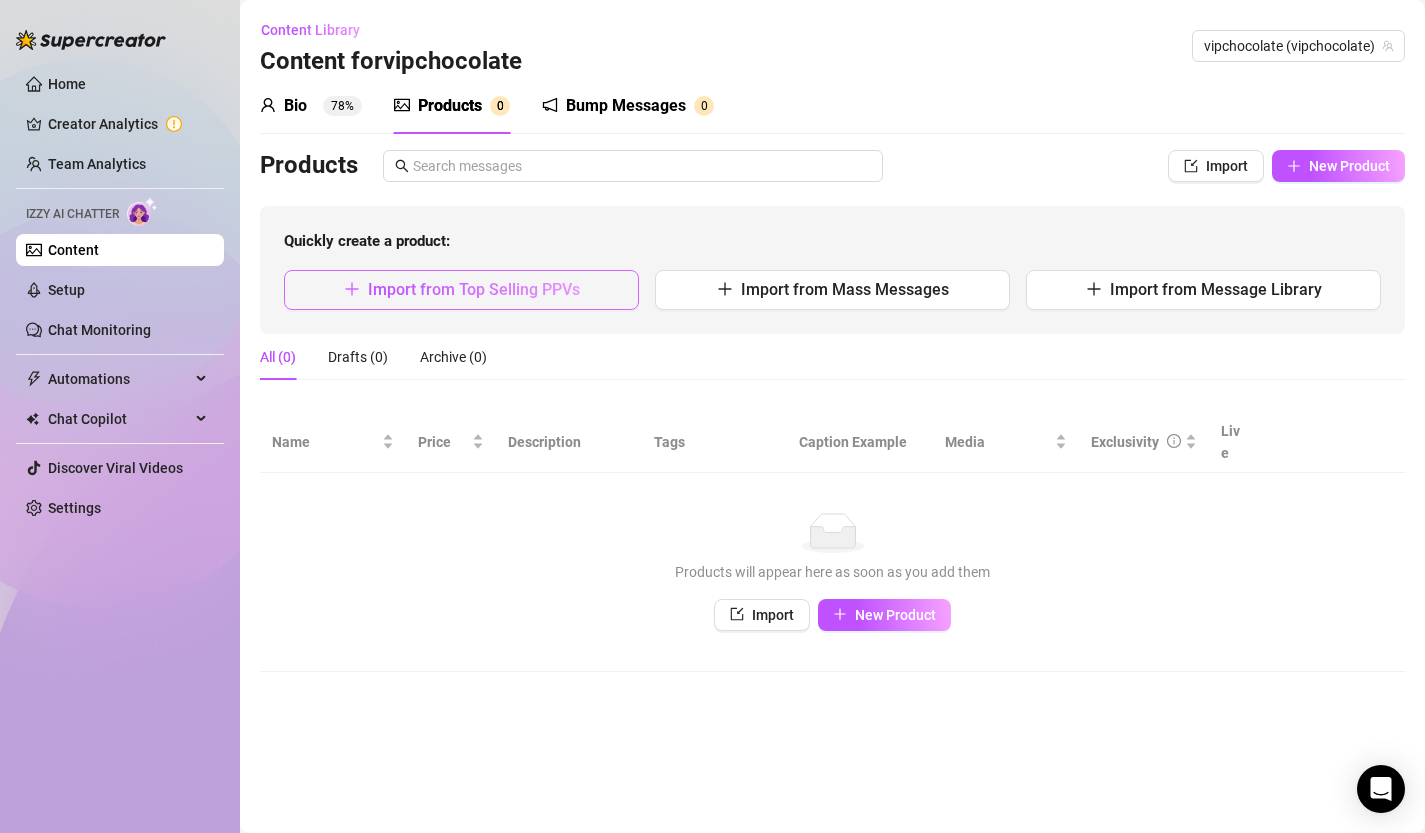 type on "Type your message here..." 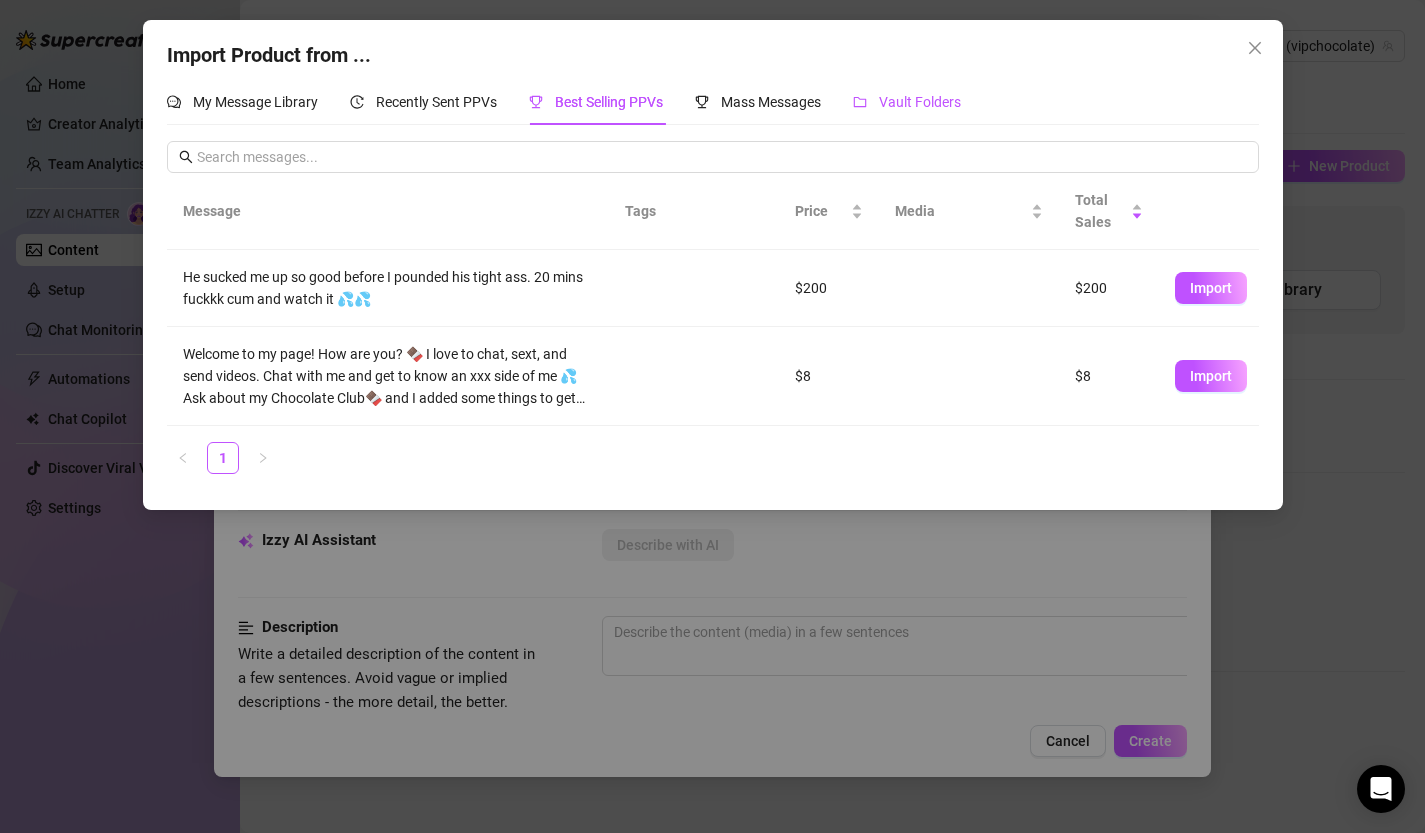 click on "Vault Folders" at bounding box center [907, 102] 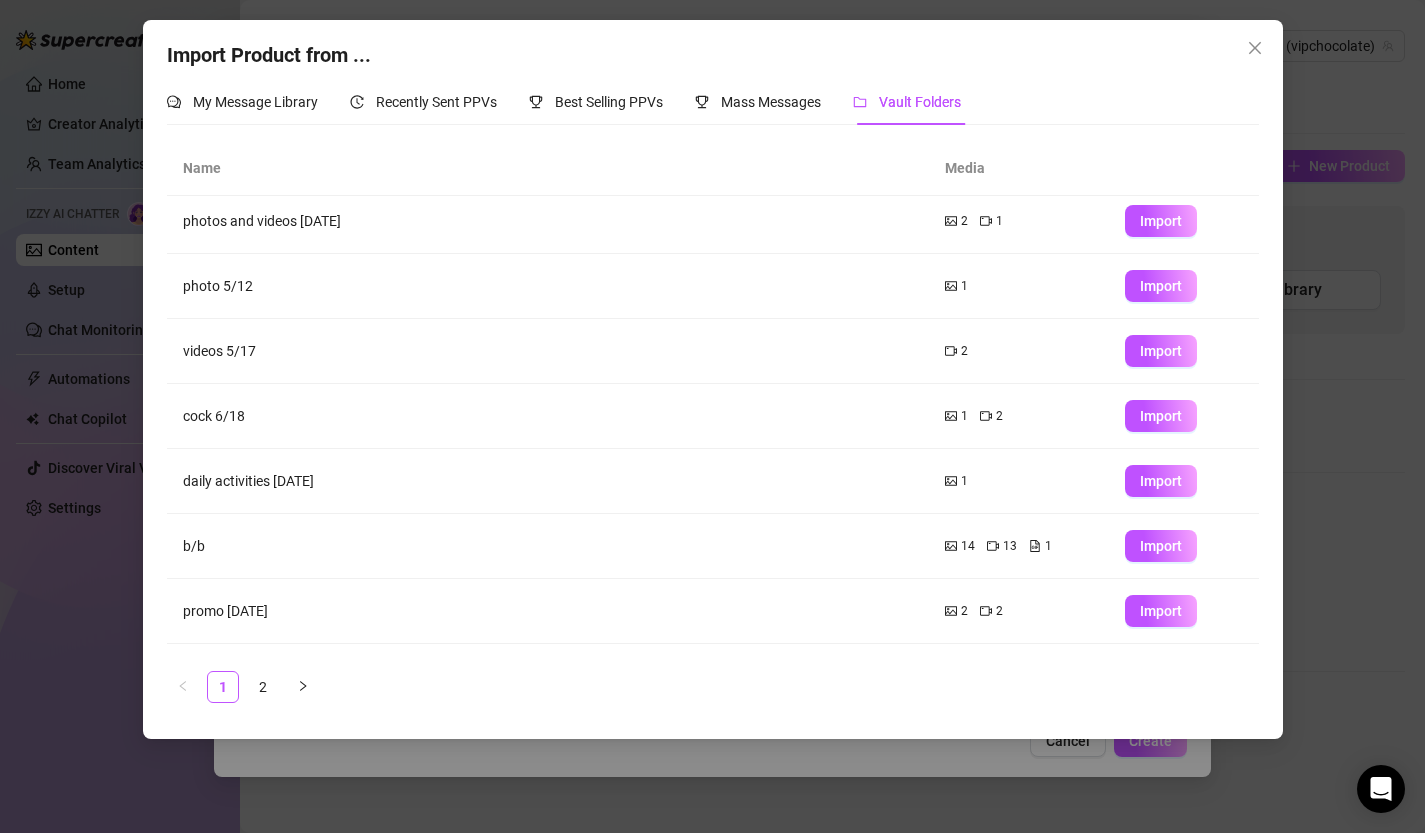 scroll, scrollTop: 192, scrollLeft: 0, axis: vertical 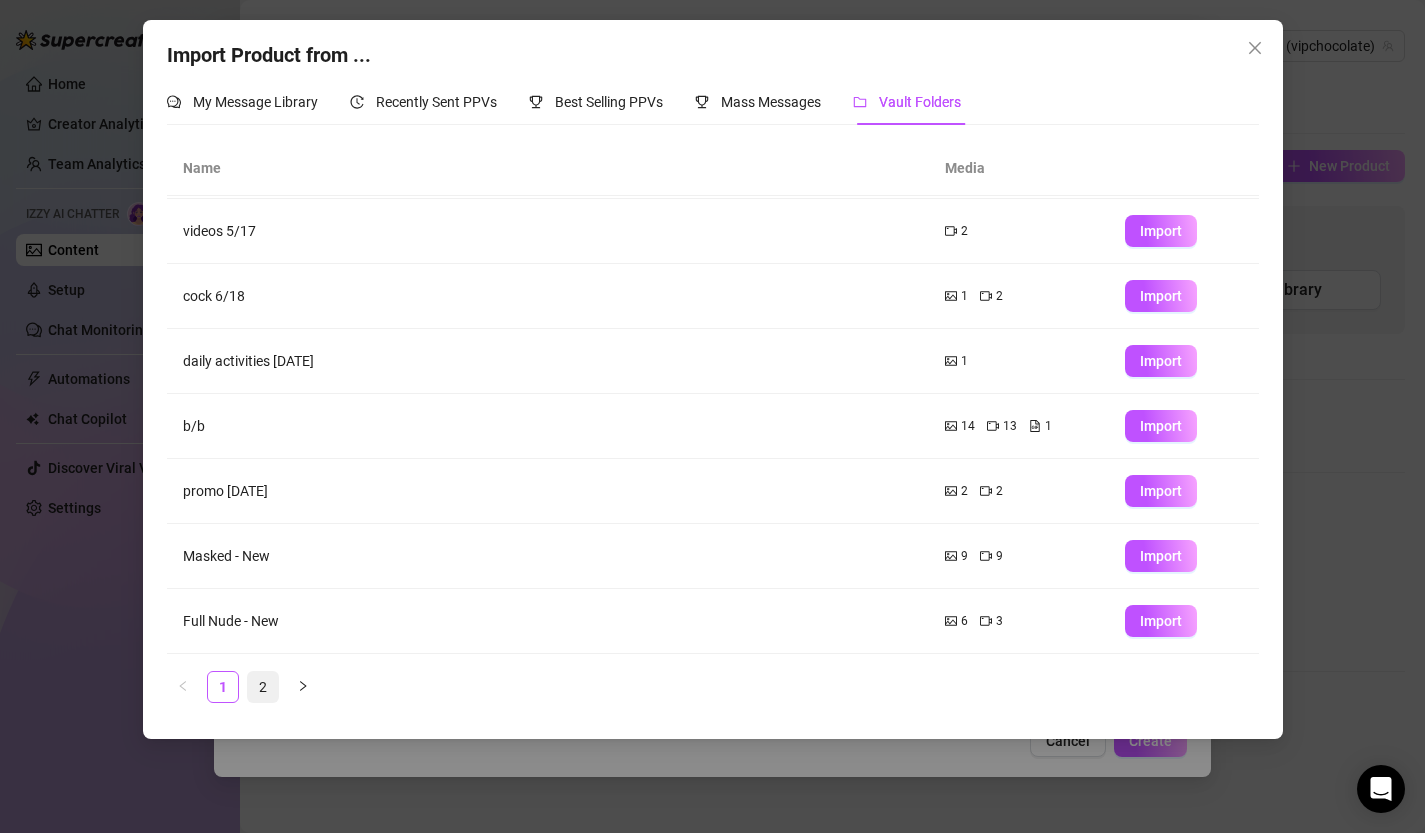 click on "2" at bounding box center (263, 687) 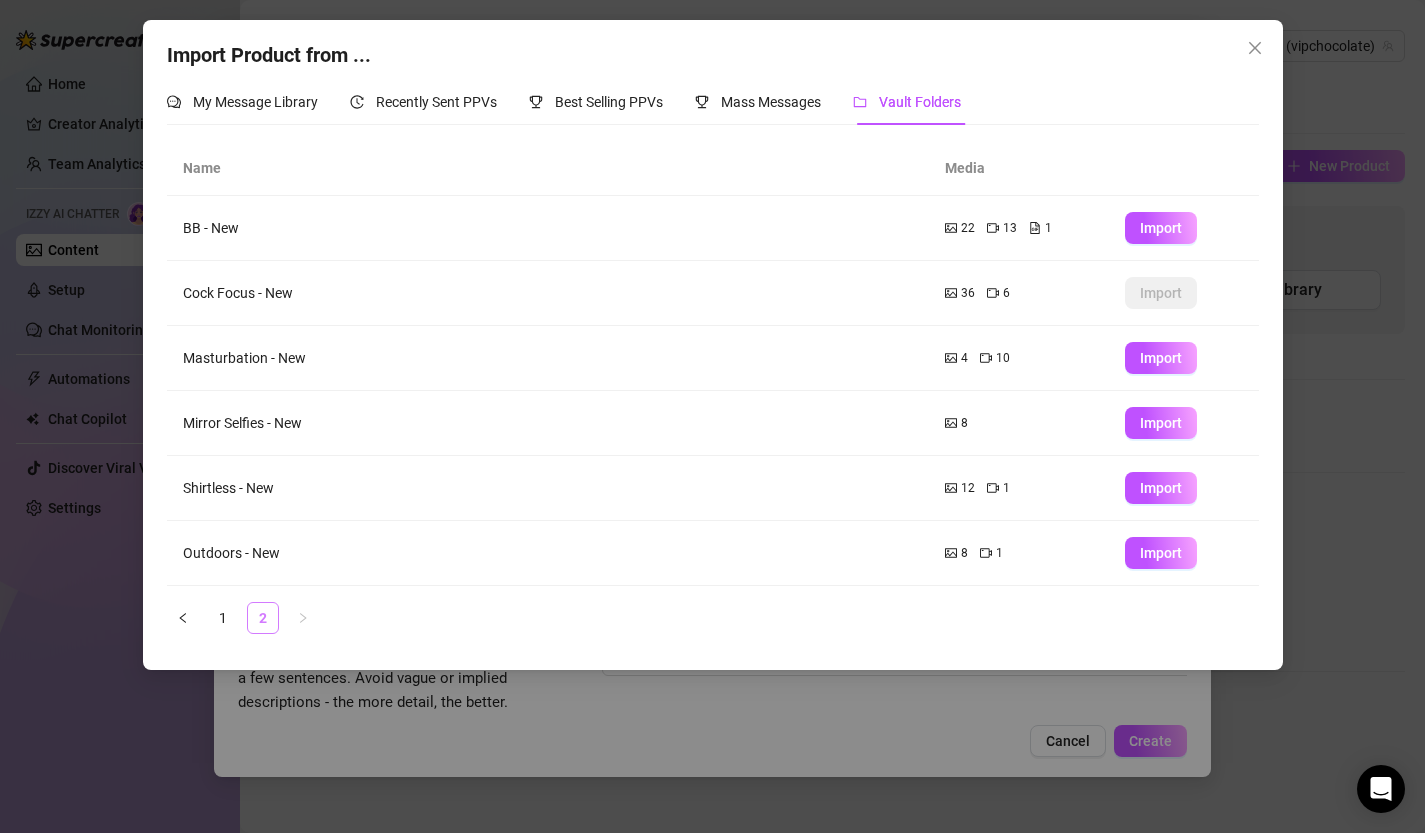 scroll, scrollTop: 0, scrollLeft: 0, axis: both 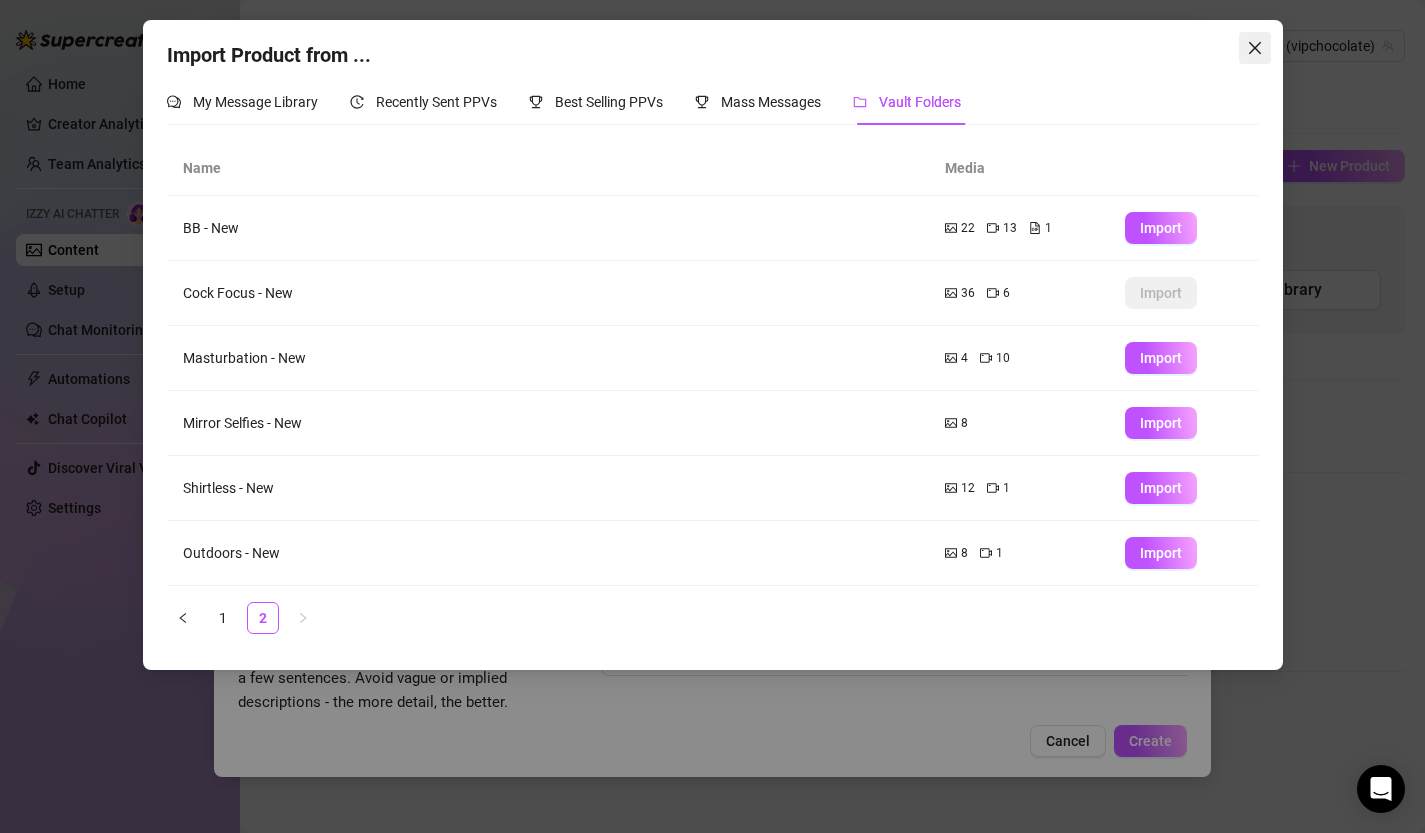 click 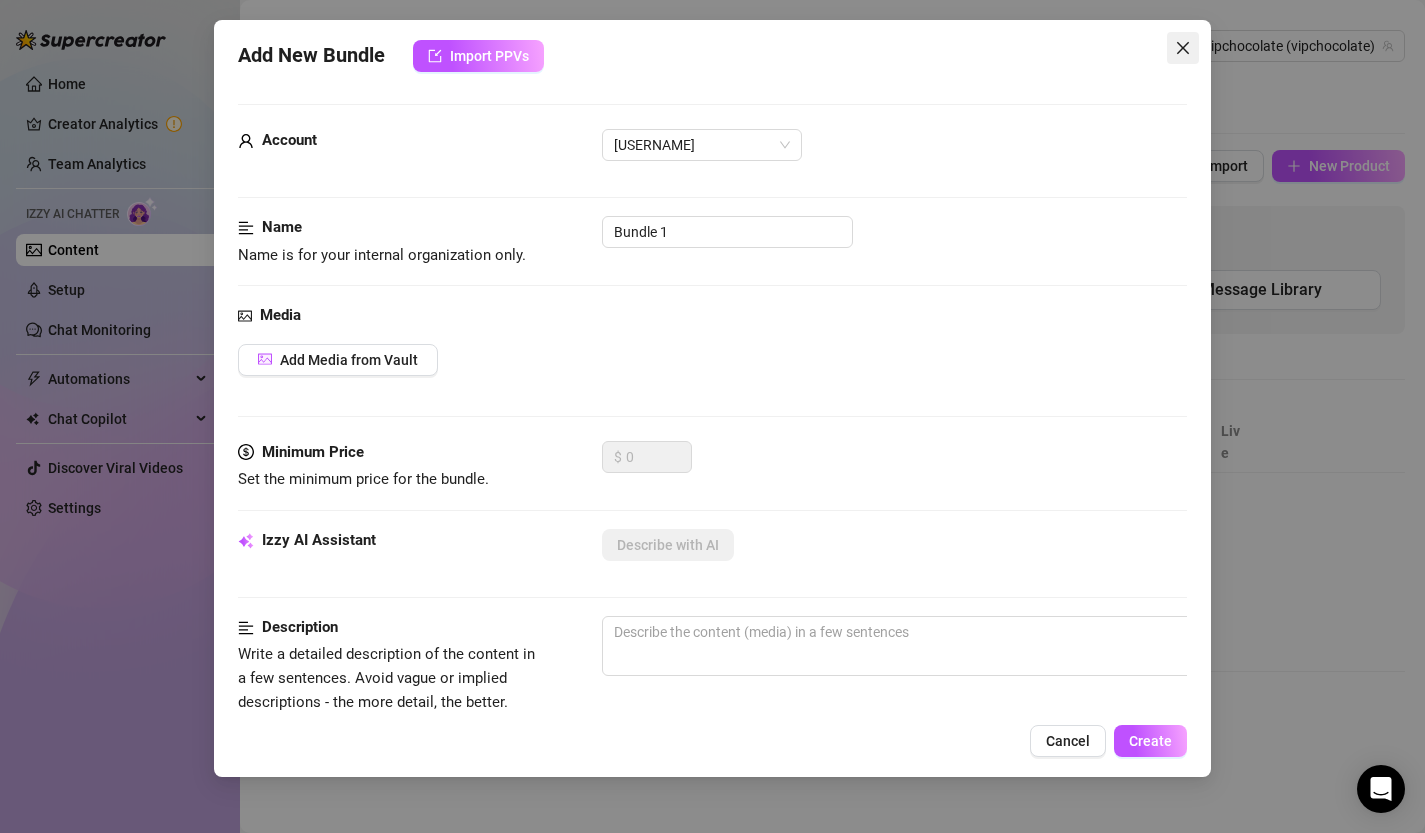 click 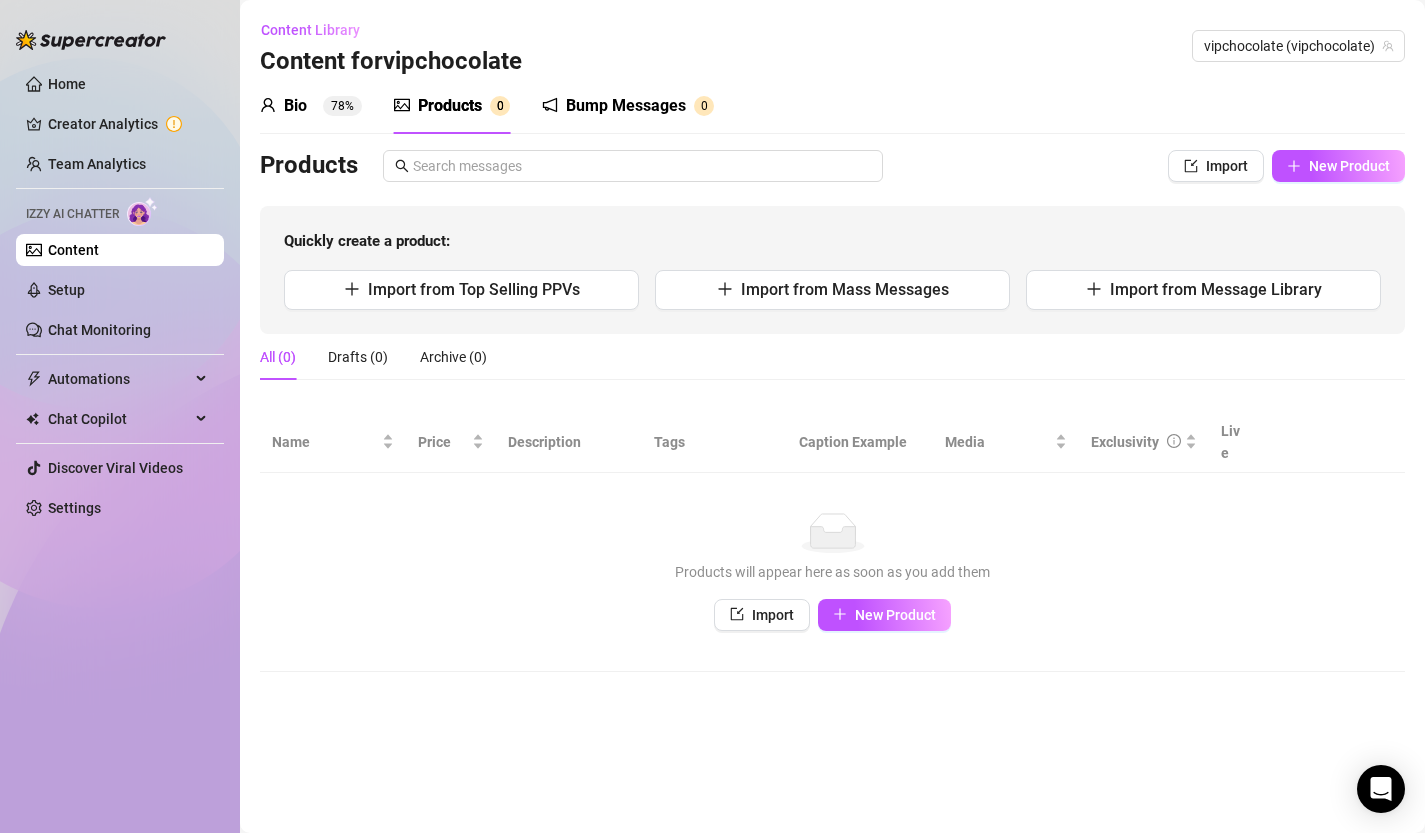 click on "Content" at bounding box center (73, 250) 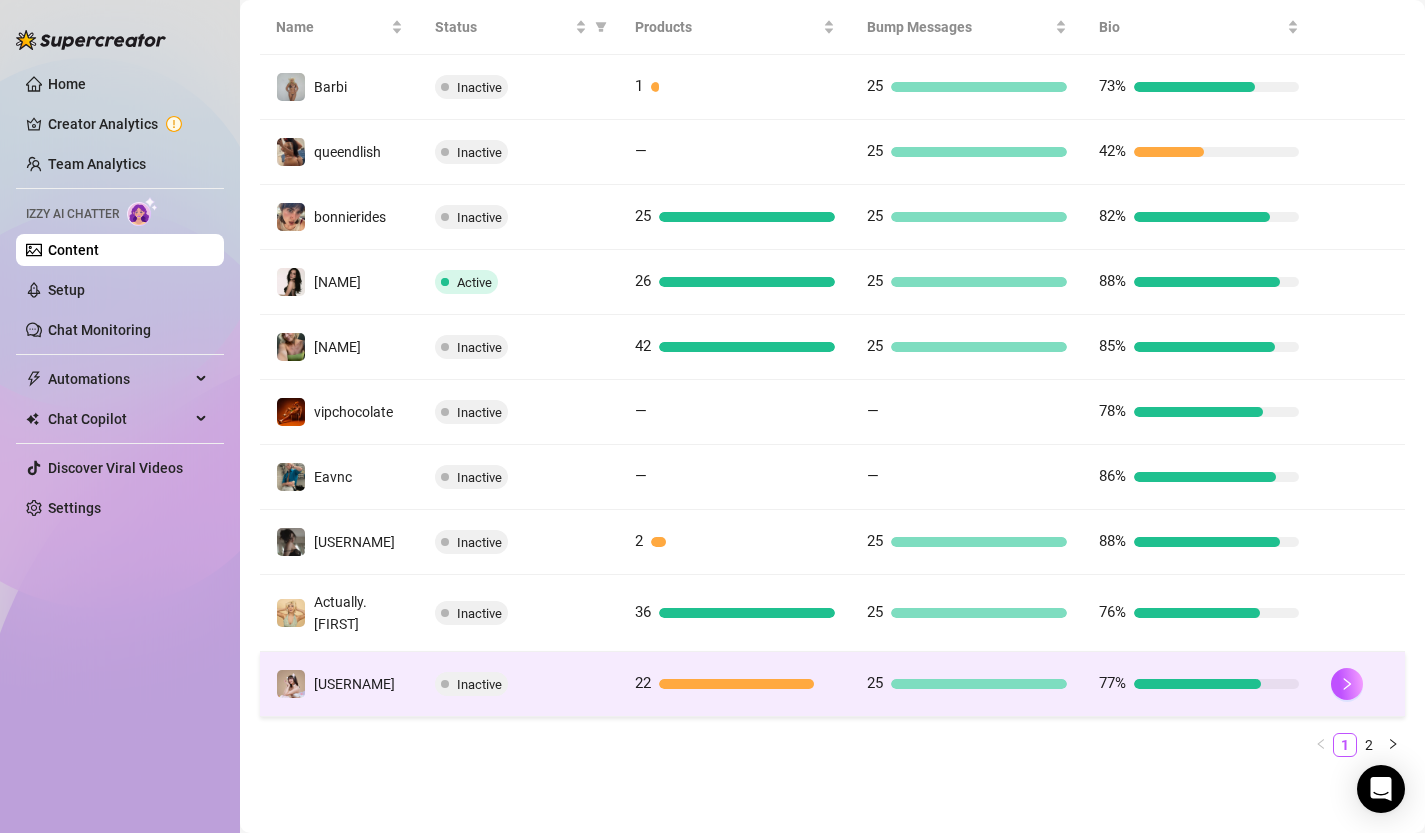 scroll, scrollTop: 430, scrollLeft: 0, axis: vertical 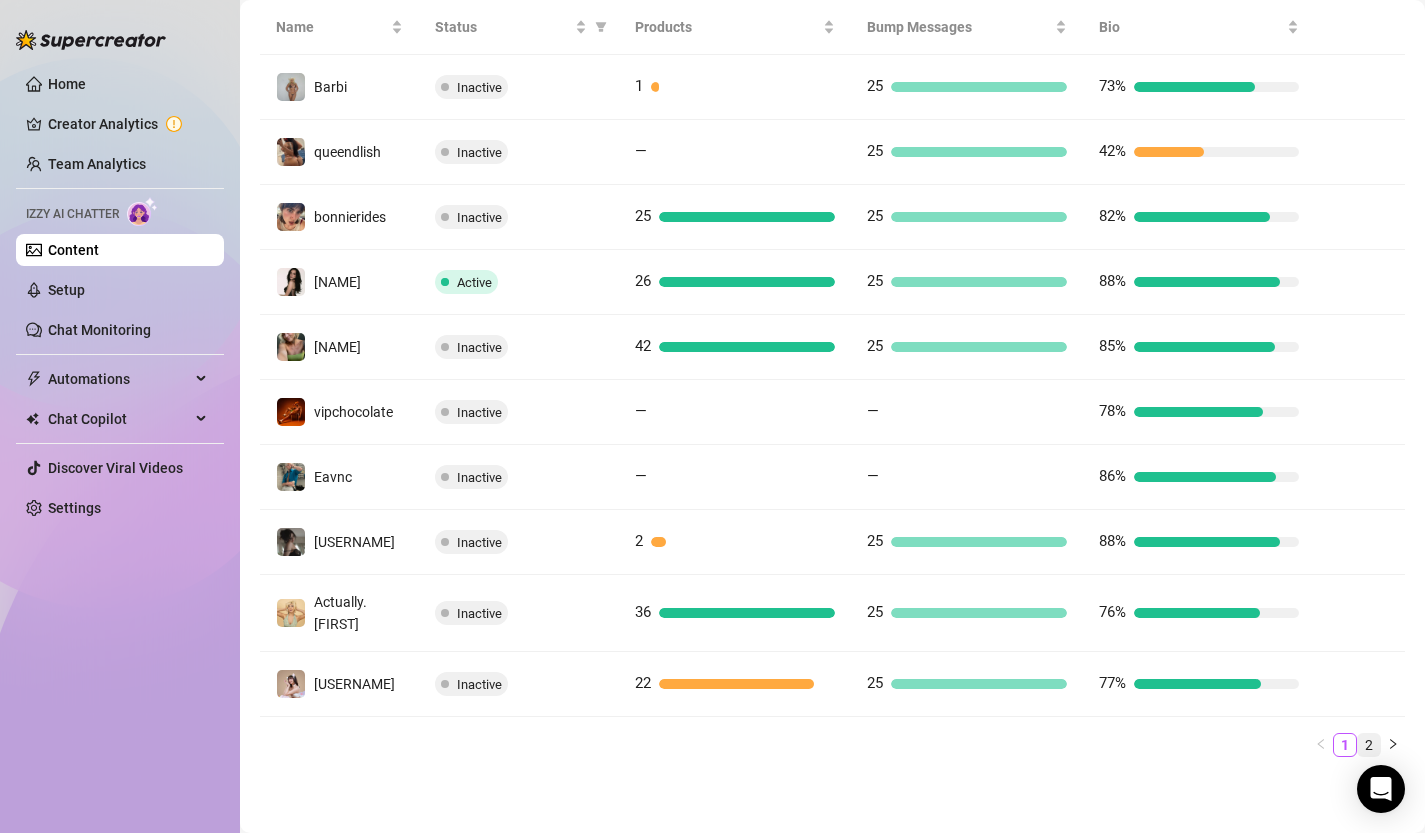 click on "2" at bounding box center (1369, 745) 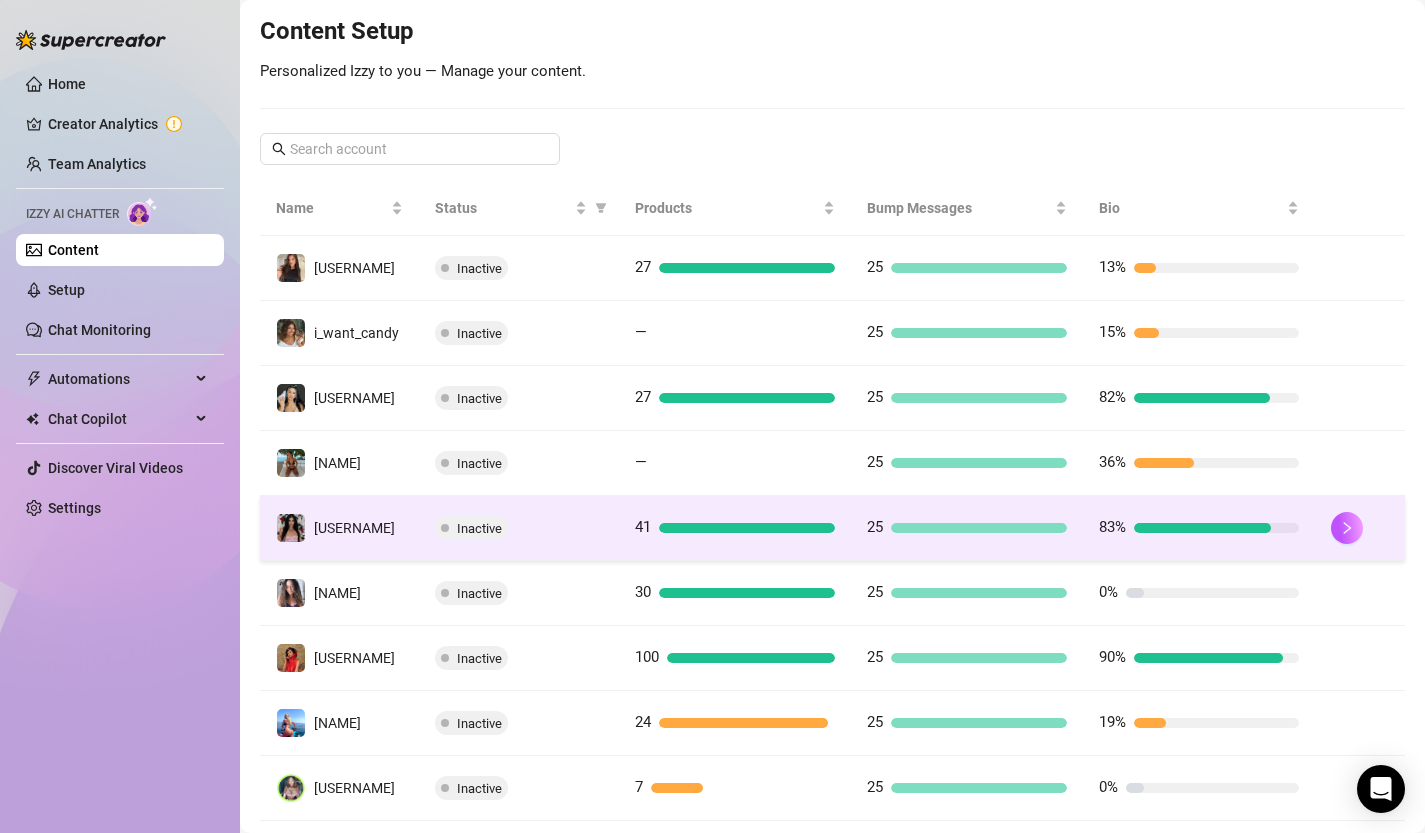 scroll, scrollTop: 235, scrollLeft: 0, axis: vertical 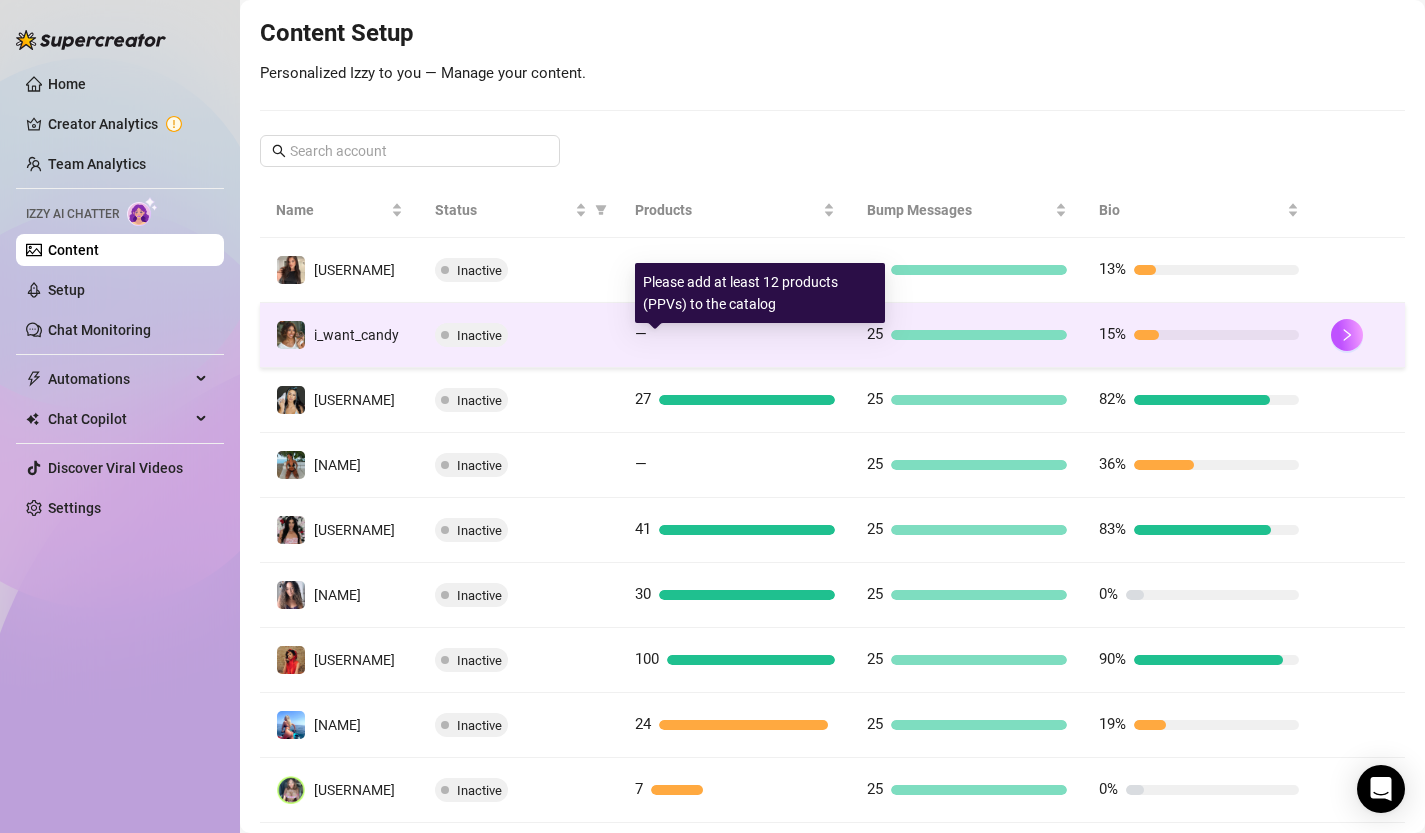 click on "—" at bounding box center [735, 335] 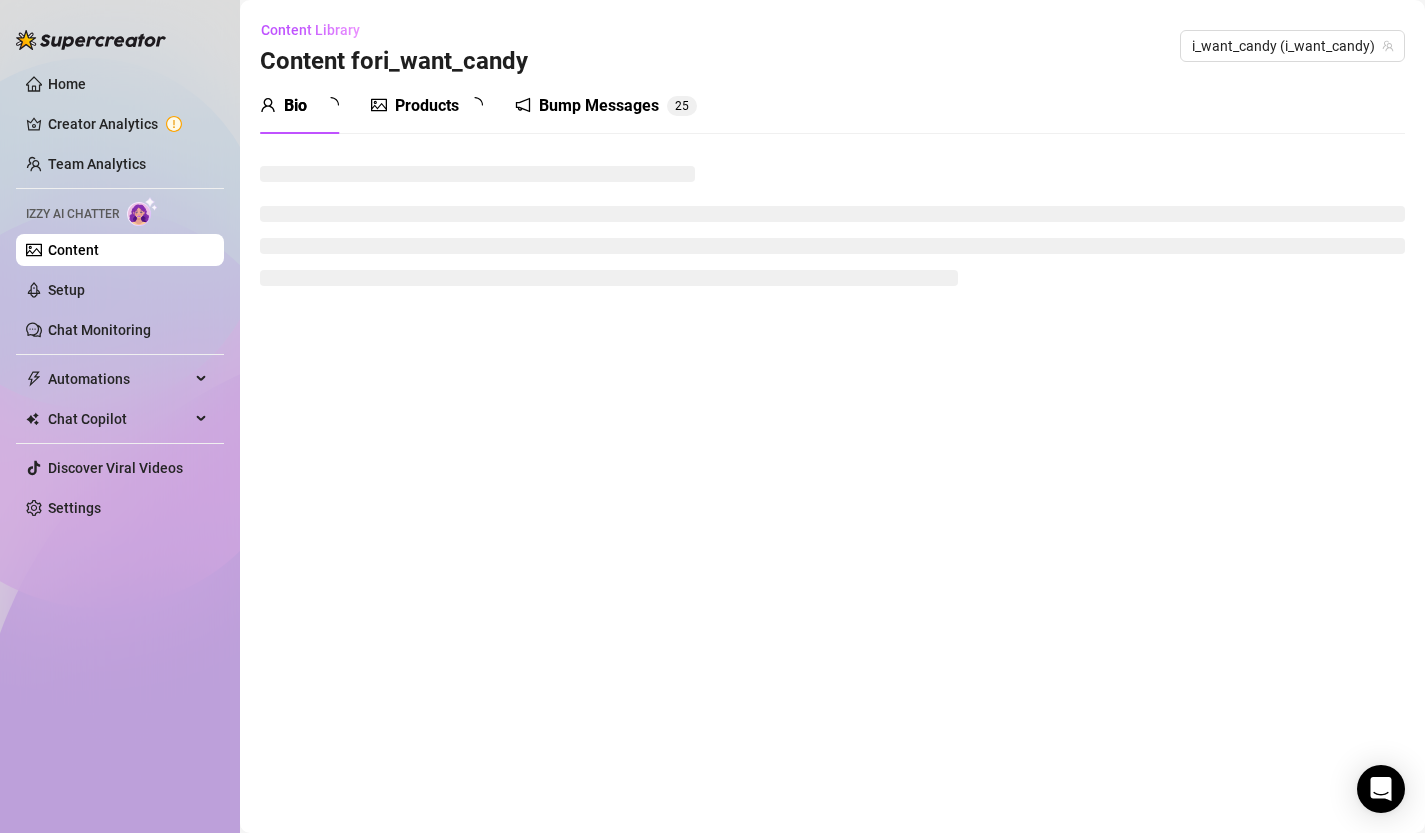 scroll, scrollTop: 0, scrollLeft: 0, axis: both 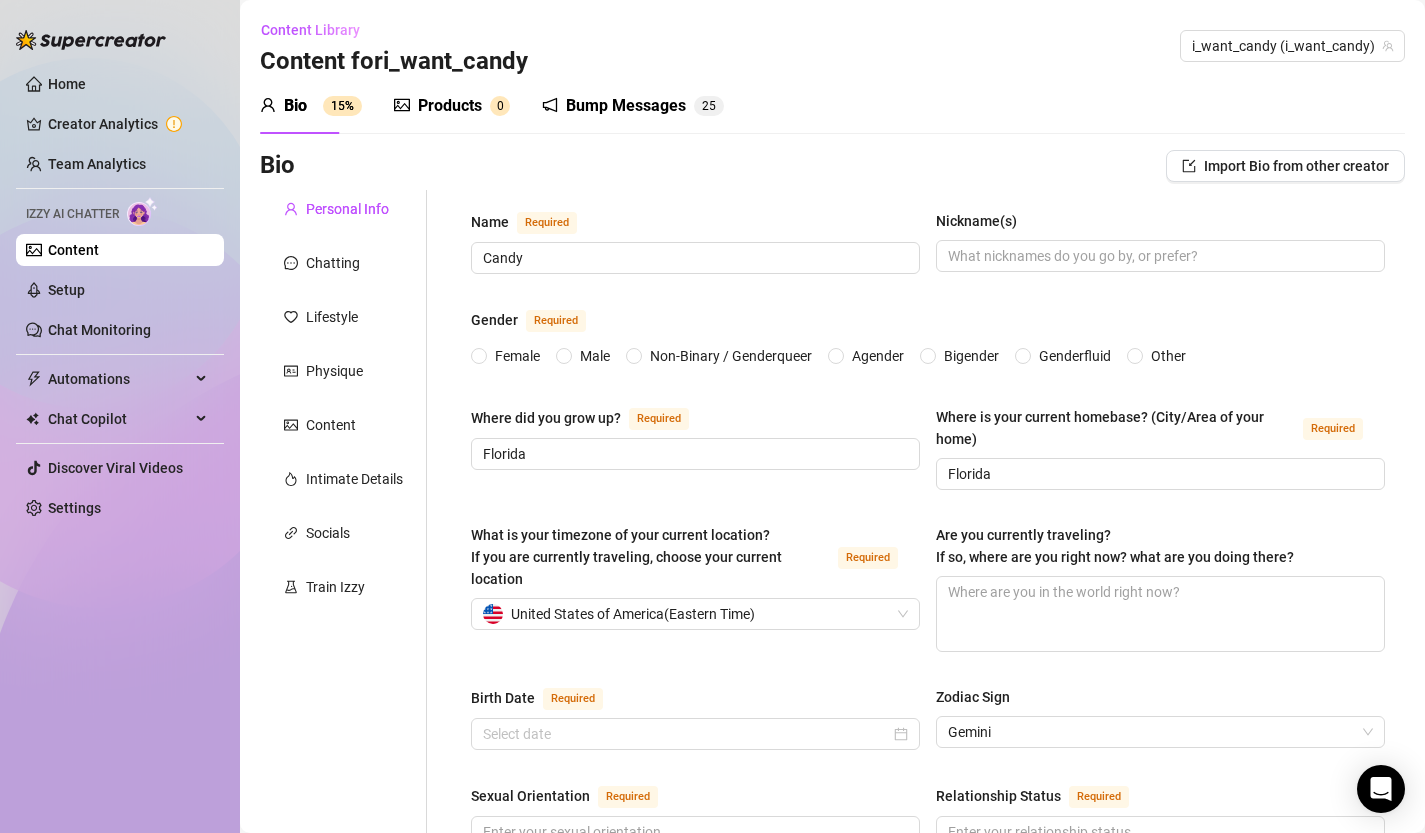 type 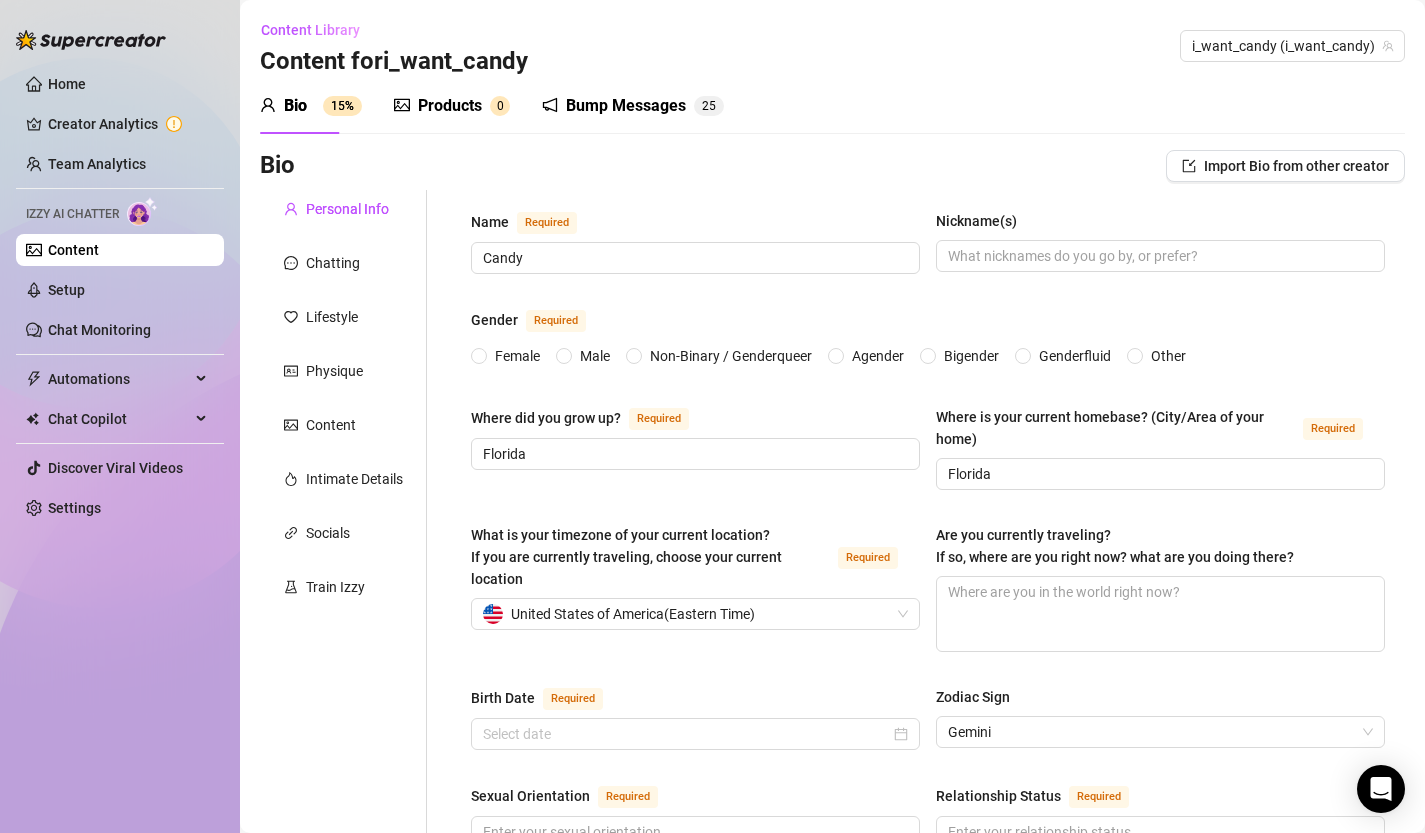 radio on "true" 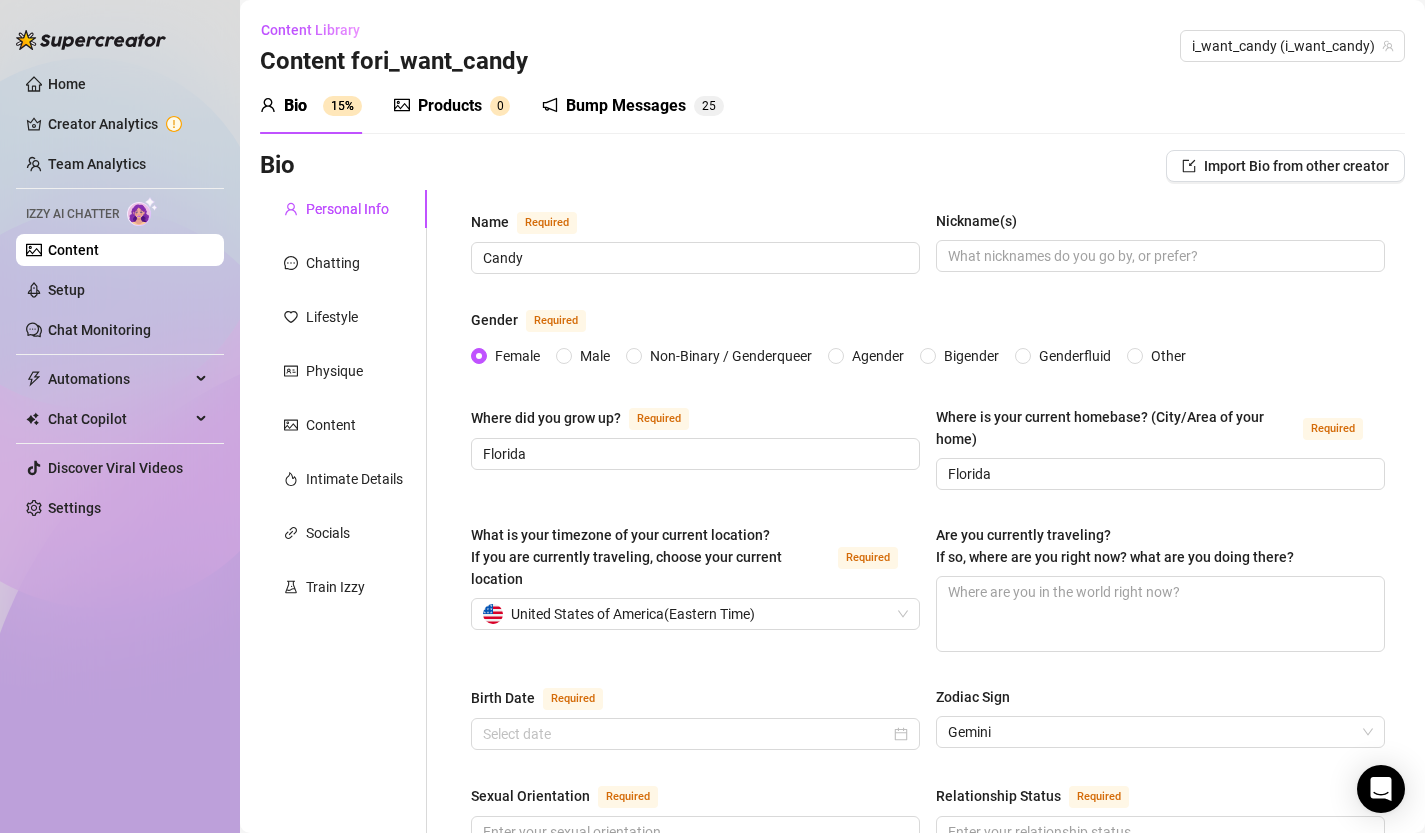 click on "Products" at bounding box center [450, 106] 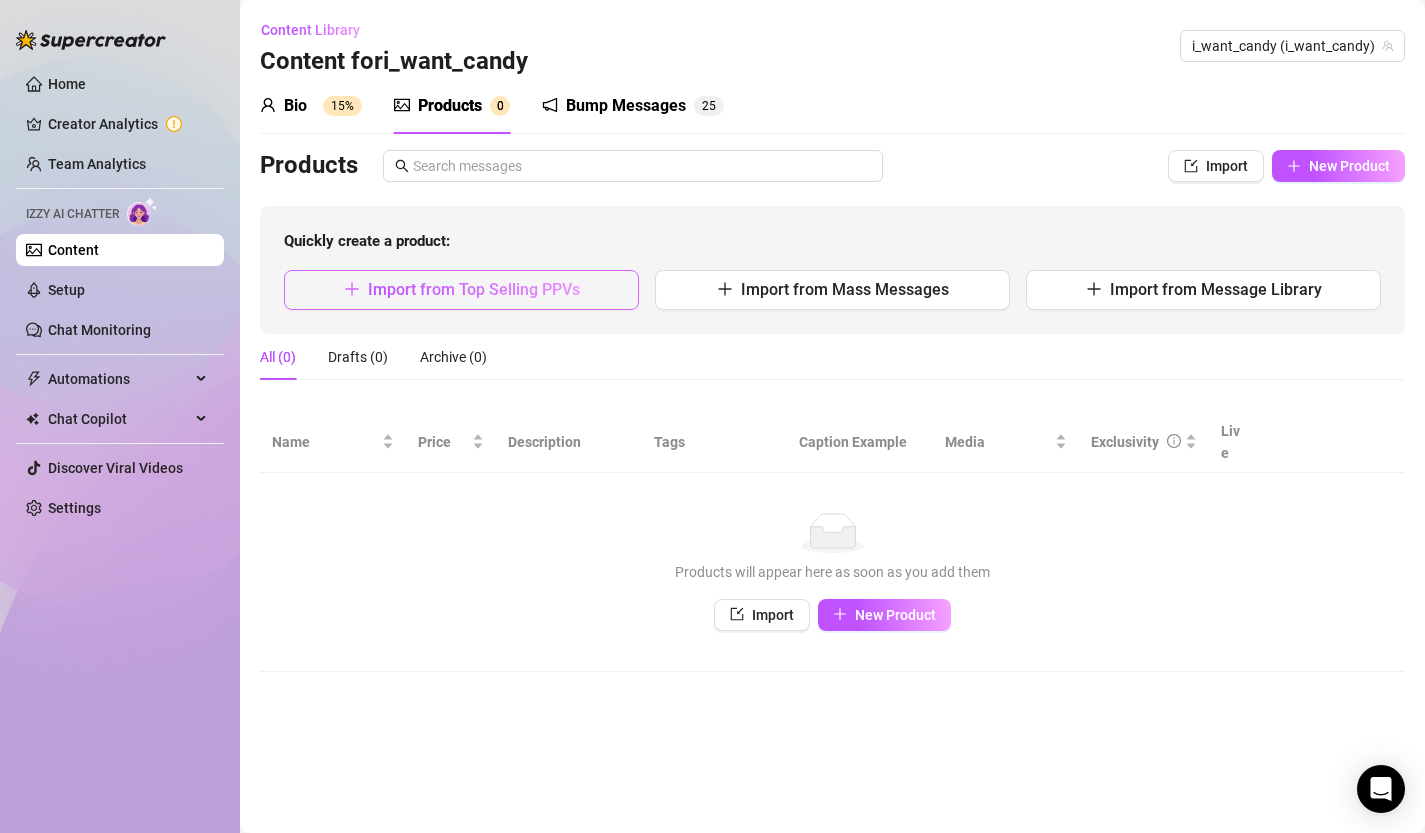 click on "Import from Top Selling PPVs" at bounding box center (474, 289) 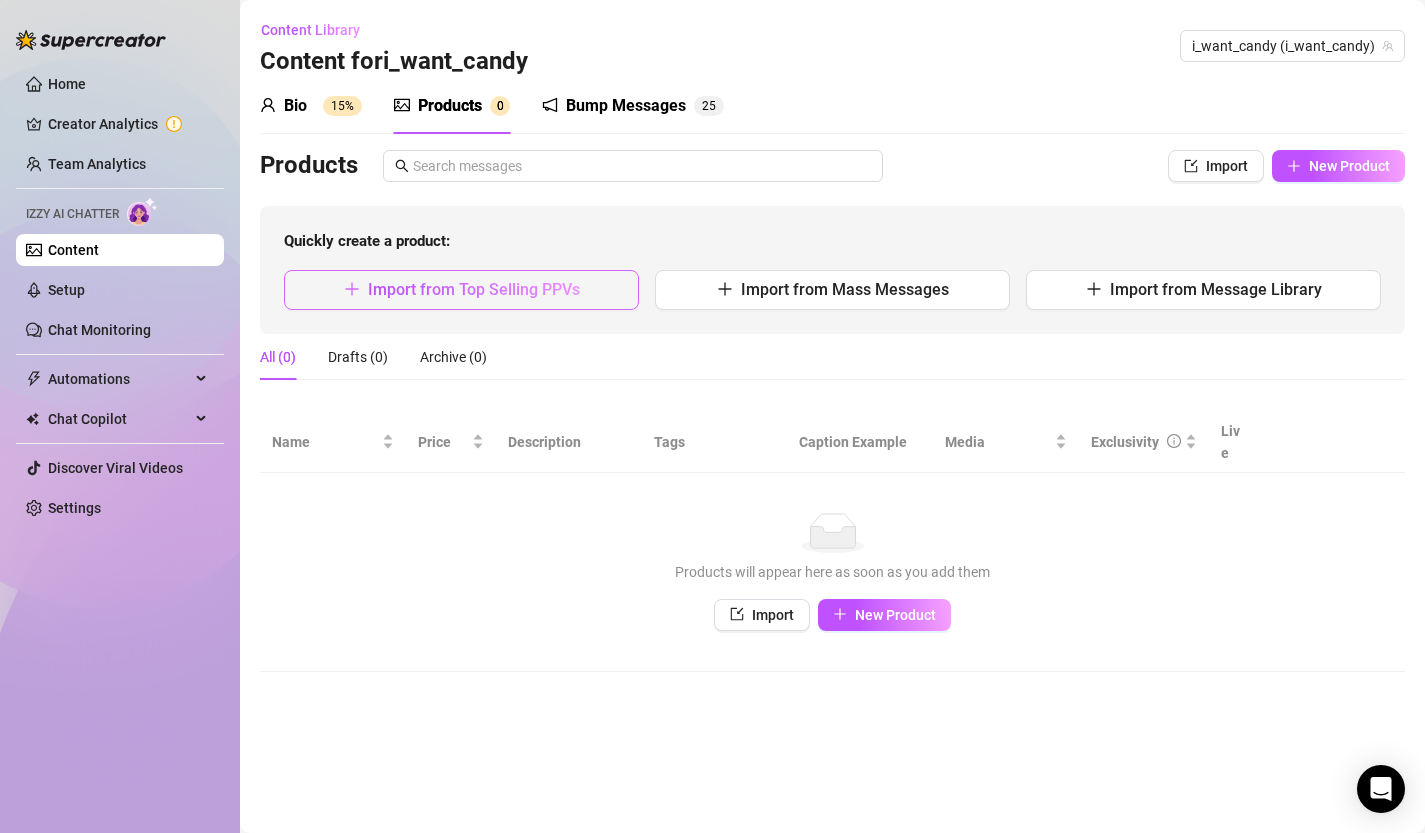 type on "Type your message here..." 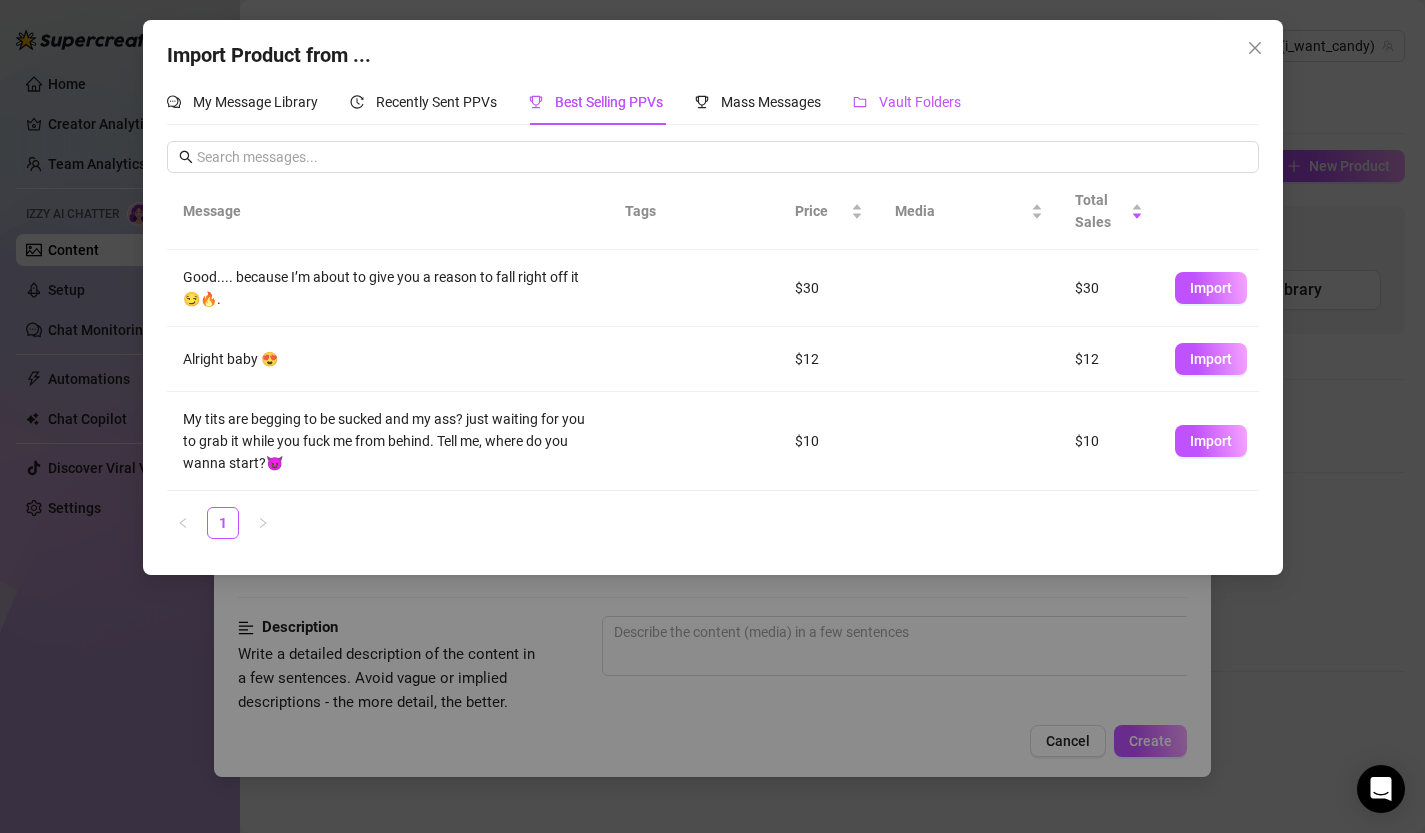 click on "Vault Folders" at bounding box center [920, 102] 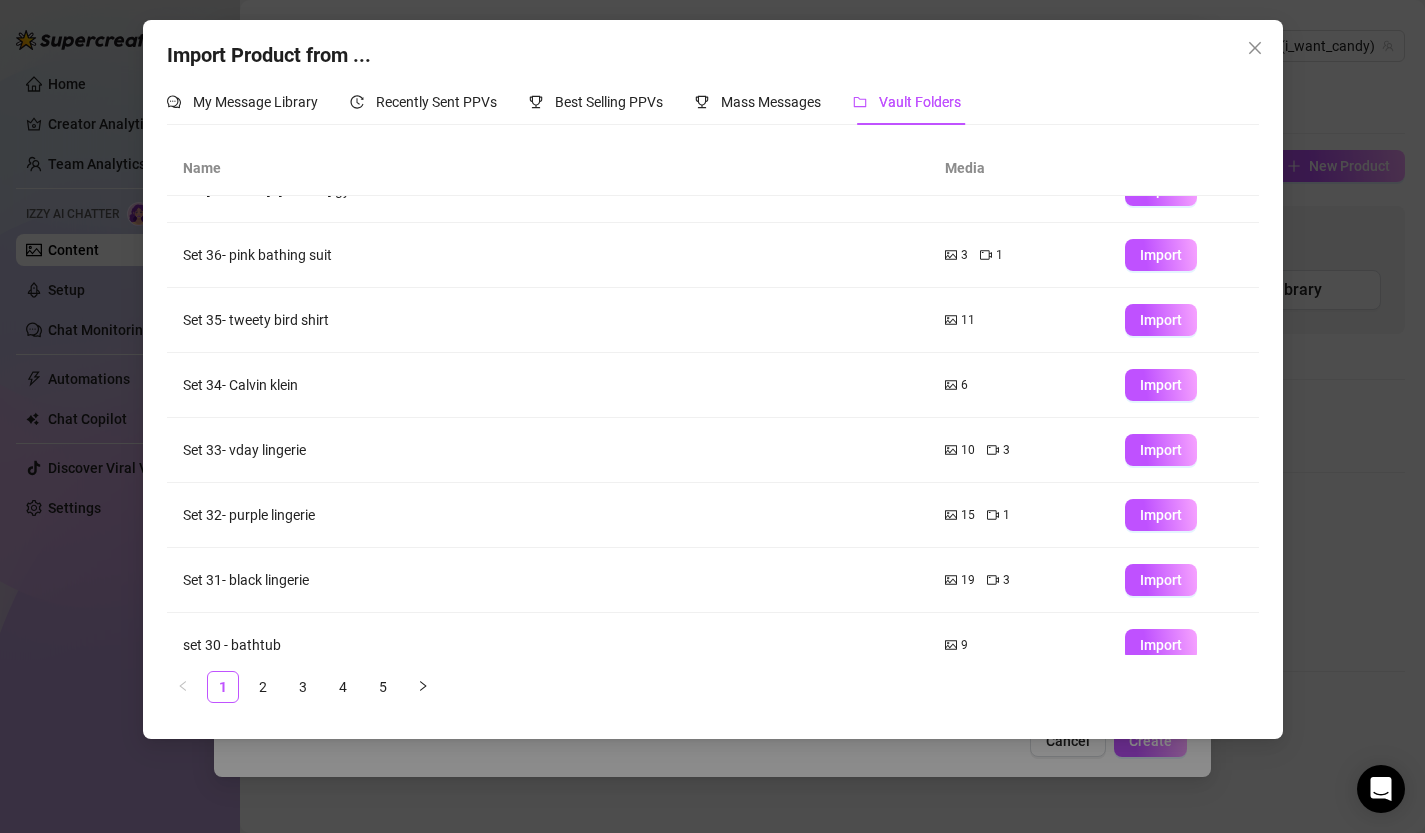 scroll, scrollTop: 192, scrollLeft: 0, axis: vertical 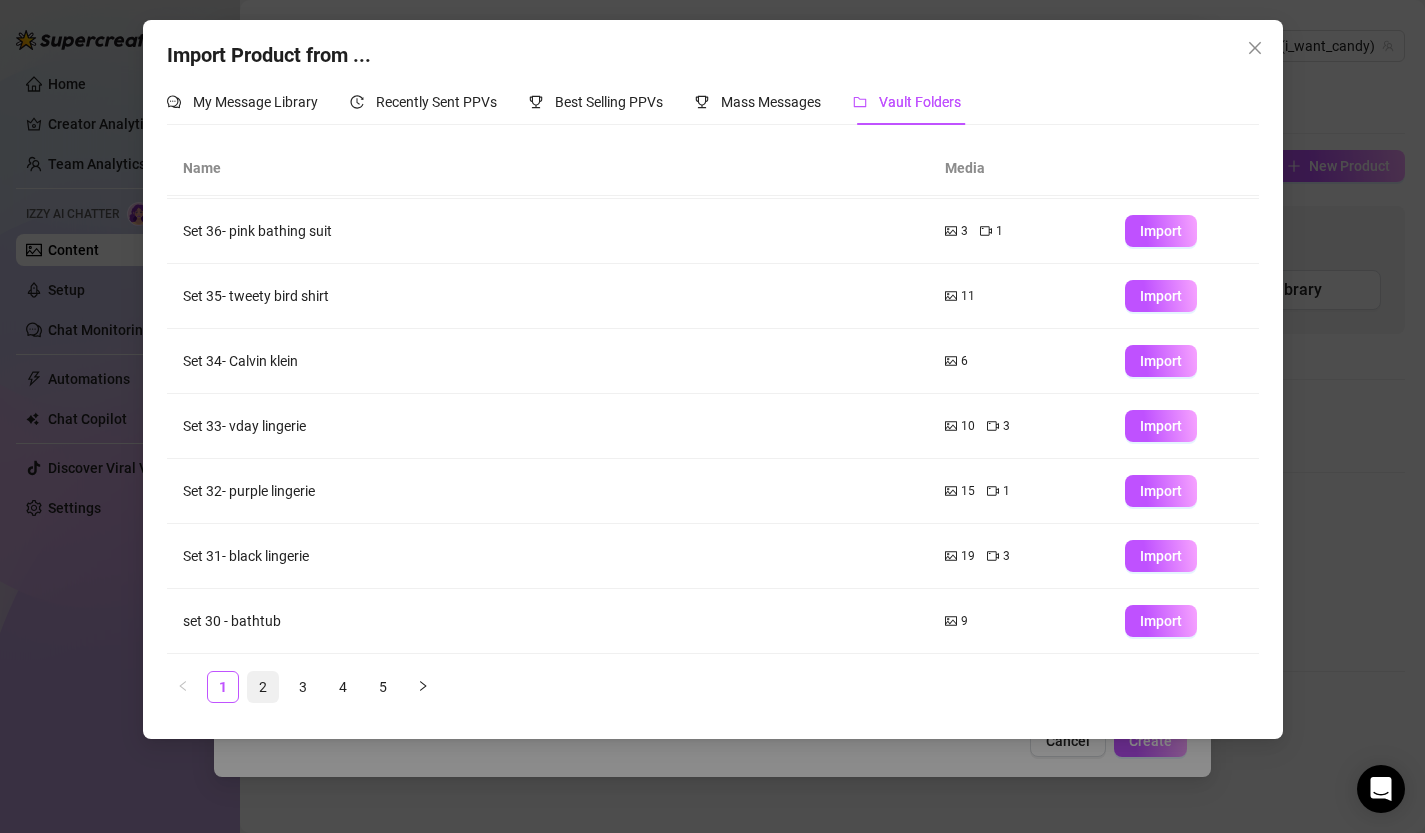 click on "2" at bounding box center [263, 687] 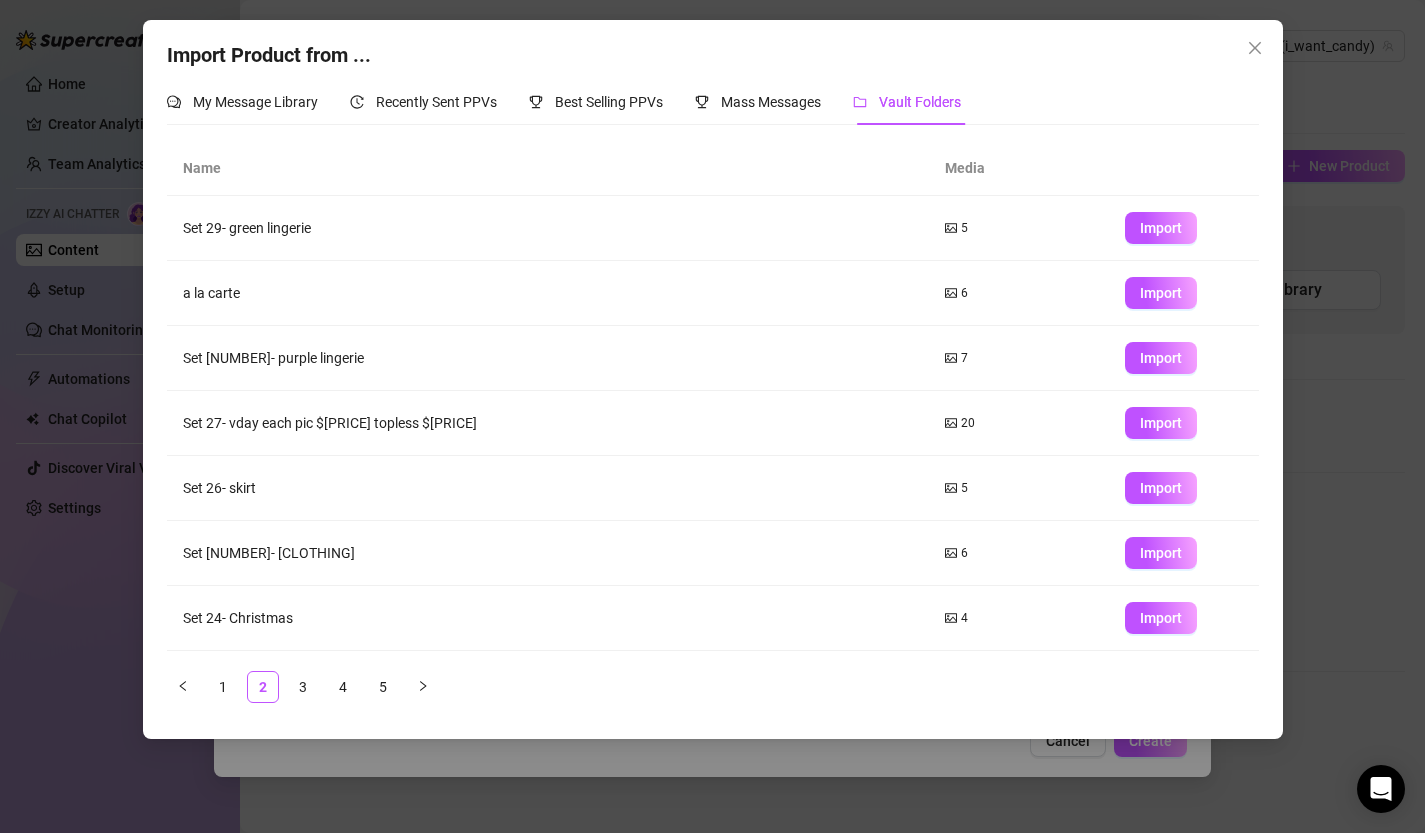 scroll, scrollTop: 192, scrollLeft: 0, axis: vertical 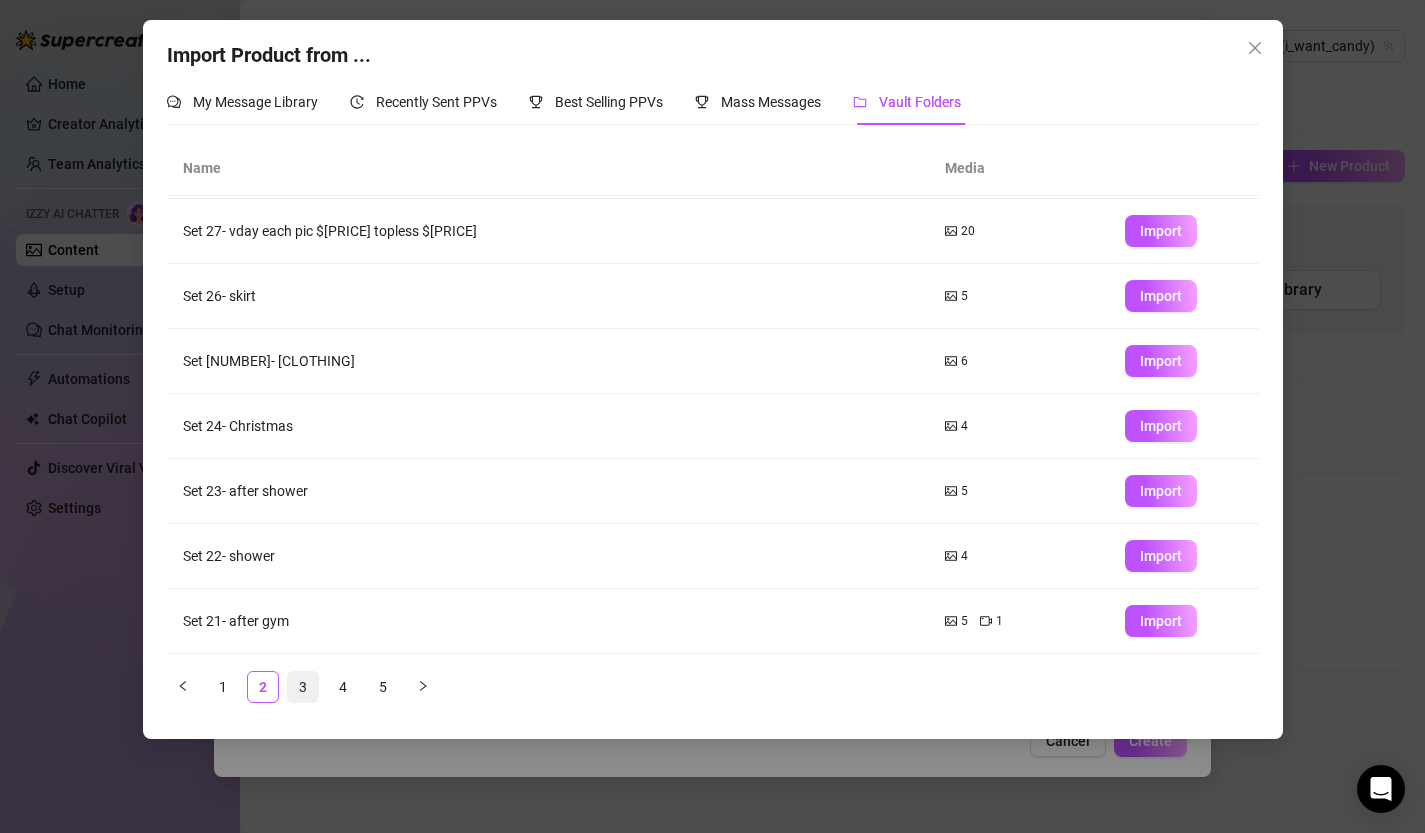 click on "3" at bounding box center (303, 687) 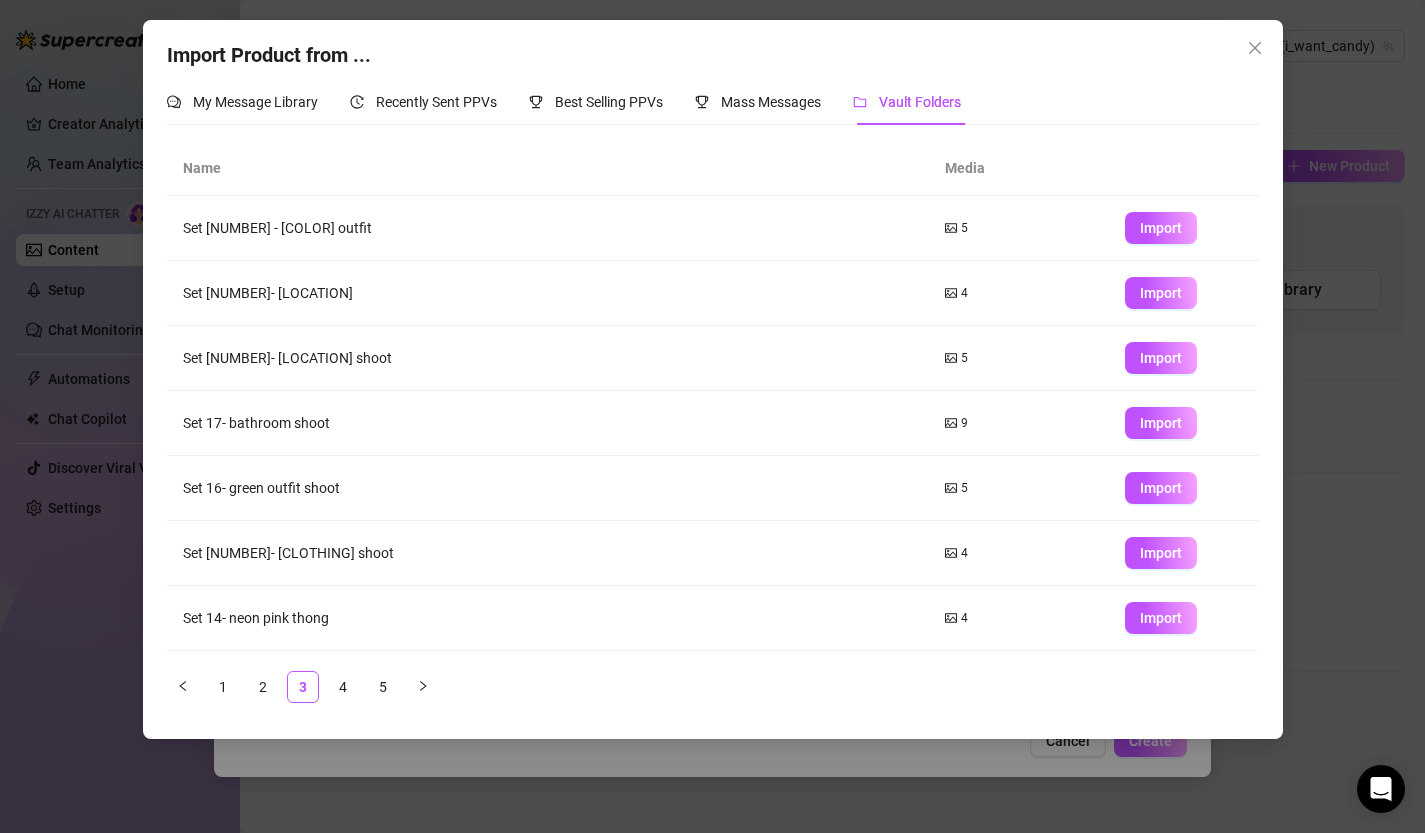 scroll, scrollTop: 192, scrollLeft: 0, axis: vertical 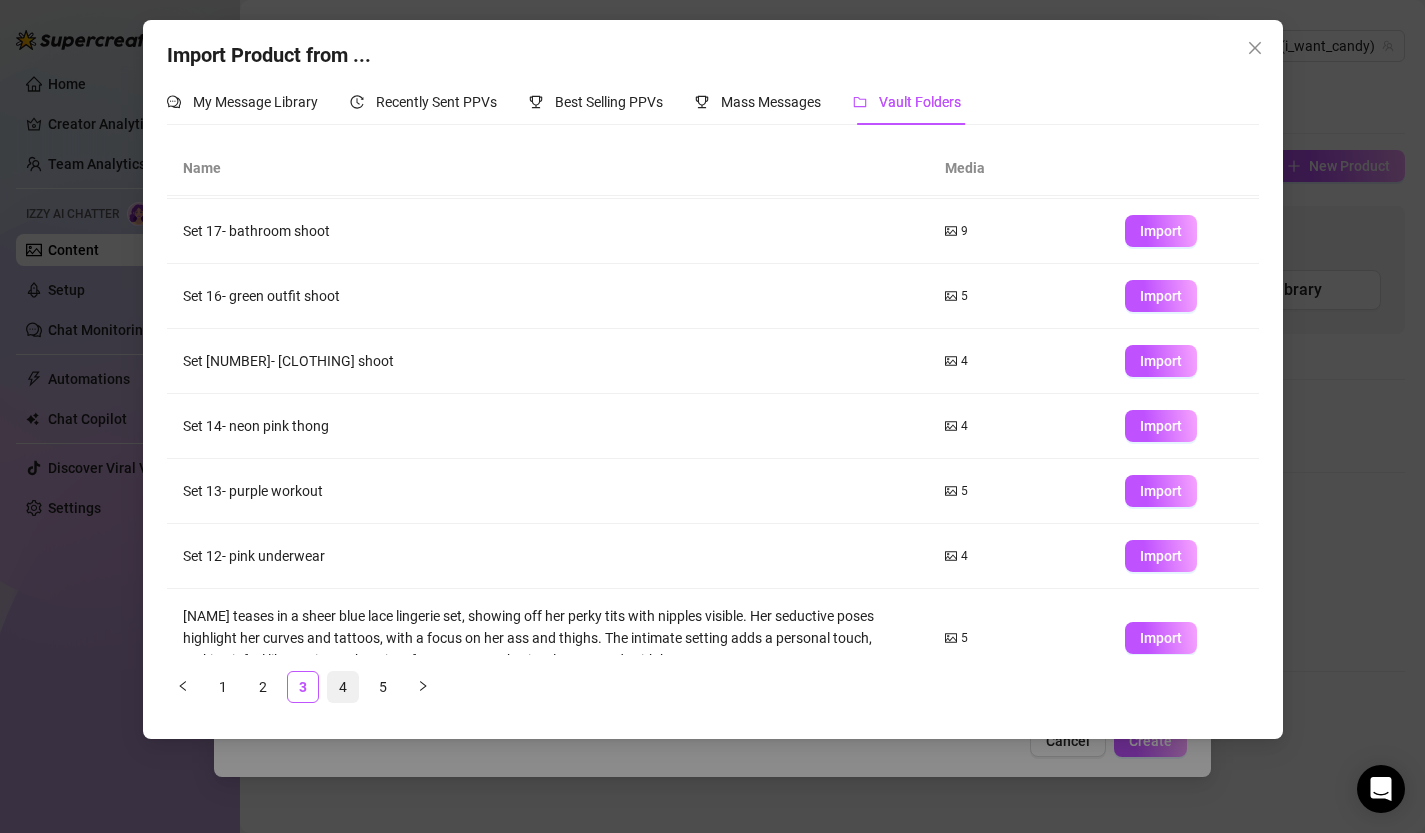 click on "4" at bounding box center [343, 687] 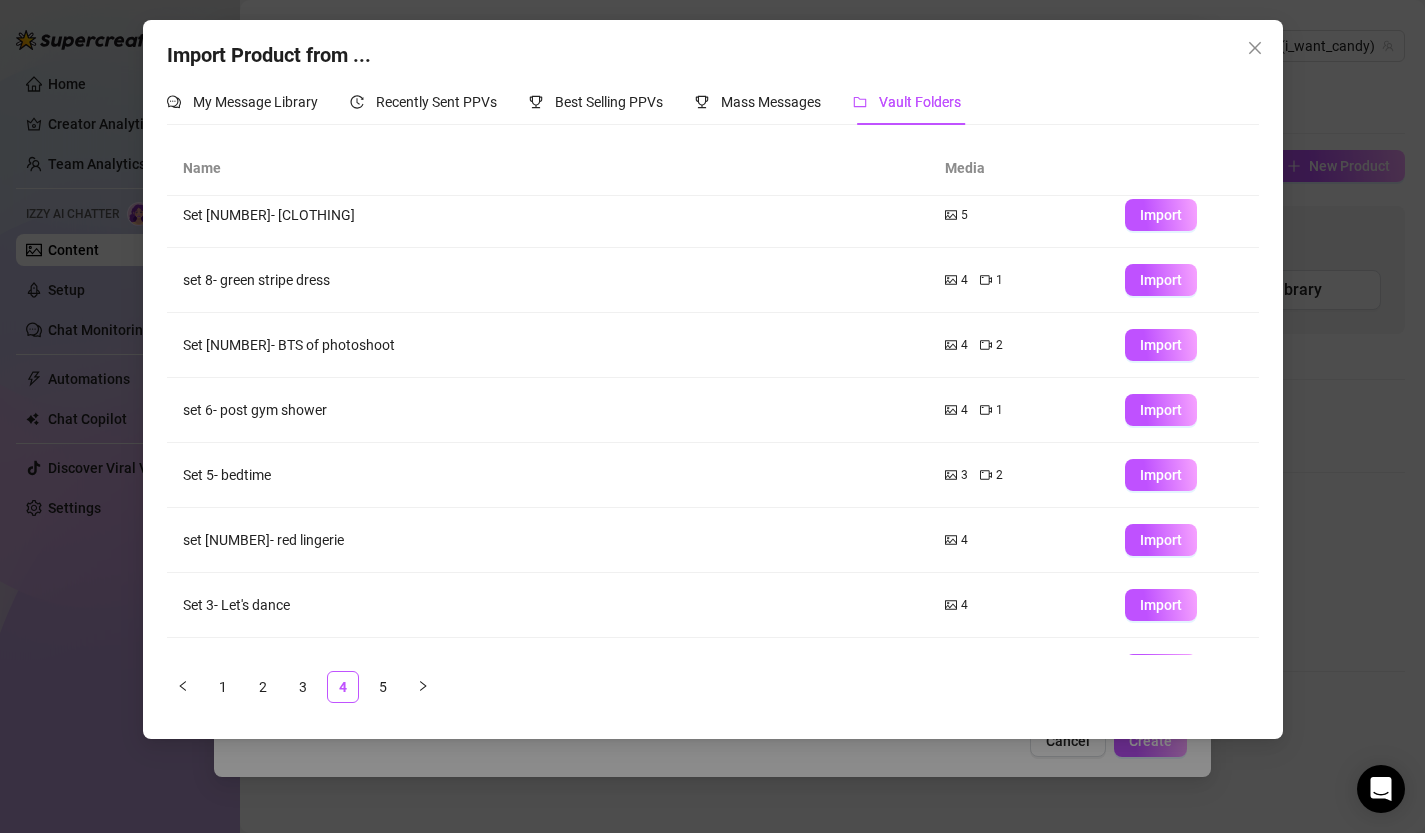 scroll, scrollTop: 192, scrollLeft: 0, axis: vertical 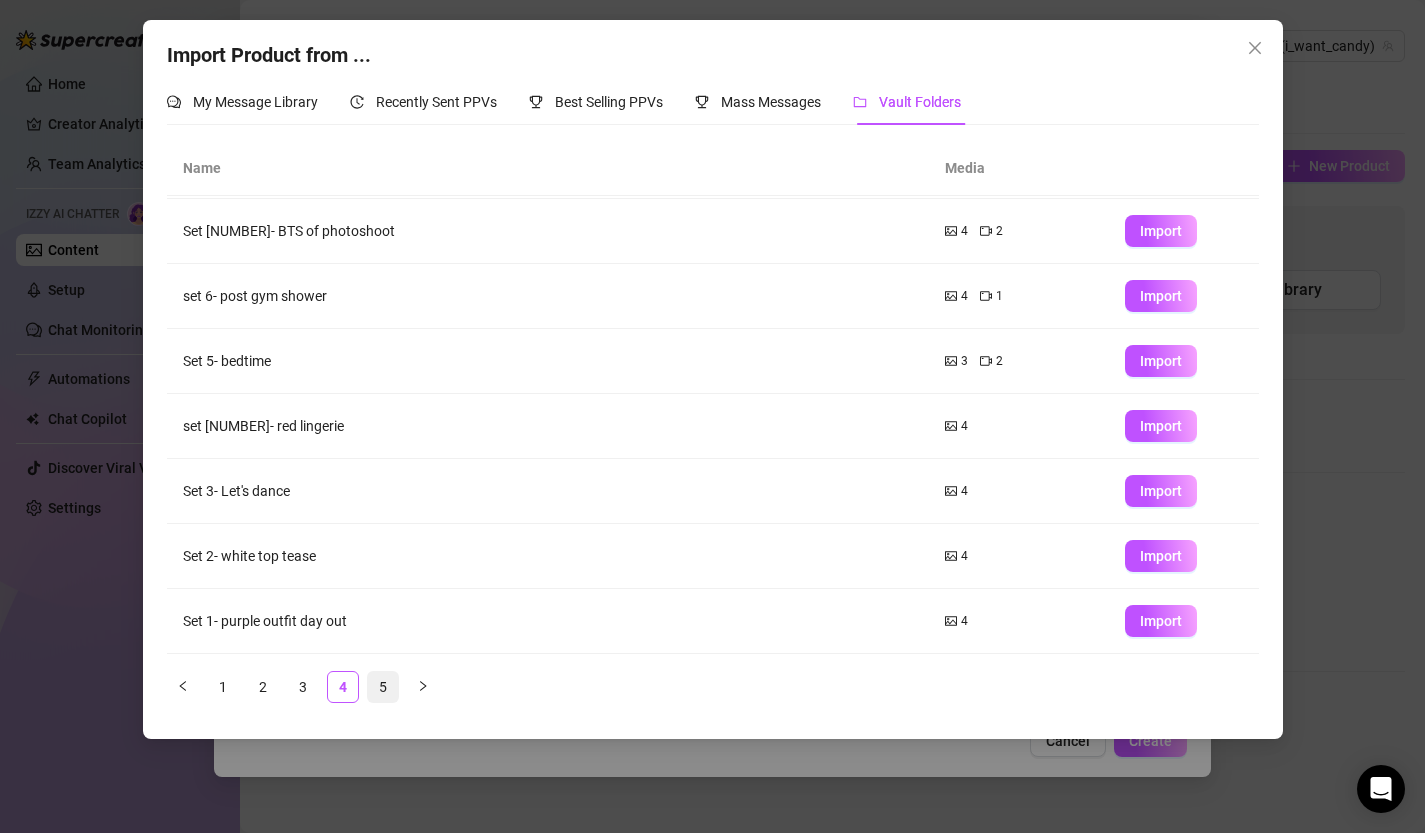 click on "5" at bounding box center (383, 687) 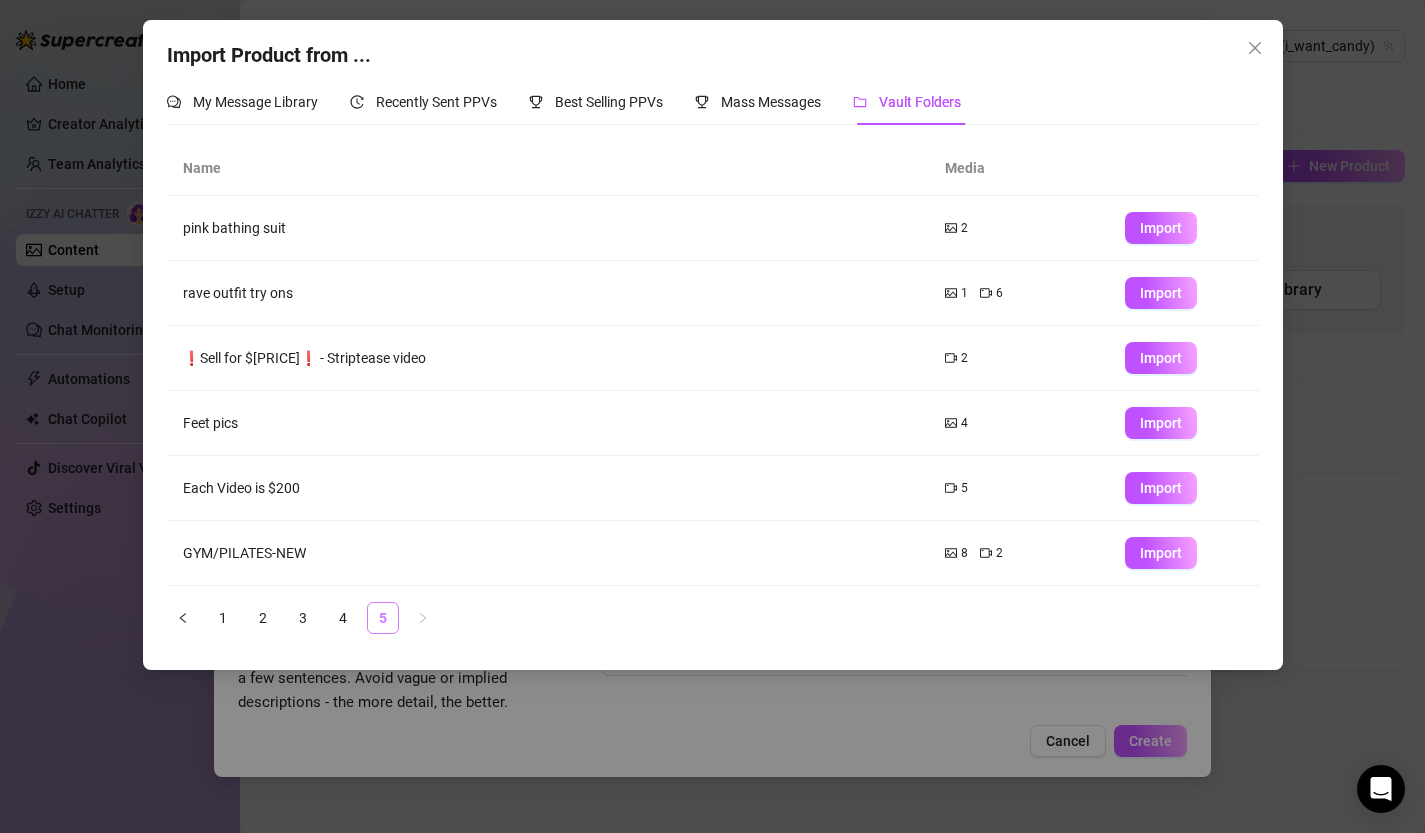 scroll, scrollTop: 0, scrollLeft: 0, axis: both 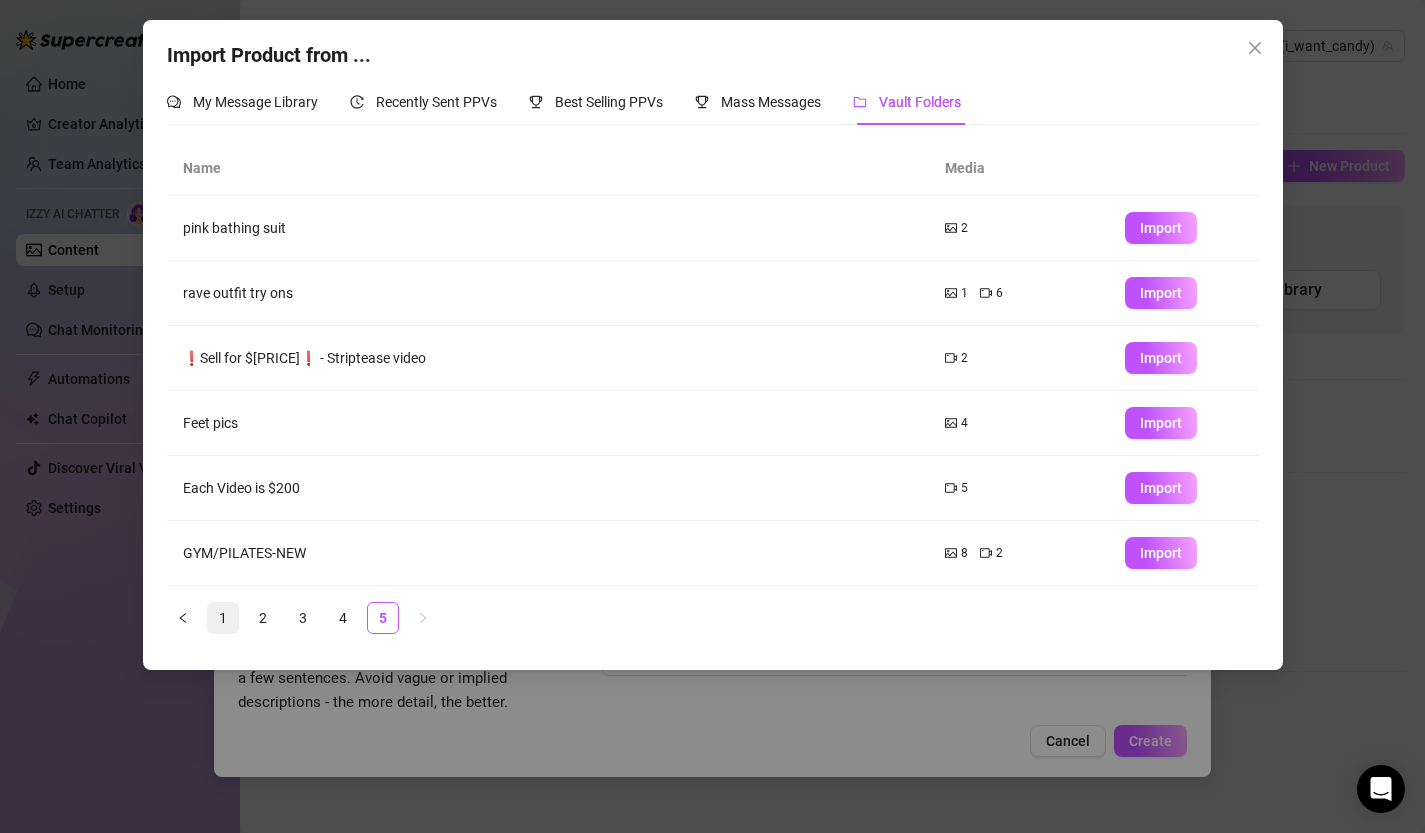 click on "1" at bounding box center [223, 618] 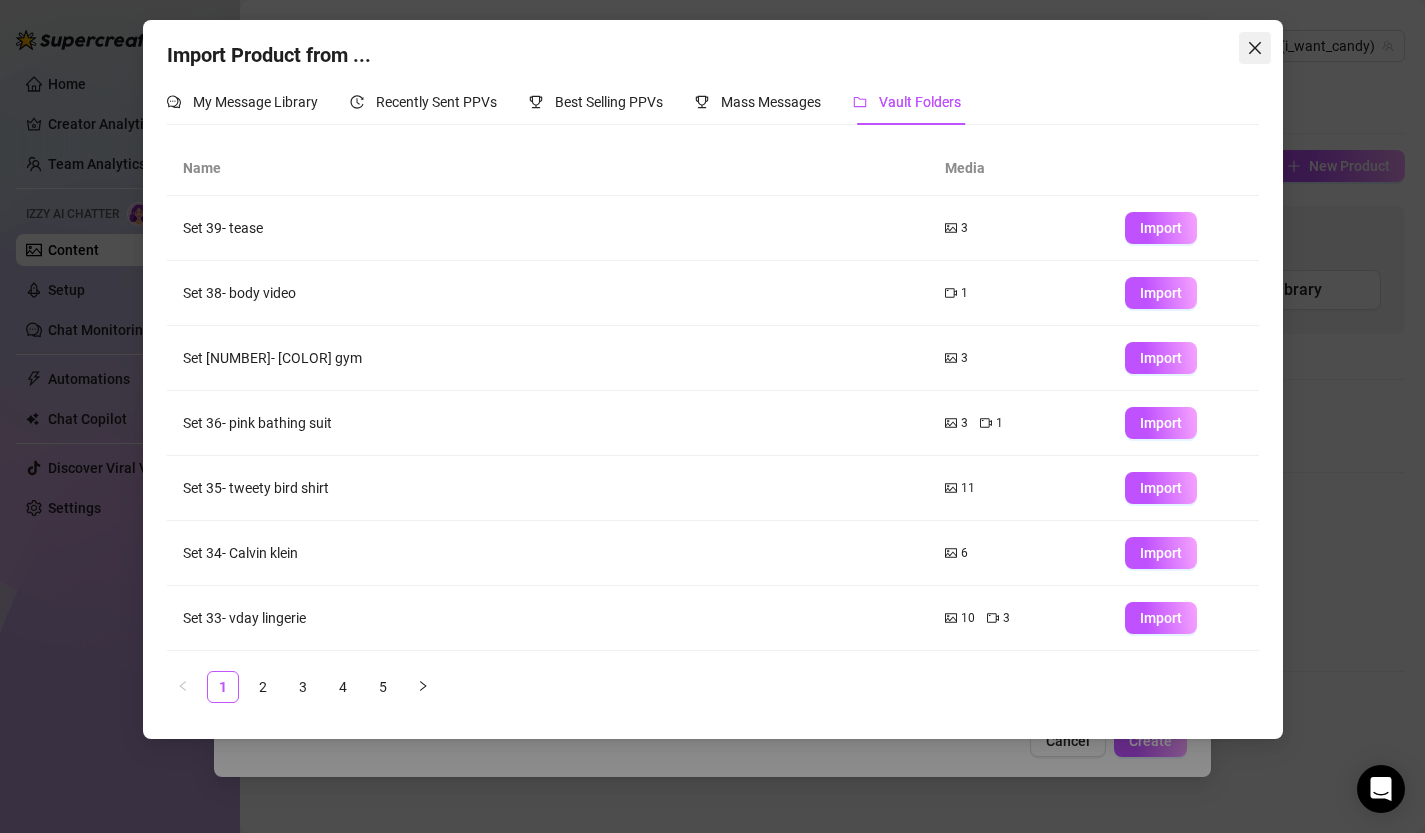 click 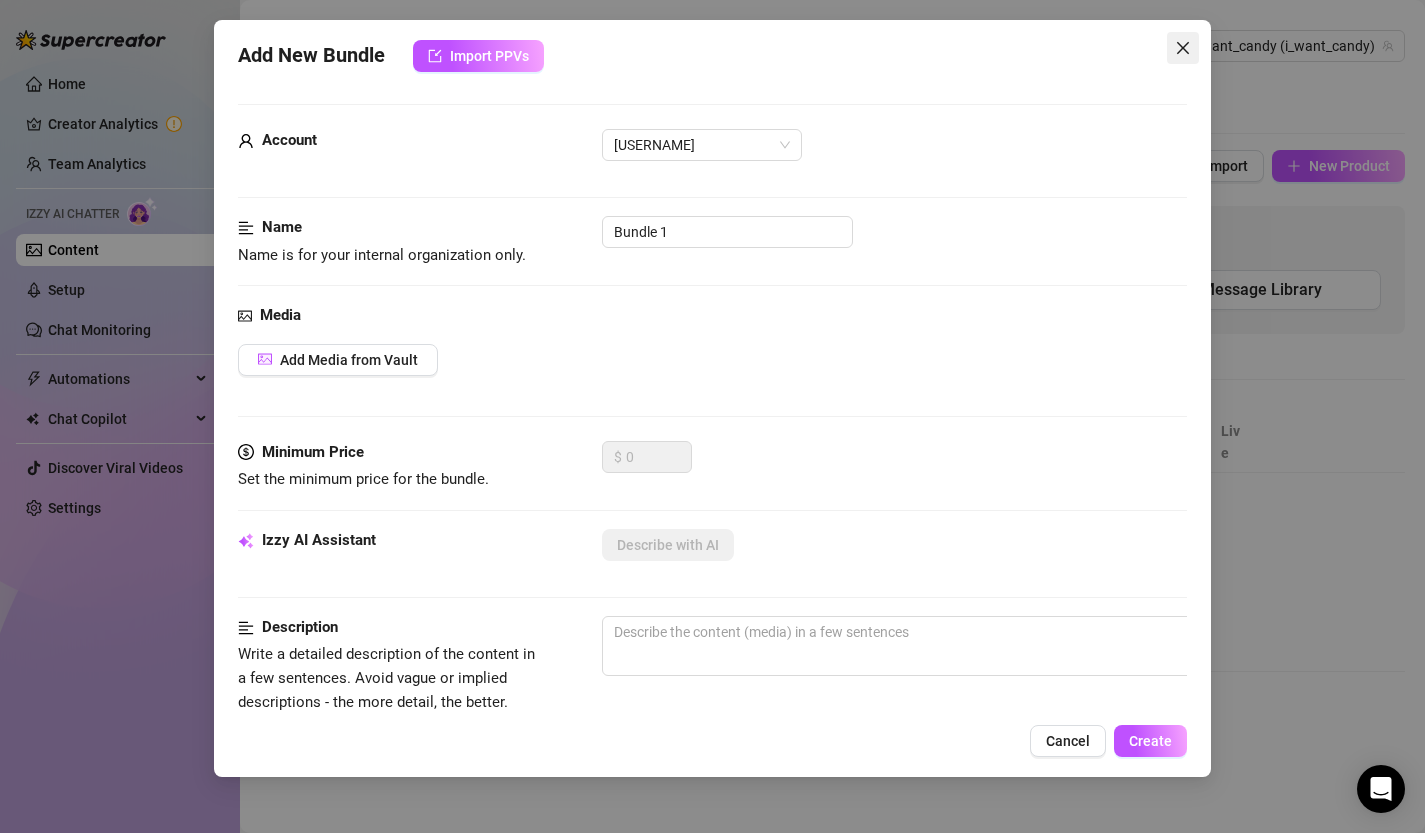 click at bounding box center (1183, 48) 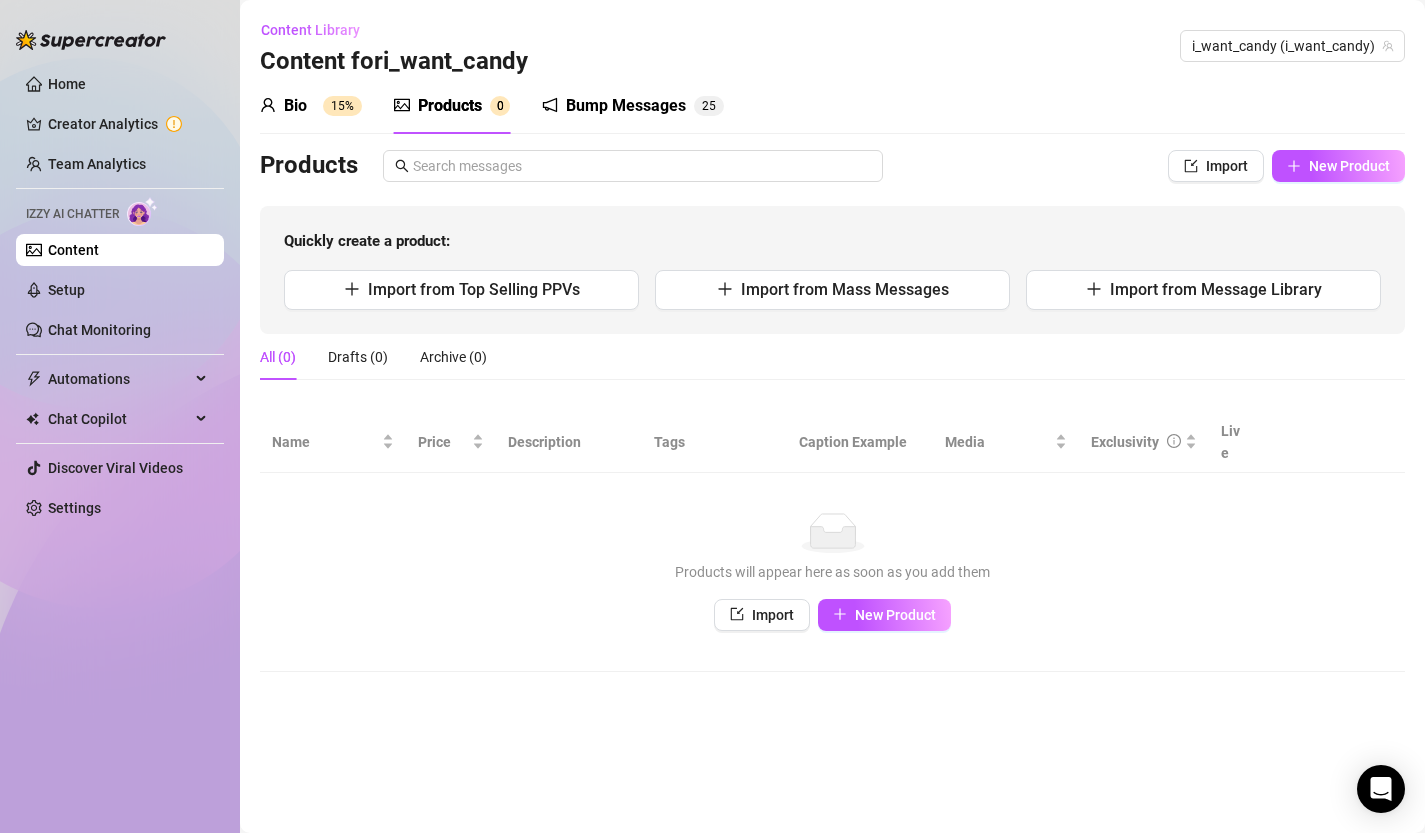 click on "Content" at bounding box center (73, 250) 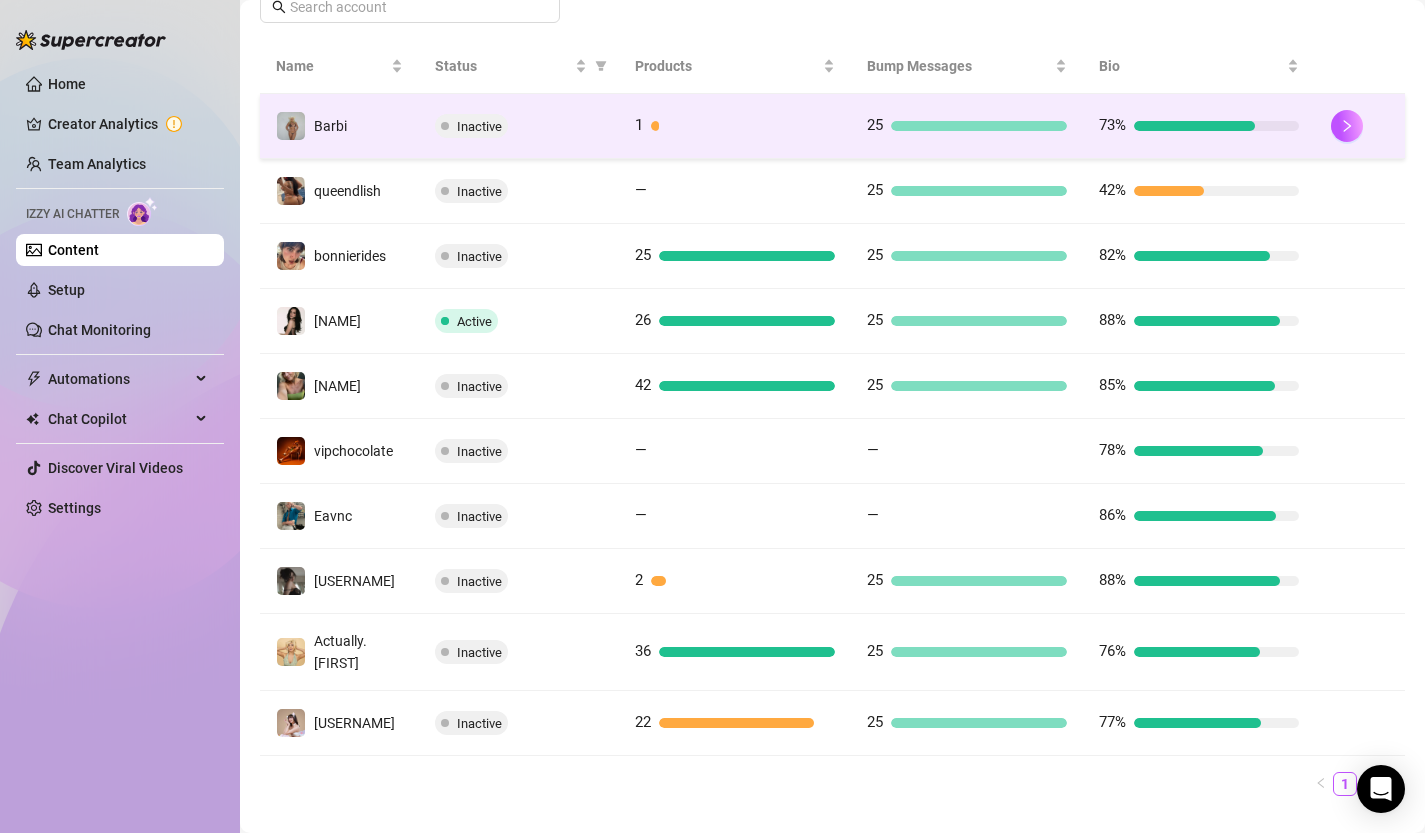 scroll, scrollTop: 430, scrollLeft: 0, axis: vertical 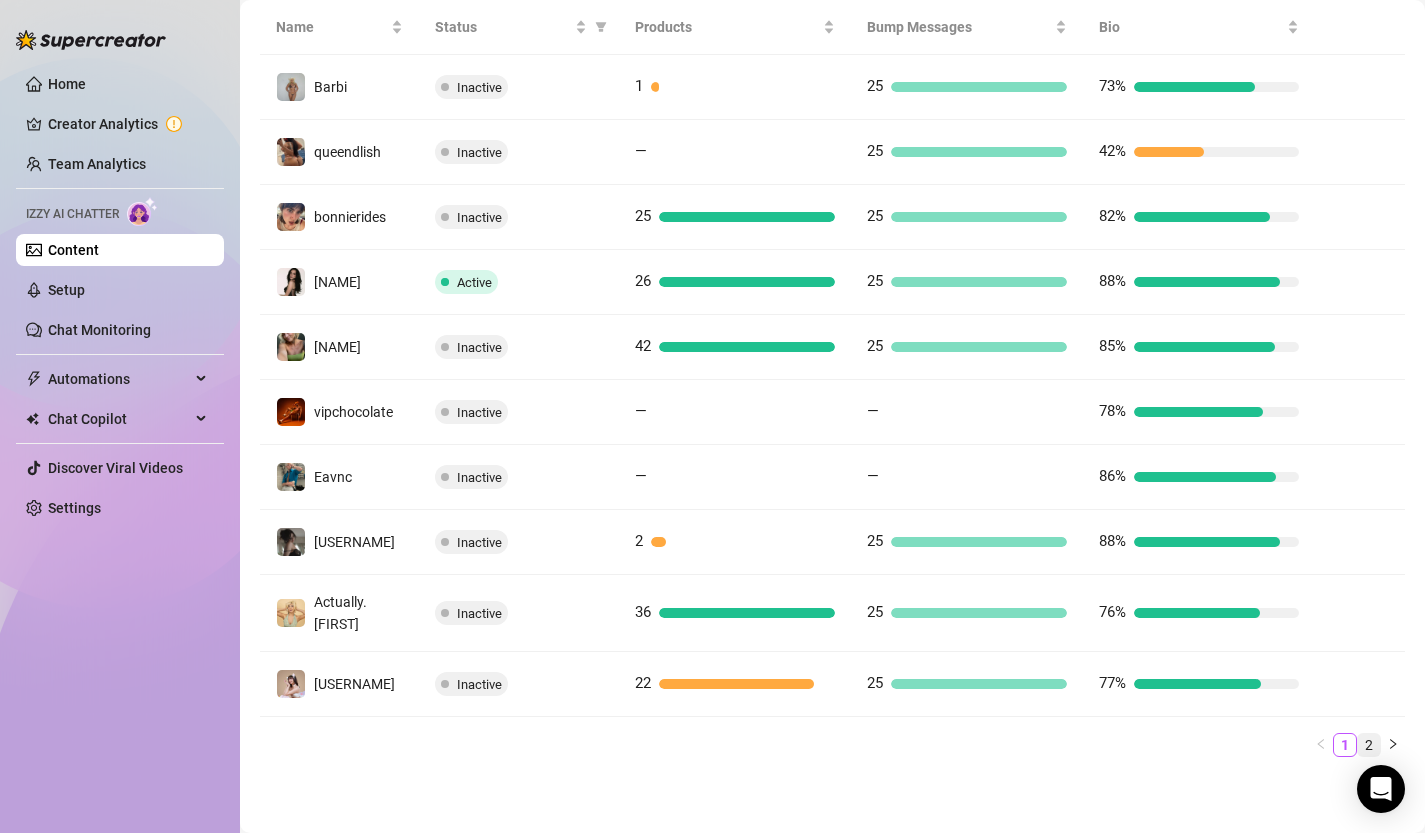 click on "2" at bounding box center (1369, 745) 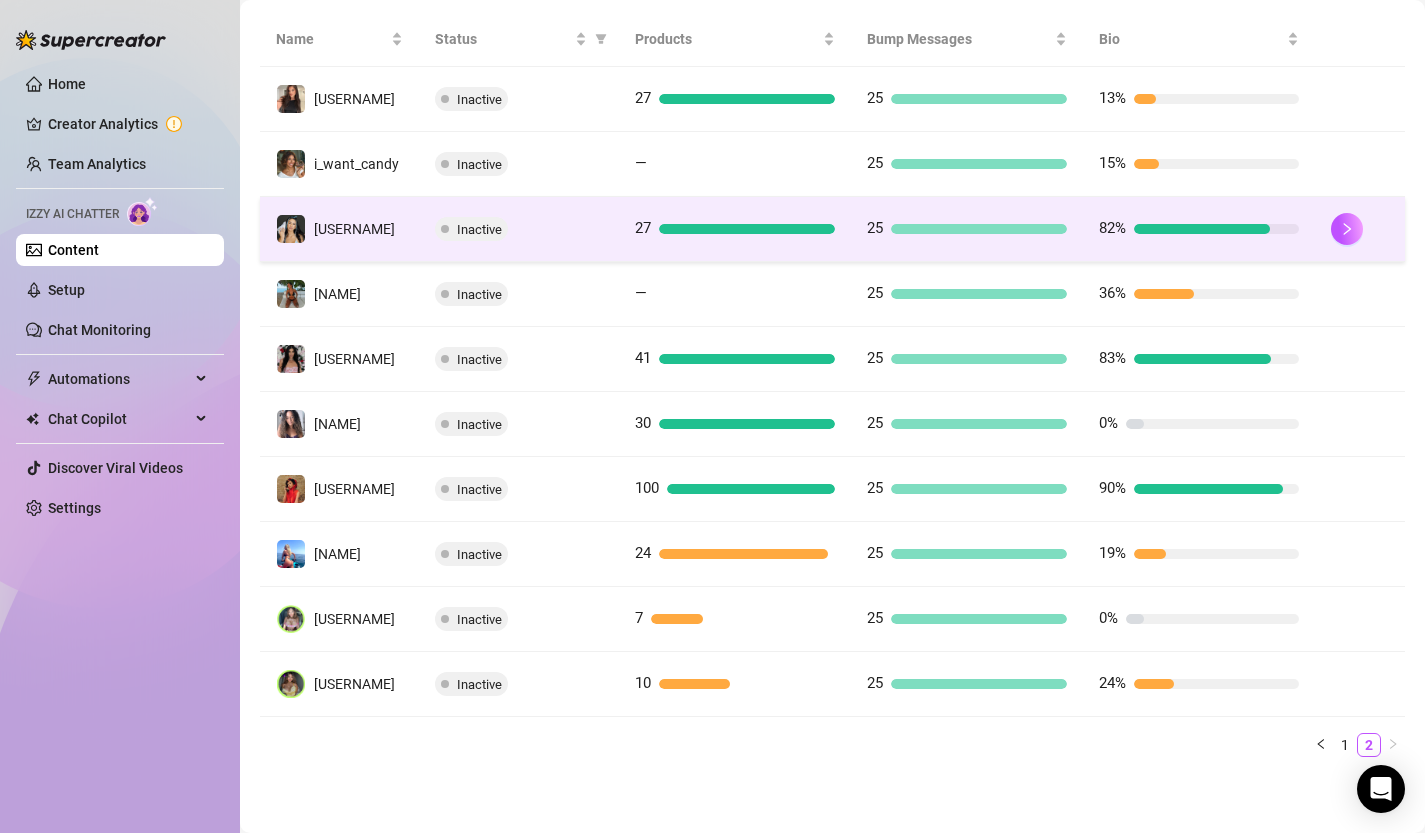 scroll, scrollTop: 461, scrollLeft: 0, axis: vertical 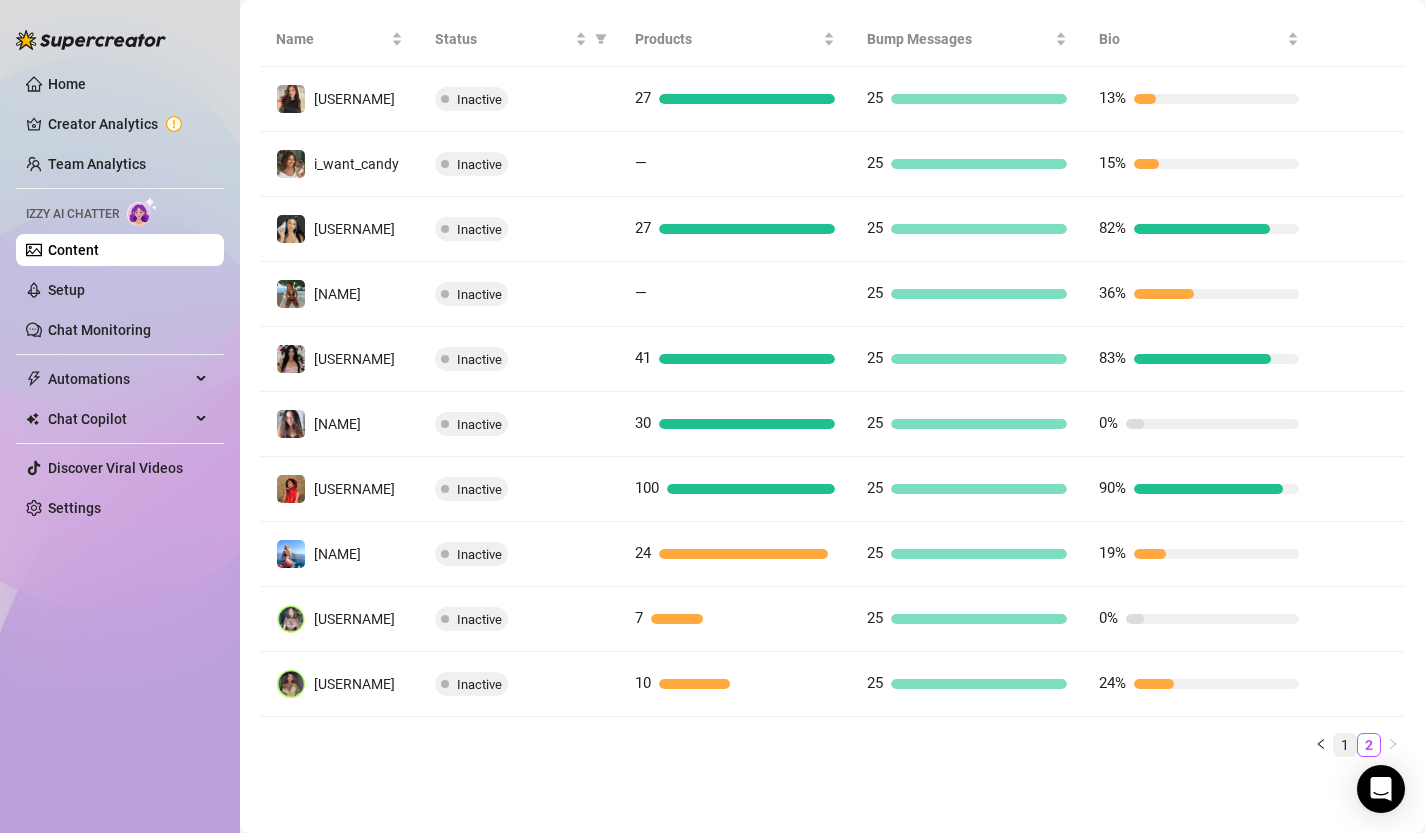 click on "1" at bounding box center (1345, 745) 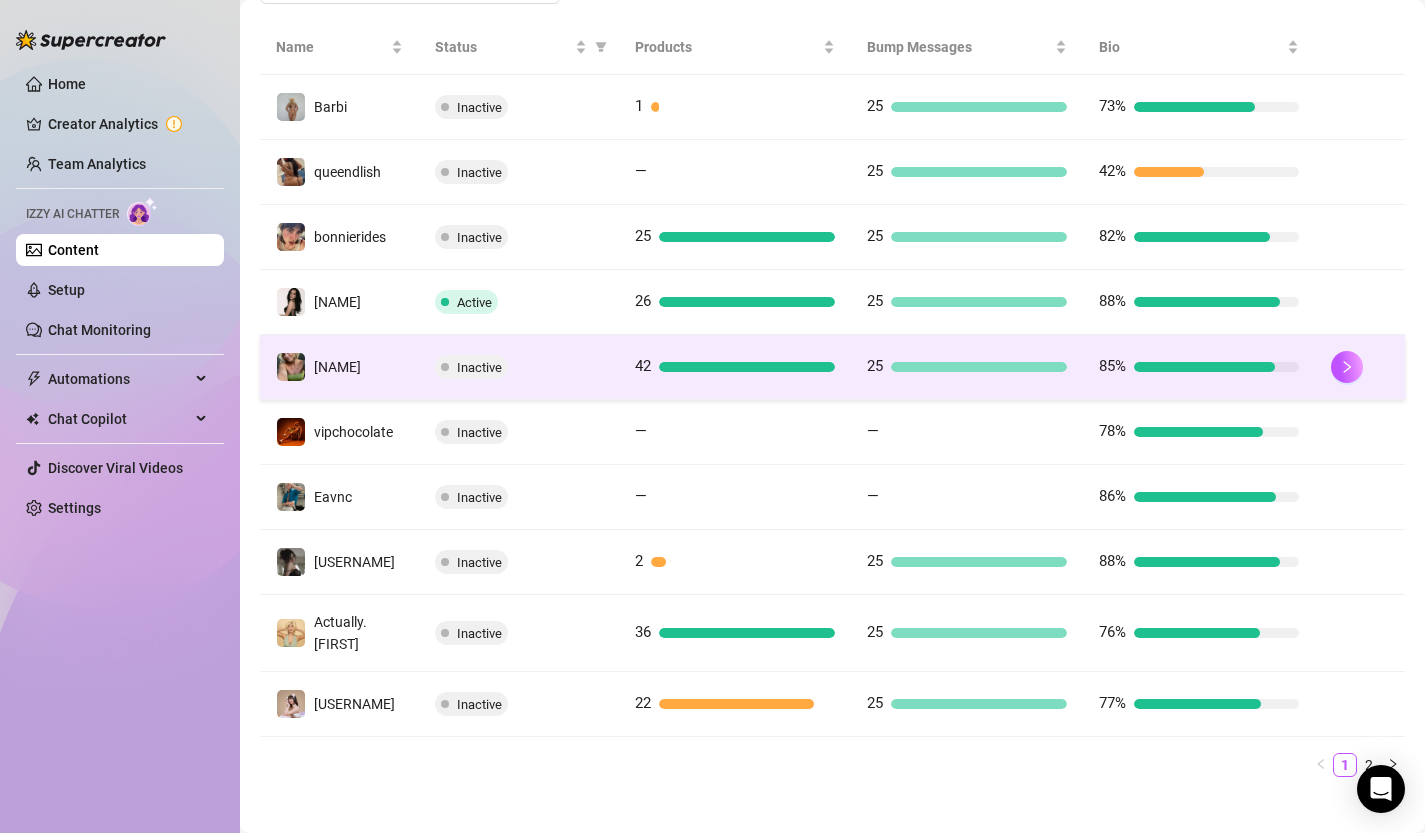 scroll, scrollTop: 400, scrollLeft: 0, axis: vertical 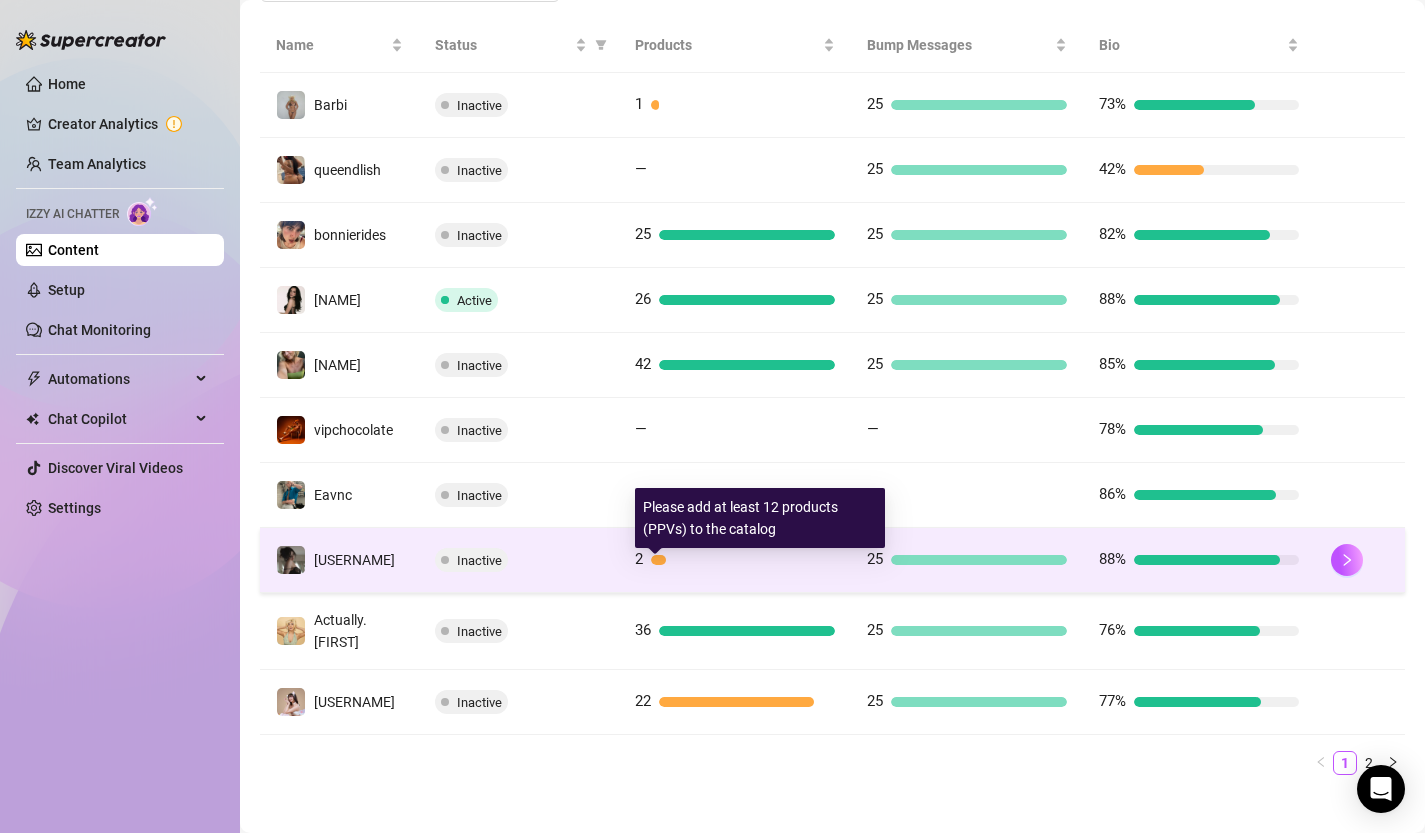 click on "2" at bounding box center (735, 560) 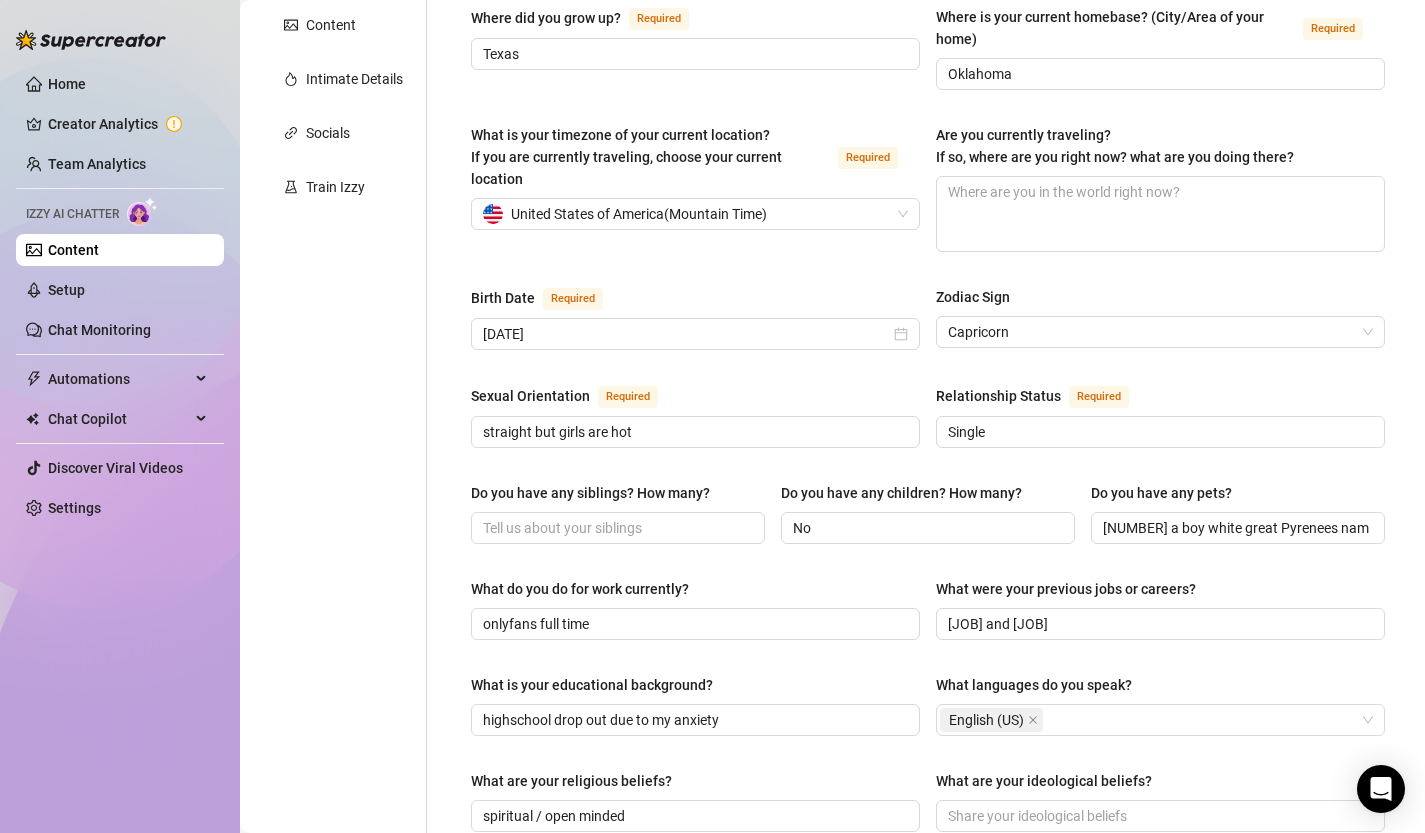 scroll, scrollTop: 0, scrollLeft: 0, axis: both 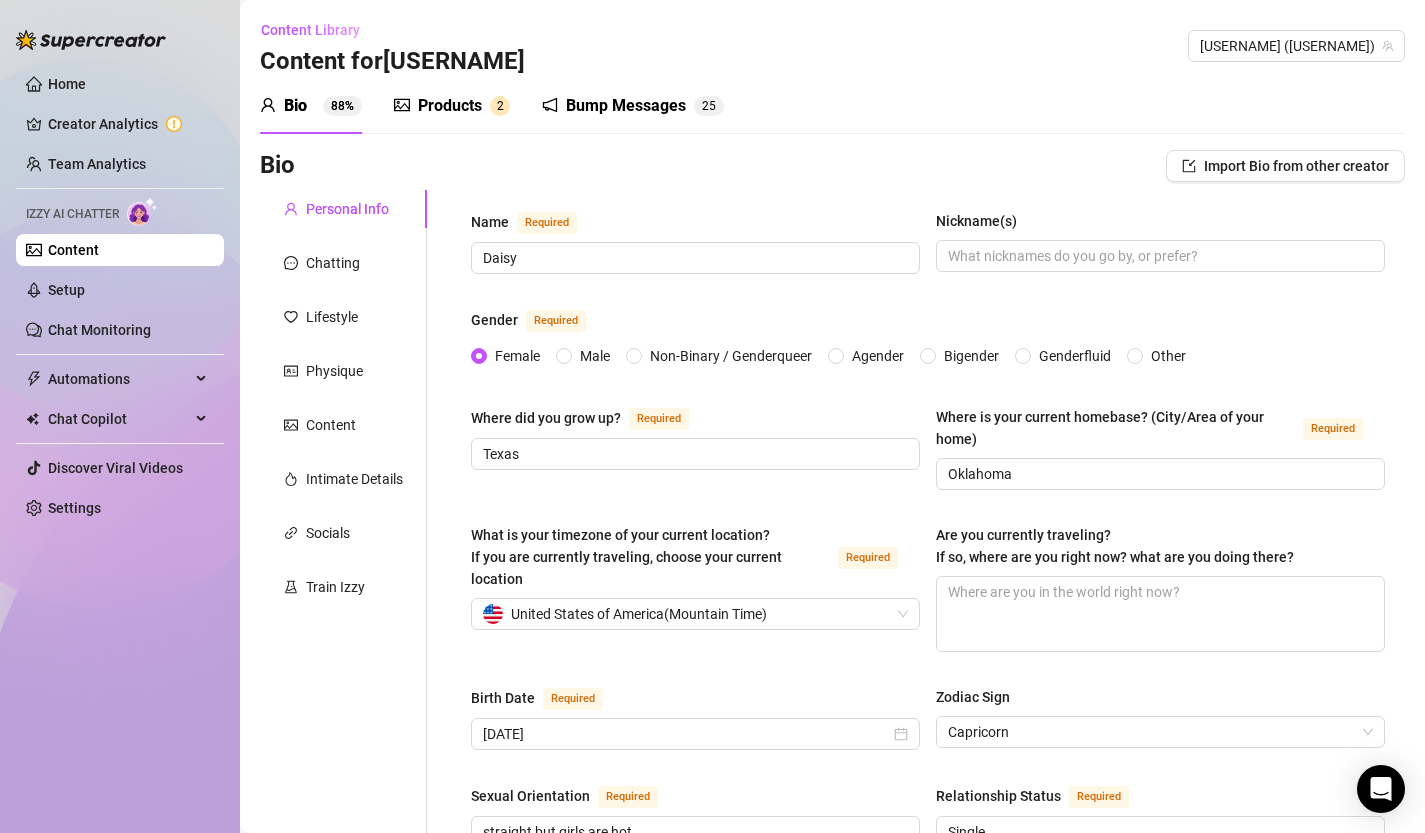 click on "Products" at bounding box center [450, 106] 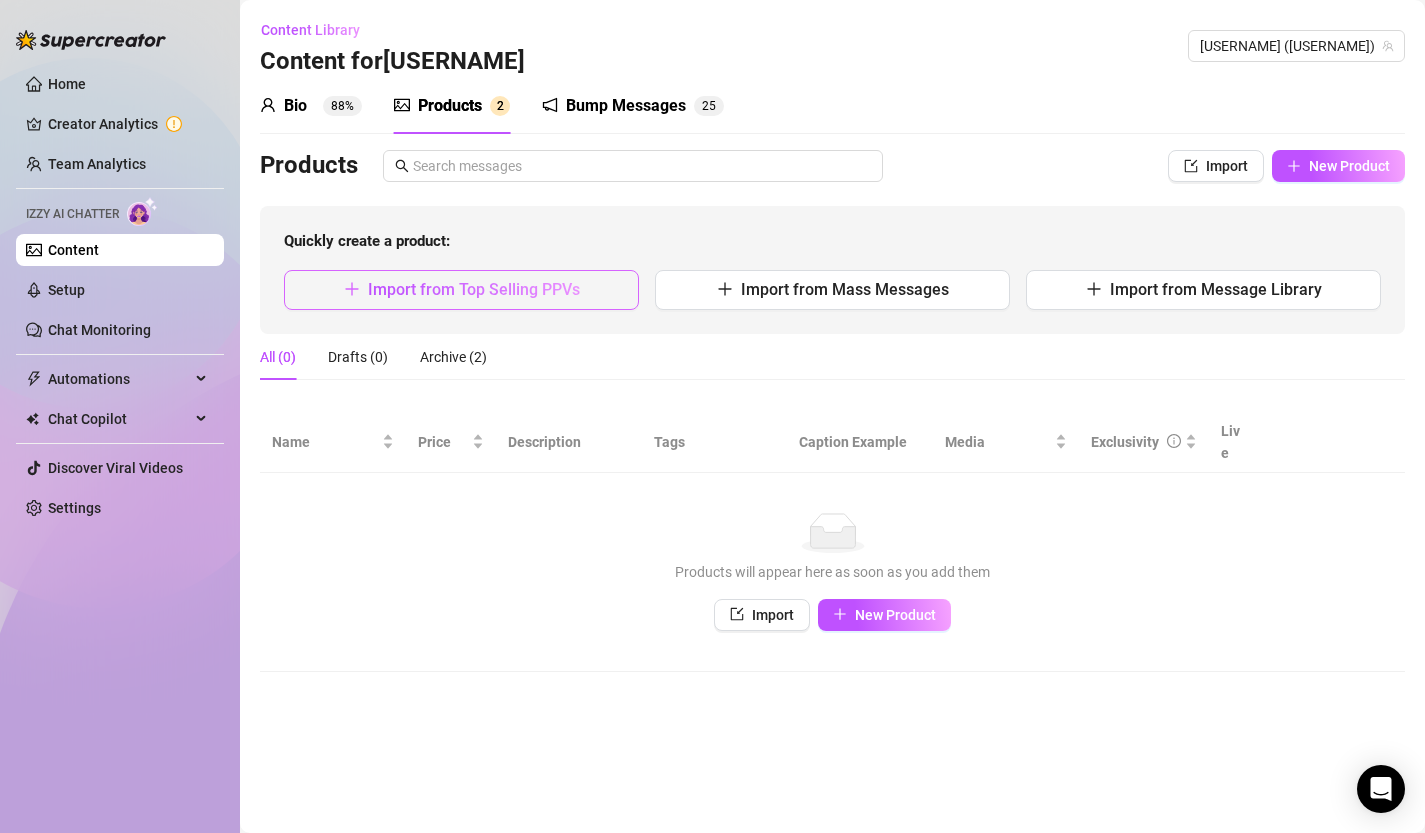 click on "Import from Top Selling PPVs" at bounding box center (461, 290) 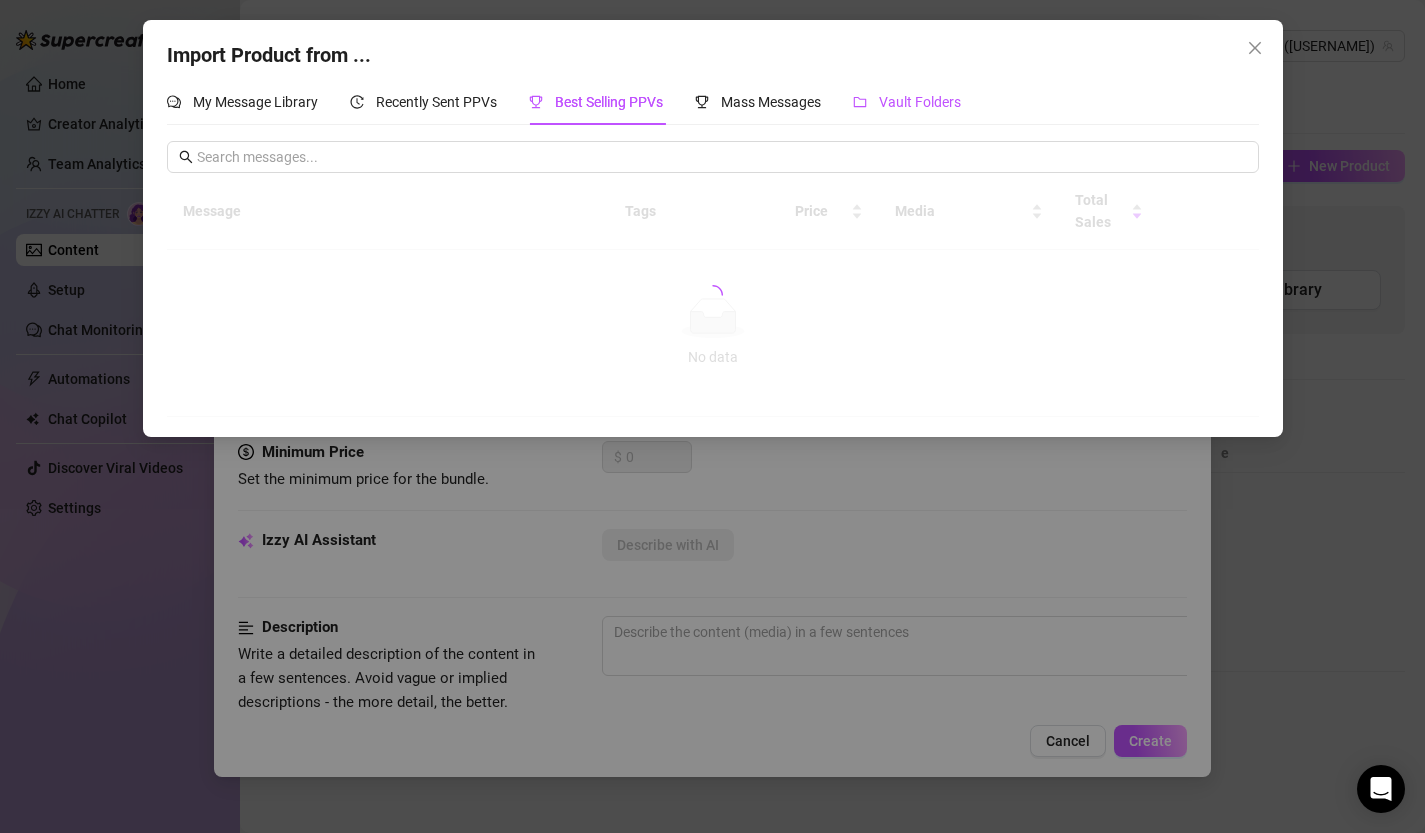 click on "Vault Folders" at bounding box center [920, 102] 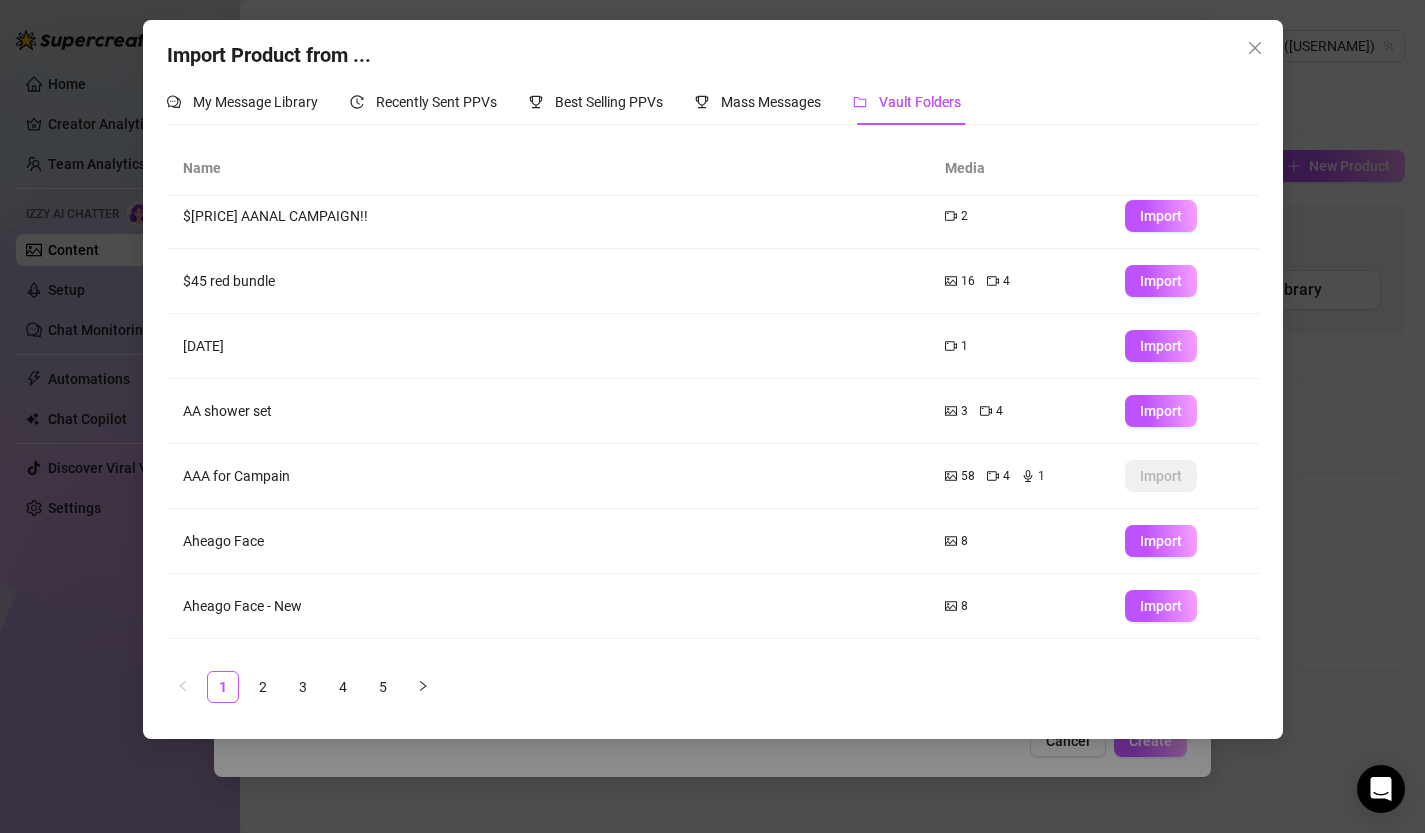 scroll, scrollTop: 192, scrollLeft: 0, axis: vertical 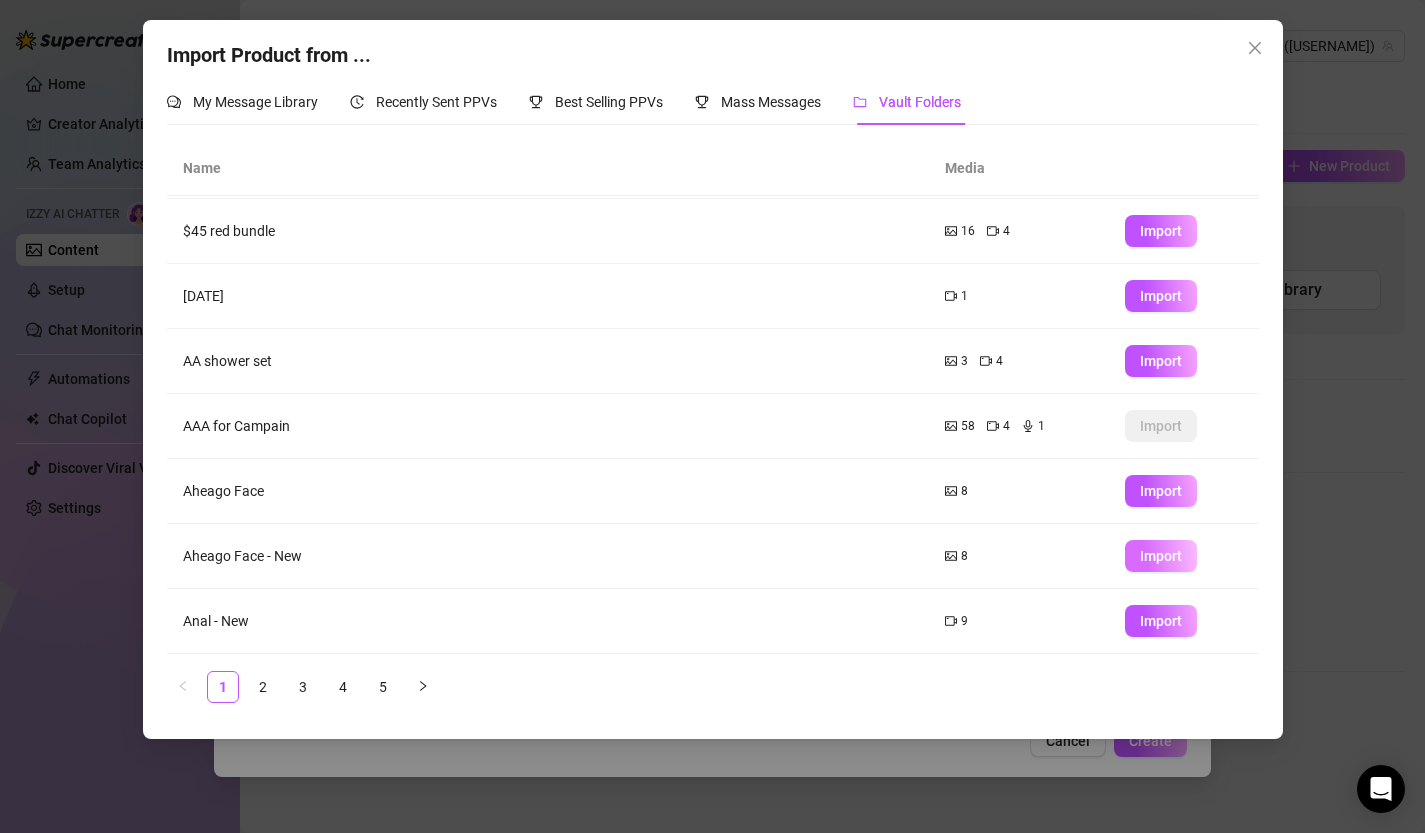 click on "Import" at bounding box center (1161, 556) 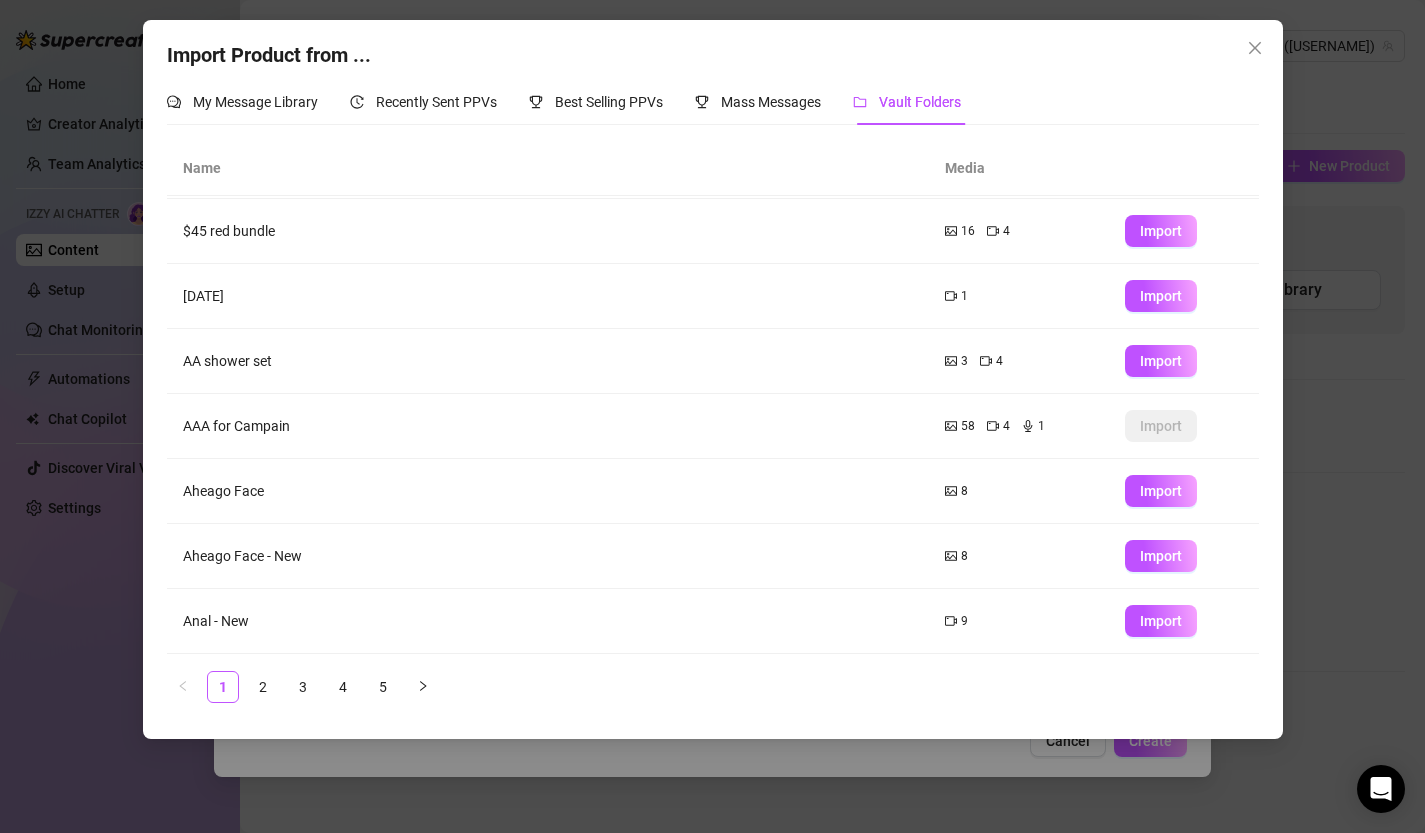 type on "Type your message here..." 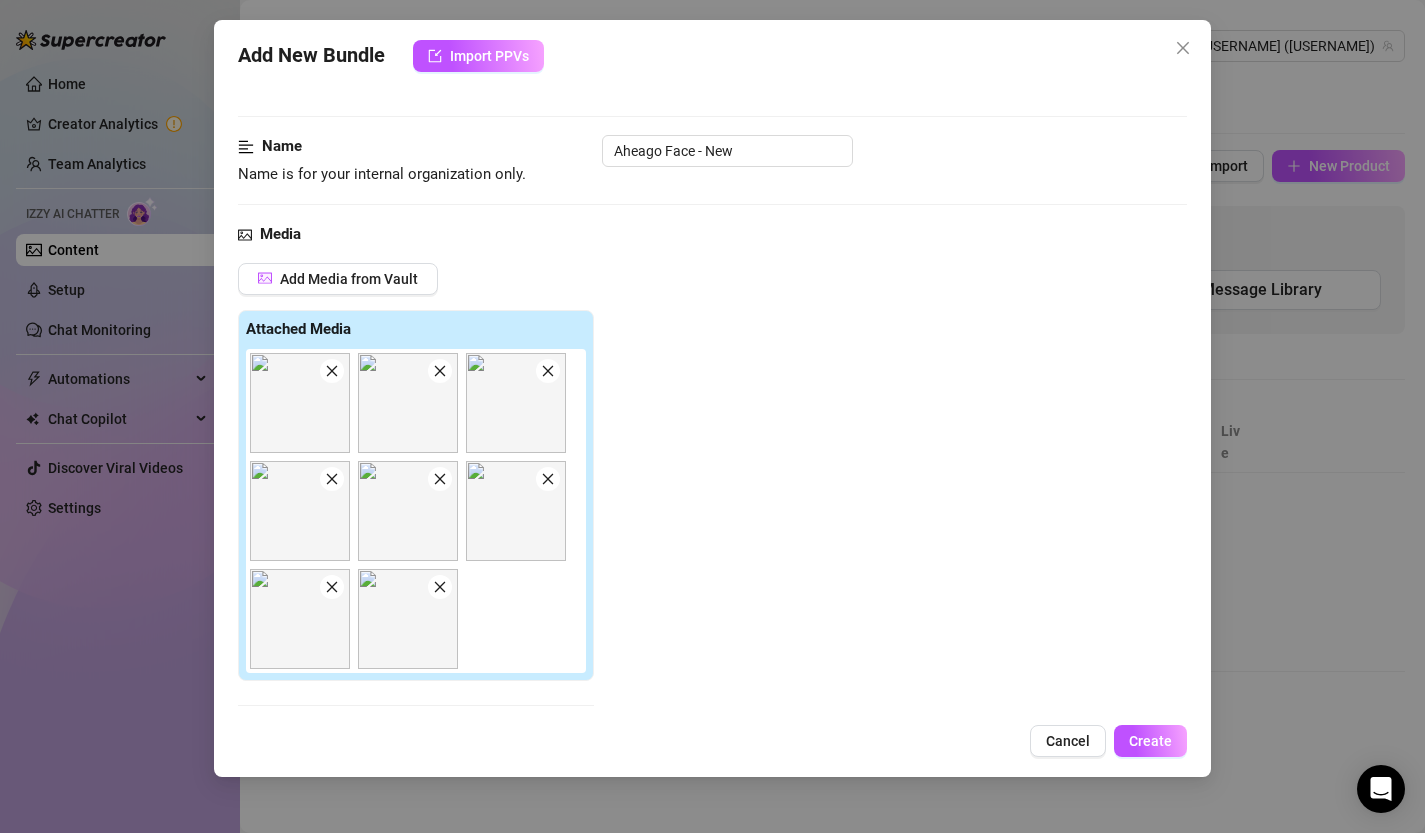 scroll, scrollTop: 92, scrollLeft: 0, axis: vertical 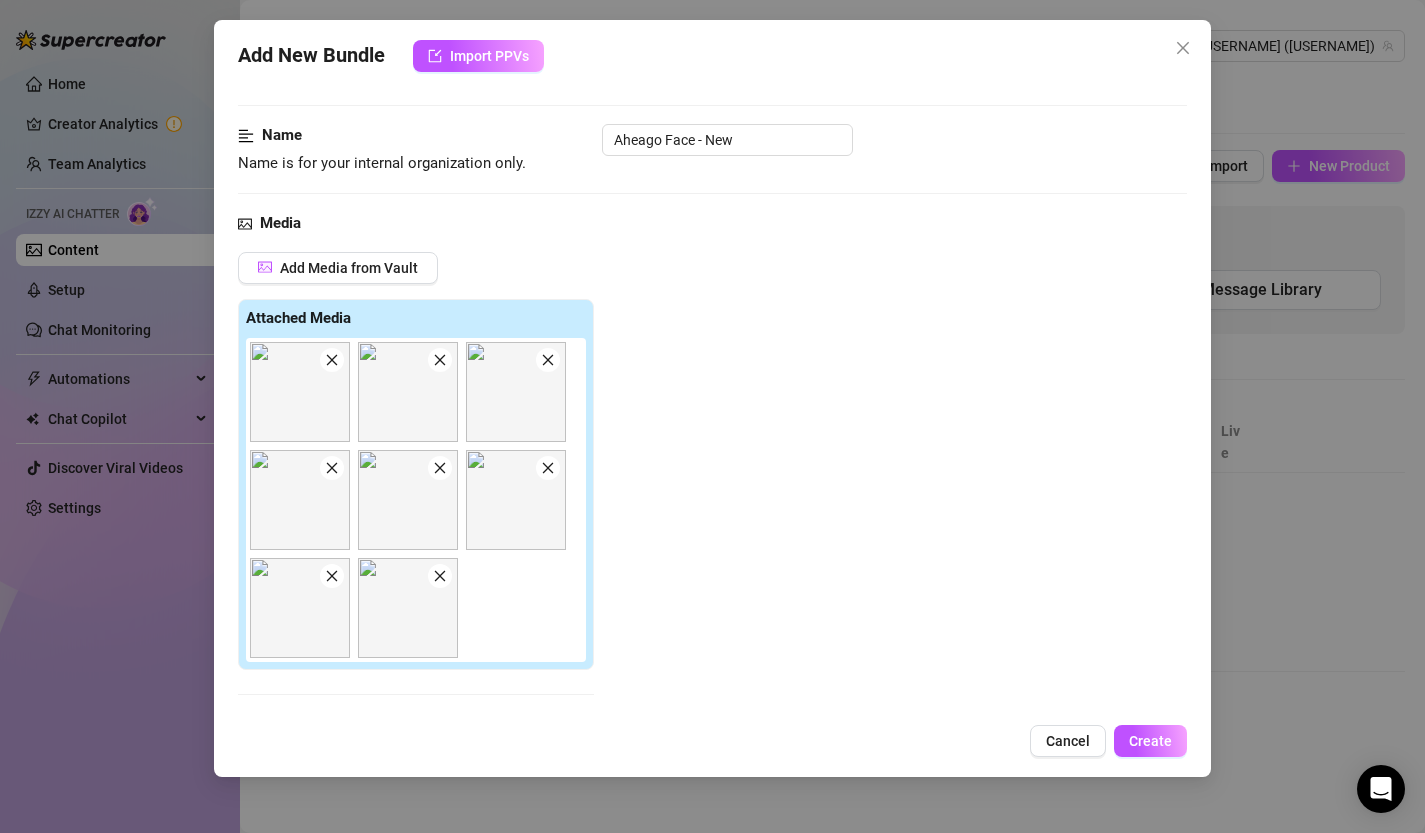 click 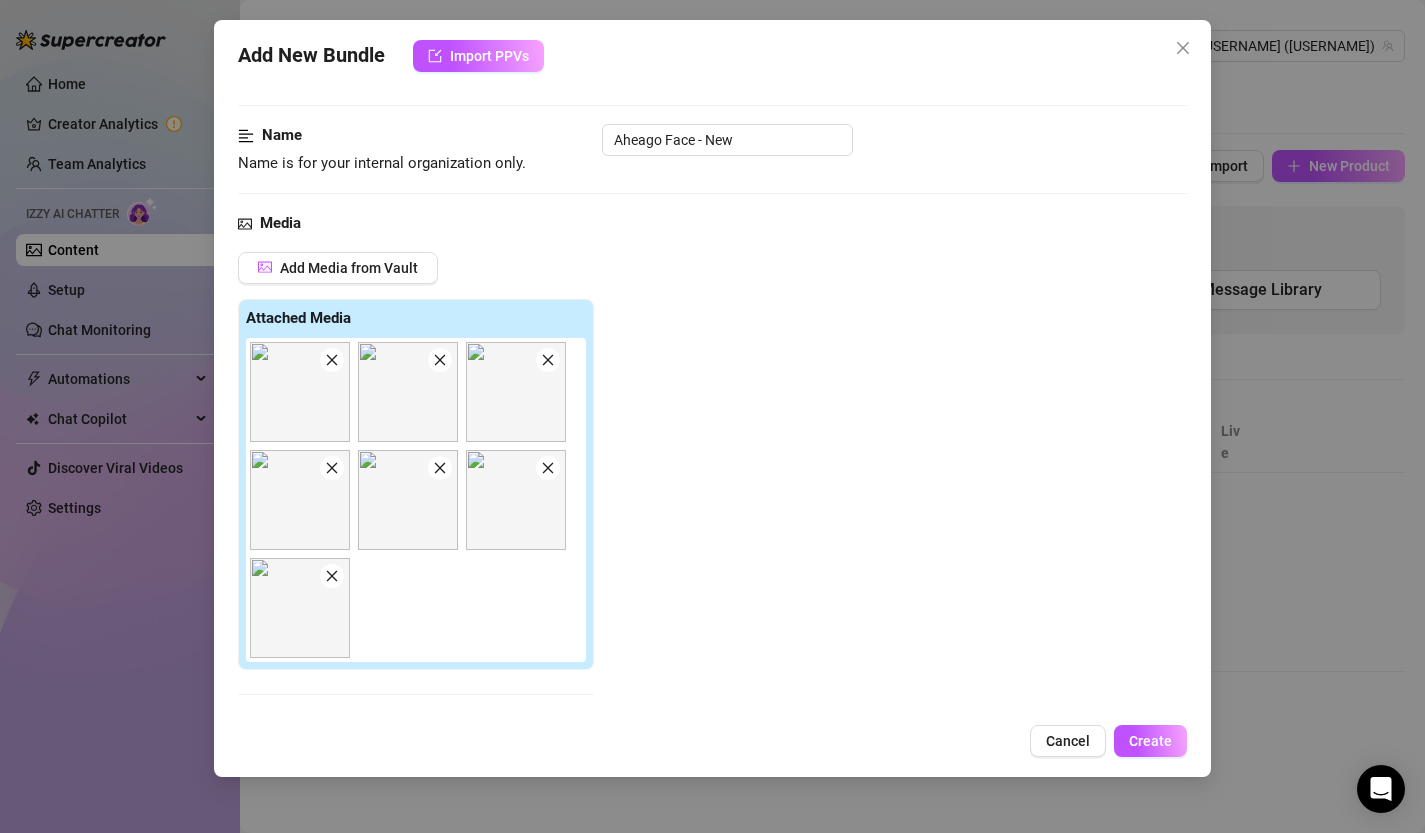 click 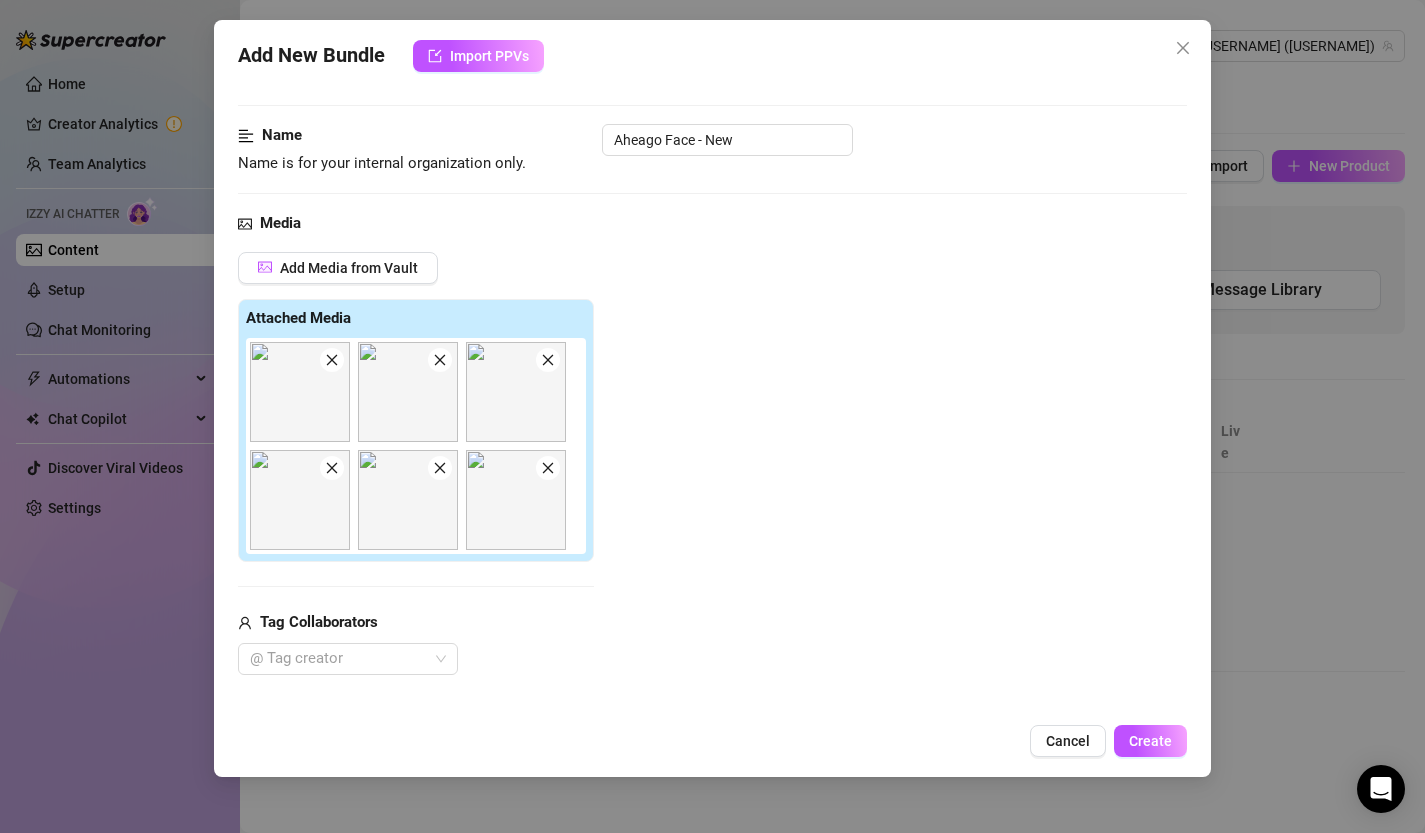 click 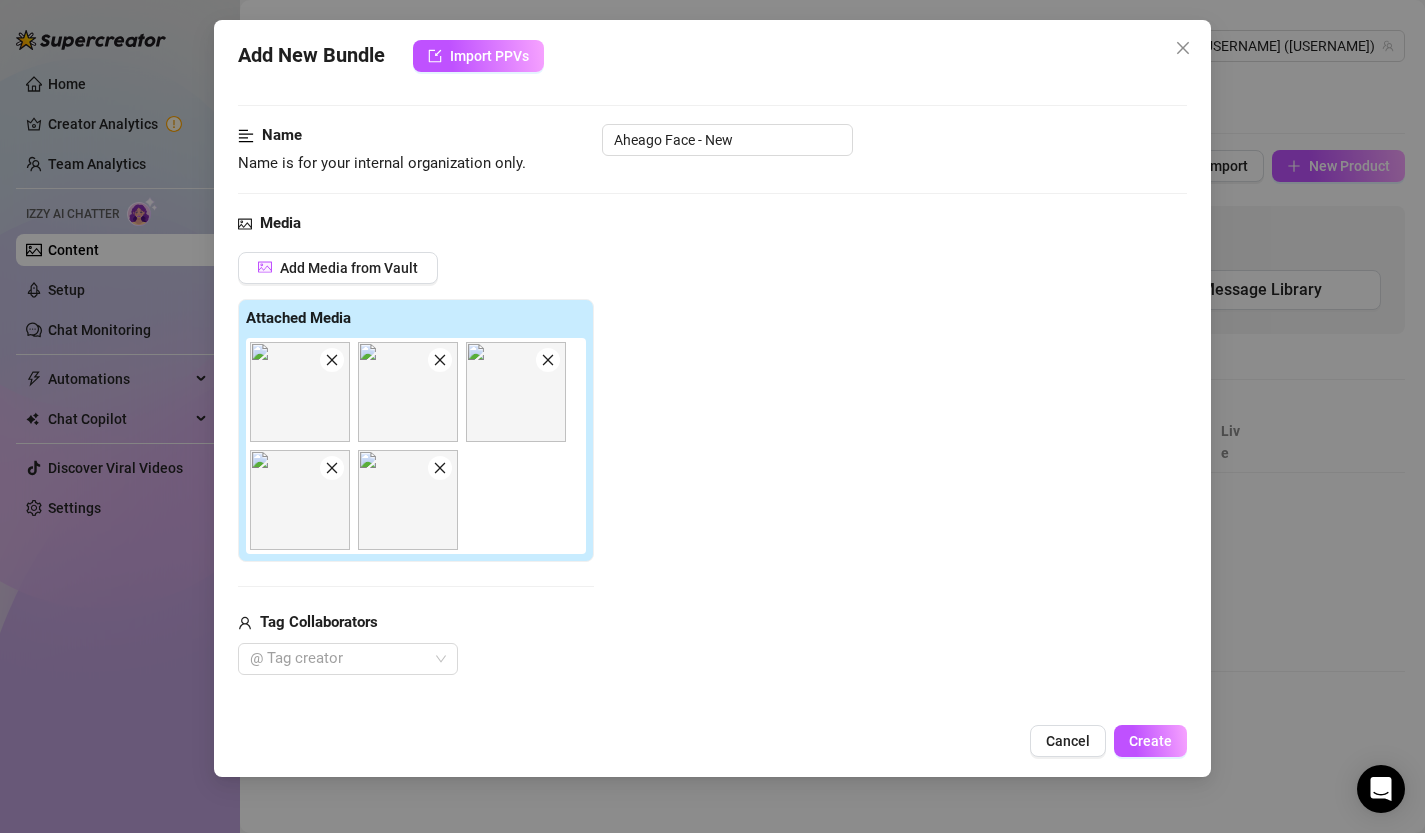 click 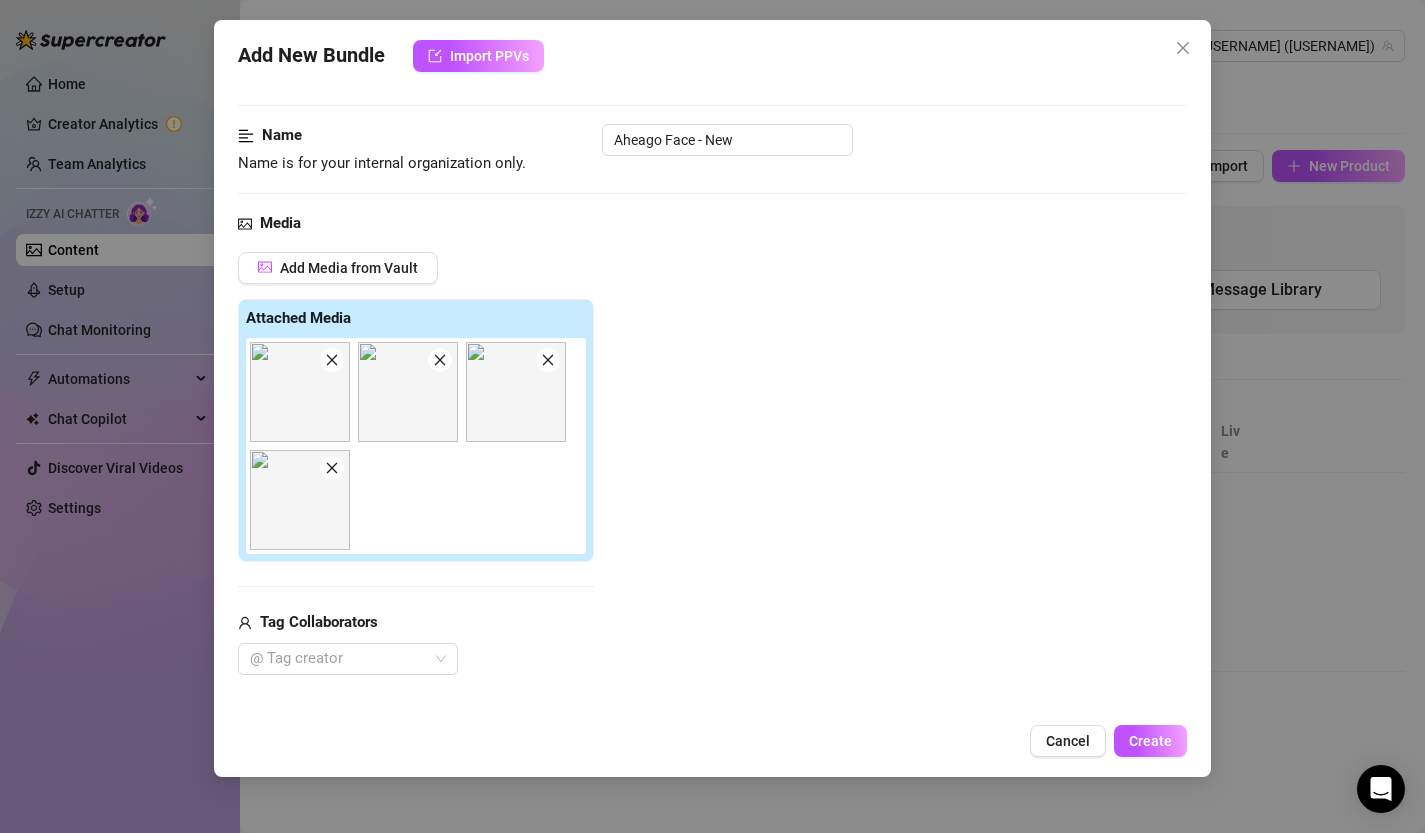 click 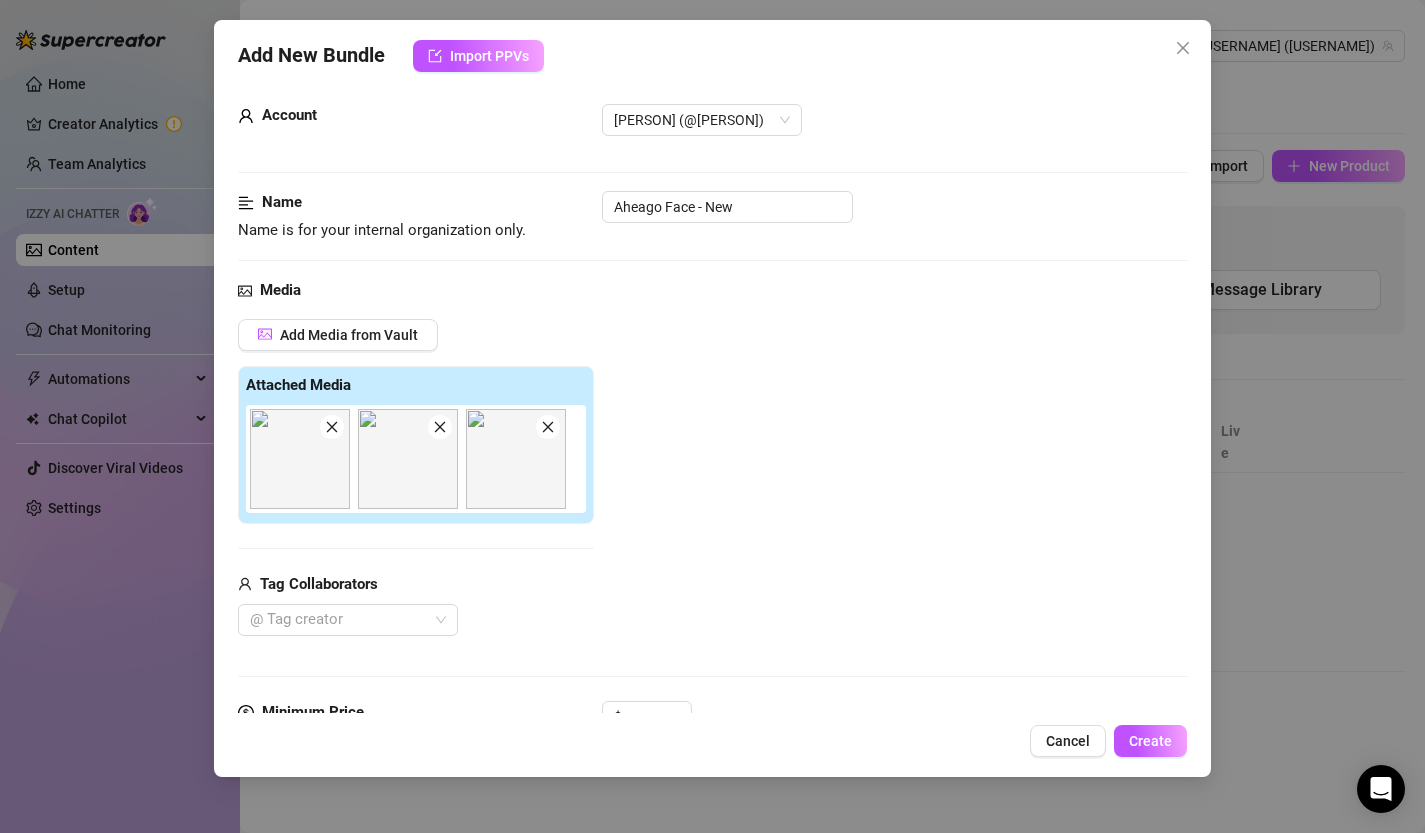 scroll, scrollTop: 0, scrollLeft: 0, axis: both 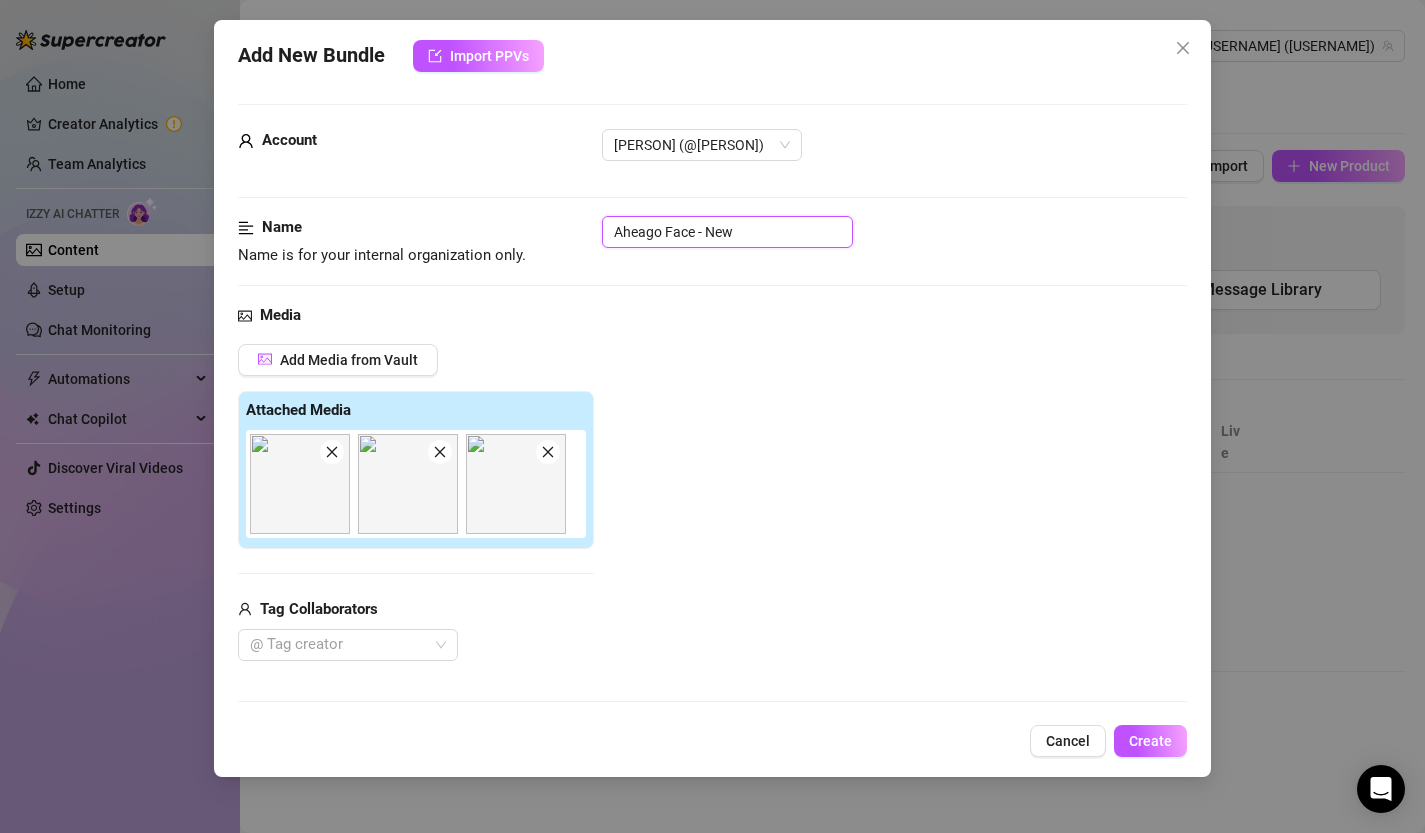 click on "Aheago Face - New" at bounding box center [727, 232] 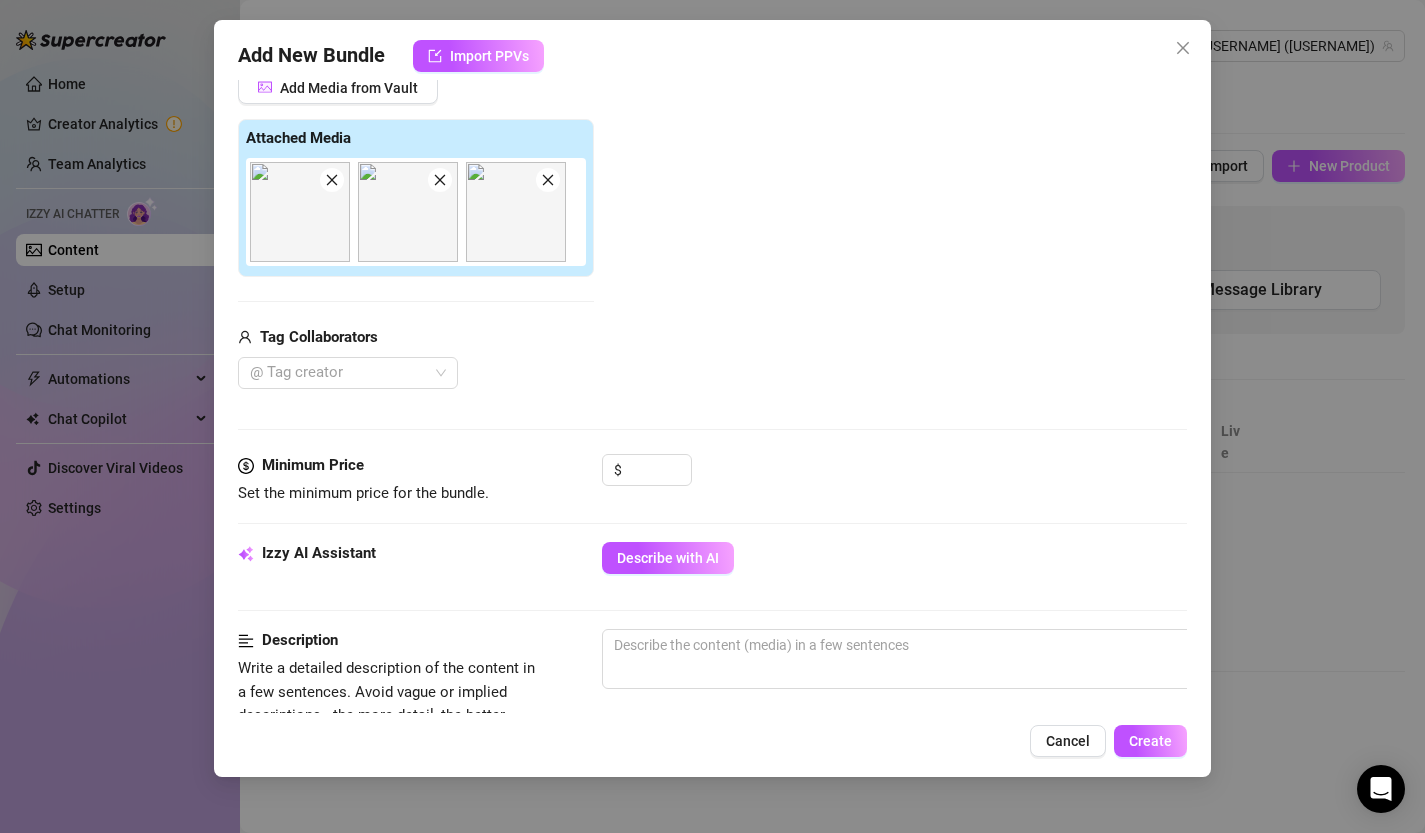 scroll, scrollTop: 313, scrollLeft: 0, axis: vertical 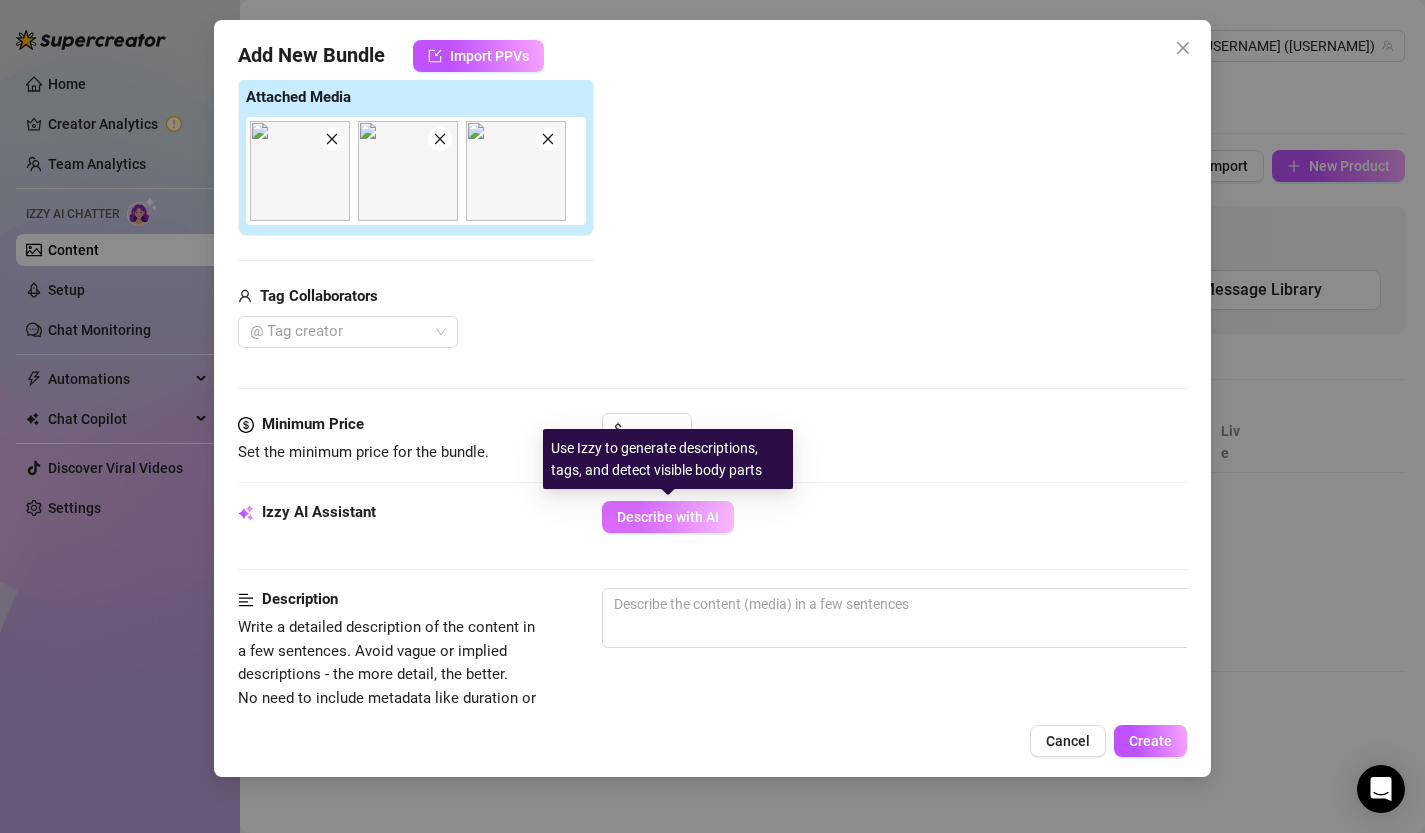 type on "Aheago Face - 1" 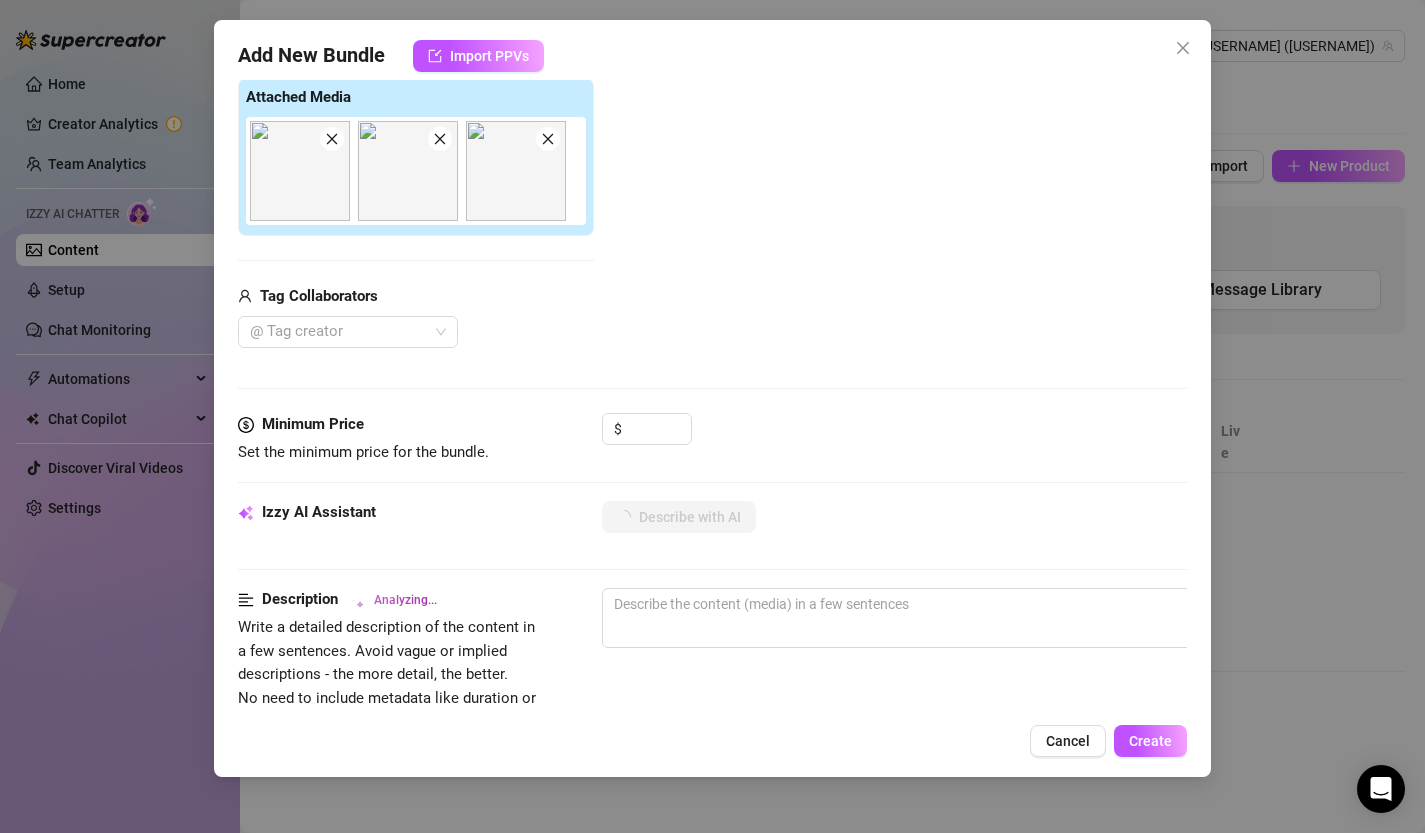 type on "Daisy" 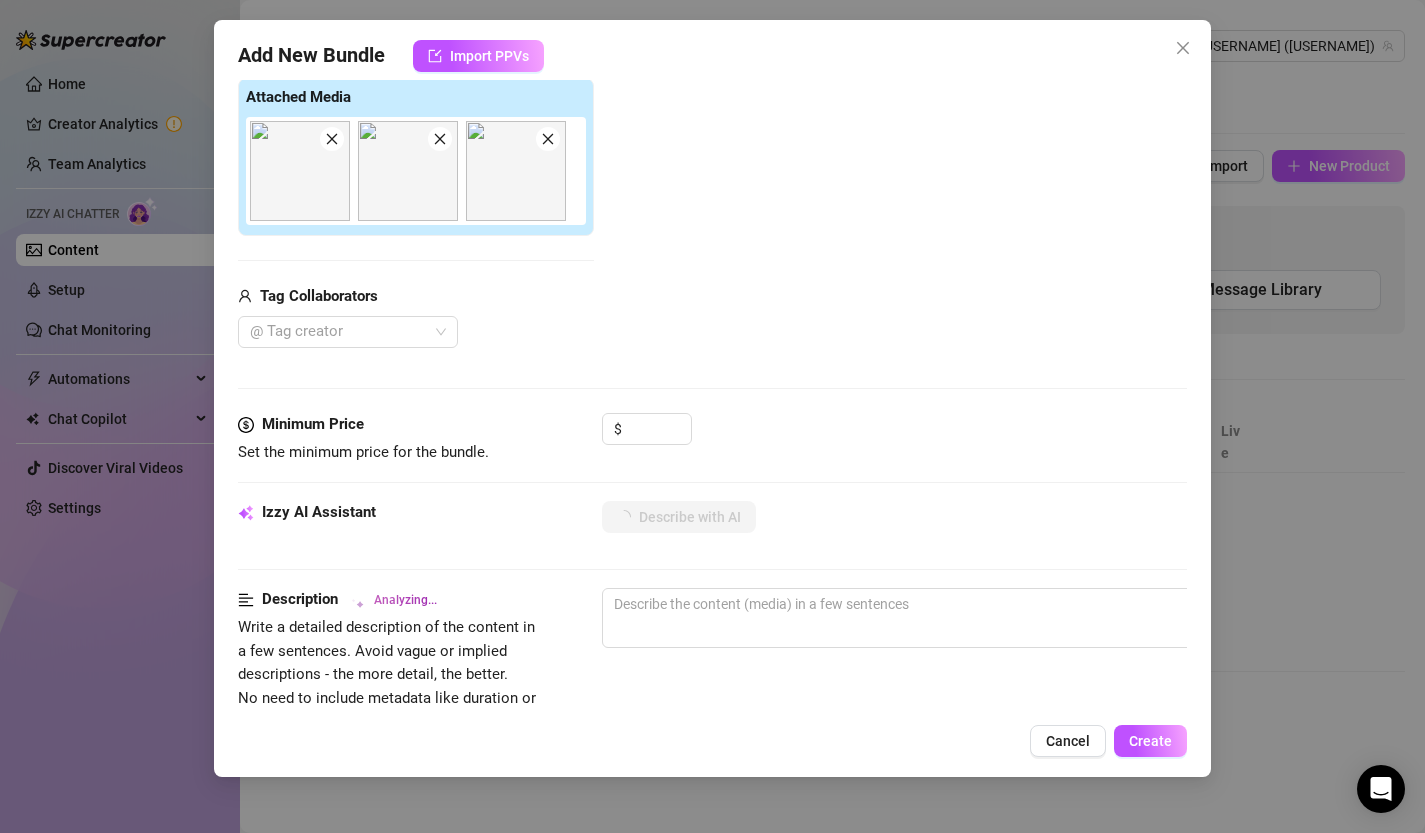 type on "Daisy" 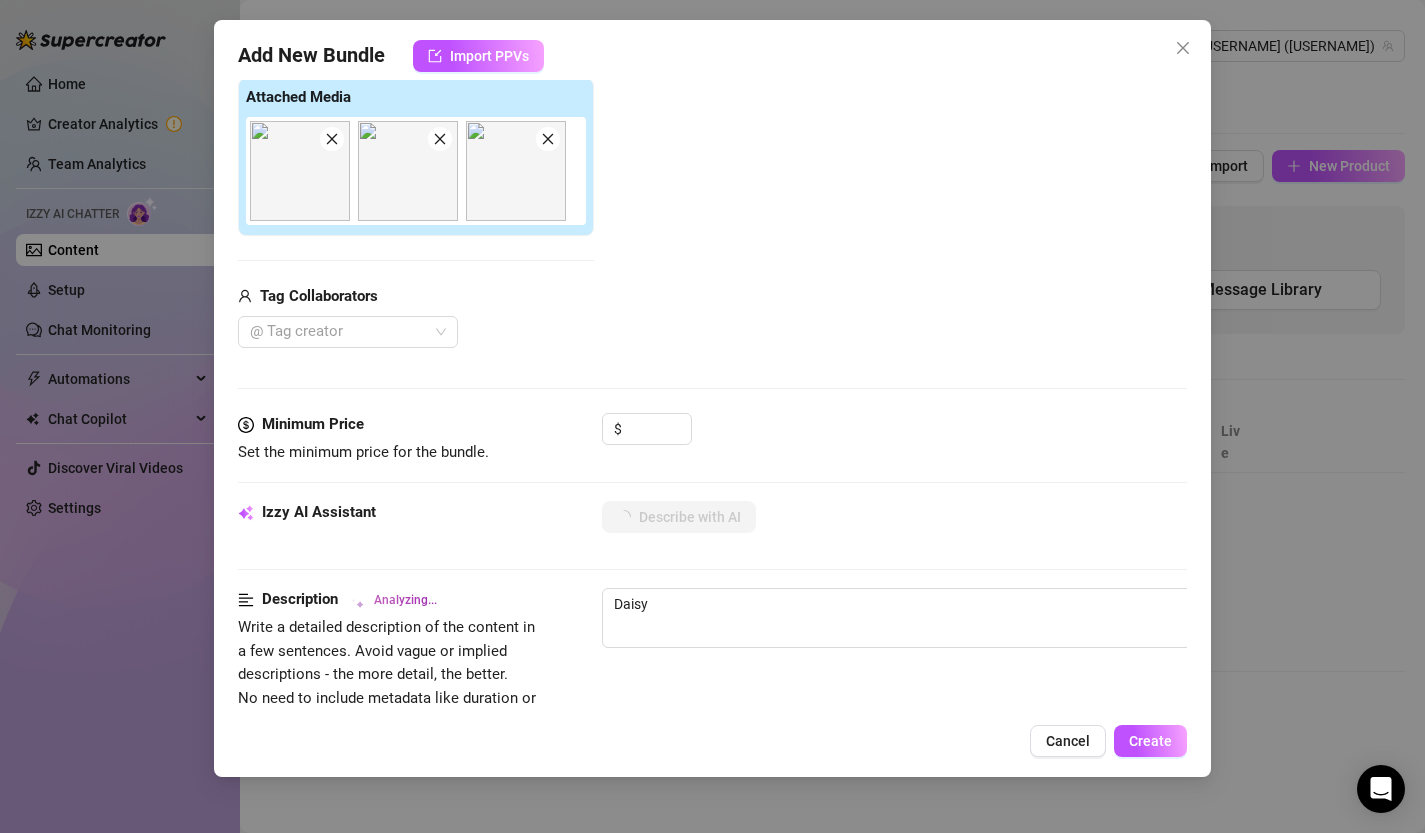 type on "[NAME] is" 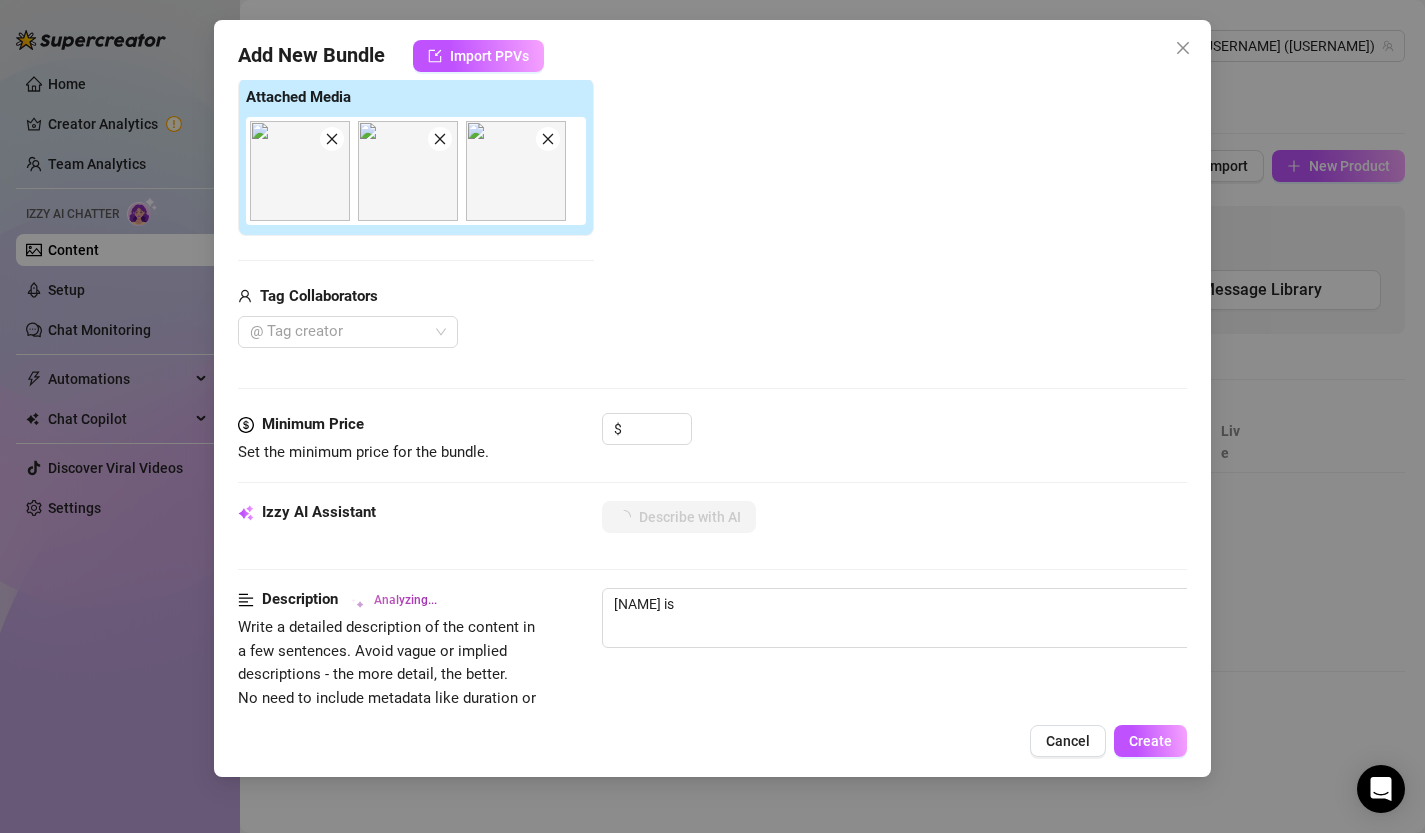 type on "[NAME] is topless," 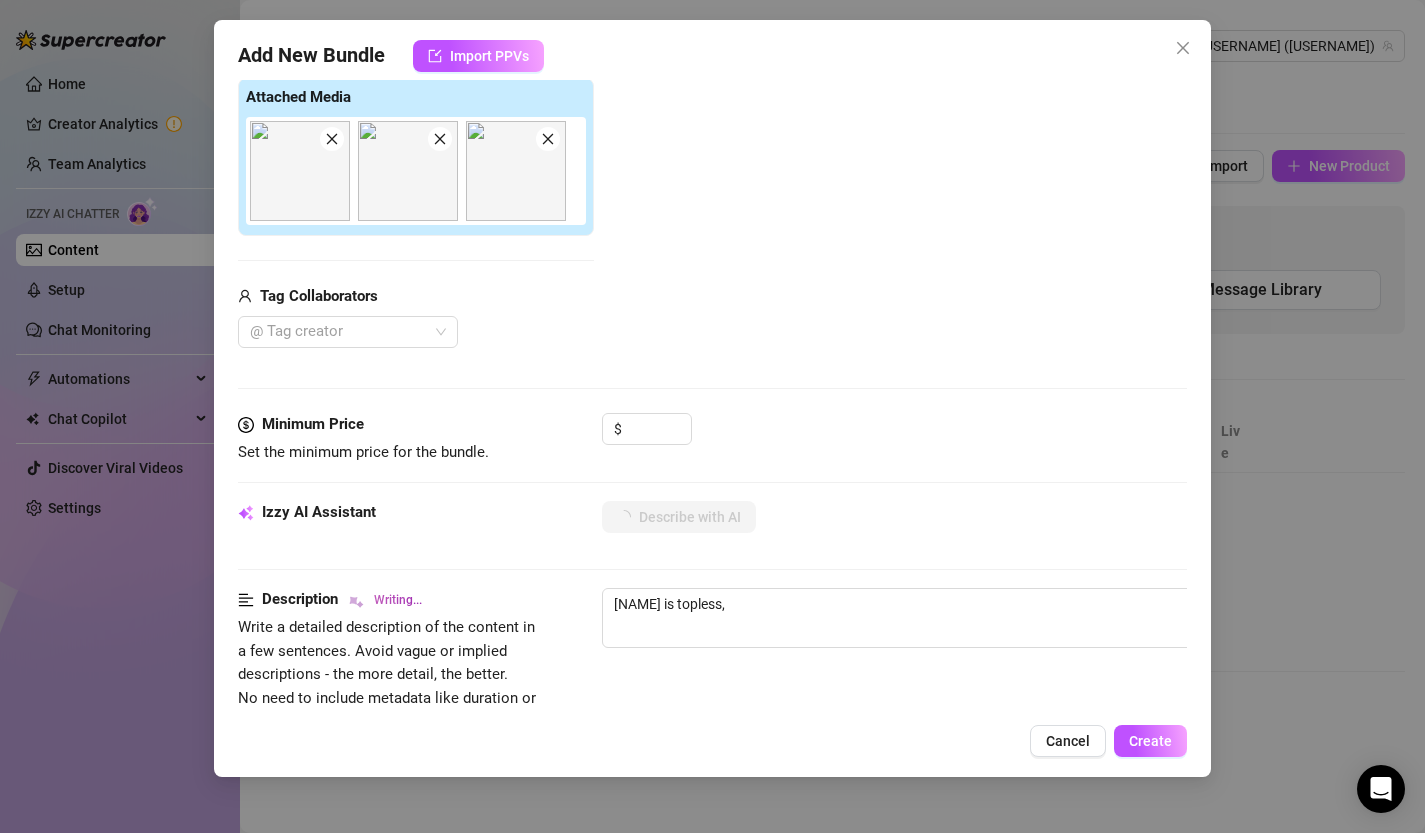 type on "[NAME] is topless, showing" 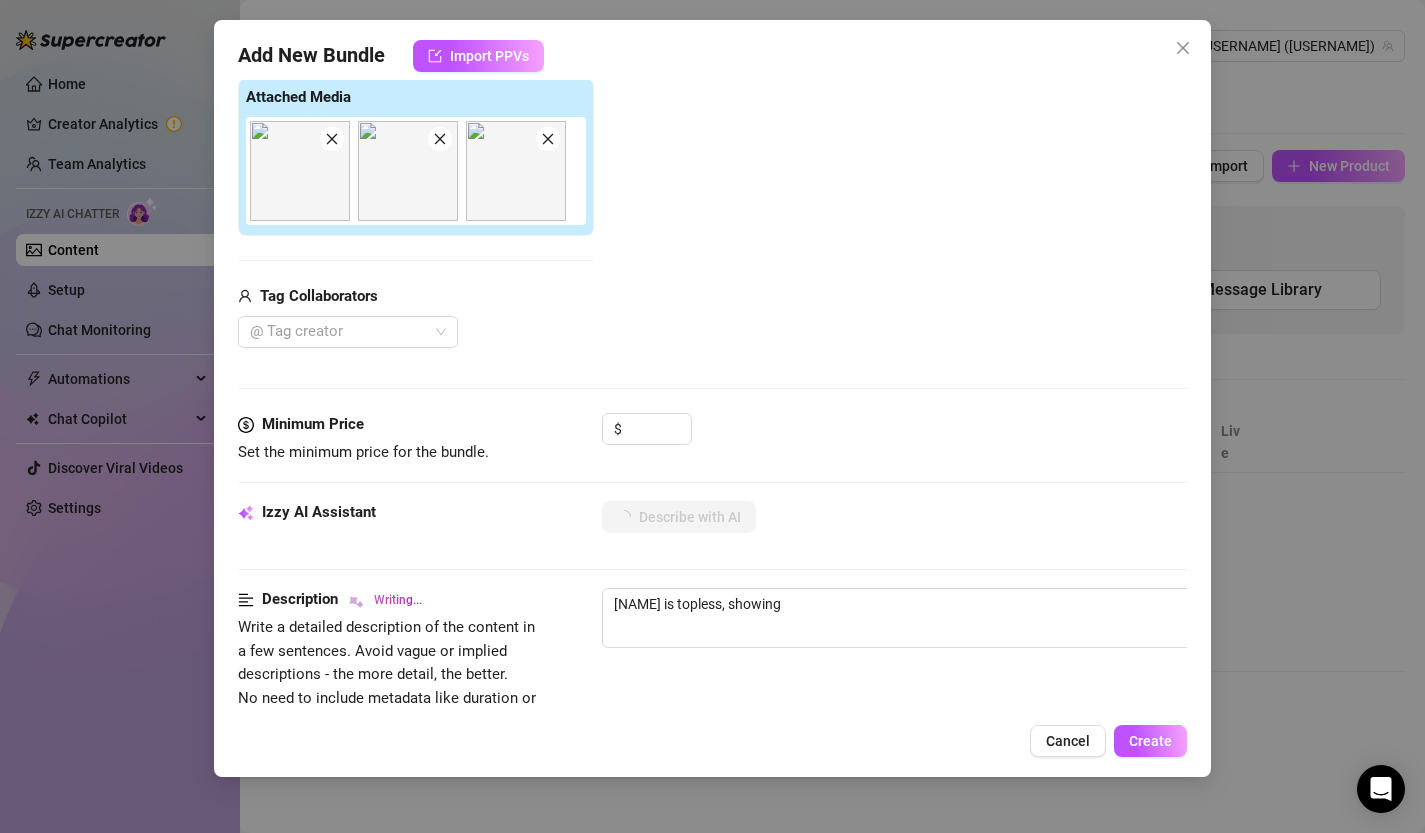 scroll, scrollTop: 85, scrollLeft: 0, axis: vertical 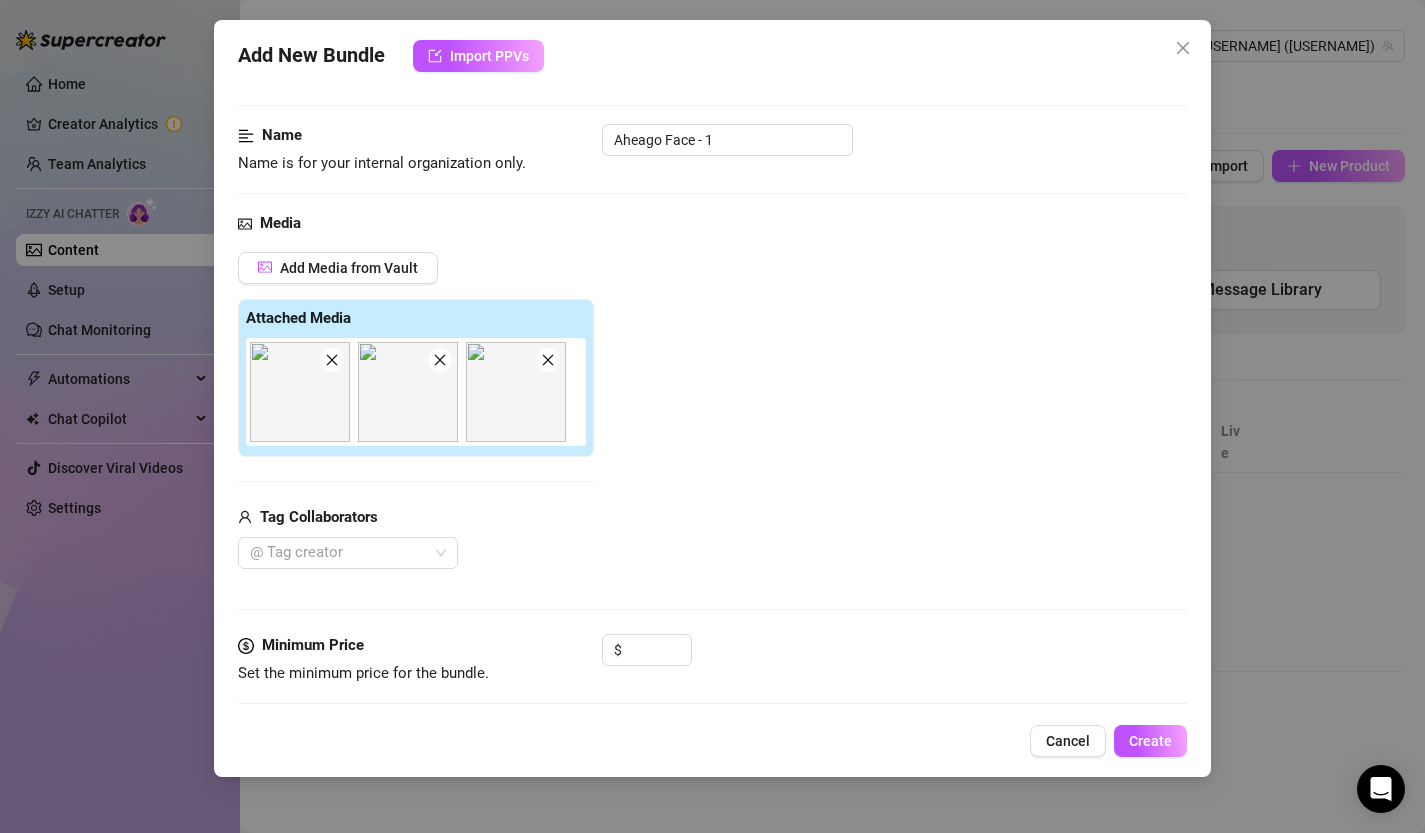 type on "[PERSON] is topless, showing off" 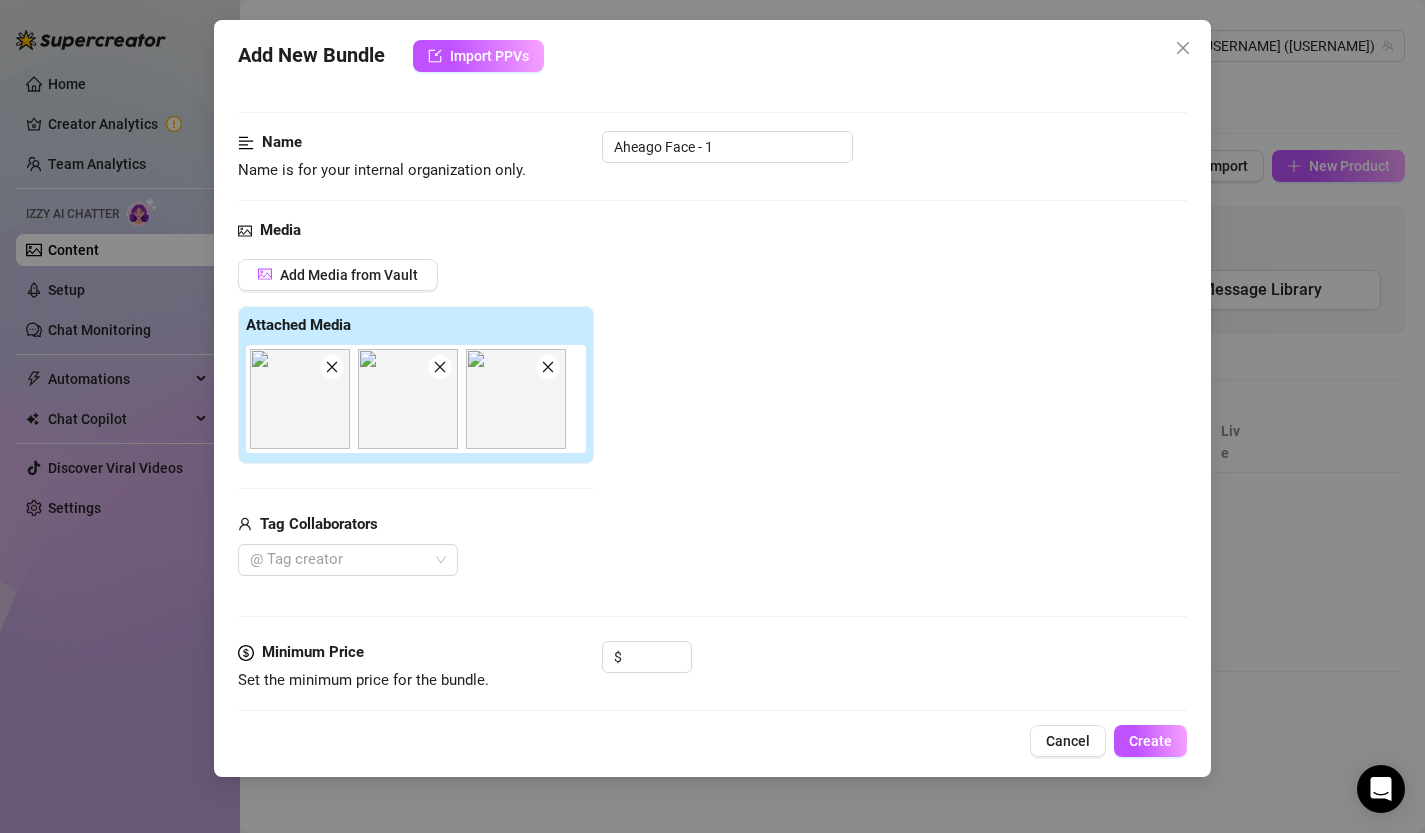 scroll, scrollTop: 0, scrollLeft: 0, axis: both 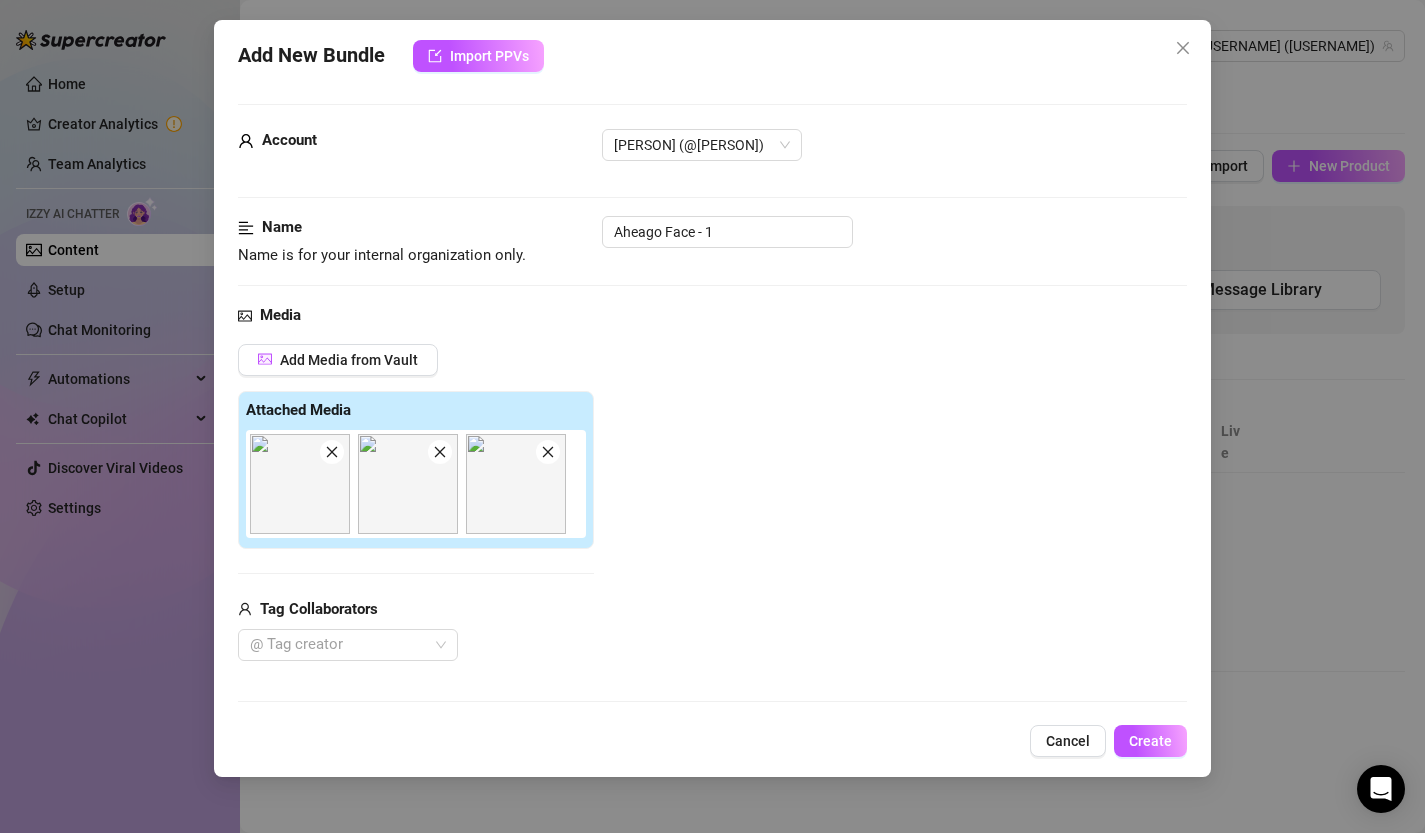 type on "[NAME] is topless, showing off her" 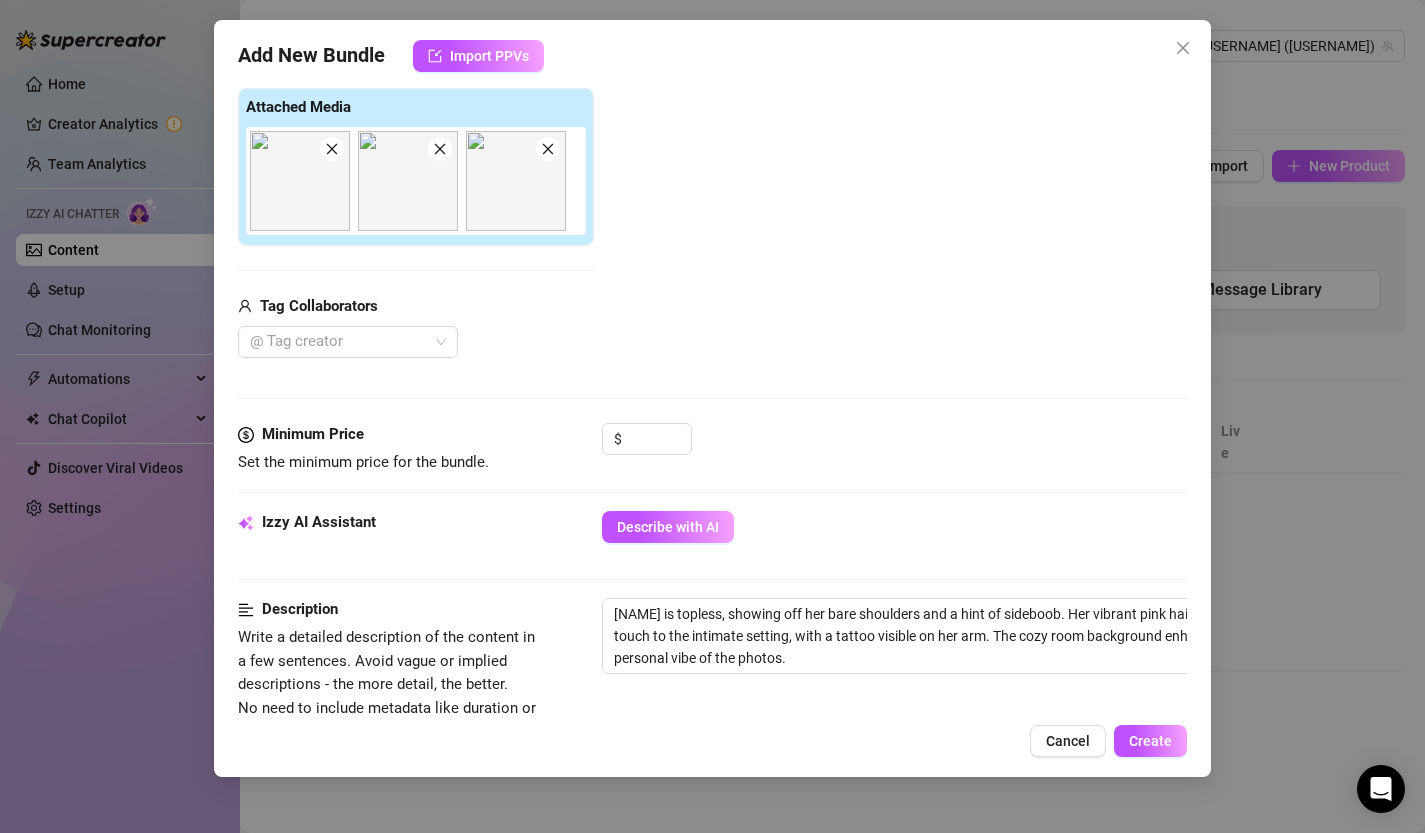 scroll, scrollTop: 392, scrollLeft: 0, axis: vertical 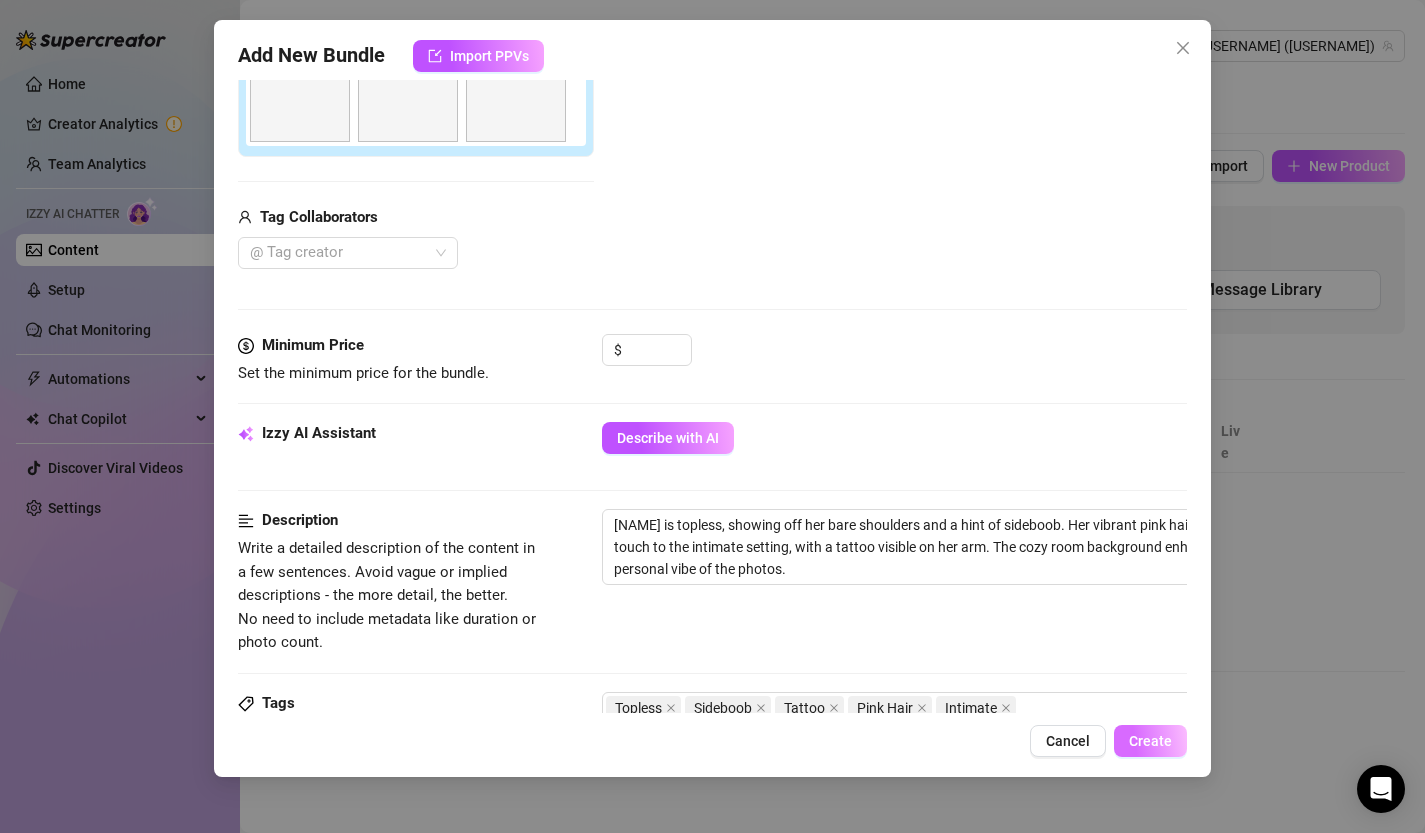 click on "Create" at bounding box center [1150, 741] 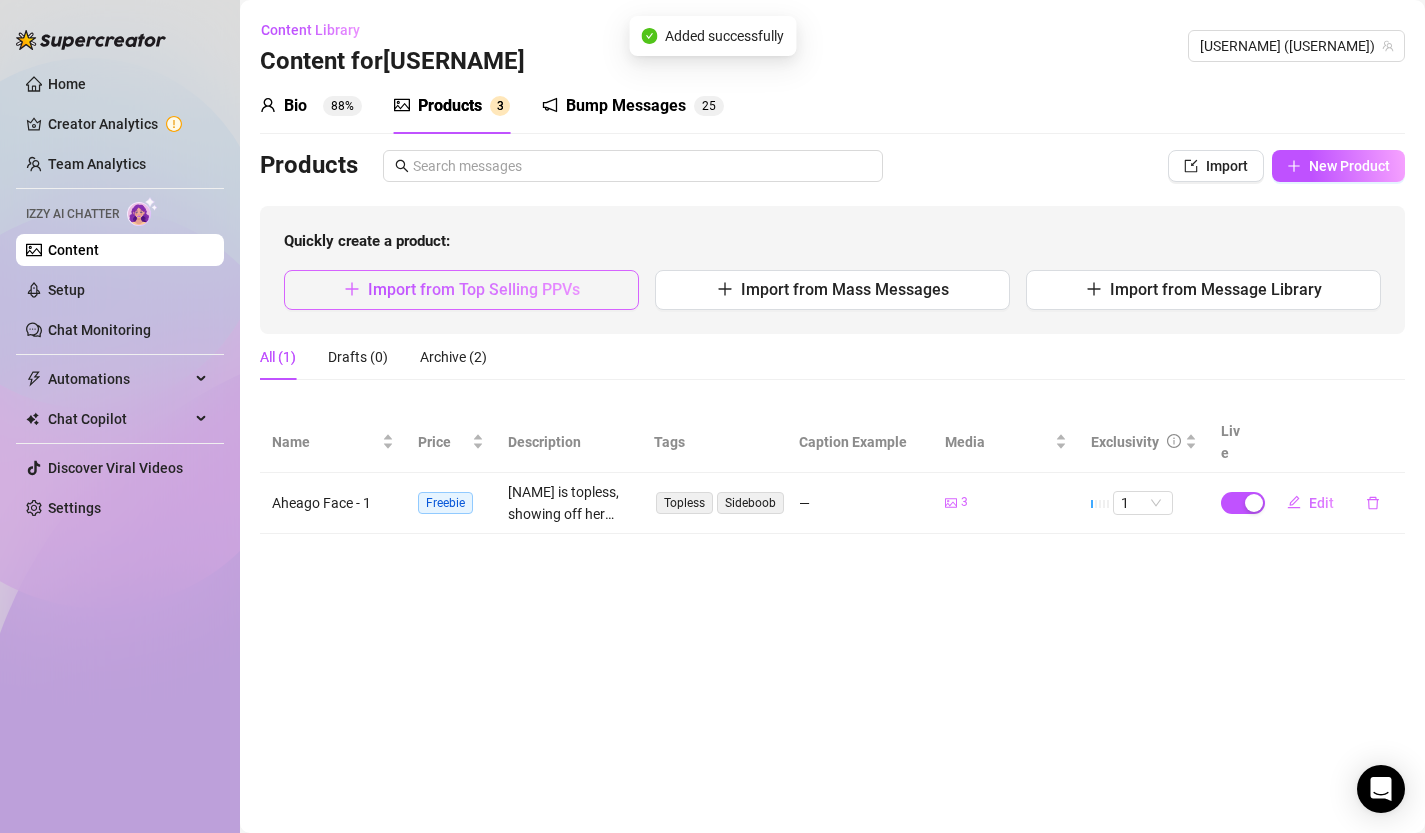 click on "Import from Top Selling PPVs" at bounding box center (474, 289) 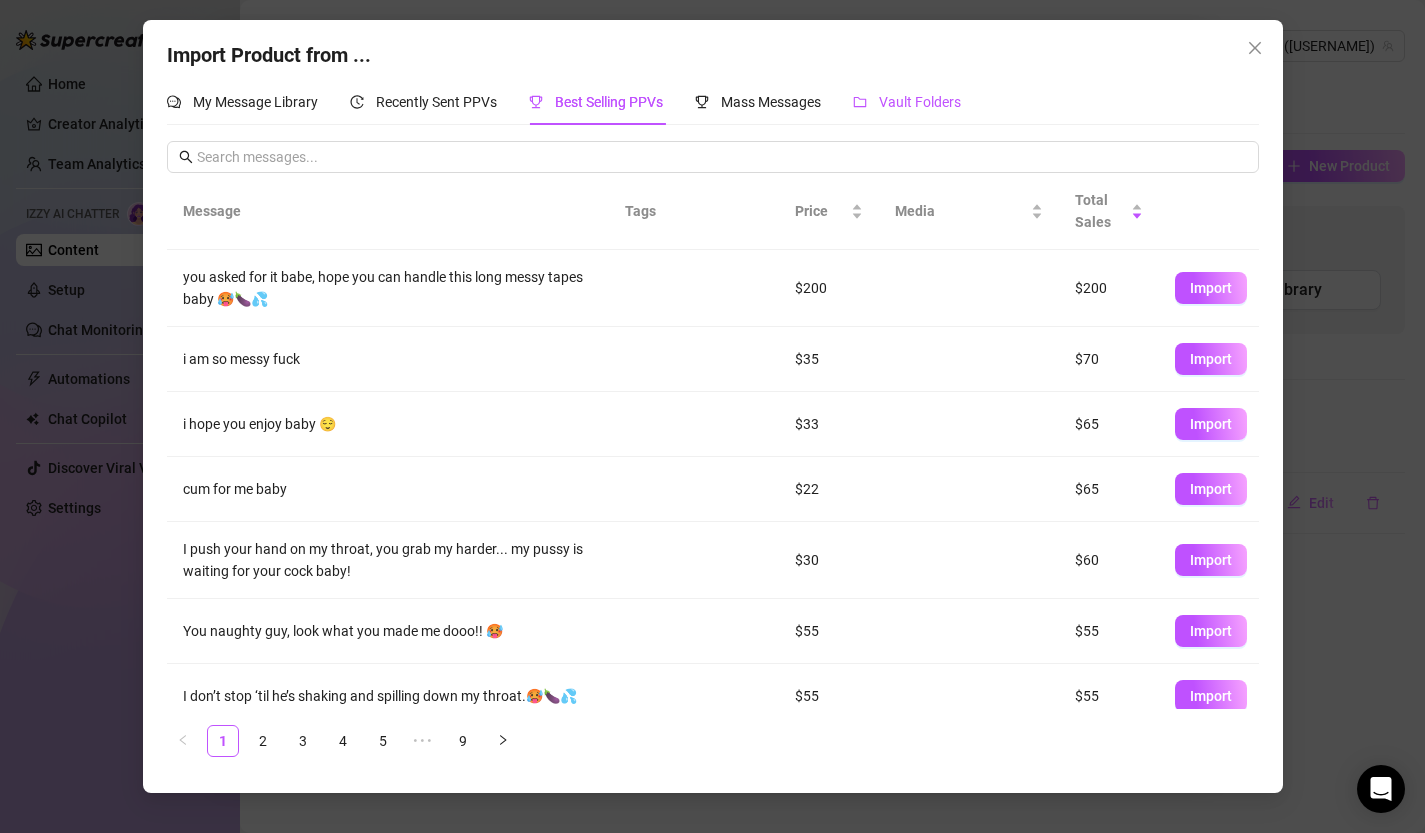 click on "Vault Folders" at bounding box center (920, 102) 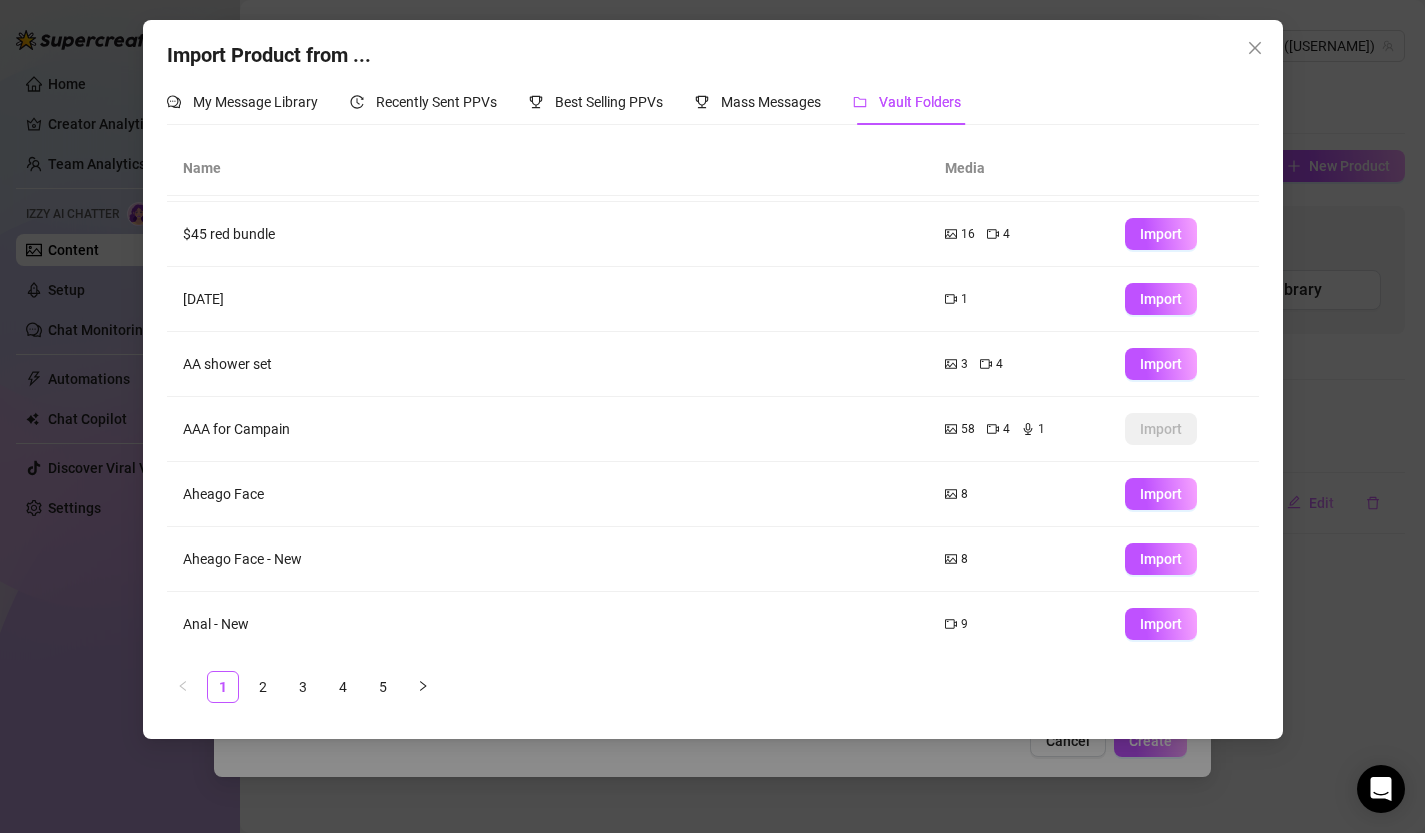 scroll, scrollTop: 192, scrollLeft: 0, axis: vertical 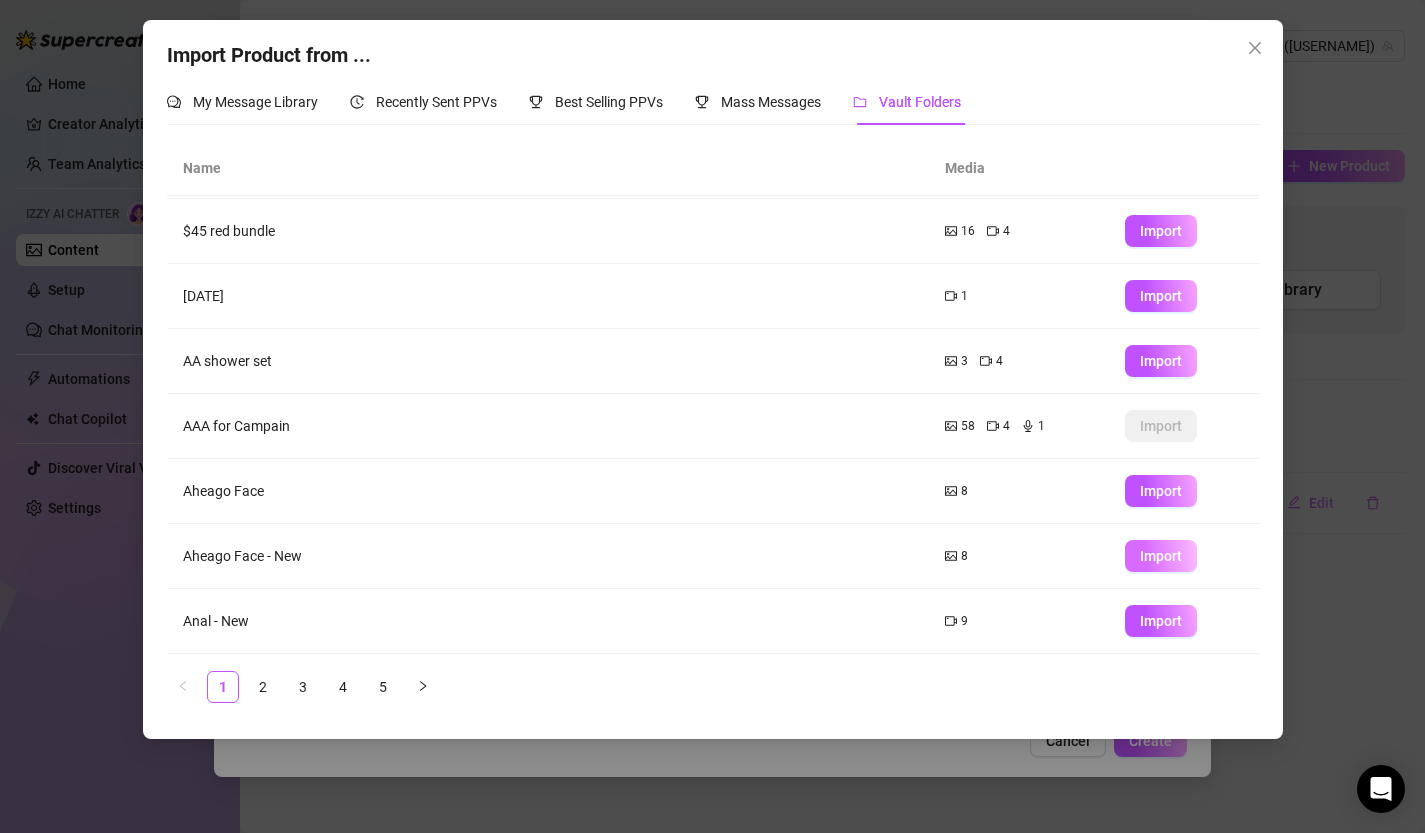 click on "Import" at bounding box center (1161, 556) 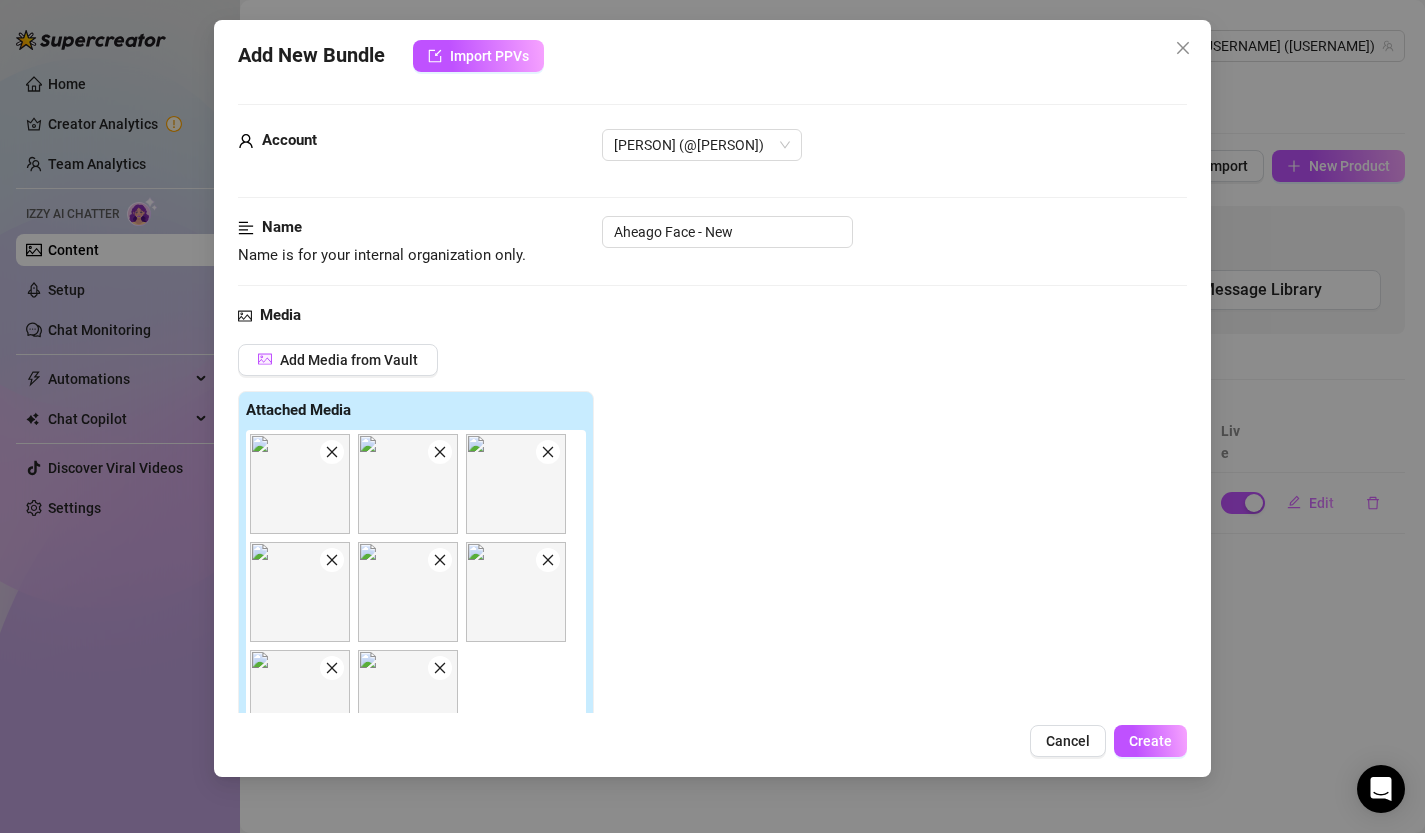 click at bounding box center [332, 452] 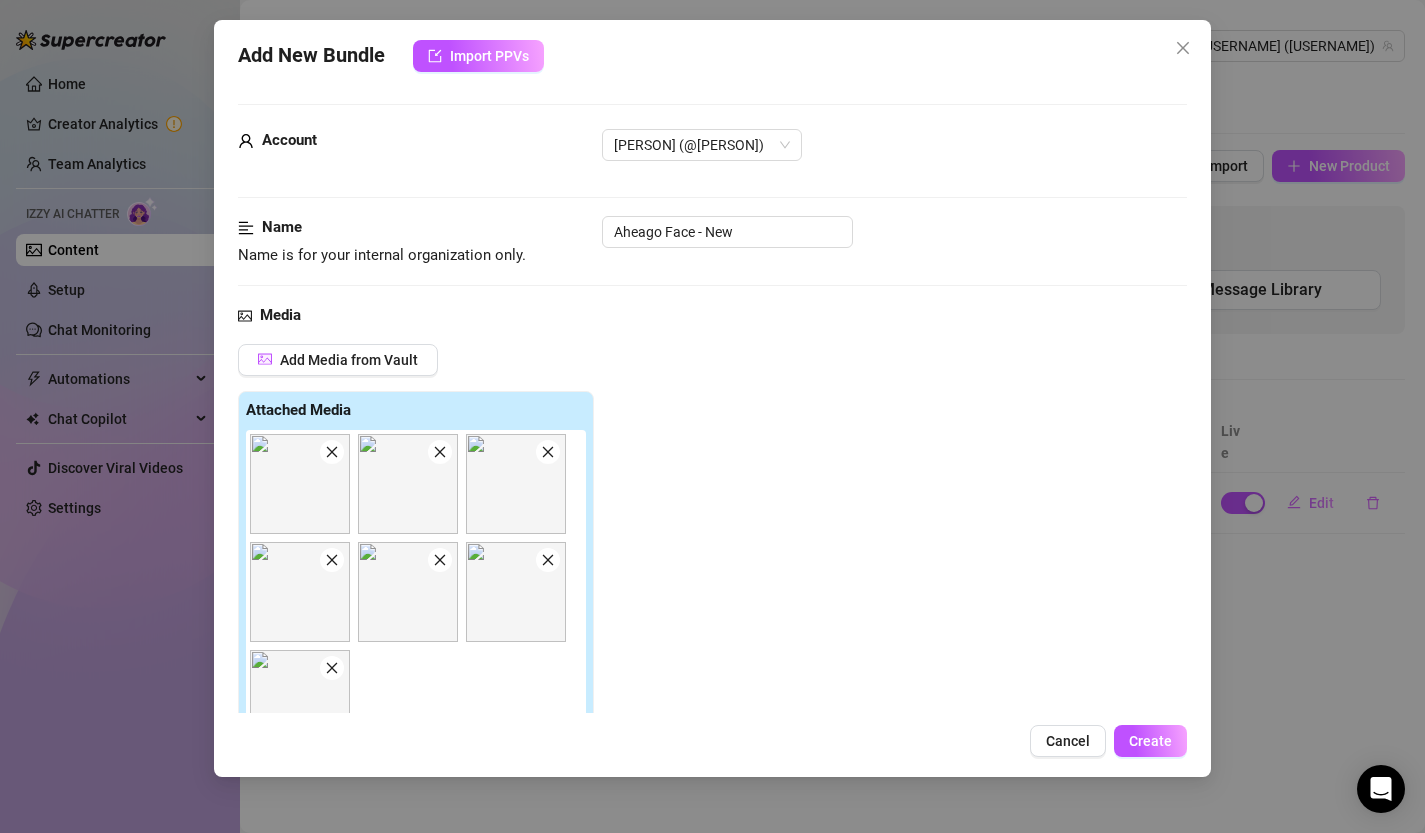 click at bounding box center [332, 452] 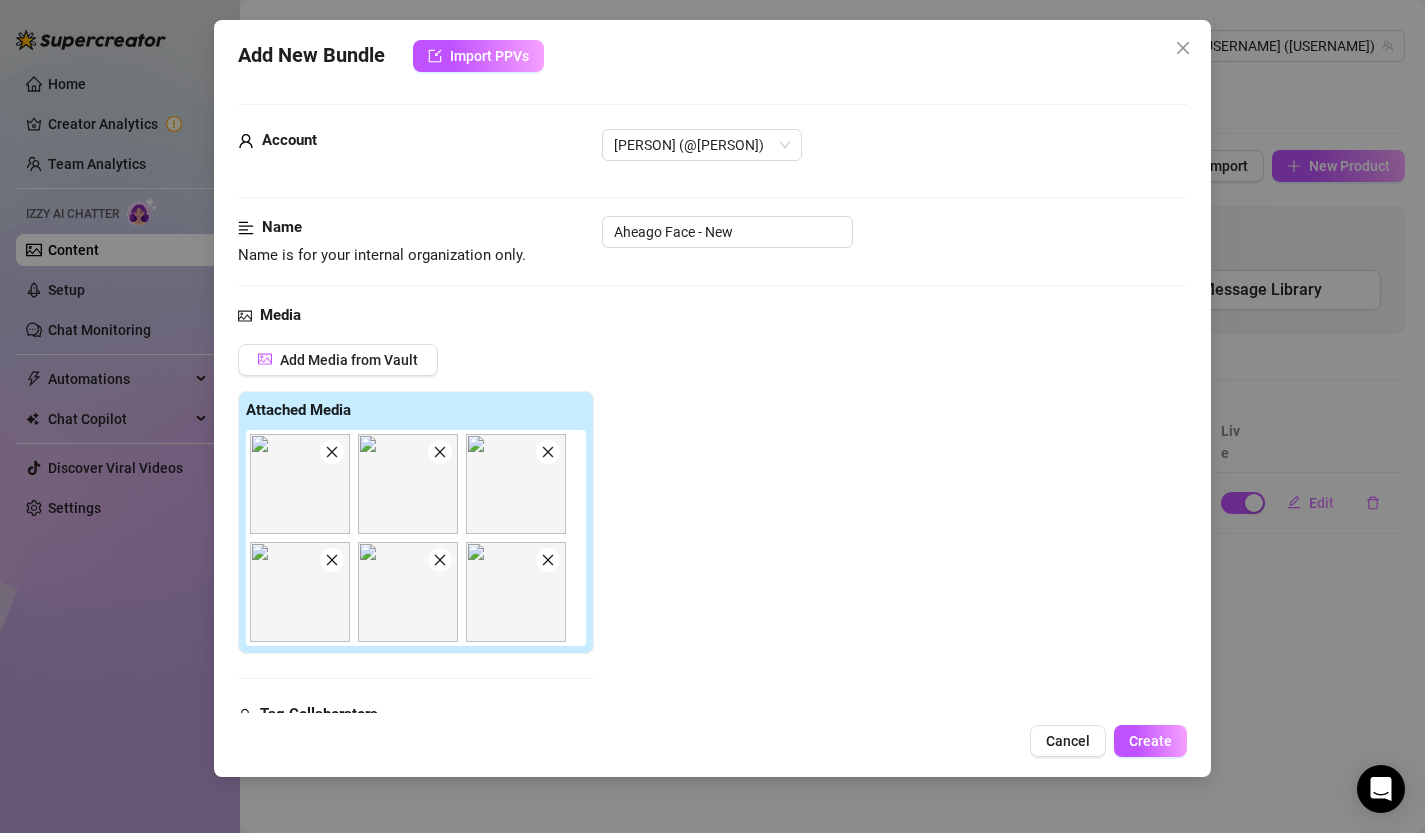 click at bounding box center [332, 452] 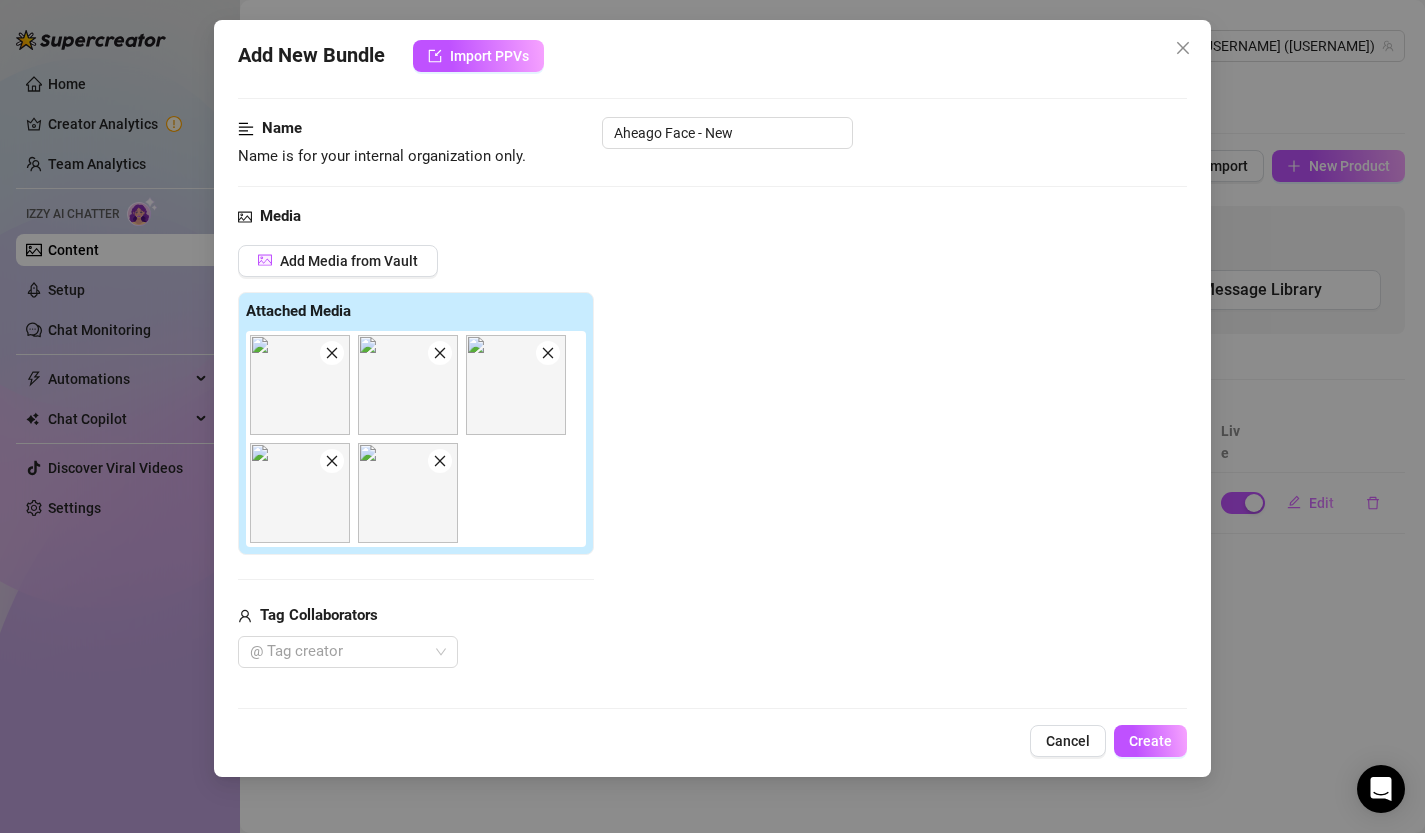 scroll, scrollTop: 427, scrollLeft: 0, axis: vertical 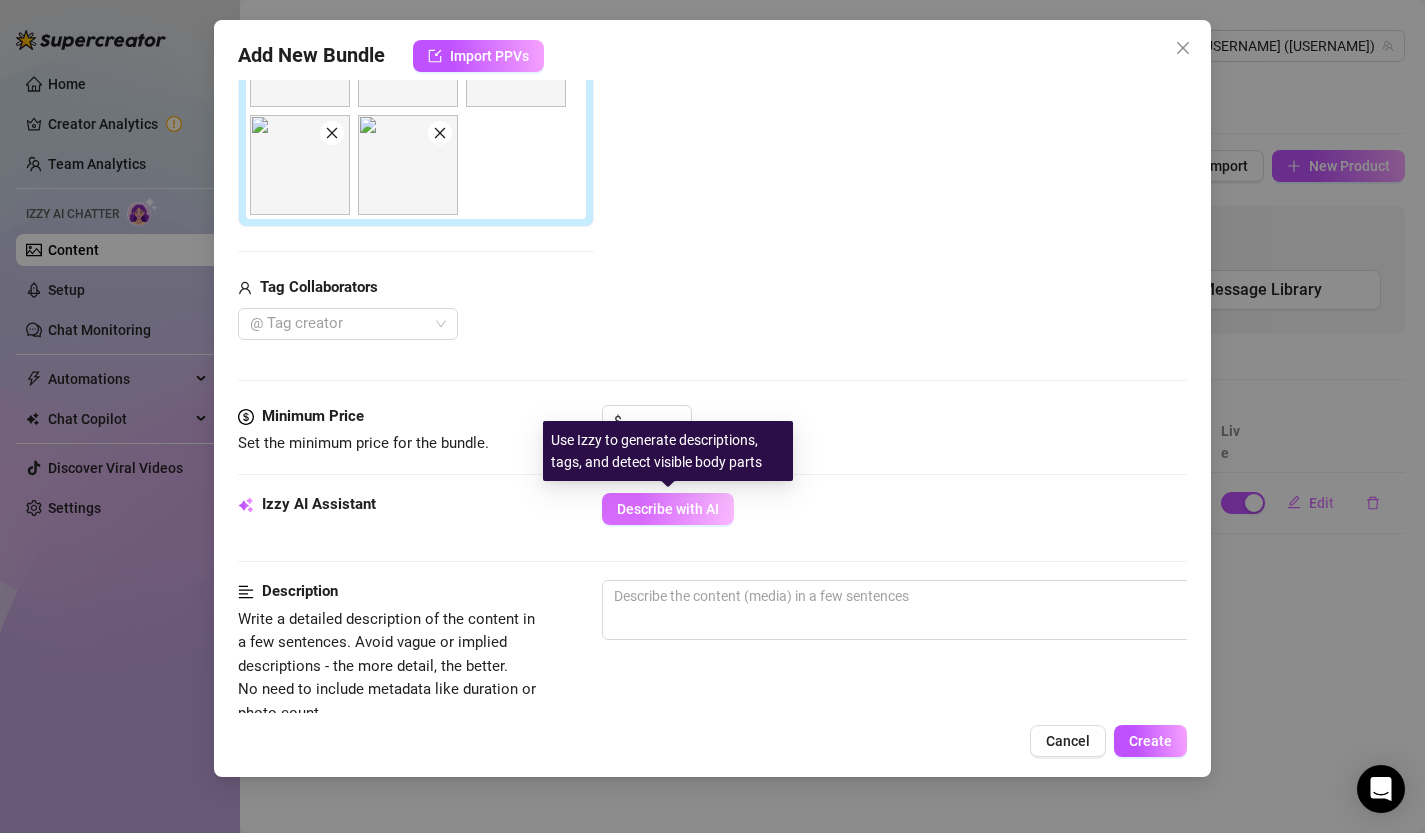 click on "Describe with AI" at bounding box center [668, 509] 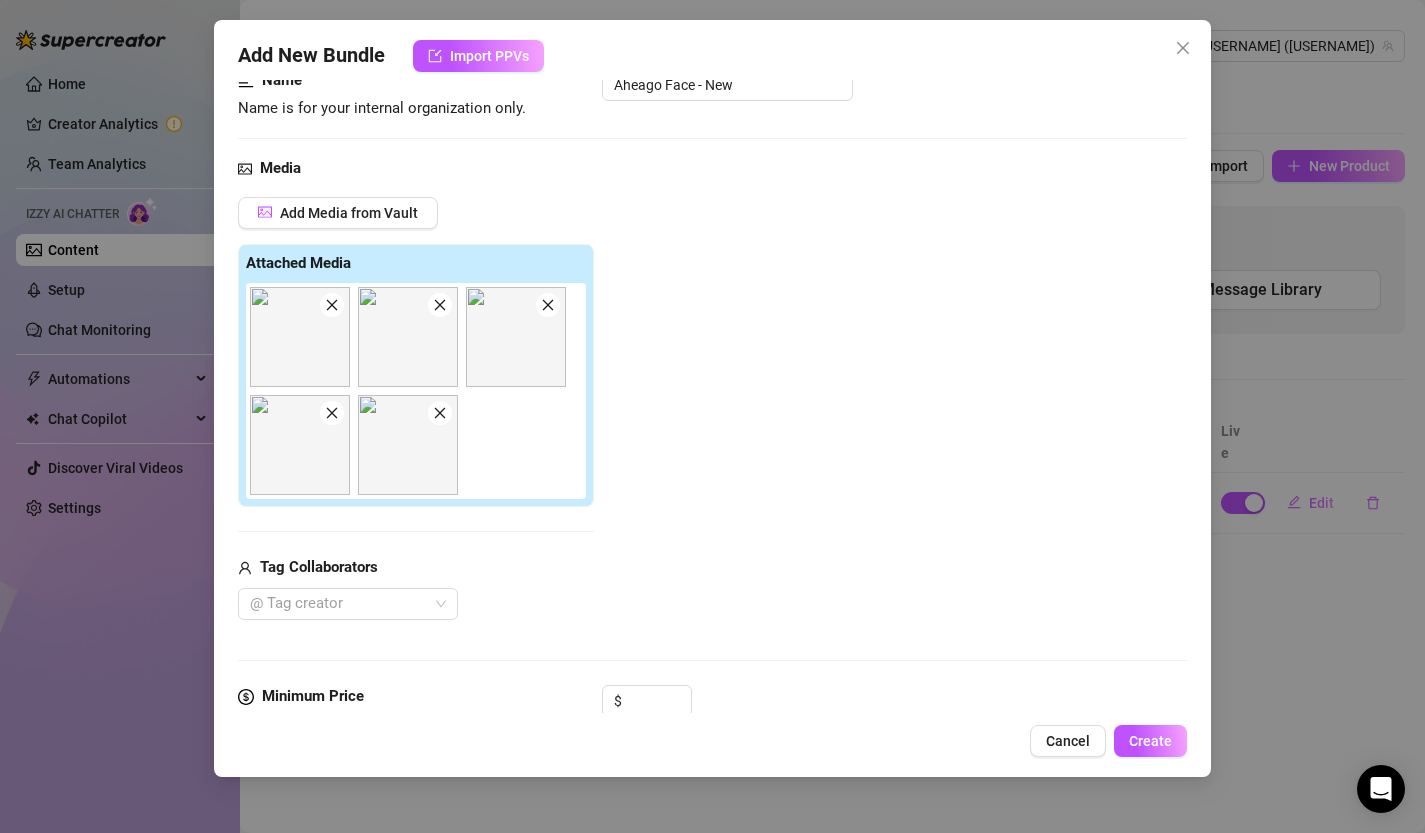 scroll, scrollTop: 0, scrollLeft: 0, axis: both 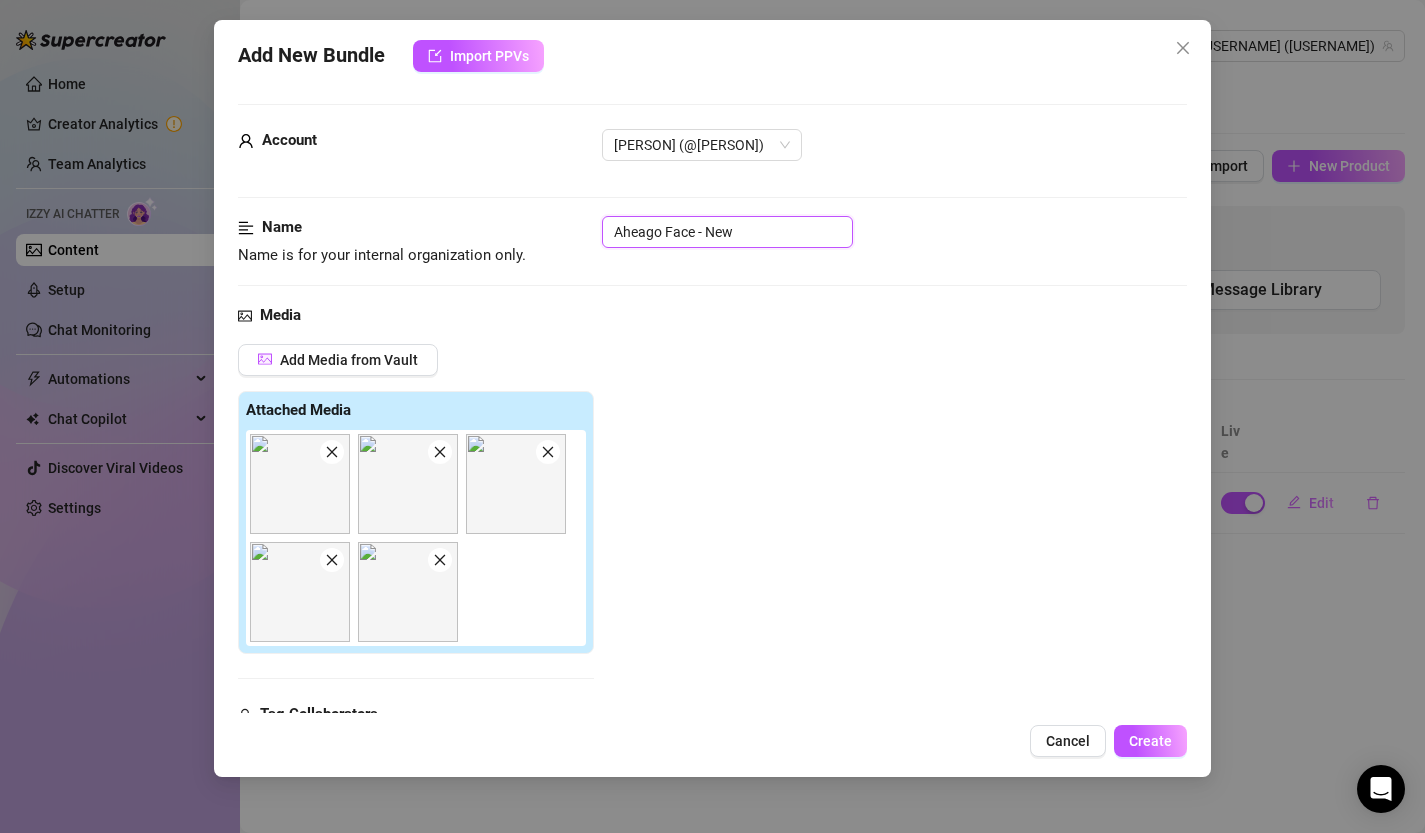click on "Aheago Face - New" at bounding box center [727, 232] 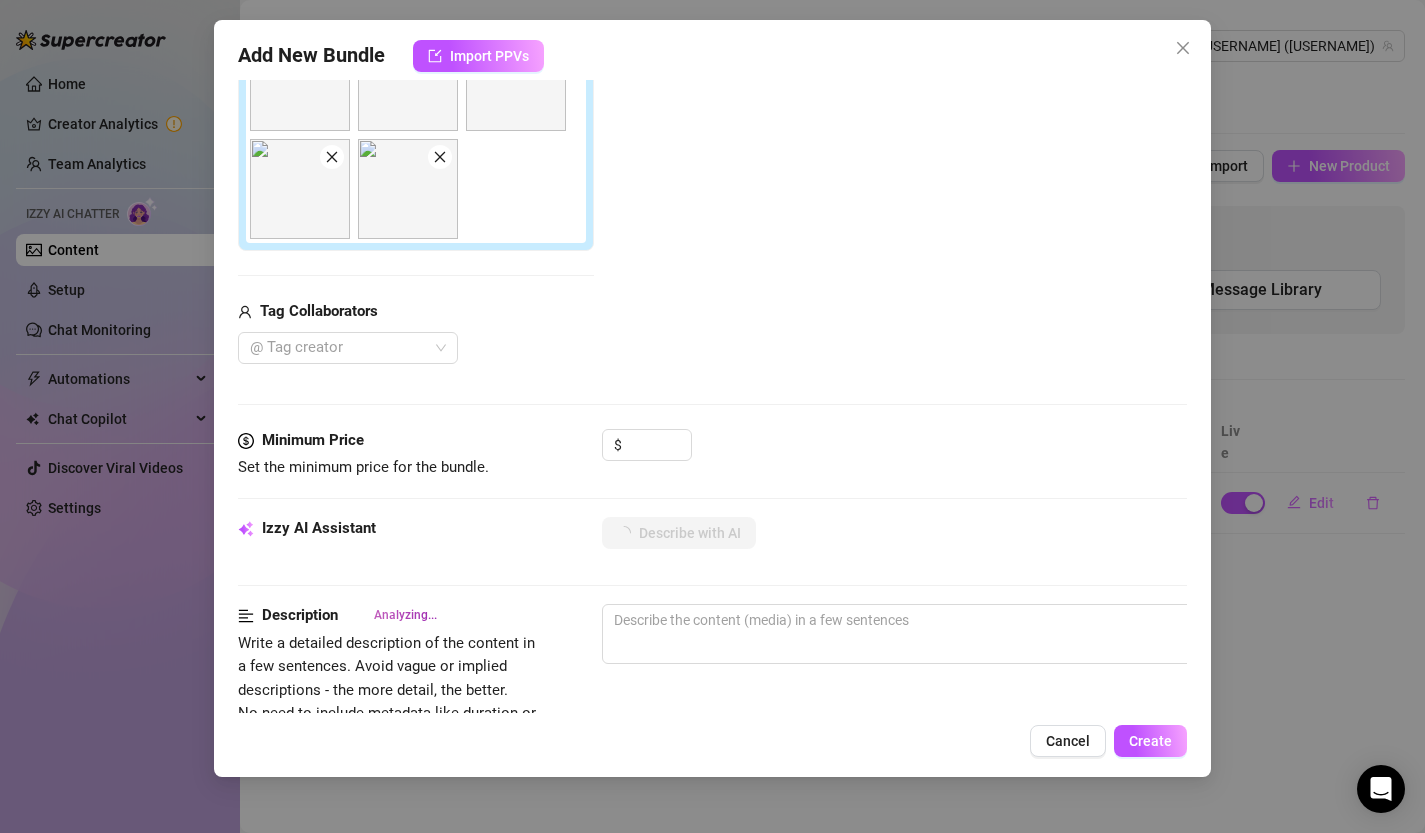 scroll, scrollTop: 488, scrollLeft: 0, axis: vertical 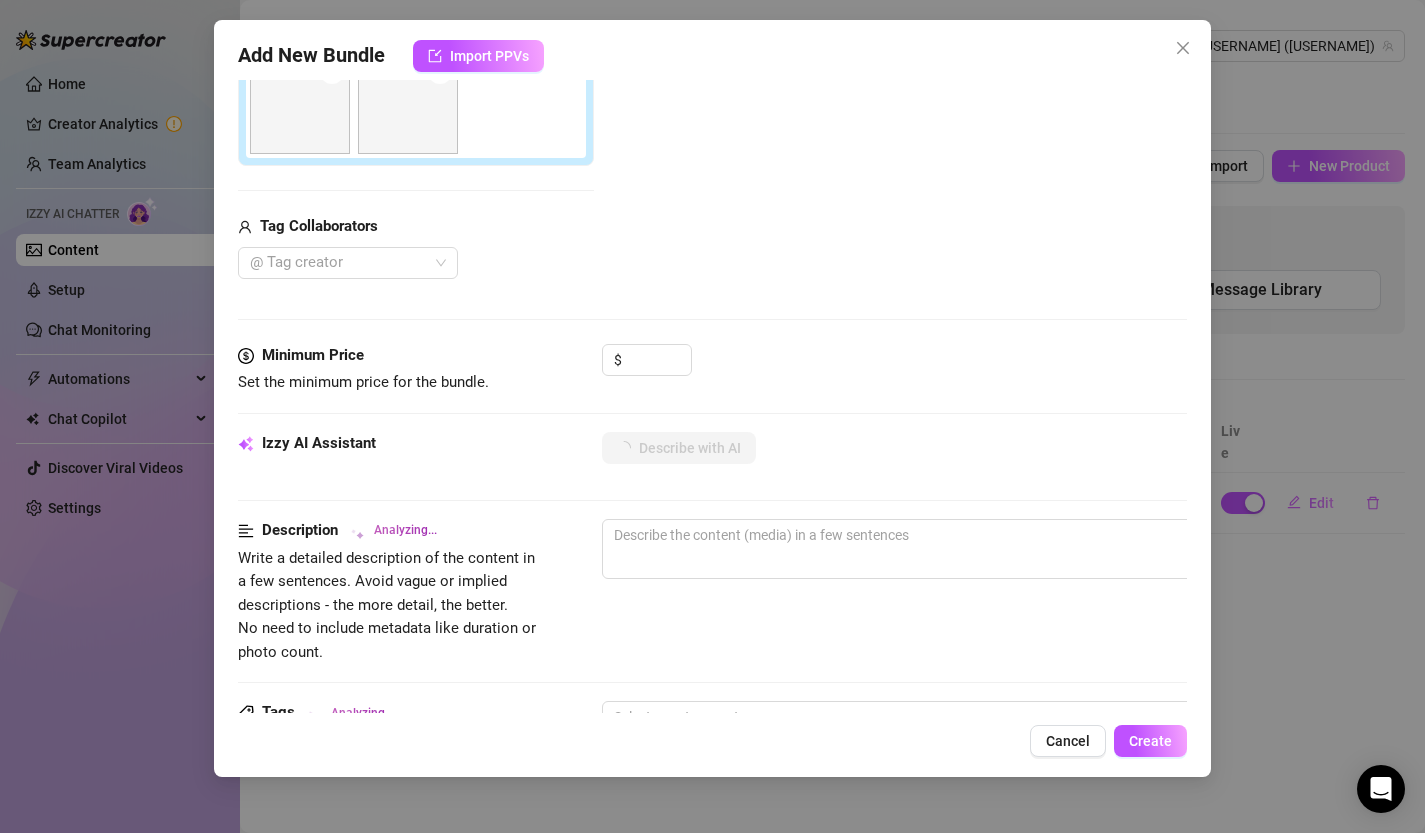 type on "Daisy" 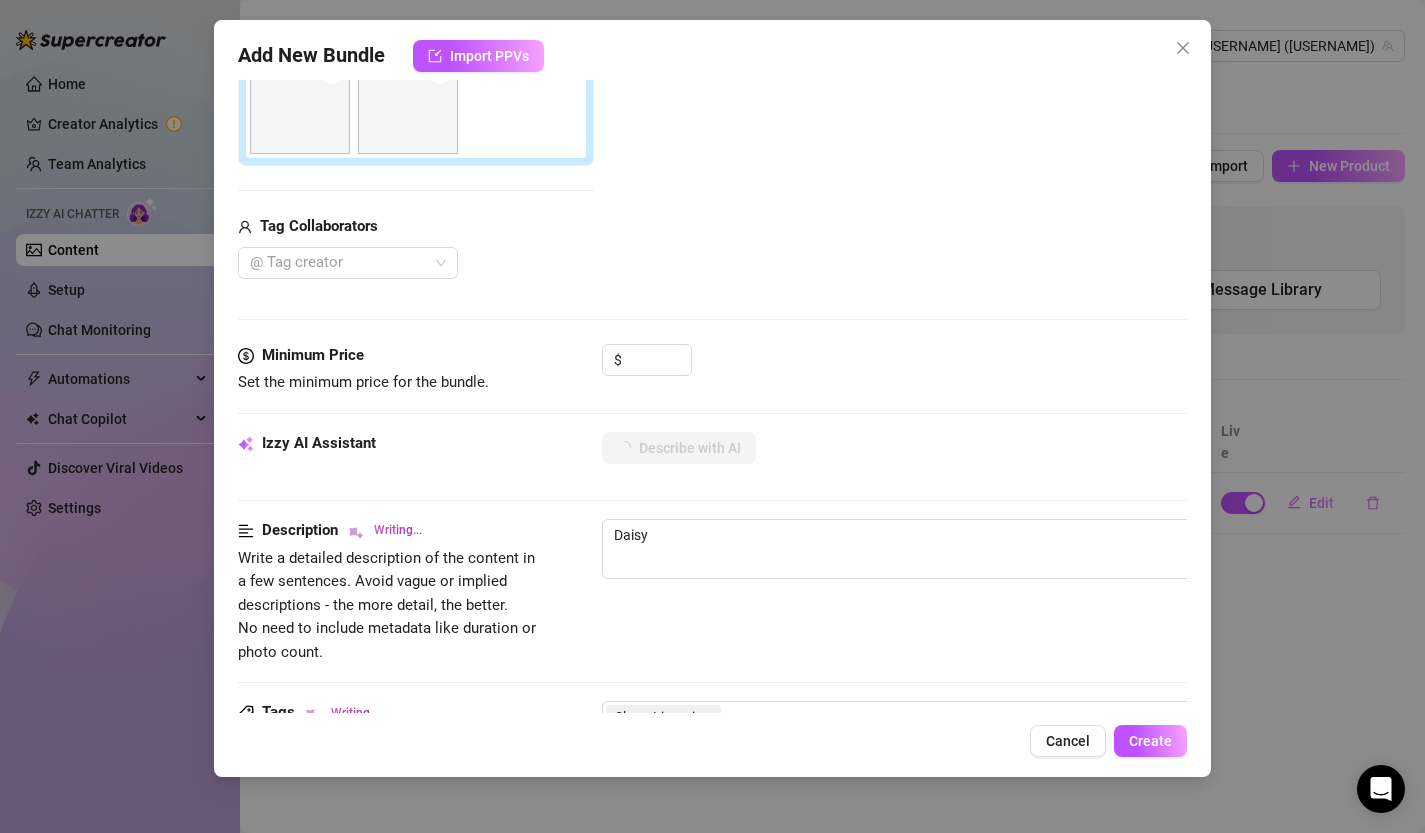 type on "[NAME] is" 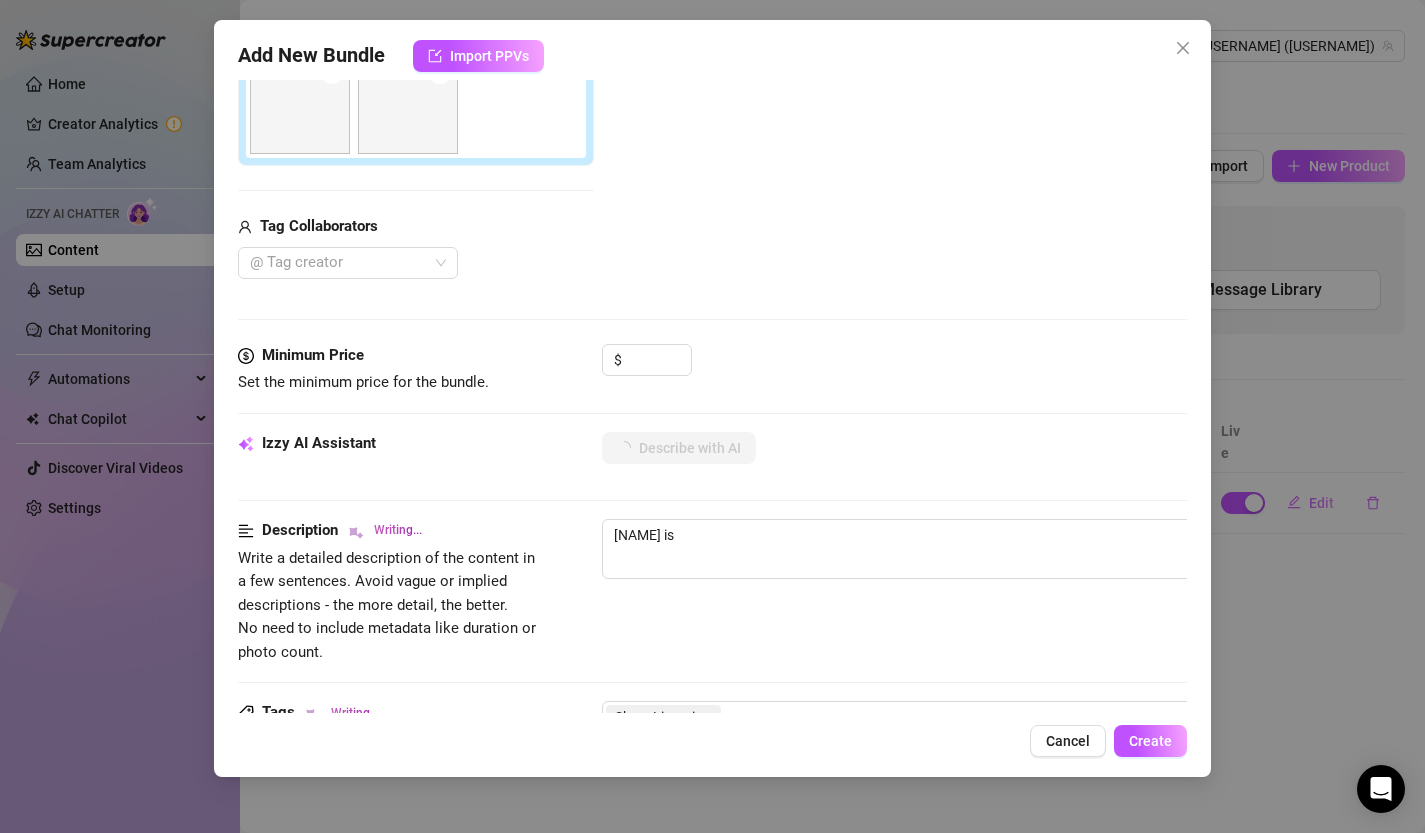 type on "[PERSON] is flaunting" 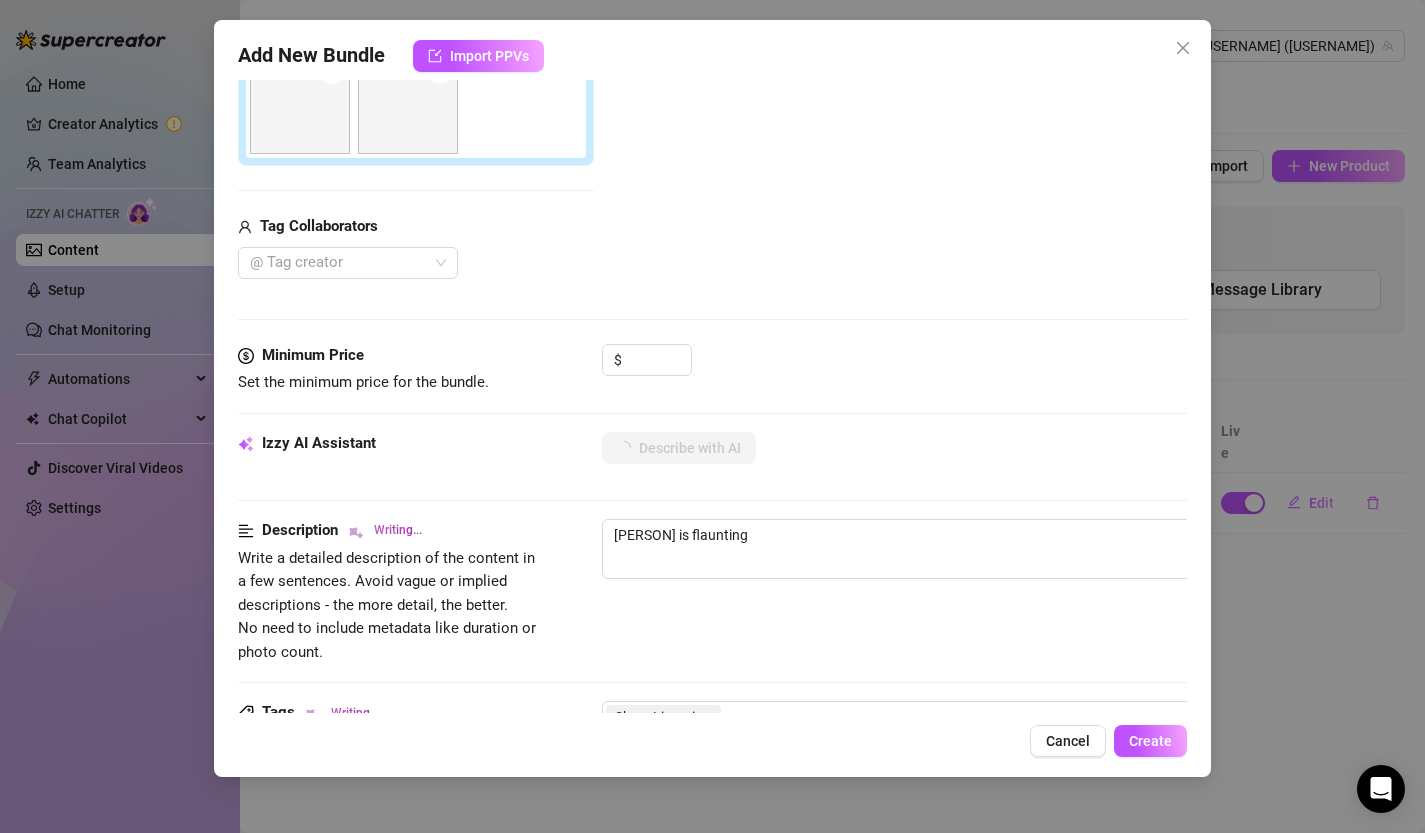 type on "[FIRST] is flaunting her" 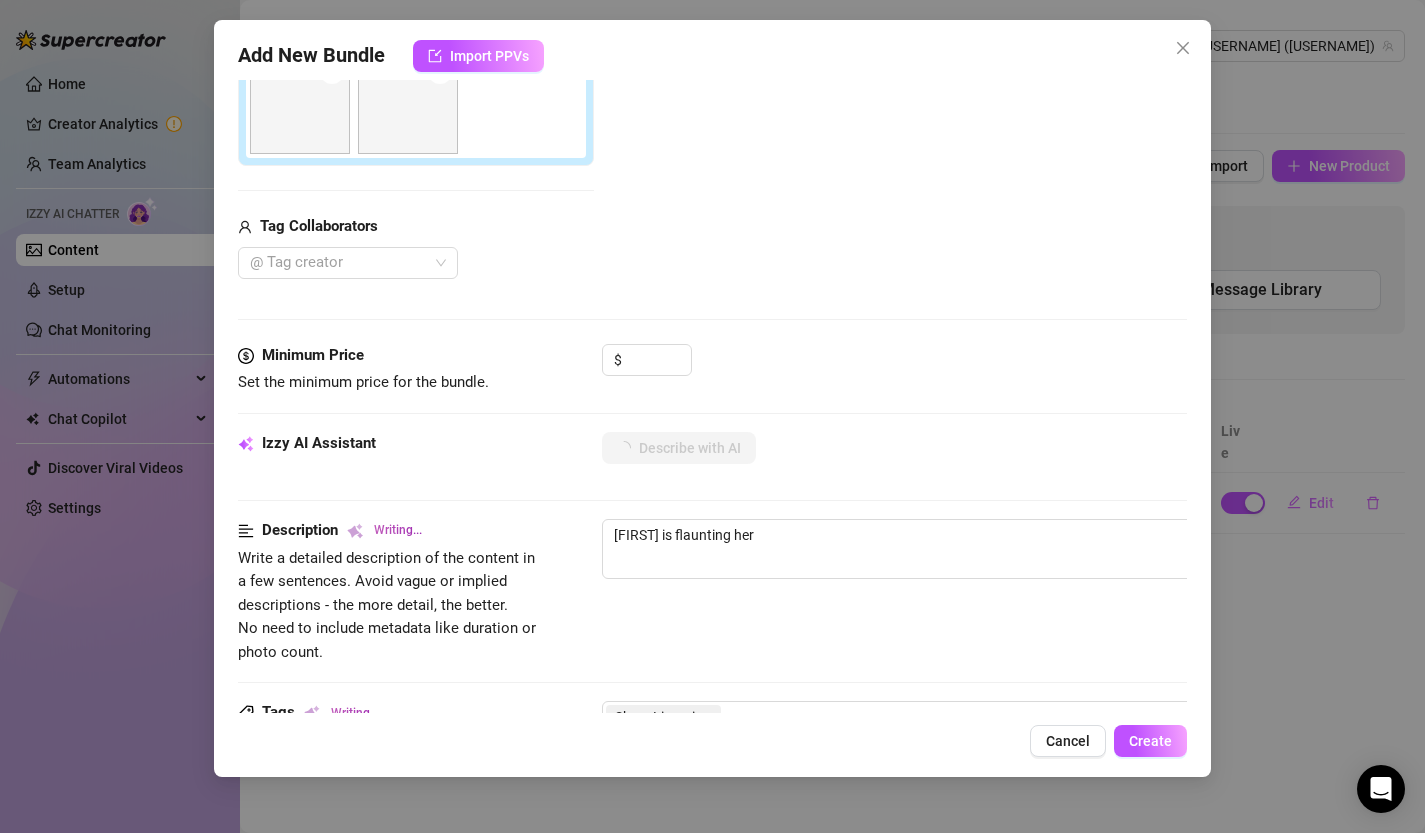 type on "[FIRST] is flaunting her busty" 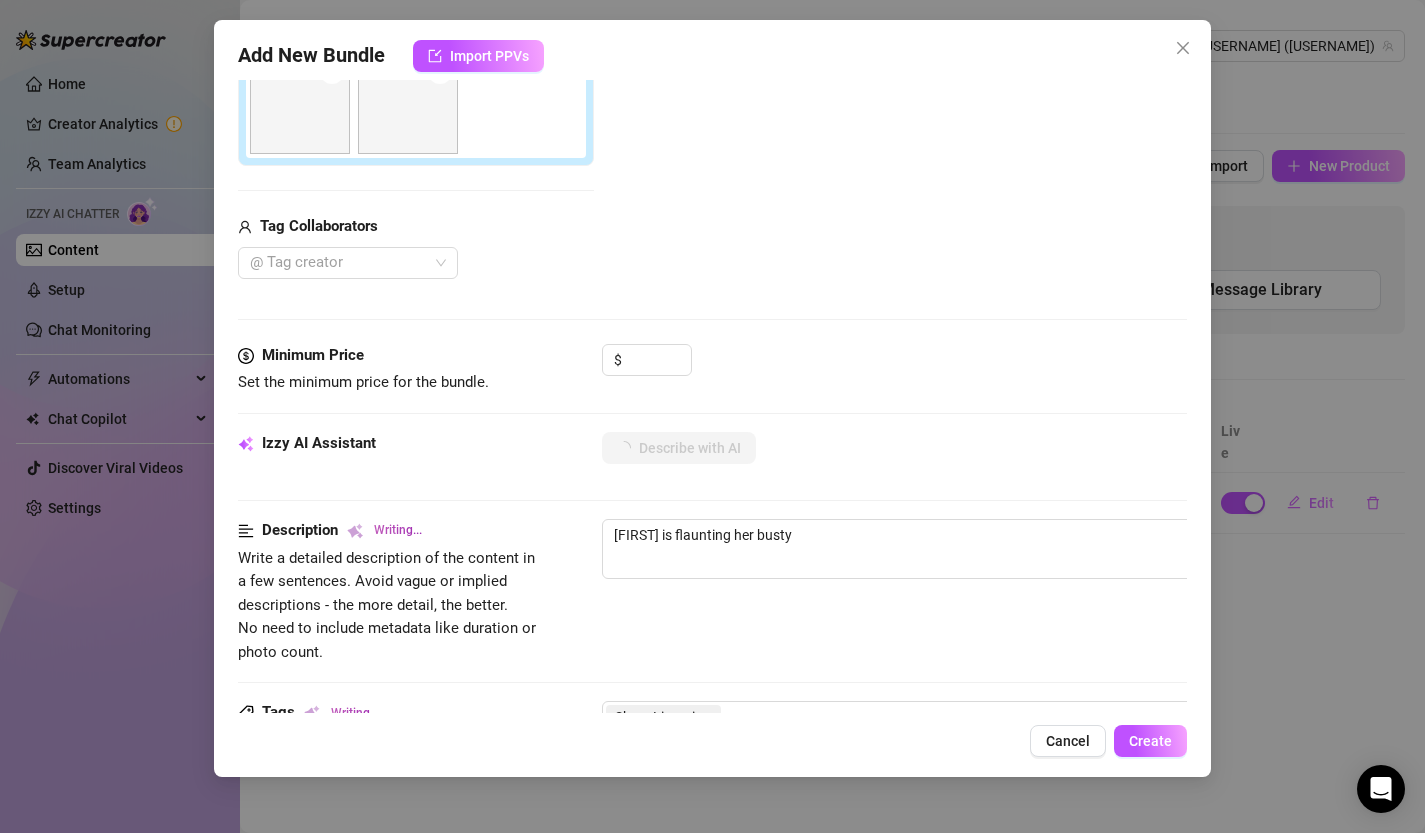 type on "[FIRST] [LAST] is flaunting her busty tits" 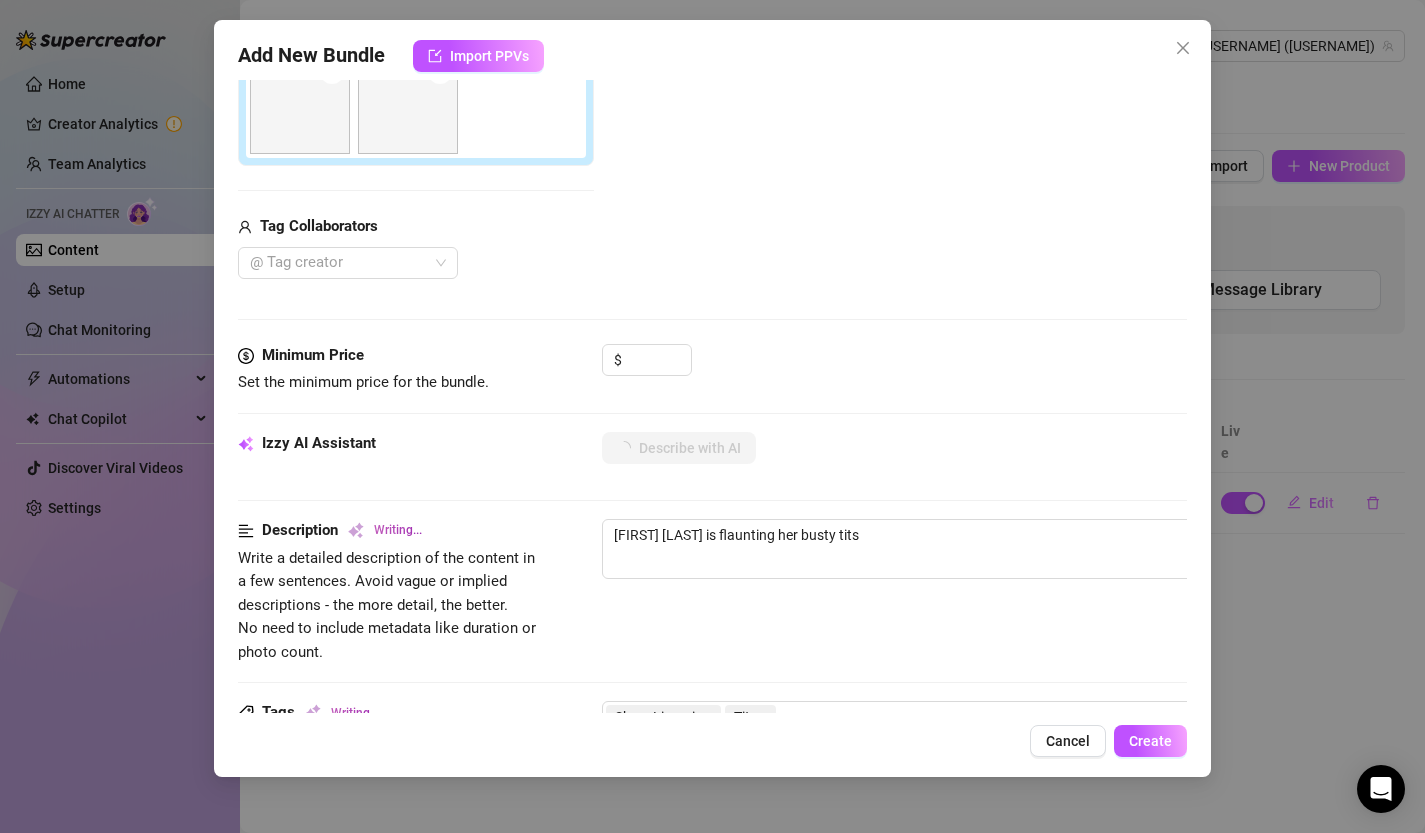 type on "[PERSON] is flaunting her busty tits in" 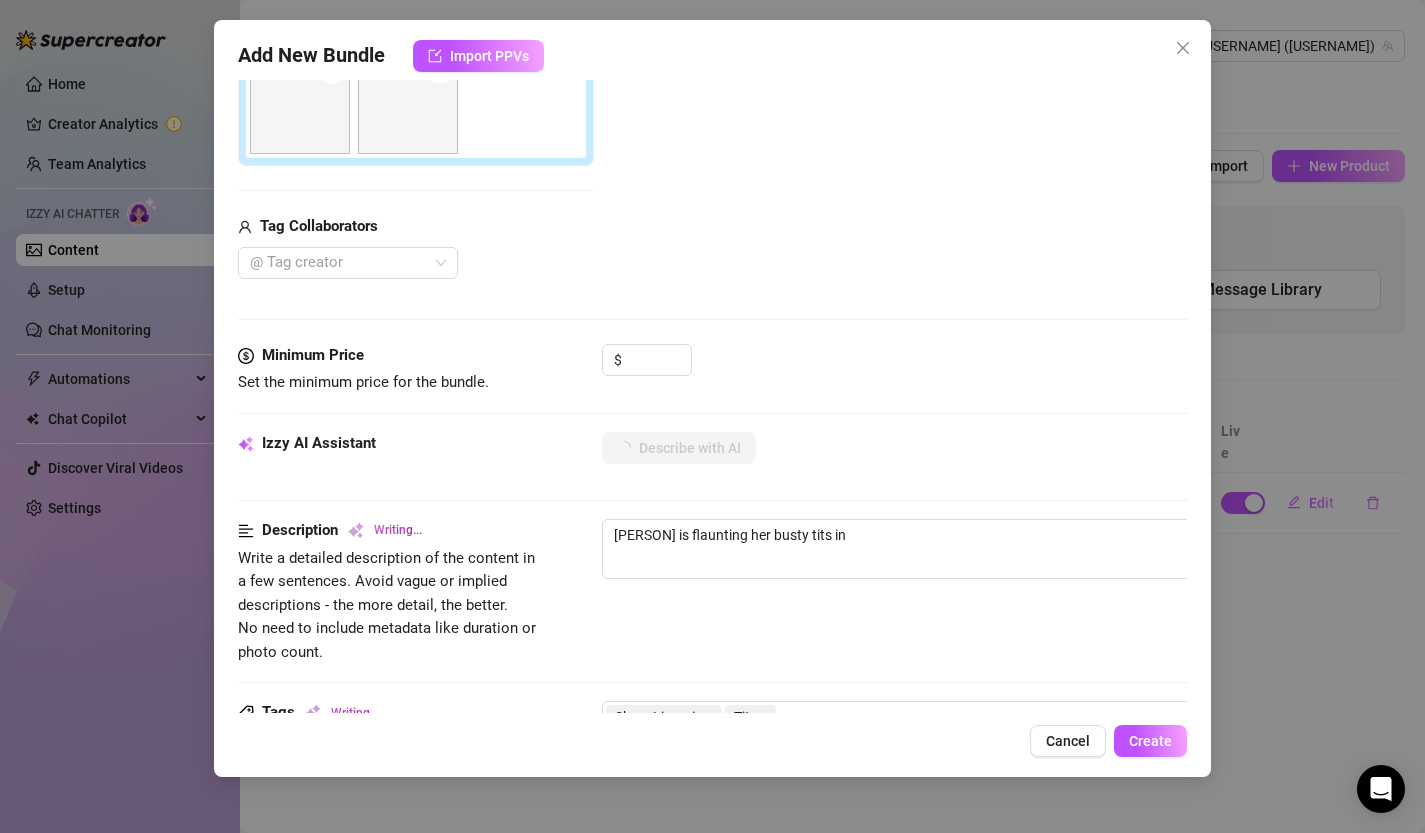 type on "[PERSON] is flaunting her busty tits in a" 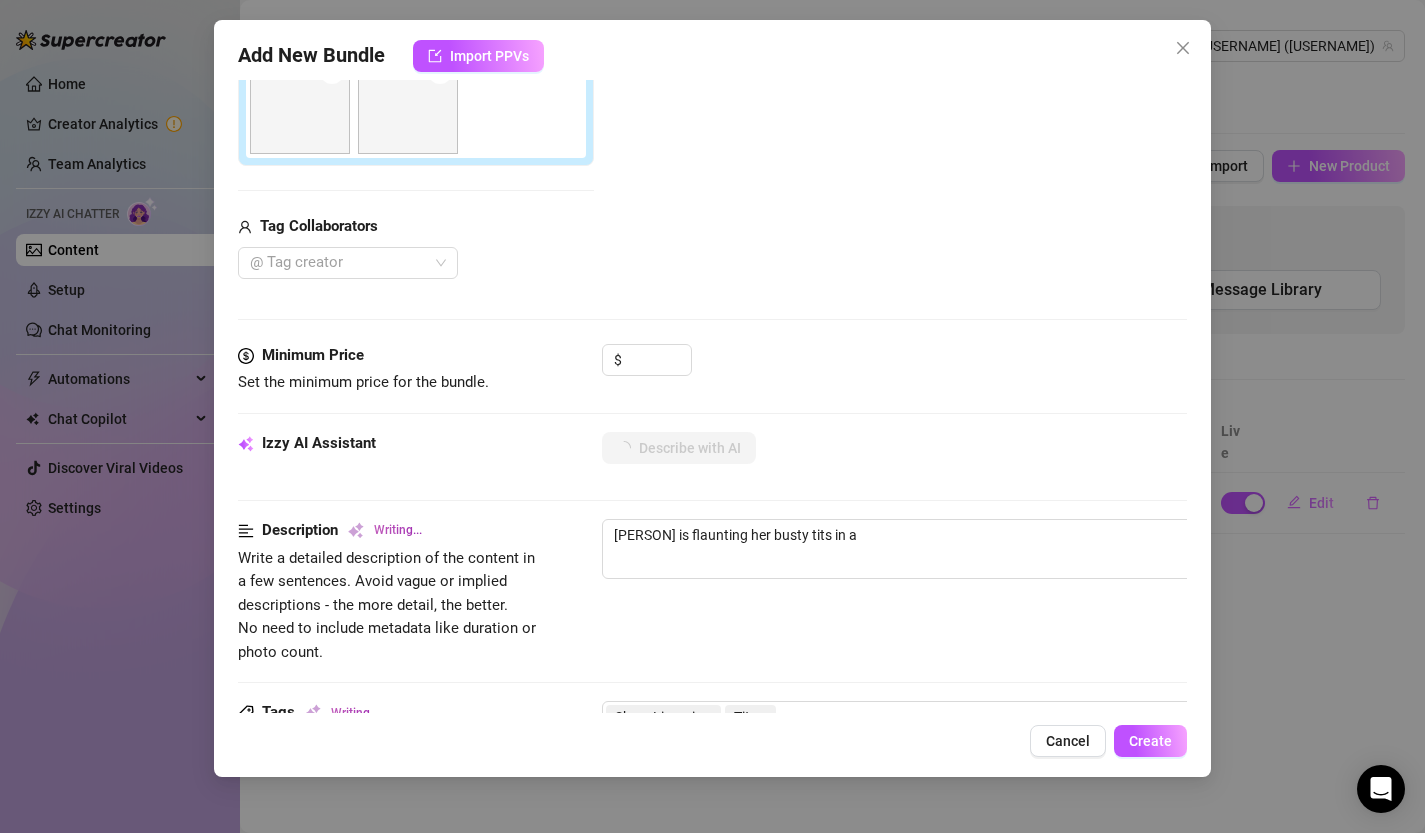 type on "[NAME] is flaunting her busty tits in a sheer" 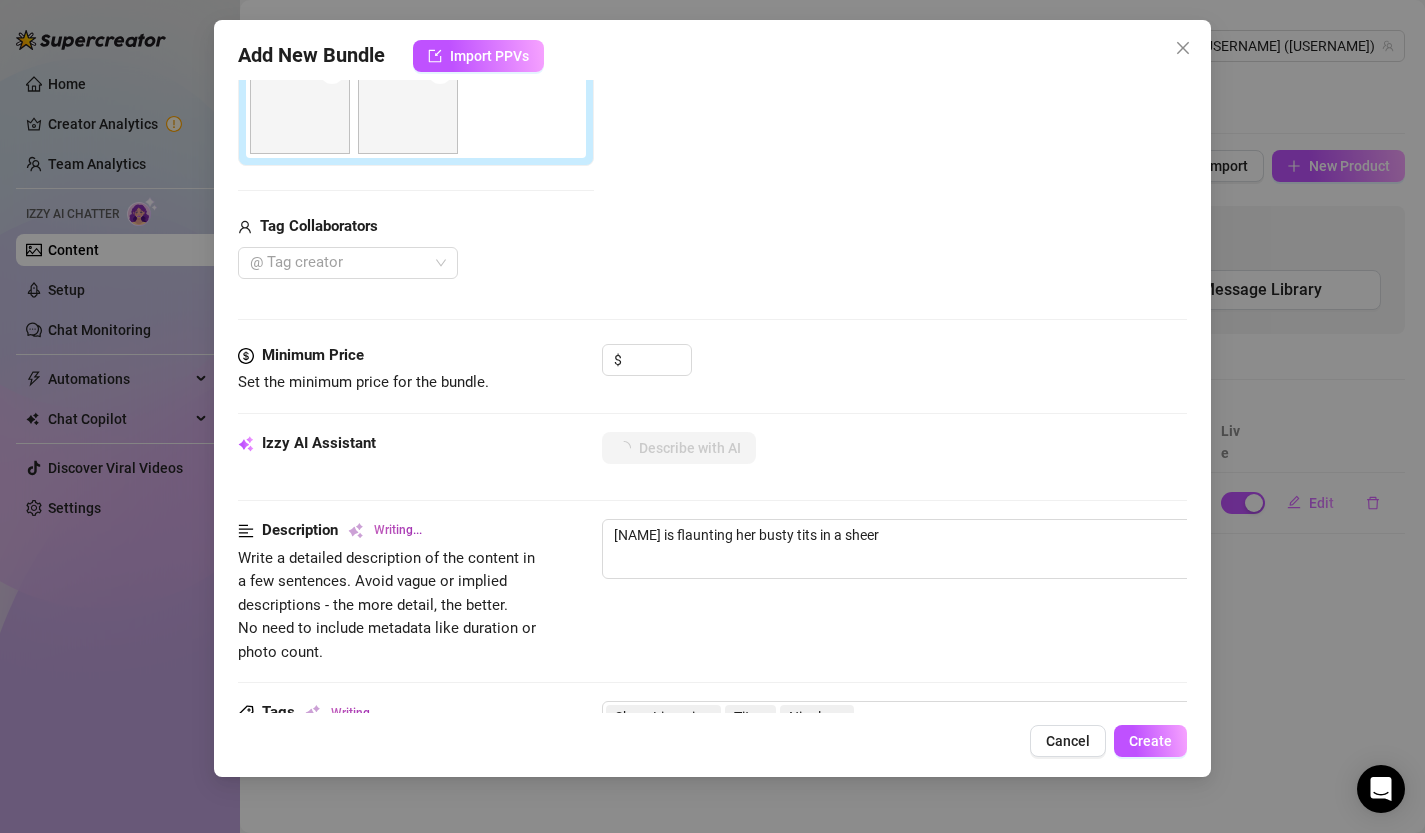type on "[FIRST] [LAST] is flaunting her busty tits in a sheer pink" 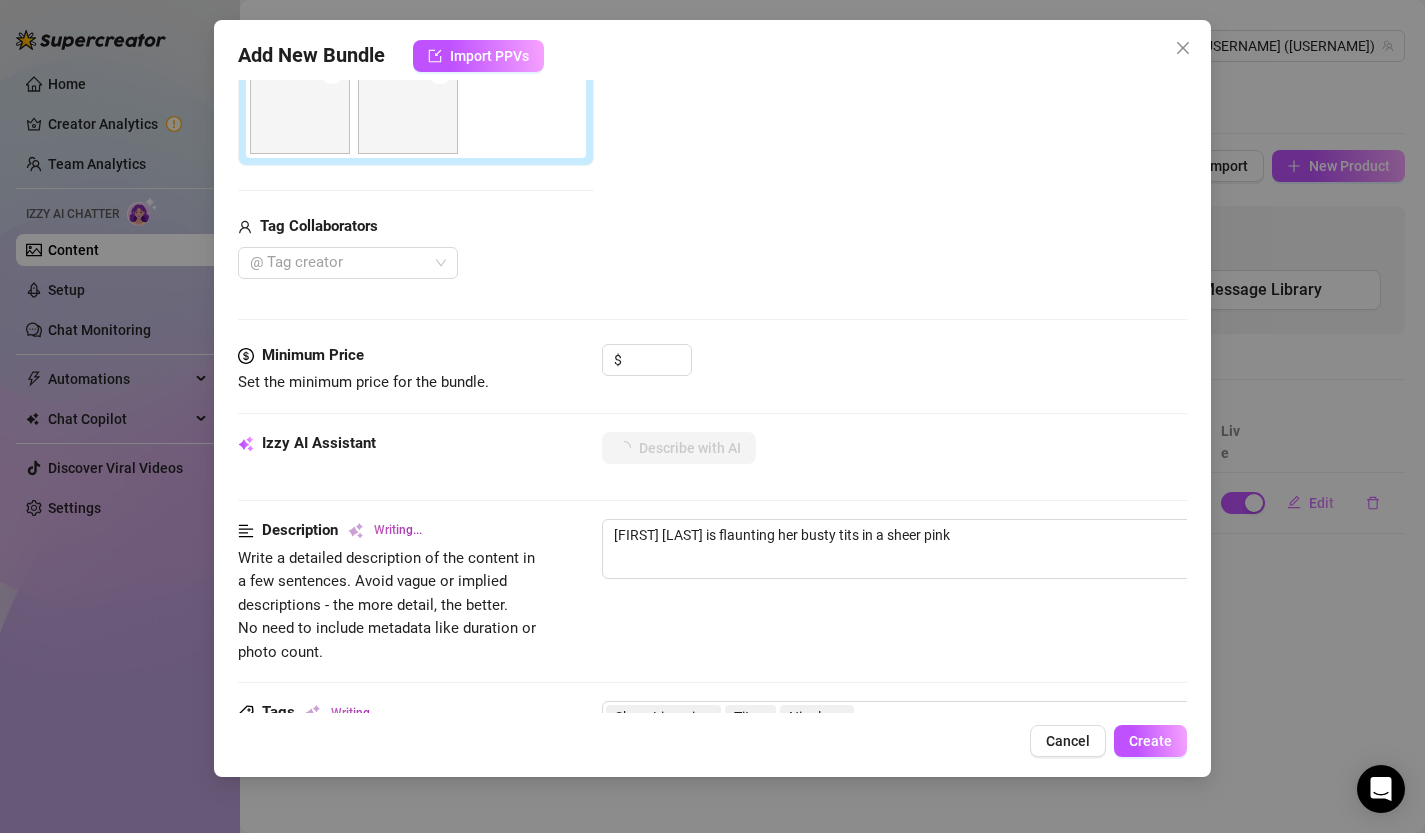 type on "[PERSON] is flaunting her busty tits in a sheer pink bra" 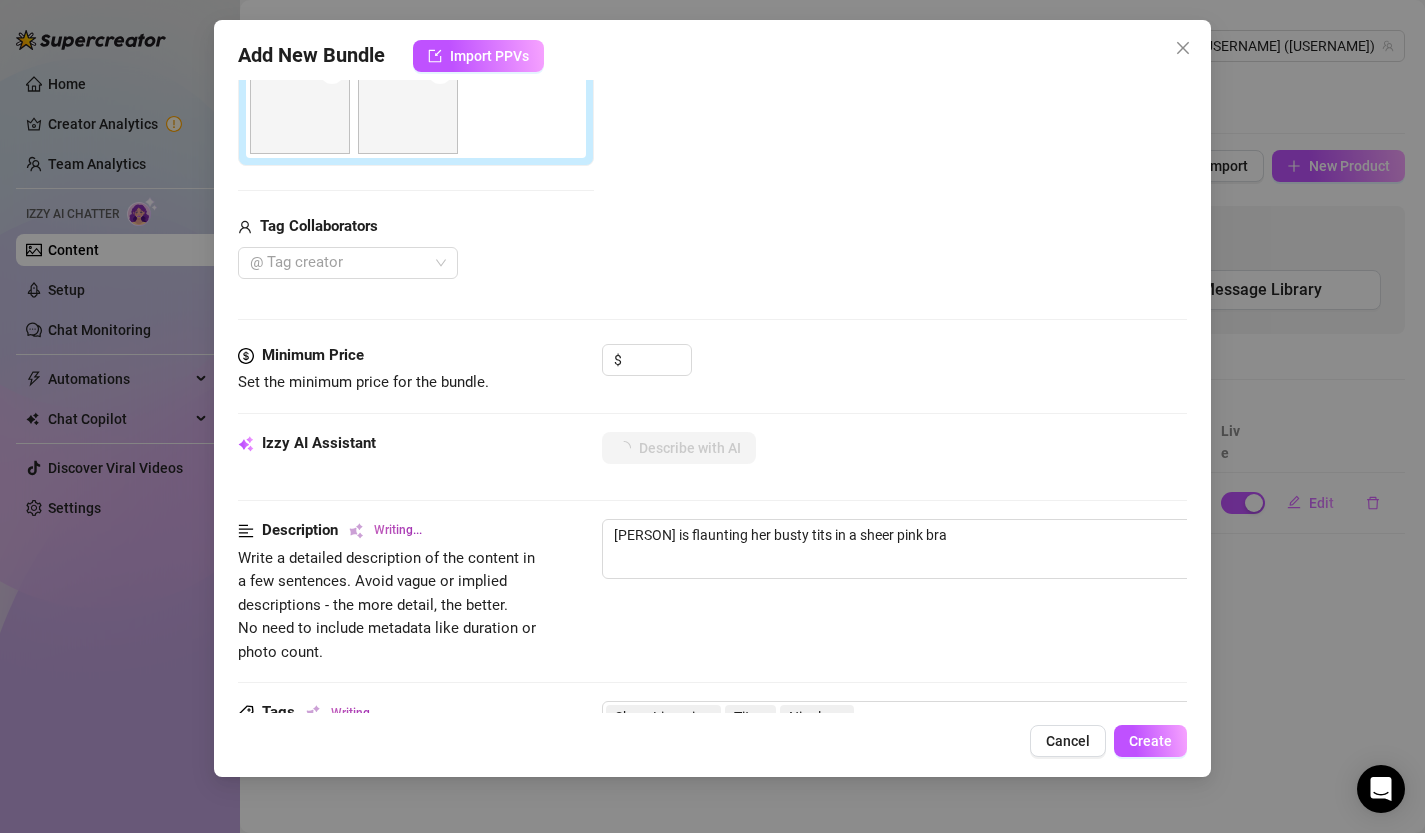 type on "[NAME] is flaunting her busty tits in a sheer pink bra and" 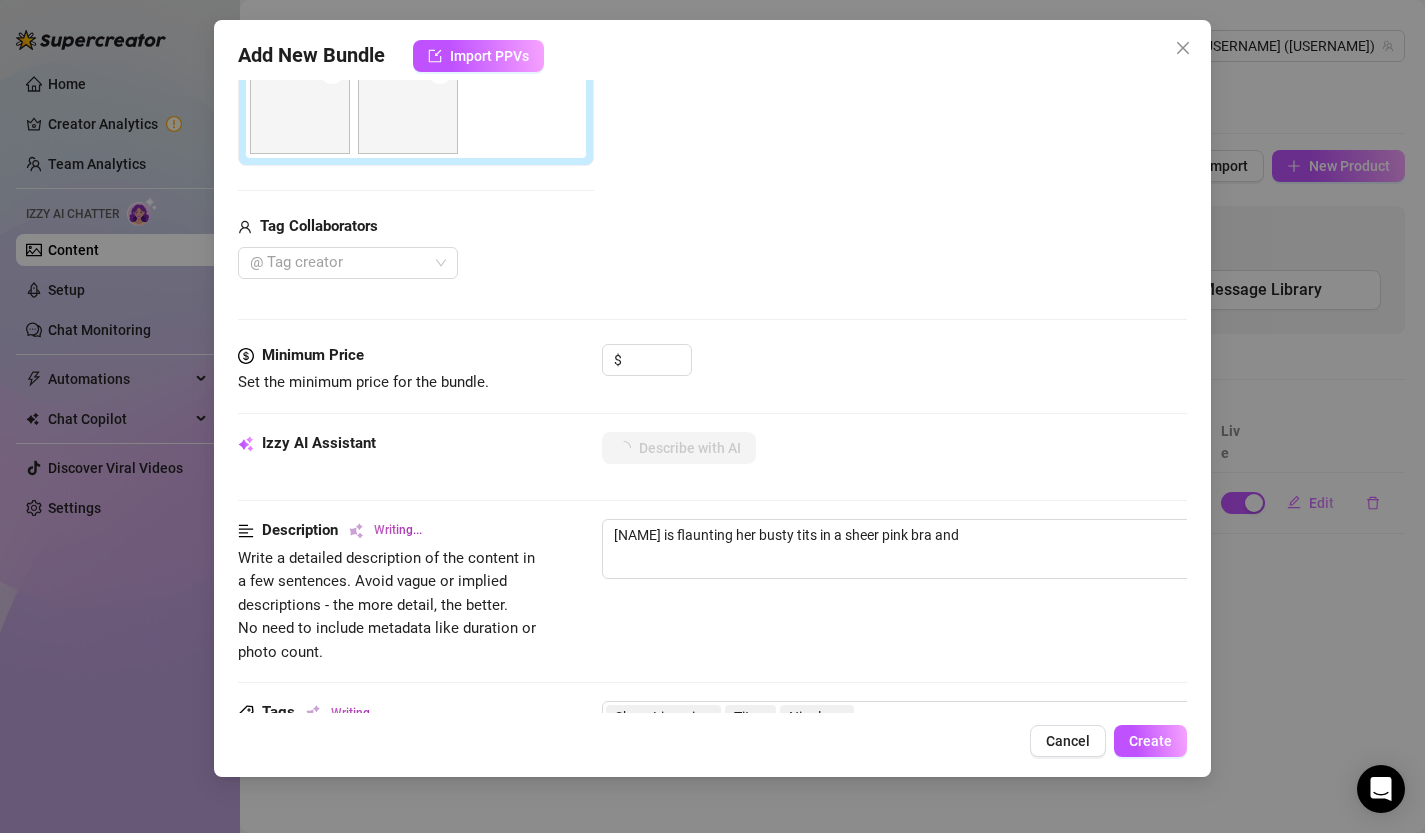 type on "[NAME] is flaunting her busty tits in a sheer pink bra and matching" 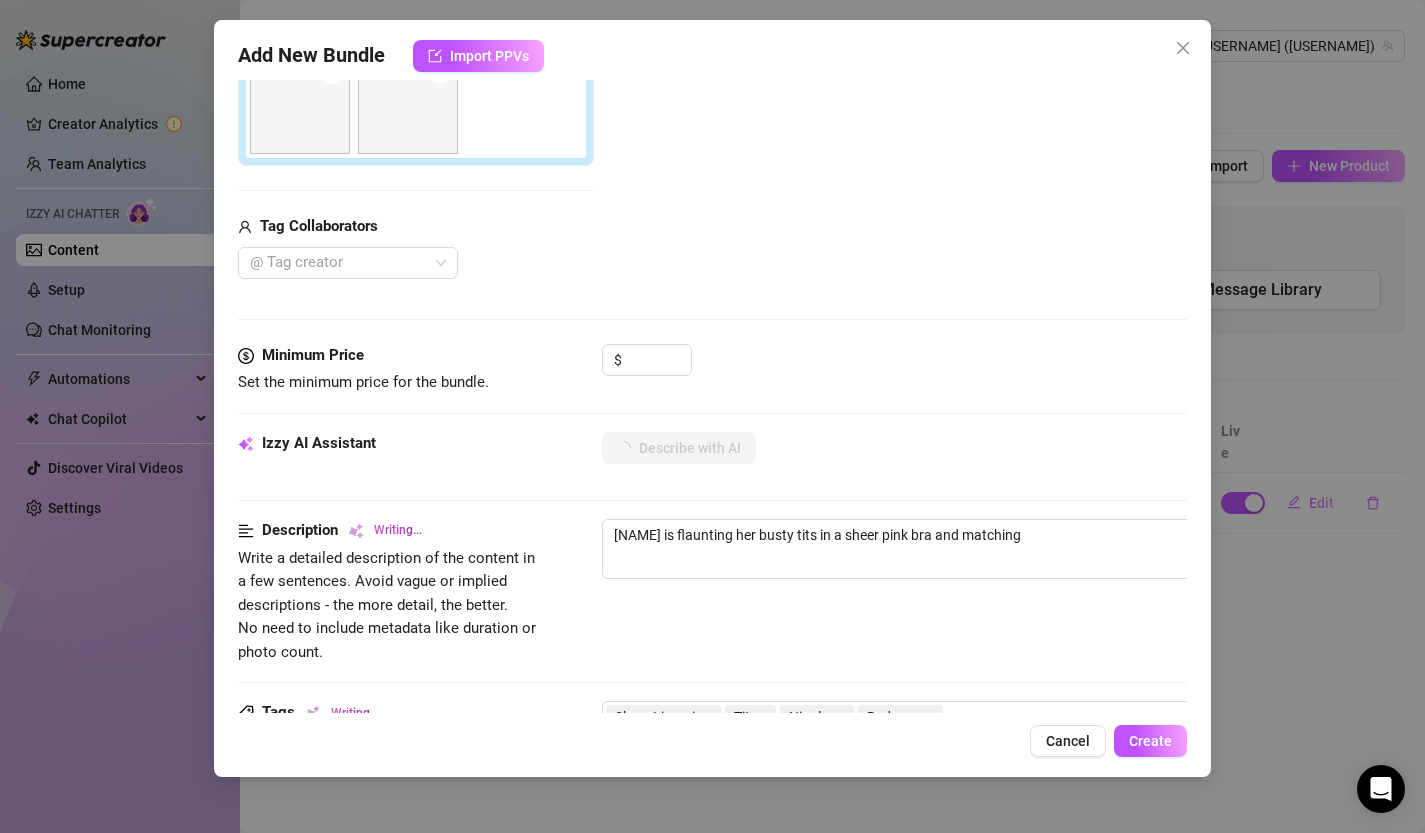 type on "[NAME] is flaunting her busty tits in a sheer pink bra and matching skirt," 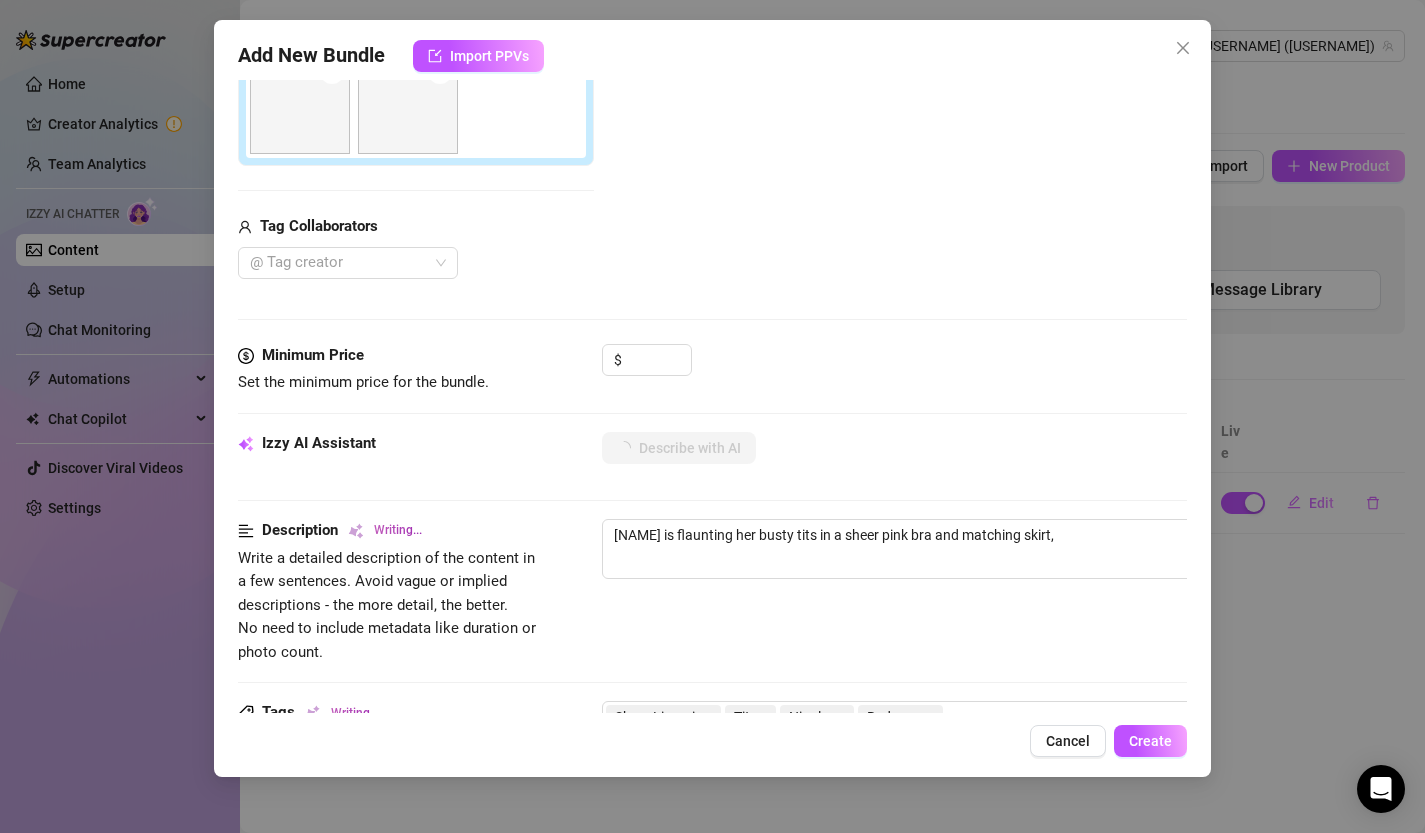 type on "[PERSON] is flaunting her busty tits in a sheer pink bra and matching skirt, teasing" 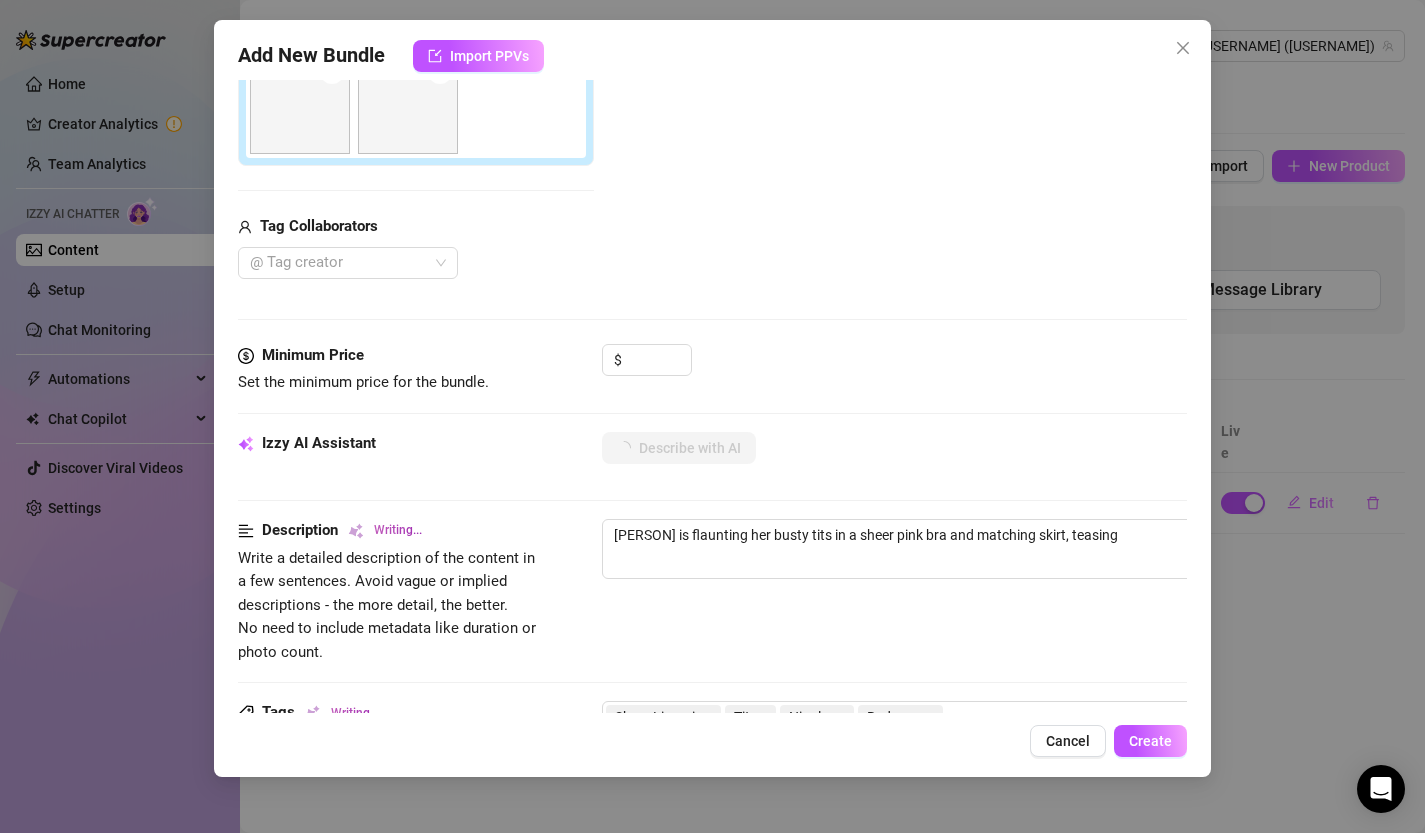 type on "[NAME] is flaunting her busty tits in a sheer pink bra and matching skirt, teasing with" 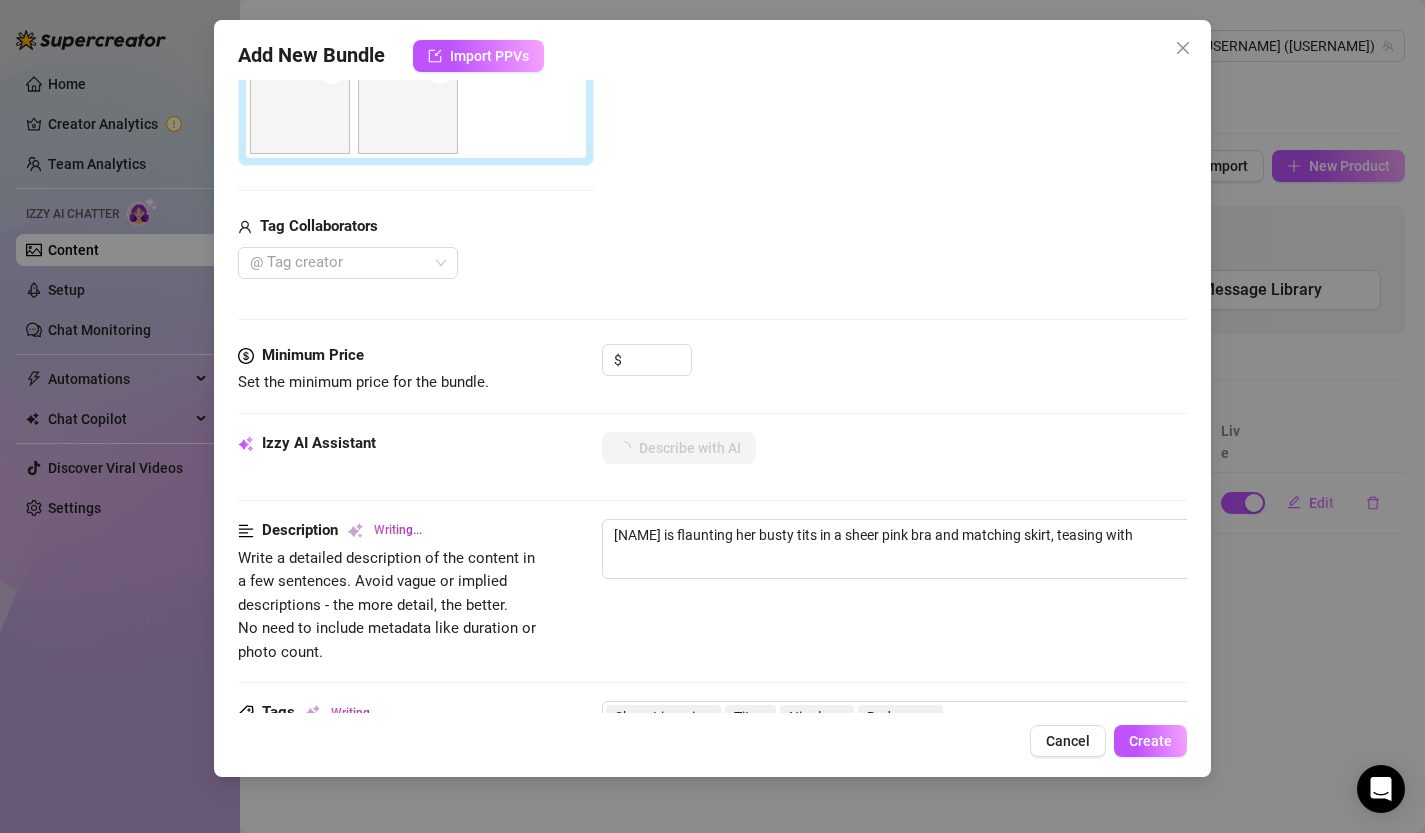 type on "[NAME] is flaunting her busty tits in a sheer pink bra and matching skirt, teasing with her" 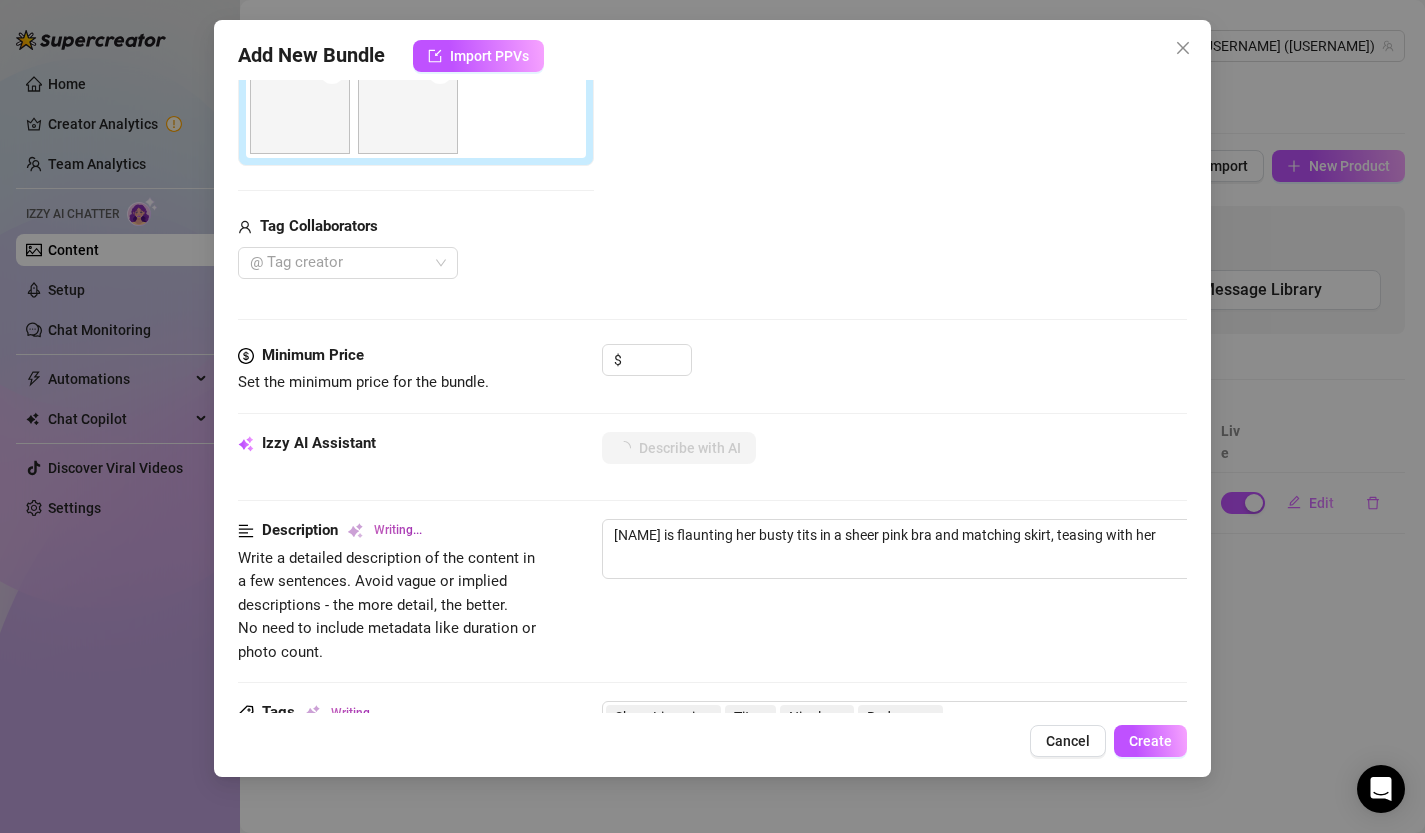 type on "[PERSON] is flaunting her busty tits in a sheer pink bra and matching skirt, teasing with her playful" 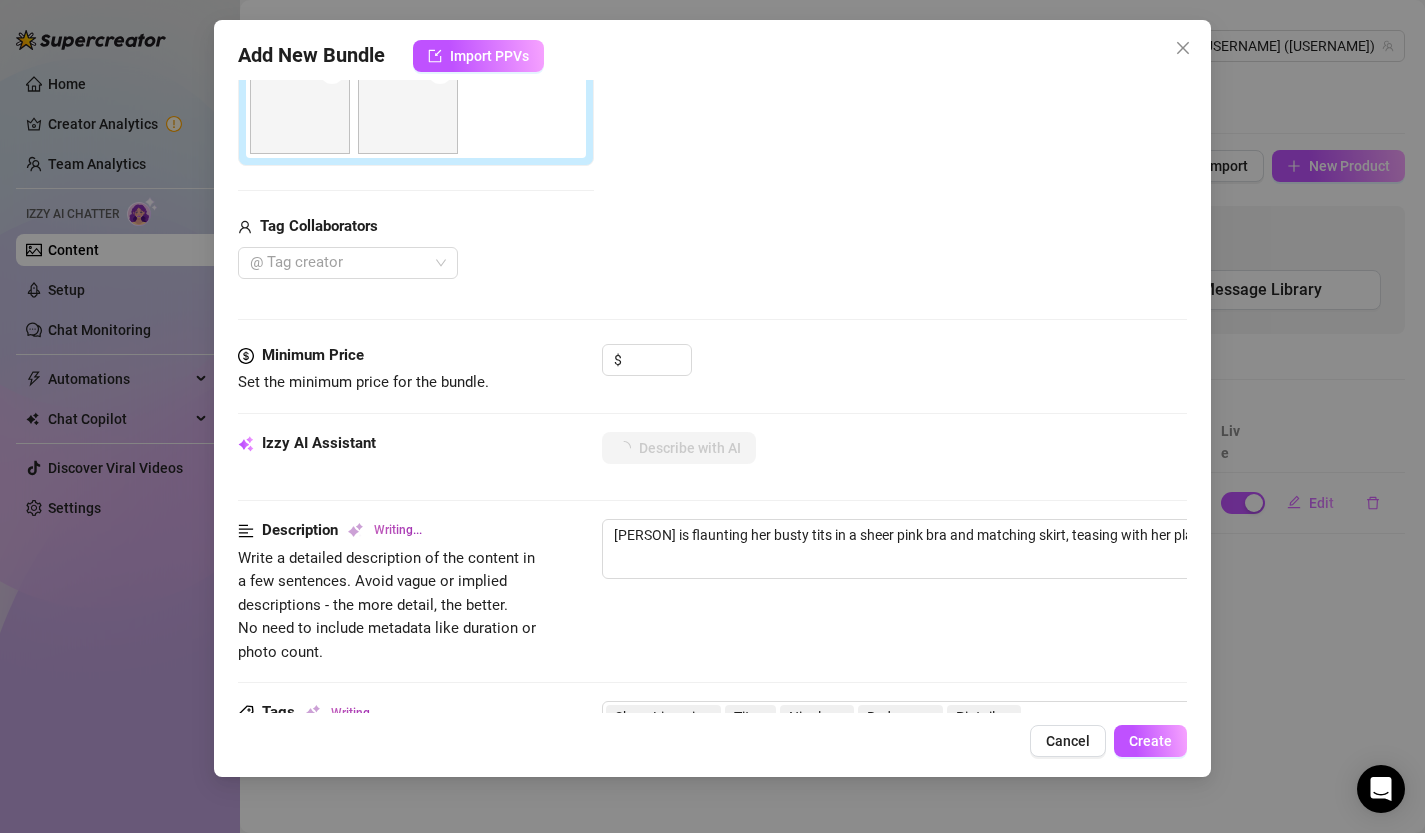 type on "[NAME] is flaunting her busty tits in a sheer pink bra and matching skirt, teasing with her playful pigtails." 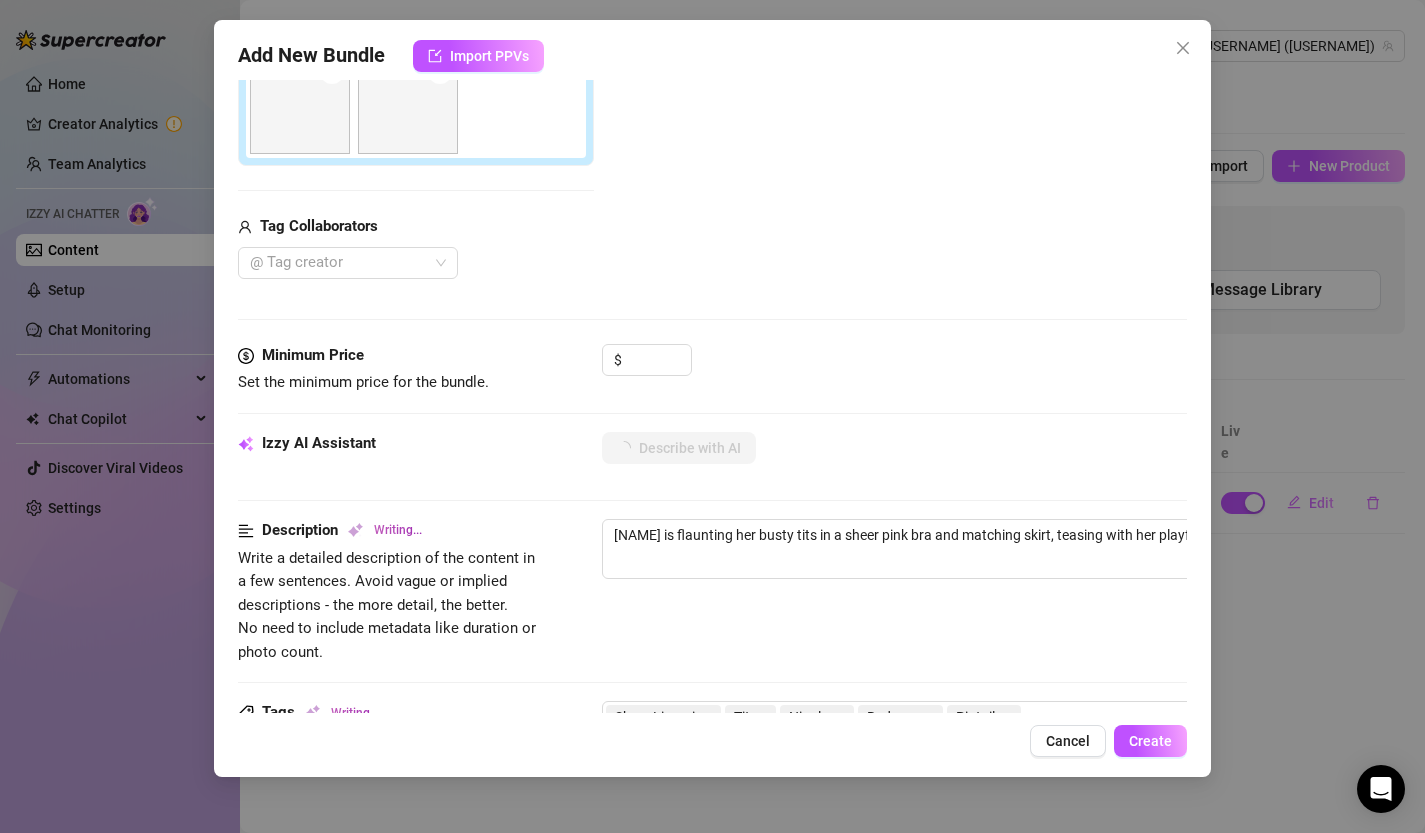 type on "[PERSON] is flaunting her busty tits in a sheer pink bra and matching skirt, teasing with her playful pigtails. Her" 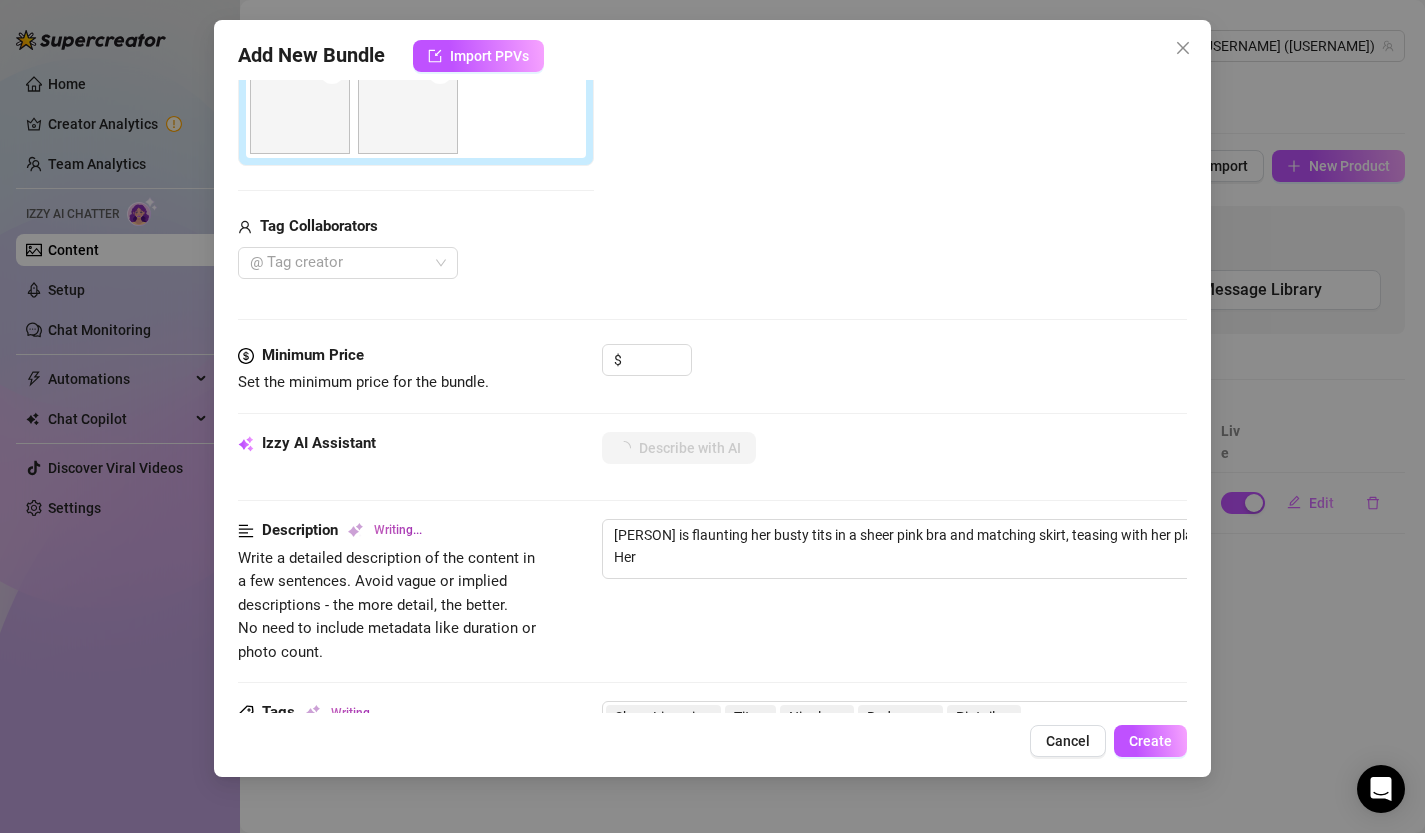 type on "[NAME] is flaunting her busty tits in a sheer pink bra and matching skirt, teasing with her playful pigtails. Her nipples" 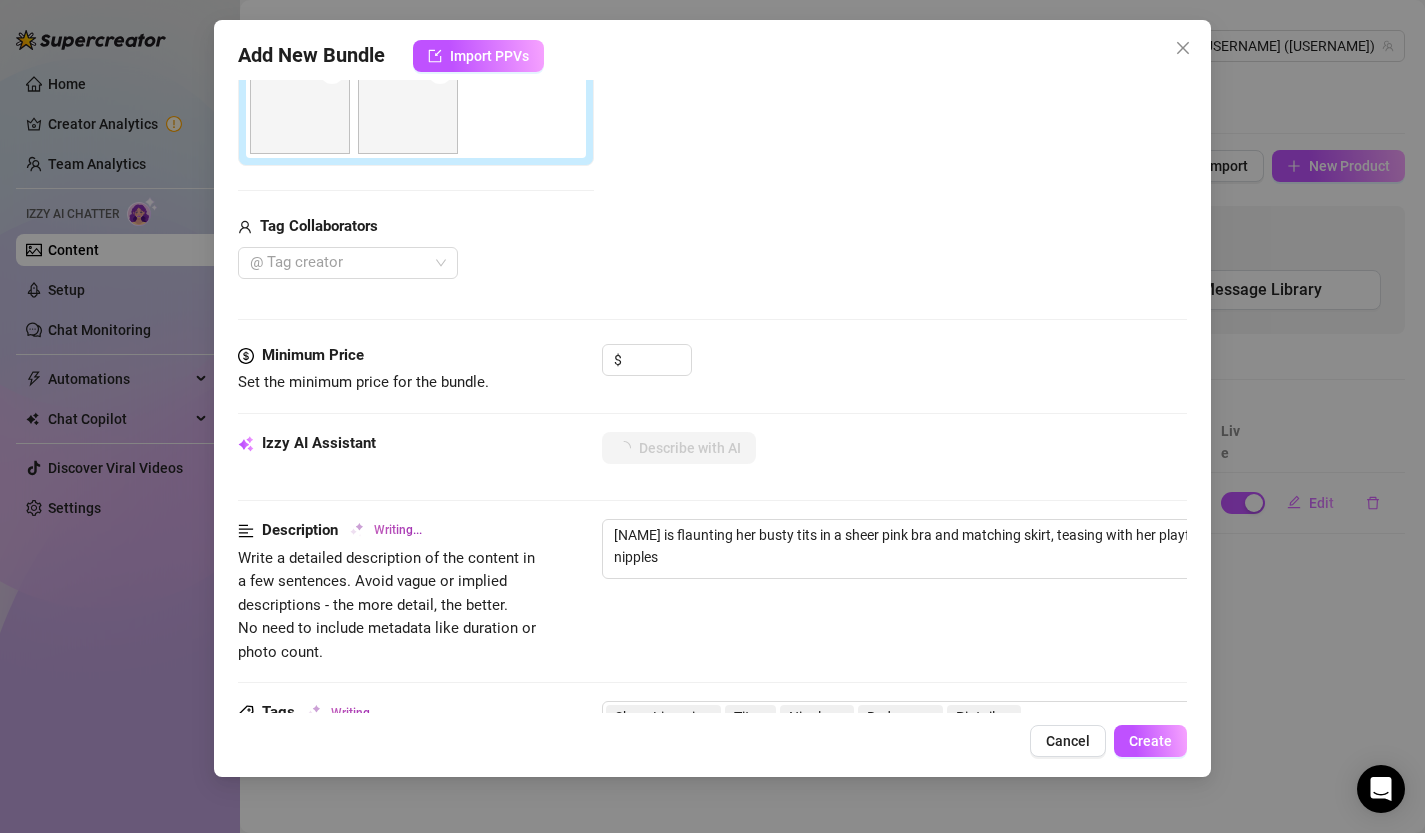 type on "[NAME] is flaunting her busty tits in a sheer pink bra and matching skirt, teasing with her playful pigtails. Her nipples" 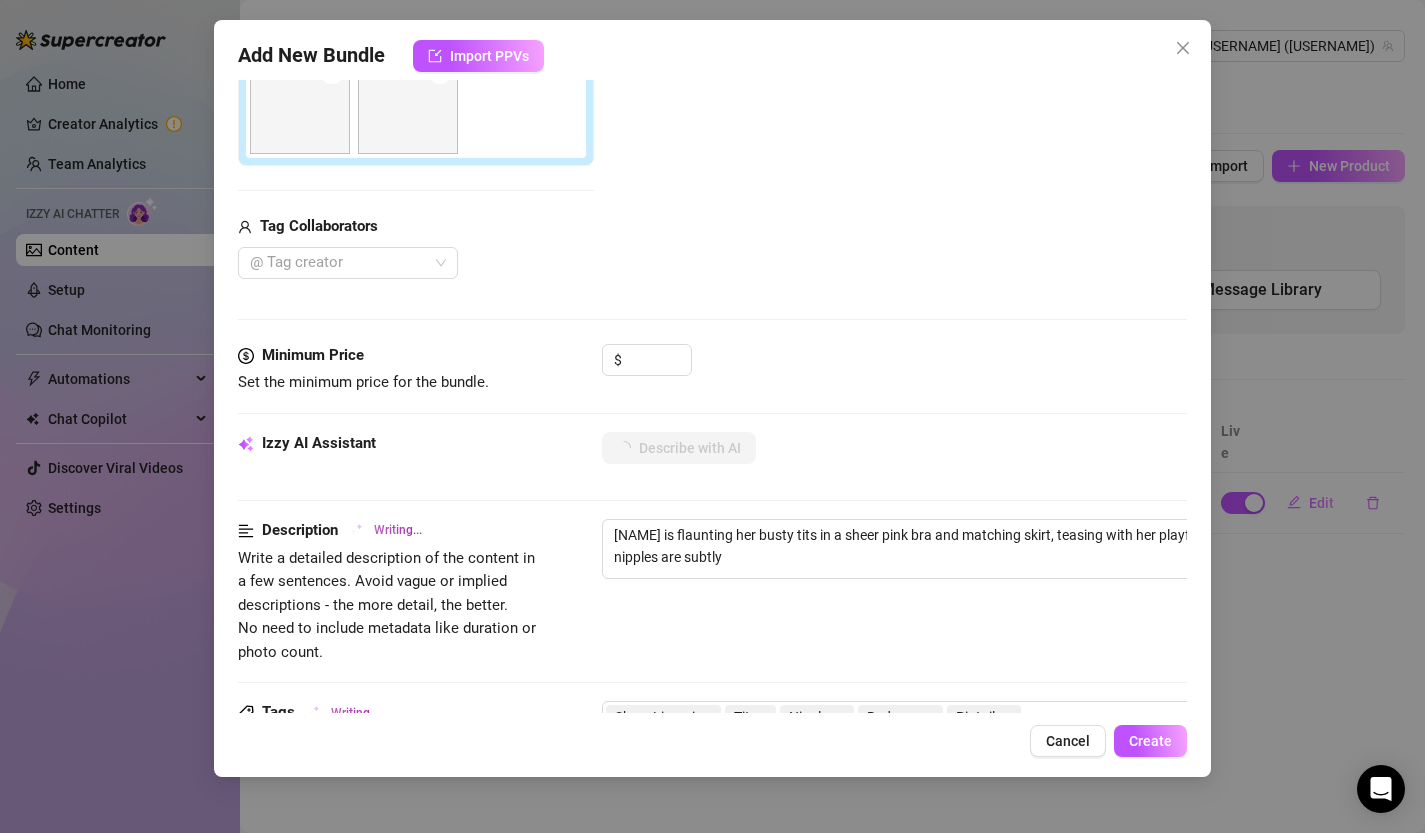 type on "[FIRST] [LAST] is flaunting her busty tits in a sheer pink bra and matching skirt, teasing with her playful pigtails. Her nipples are subtly visible" 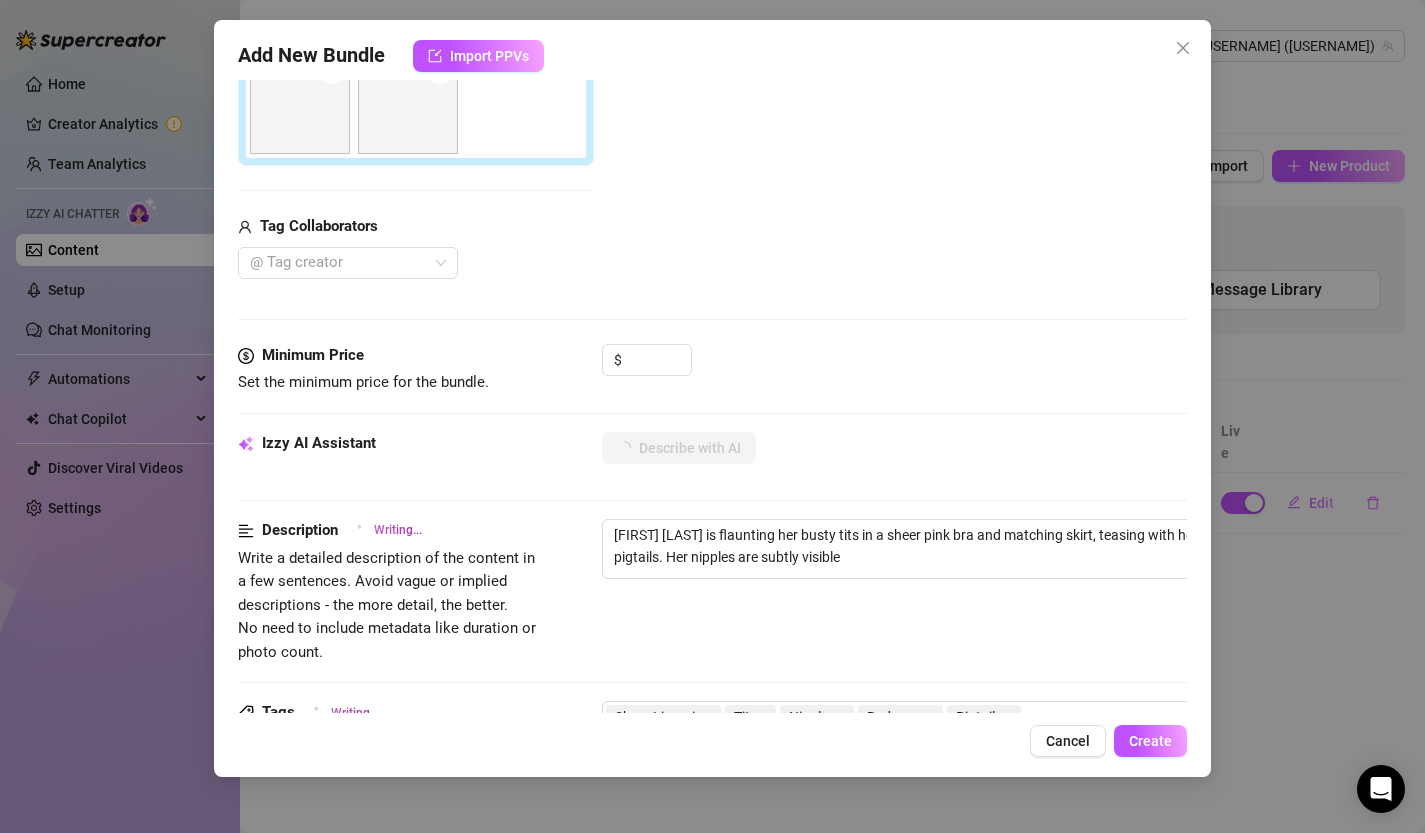 type on "[NAME] is flaunting her busty tits in a sheer pink bra and matching skirt, teasing with her playful pigtails. Her nipples are subtly visible through" 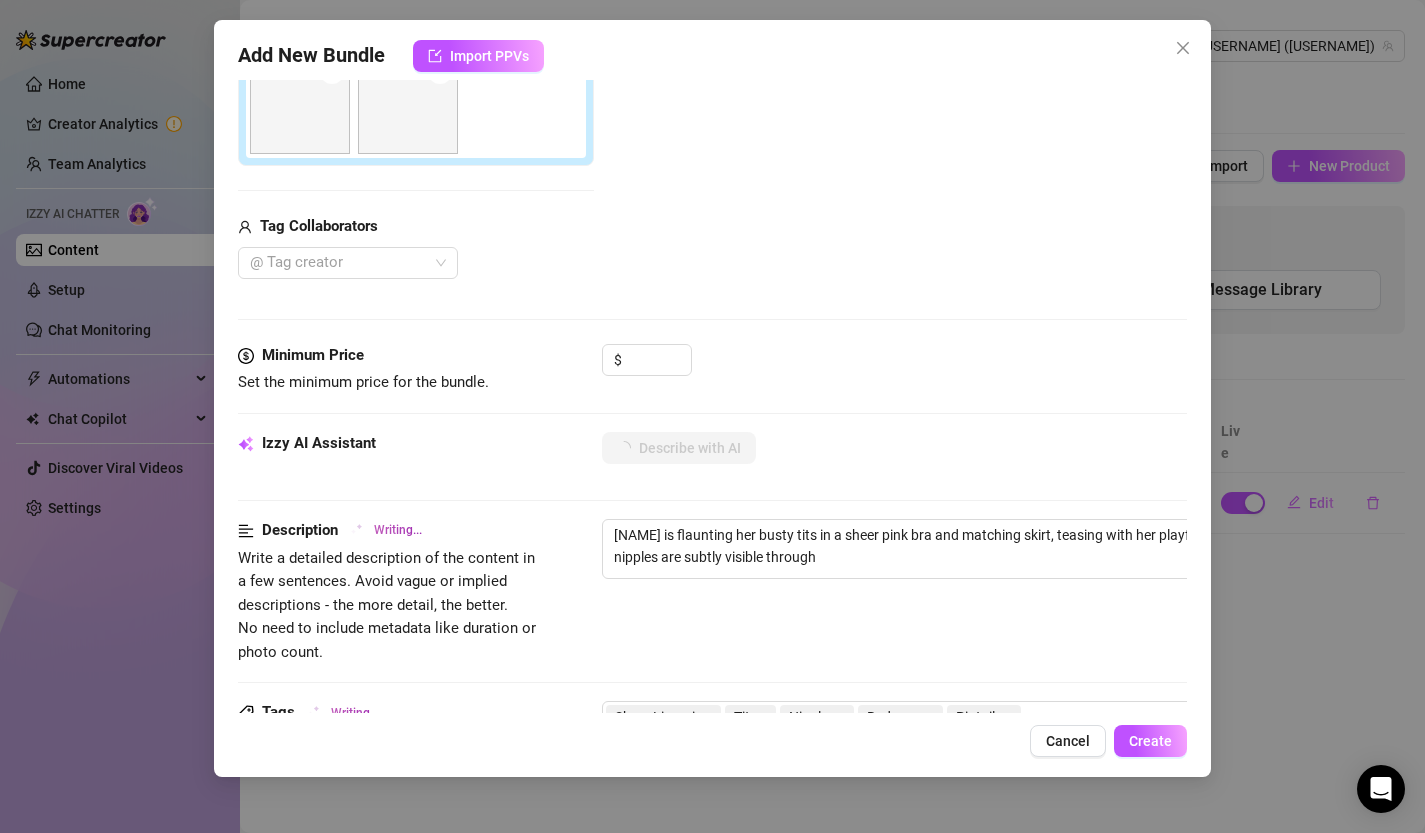 type on "[PERSON] is flaunting her busty tits in a sheer pink bra and matching skirt, teasing with her playful pigtails. Her nipples are subtly visible through the" 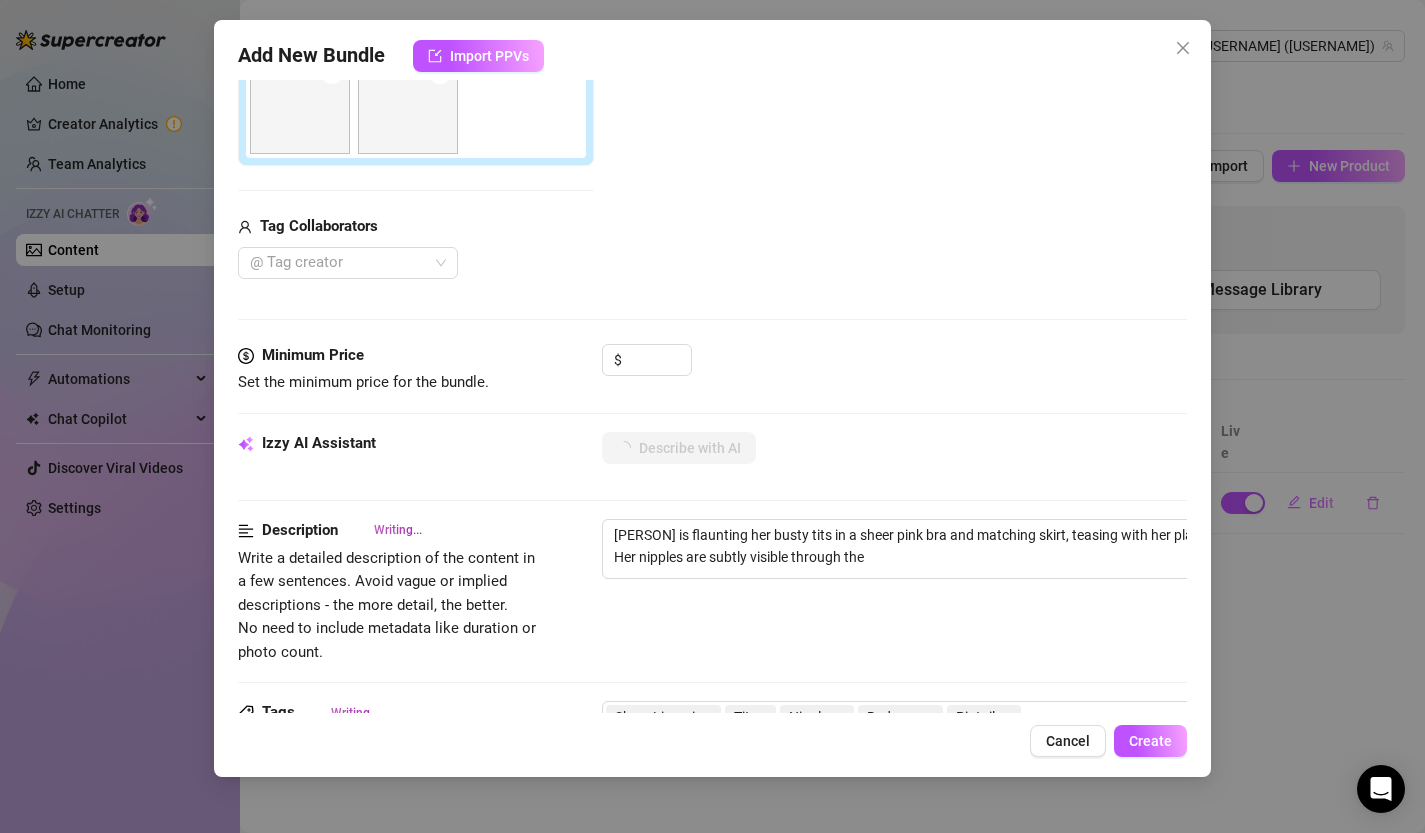 type on "[NAME] is flaunting her busty tits in a sheer pink bra and matching skirt, teasing with her playful pigtails. Her nipples are subtly visible through the delicate fabric," 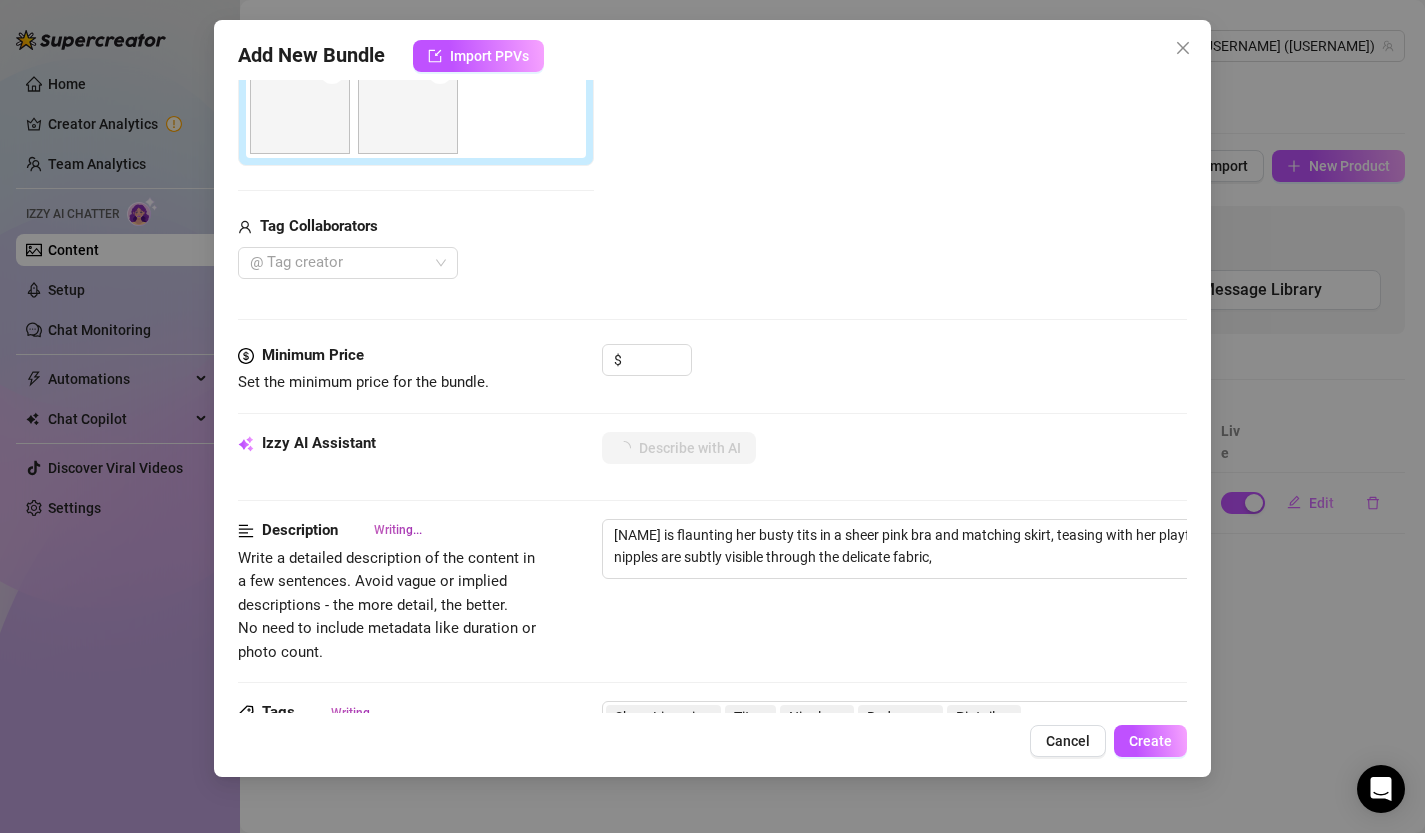 type on "[NAME] is flaunting her busty tits in a sheer pink bra and matching skirt, teasing with her playful pigtails. Her nipples are subtly visible through the delicate fabric," 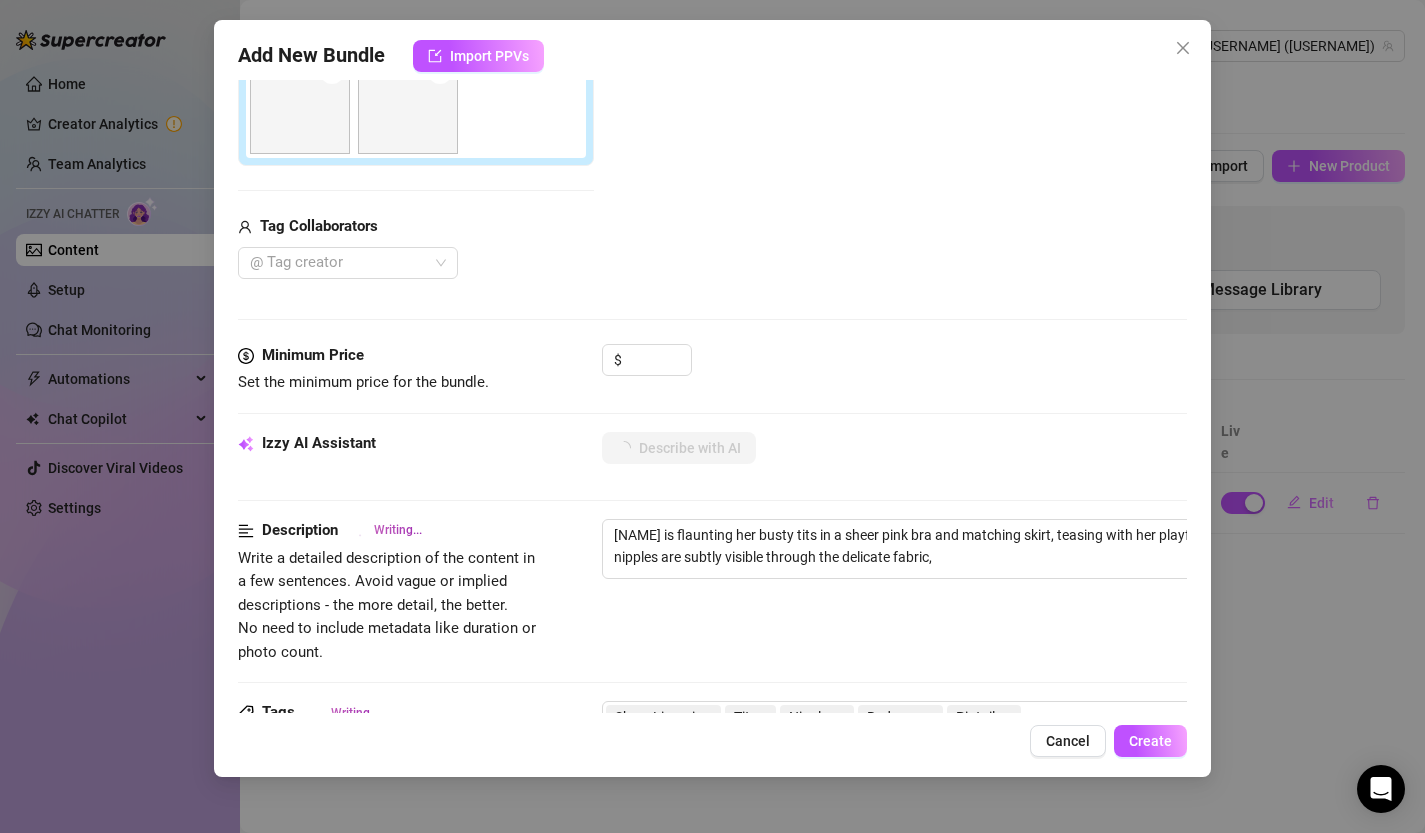 type on "[NAME] is flaunting her busty tits in a sheer pink bra and matching skirt, teasing with her playful pigtails. Her nipples are subtly visible through the delicate fabric, adding" 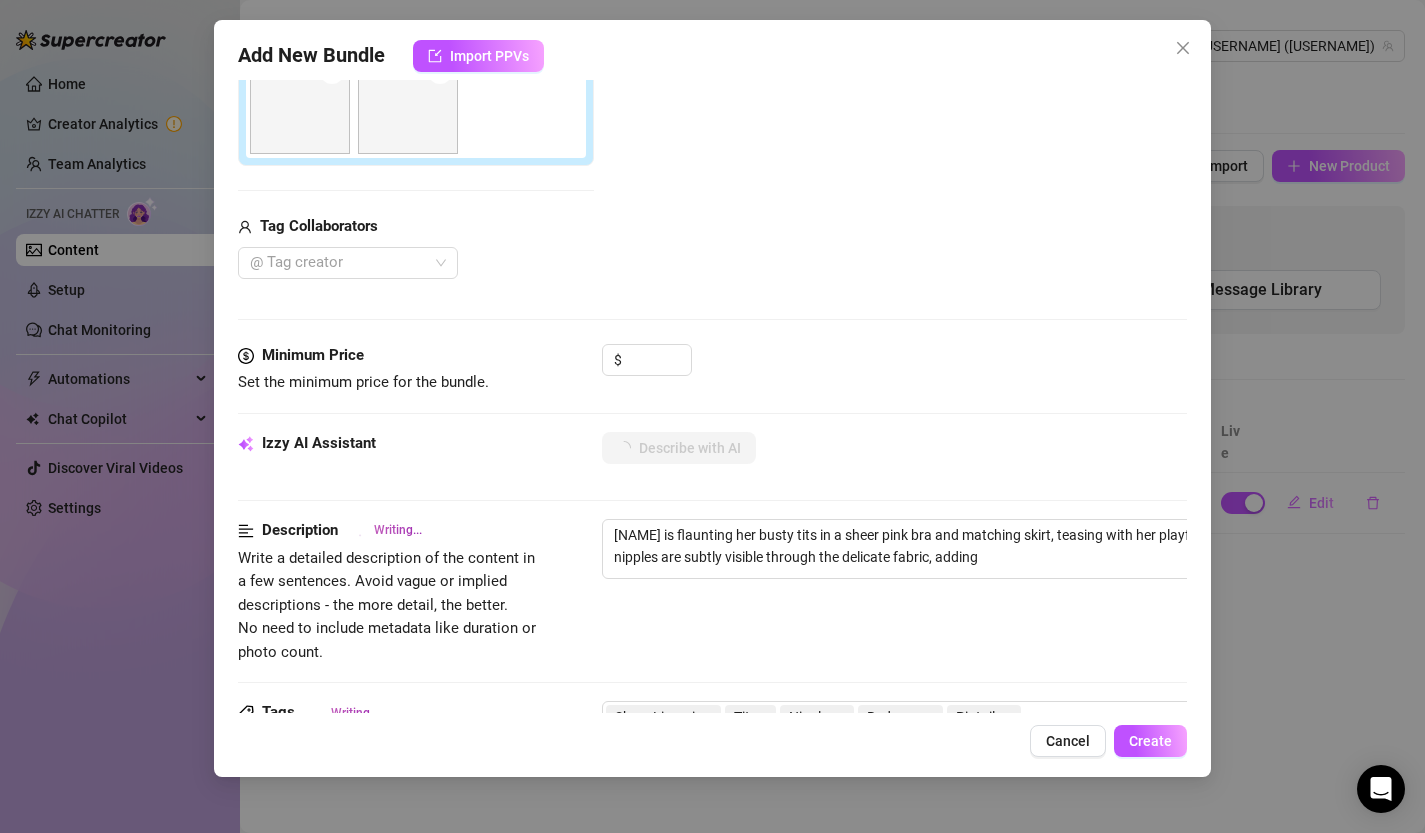type on "[NAME] is flaunting her busty tits in a sheer pink bra and matching skirt, teasing with her playful pigtails. Her nipples are subtly visible through the delicate fabric, adding an" 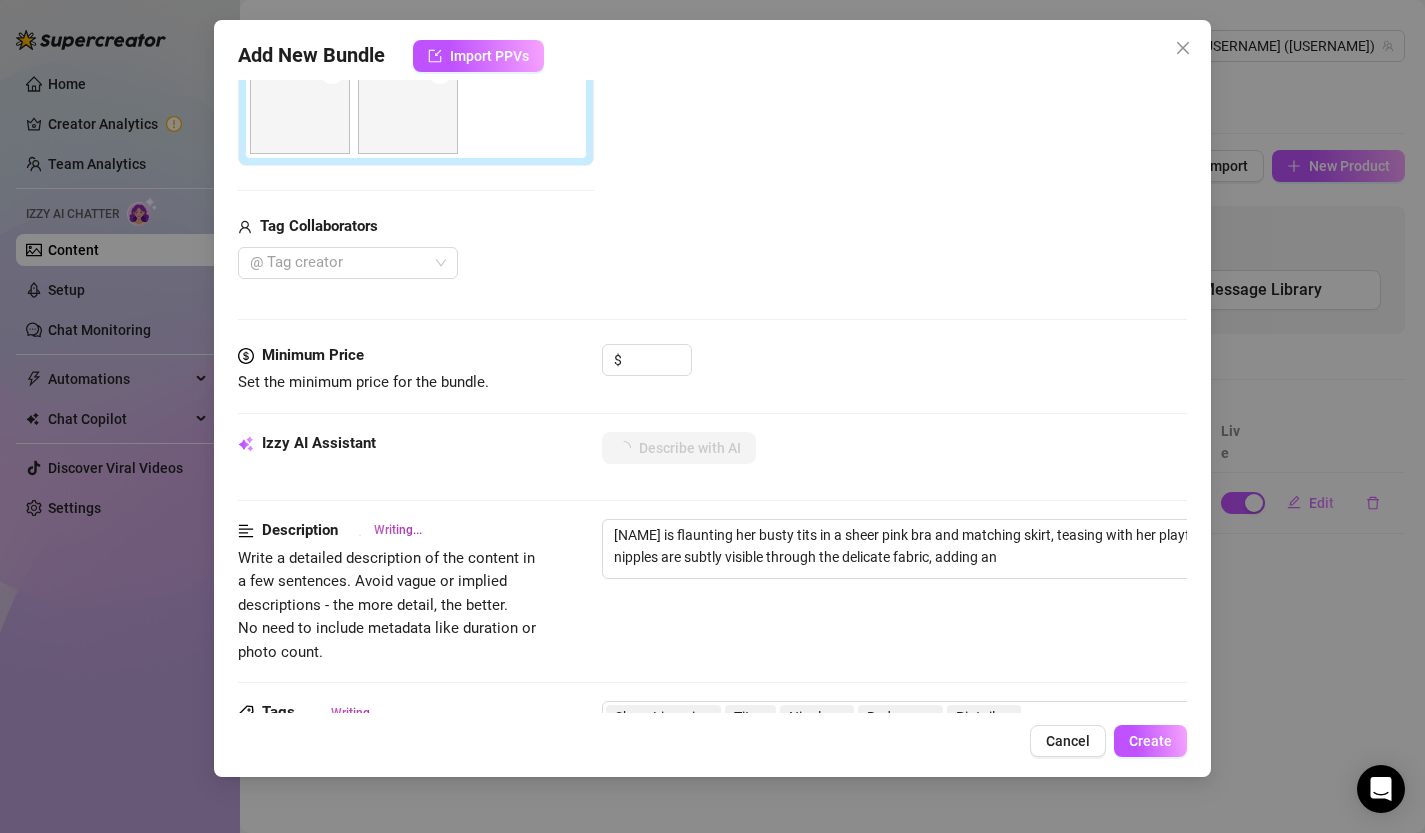 type on "[PERSON] is flaunting her busty tits in a sheer pink bra and matching skirt, teasing with her playful pigtails. Her nipples are subtly visible through the delicate fabric, adding an enticing" 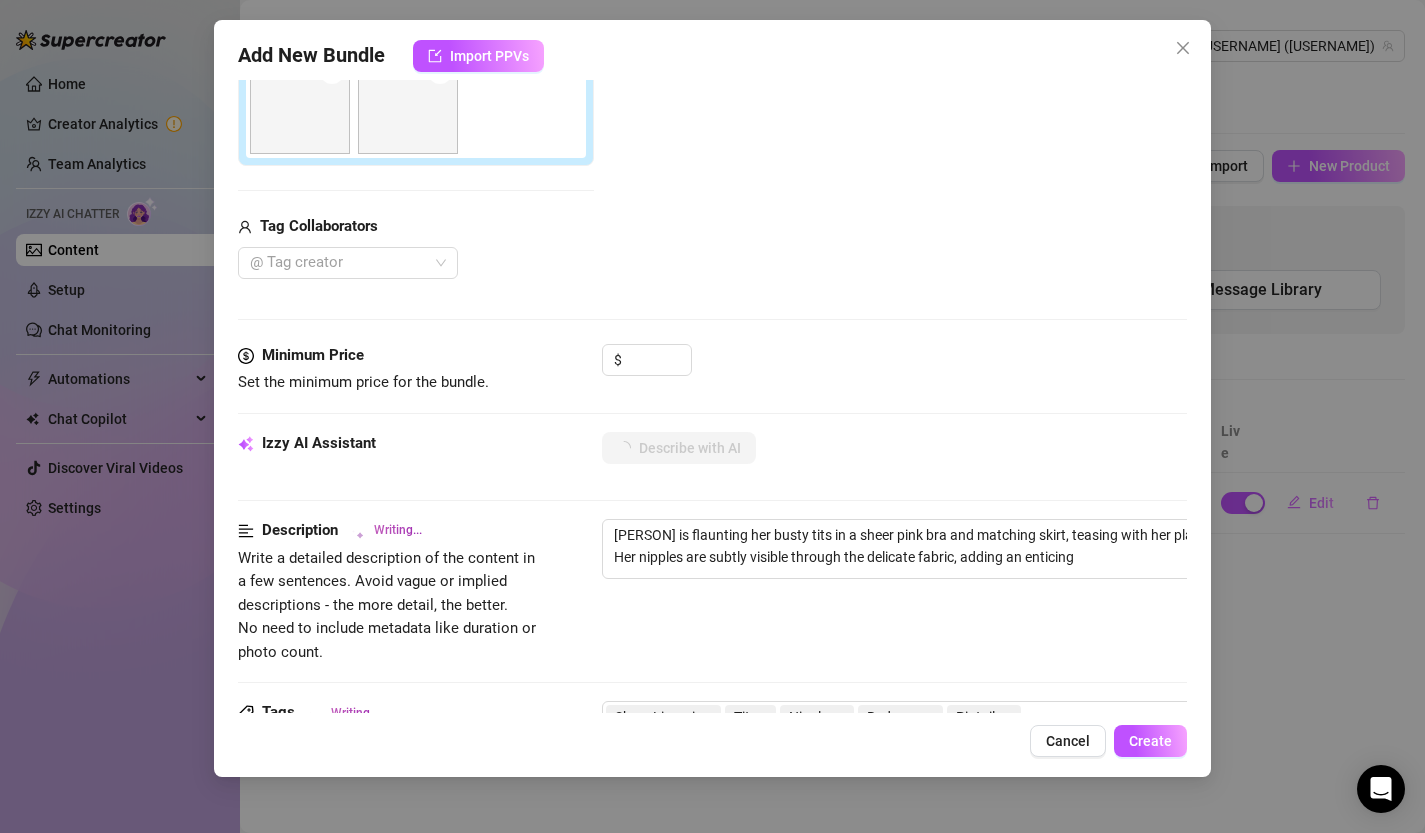 type on "Aheago Face - 2" 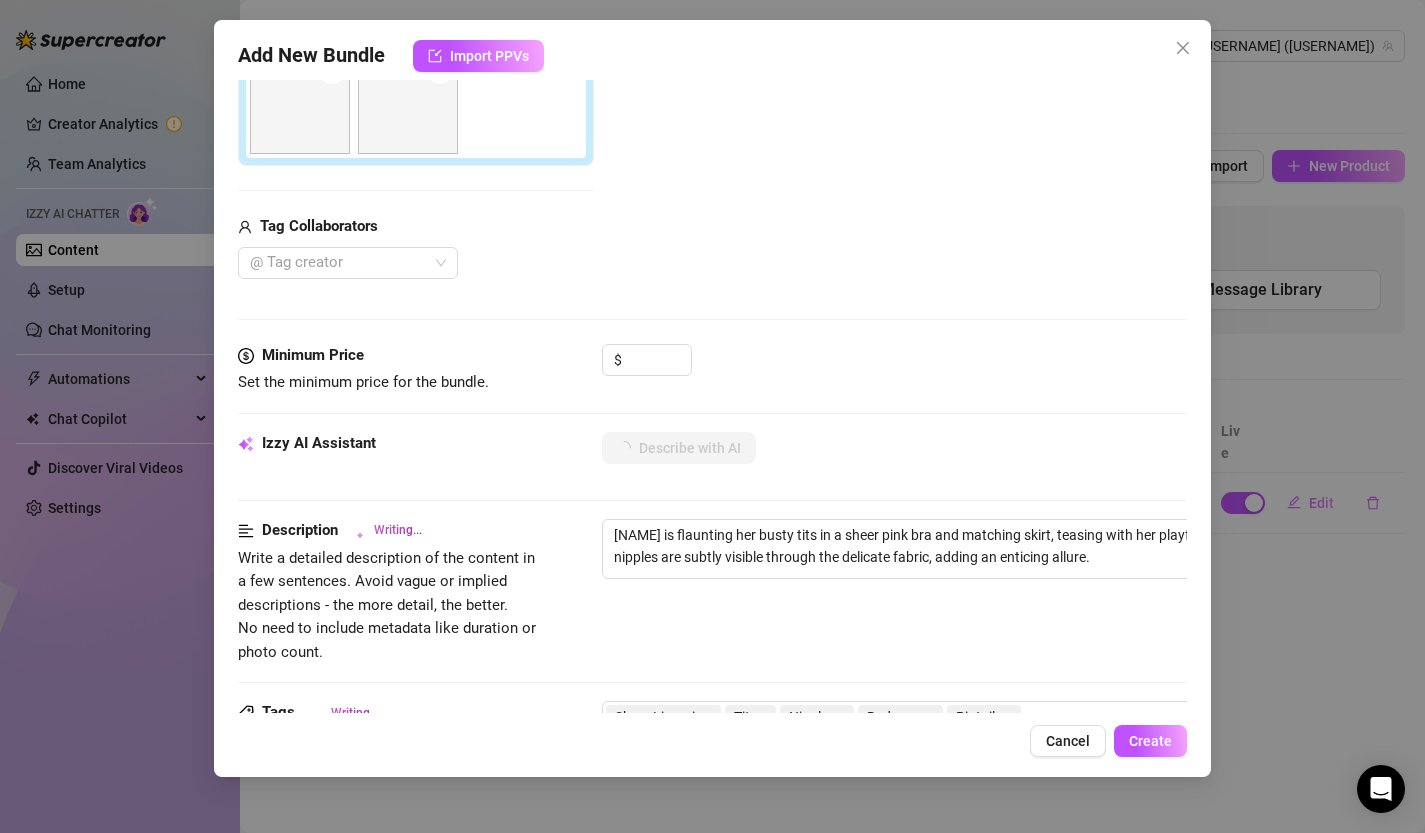 click on "Add Media from Vault Attached Media Tag Collaborators   @ Tag creator" at bounding box center [713, 67] 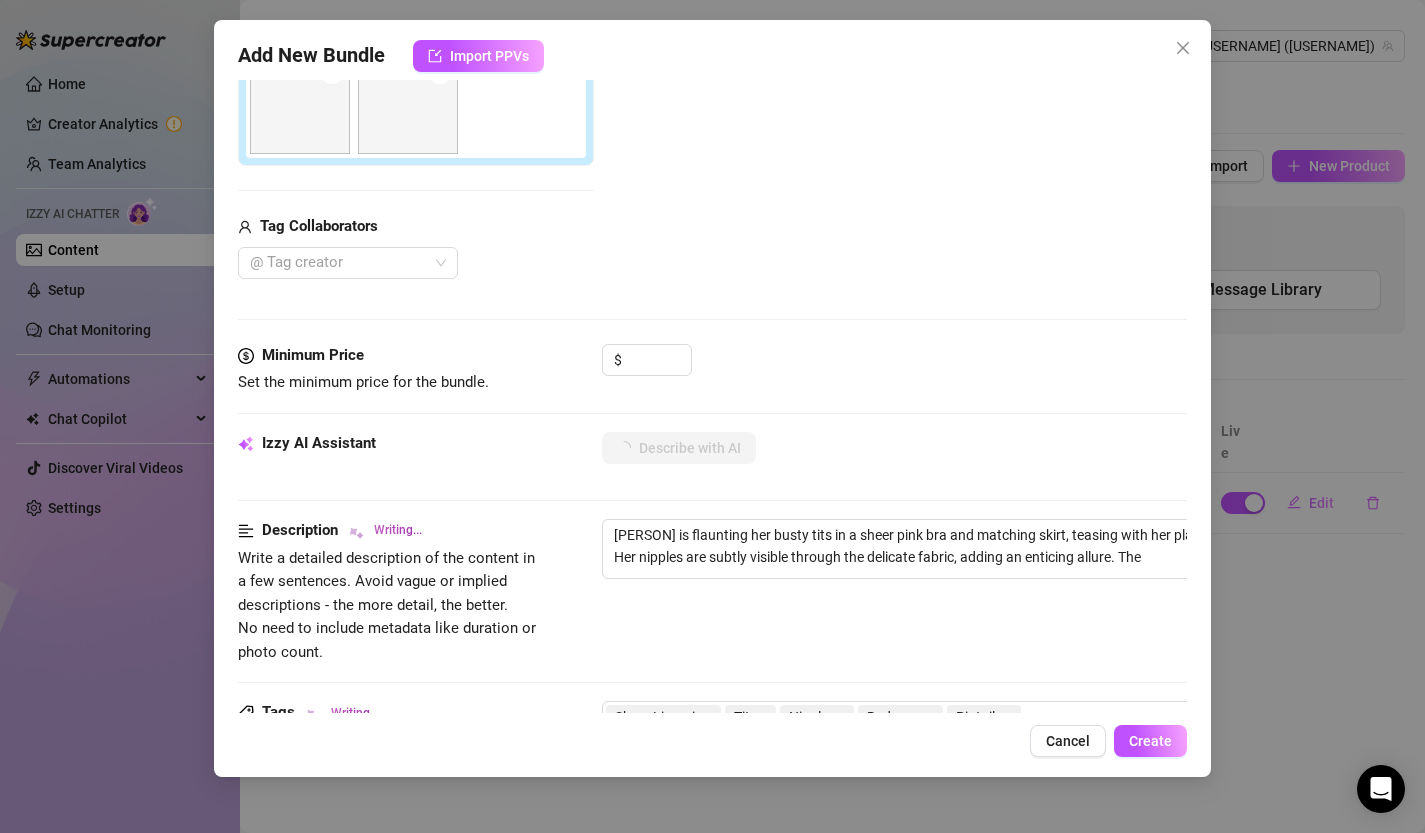 type on "[PERSON] is flaunting her busty tits in a sheer pink bra and matching skirt, teasing with her playful pigtails. Her nipples are subtly visible through the delicate fabric, adding an enticing allure. The cozy" 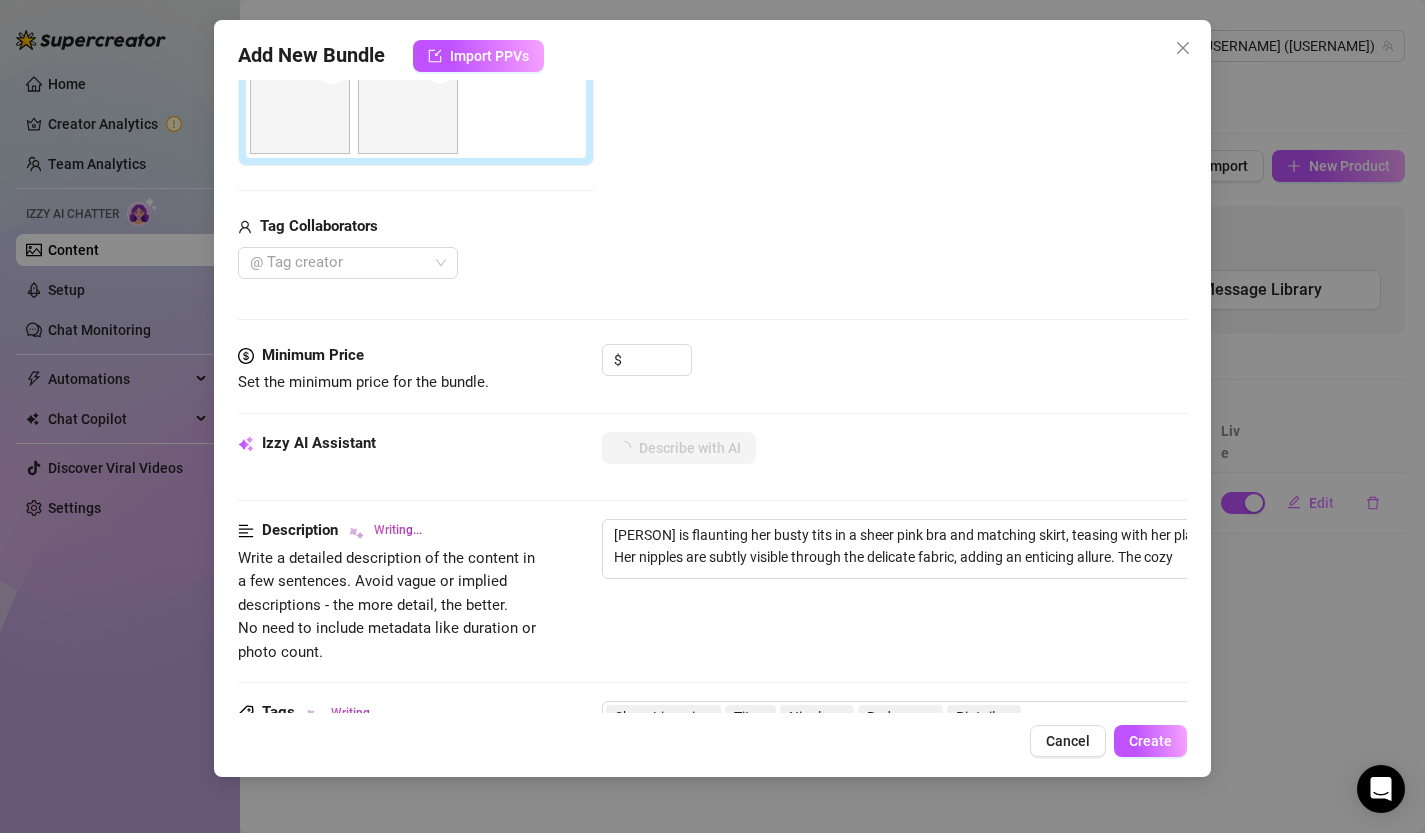 type on "[NAME] is flaunting her busty tits in a sheer pink bra and matching skirt, teasing with her playful pigtails. Her nipples are subtly visible through the delicate fabric, adding an enticing allure. The cozy bedroom" 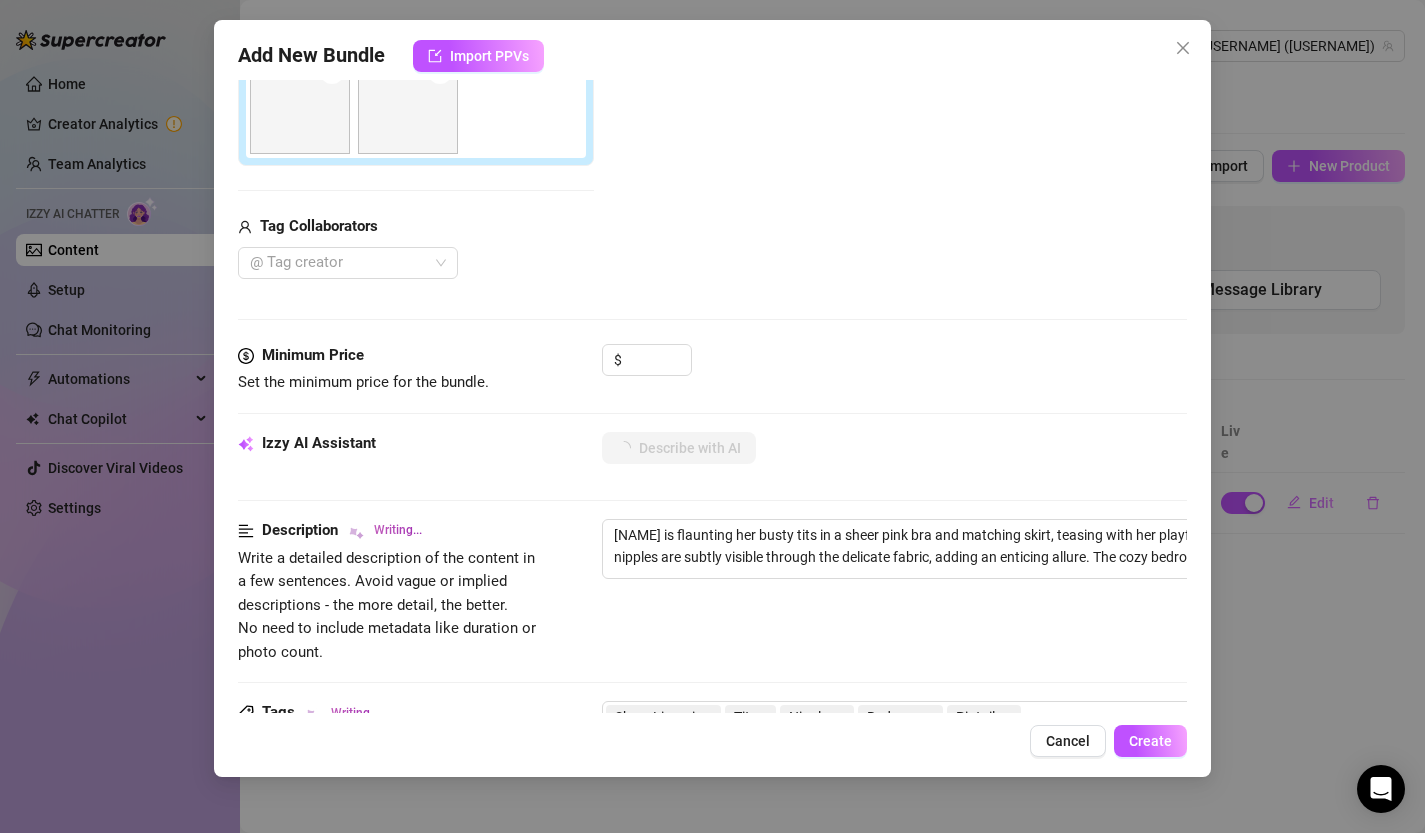 type on "[NAME] is flaunting her busty tits in a sheer pink bra and matching skirt, teasing with her playful pigtails. Her nipples are subtly visible through the delicate fabric, adding an enticing allure. The cozy bedroom setting" 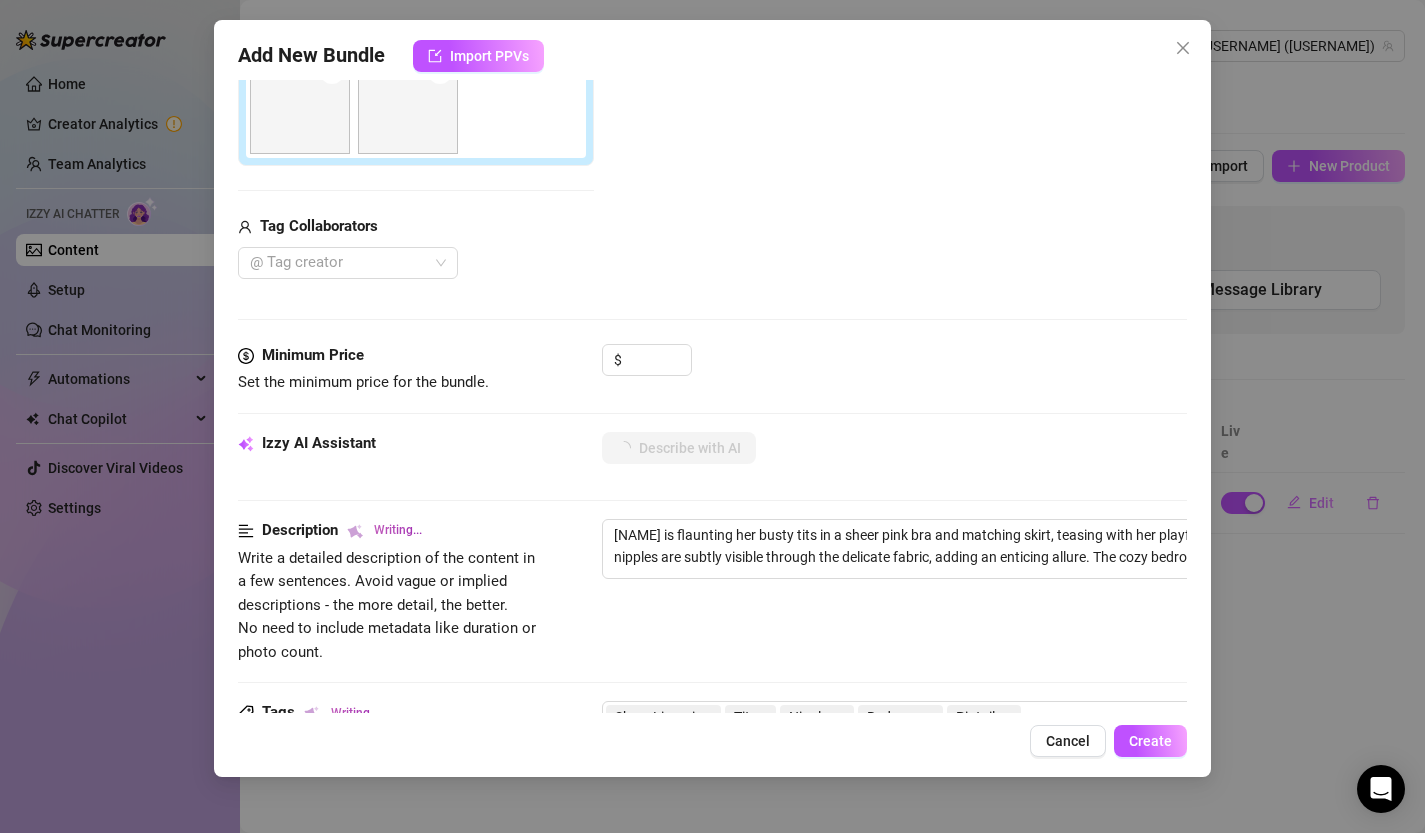 type on "[NAME] is flaunting her busty tits in a sheer pink bra and matching skirt, teasing with her playful pigtails. Her nipples are subtly visible through the delicate fabric, adding an enticing allure. The cozy bedroom setting enhances" 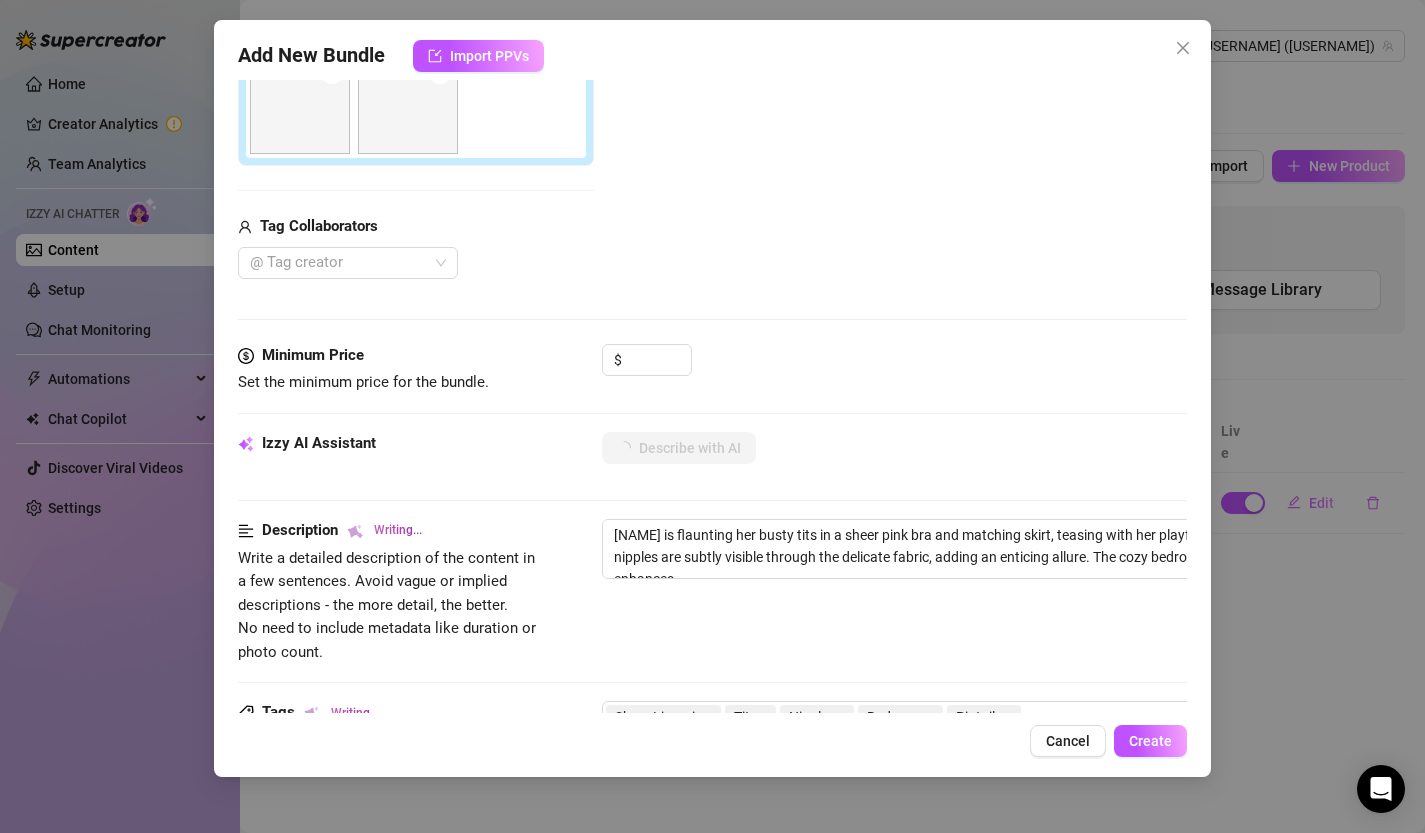 type on "[FIRST] is flaunting her busty tits in a sheer pink bra and matching skirt, teasing with her playful pigtails. Her nipples are subtly visible through the delicate fabric, adding an enticing allure. The cozy bedroom setting enhances the" 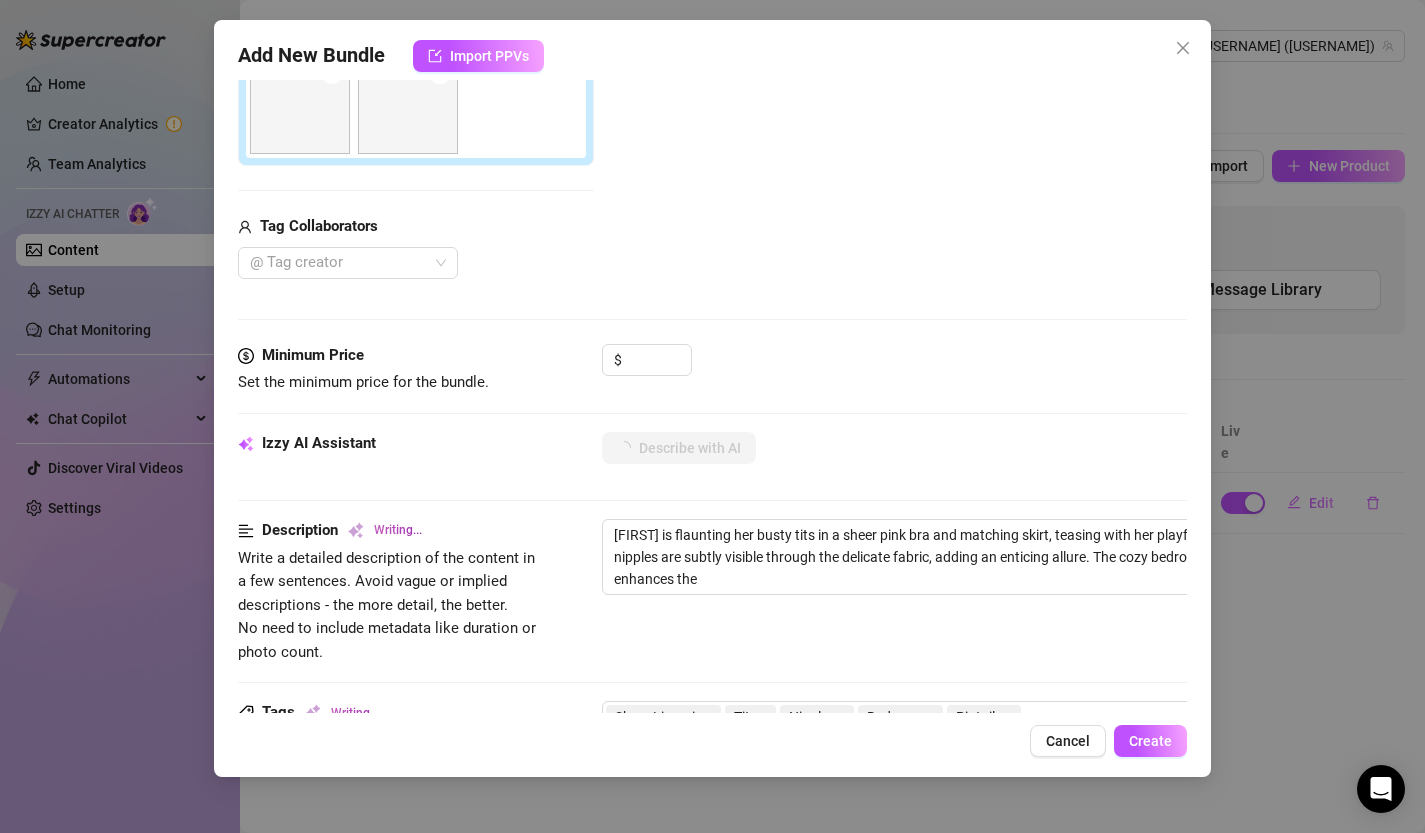 type on "[PERSON] is flaunting her busty tits in a sheer pink bra and matching skirt, teasing with her playful pigtails. Her nipples are subtly visible through the delicate fabric, adding an enticing allure. The cozy bedroom setting enhances the intimate" 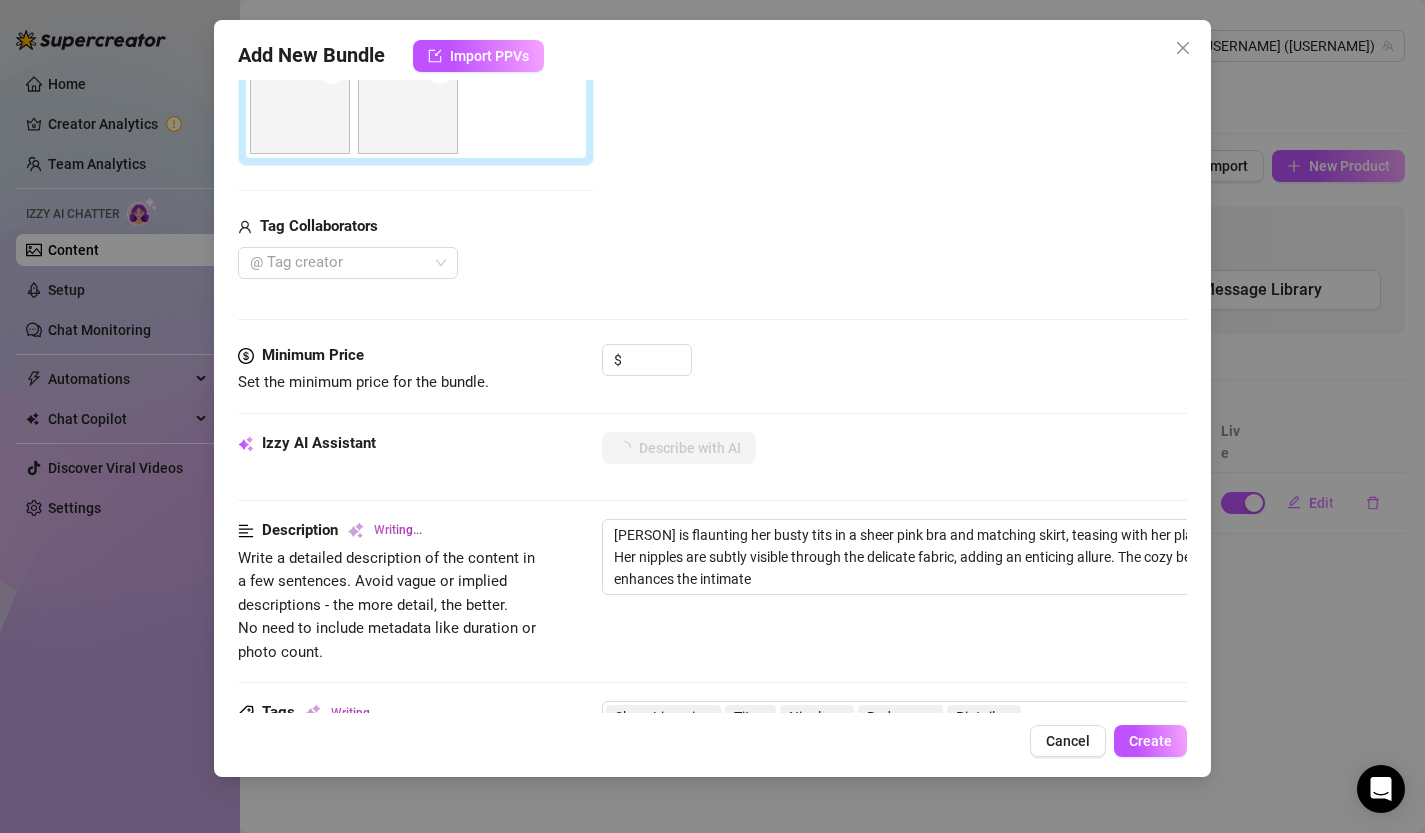 type on "[NAME] is flaunting her busty tits in a sheer pink bra and matching skirt, teasing with her playful pigtails. Her nipples are subtly visible through the delicate fabric, adding an enticing allure. The cozy bedroom setting enhances the intimate vibe," 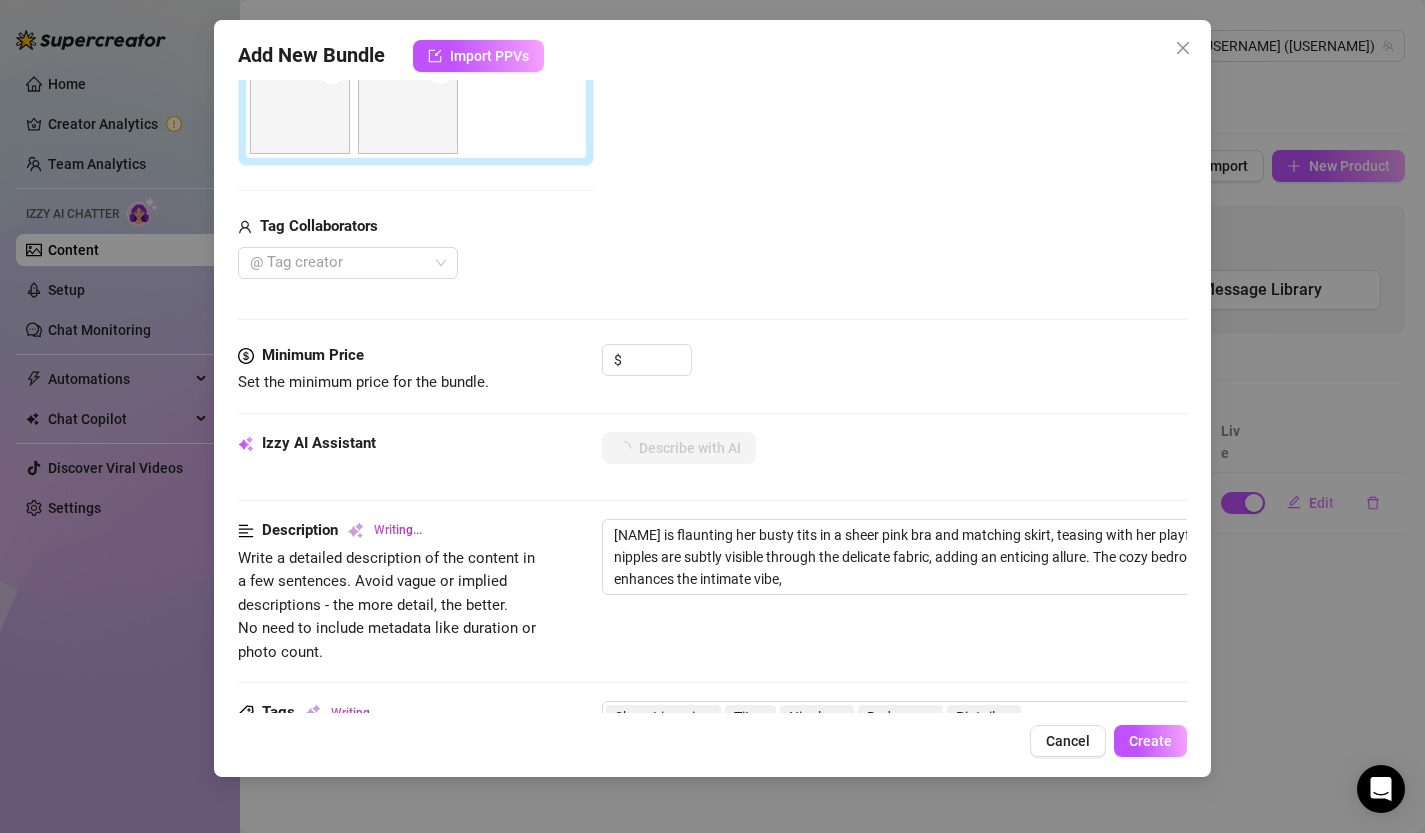type on "[NAME] is flaunting her busty tits in a sheer pink bra and matching skirt, teasing with her playful pigtails. Her nipples are subtly visible through the delicate fabric, adding an enticing allure. The cozy bedroom setting enhances the intimate vibe, perfect" 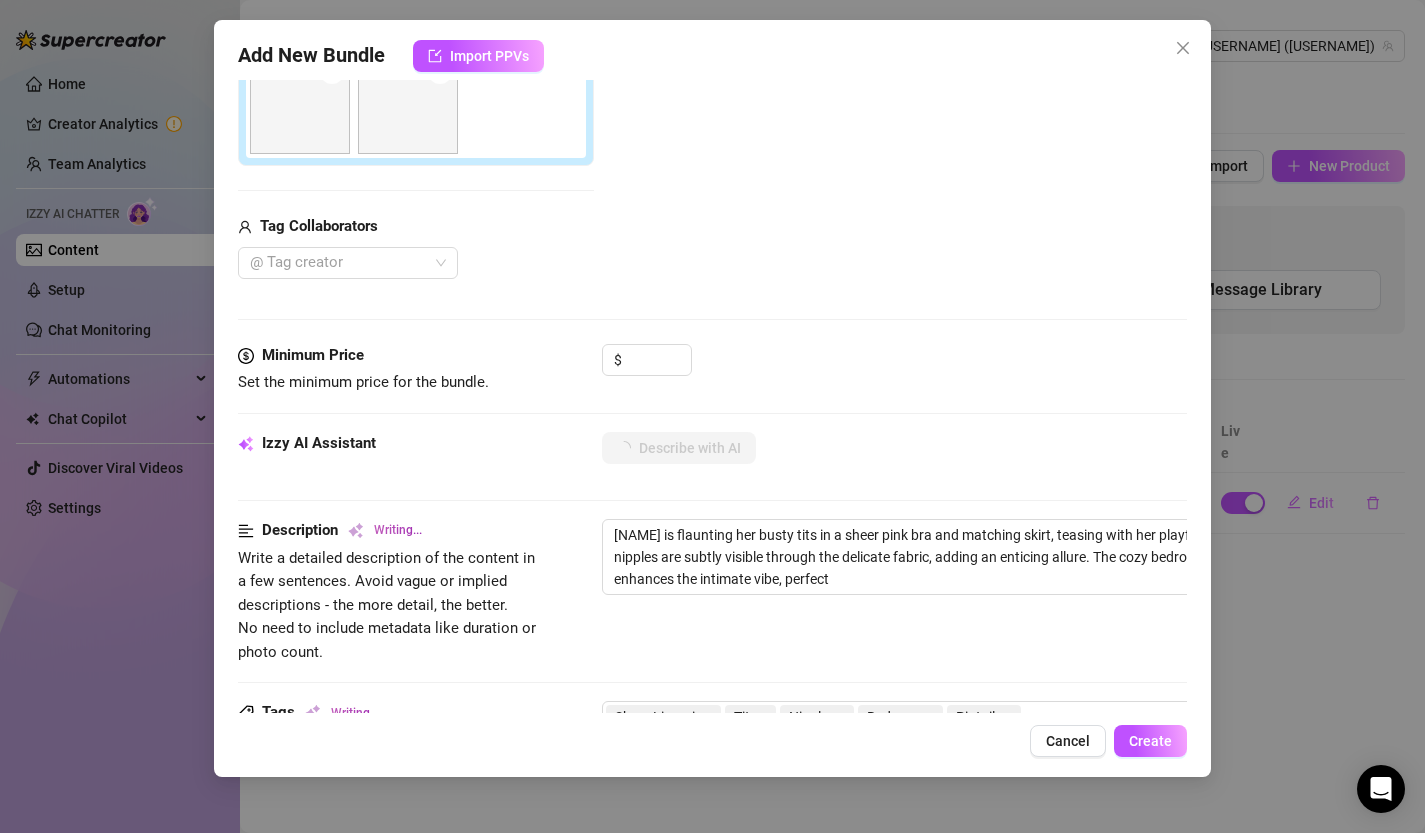 type on "[NAME] is flaunting her busty tits in a sheer pink bra and matching skirt, teasing with her playful pigtails. Her nipples are subtly visible through the delicate fabric, adding an enticing allure. The cozy bedroom setting enhances the intimate vibe, perfect for" 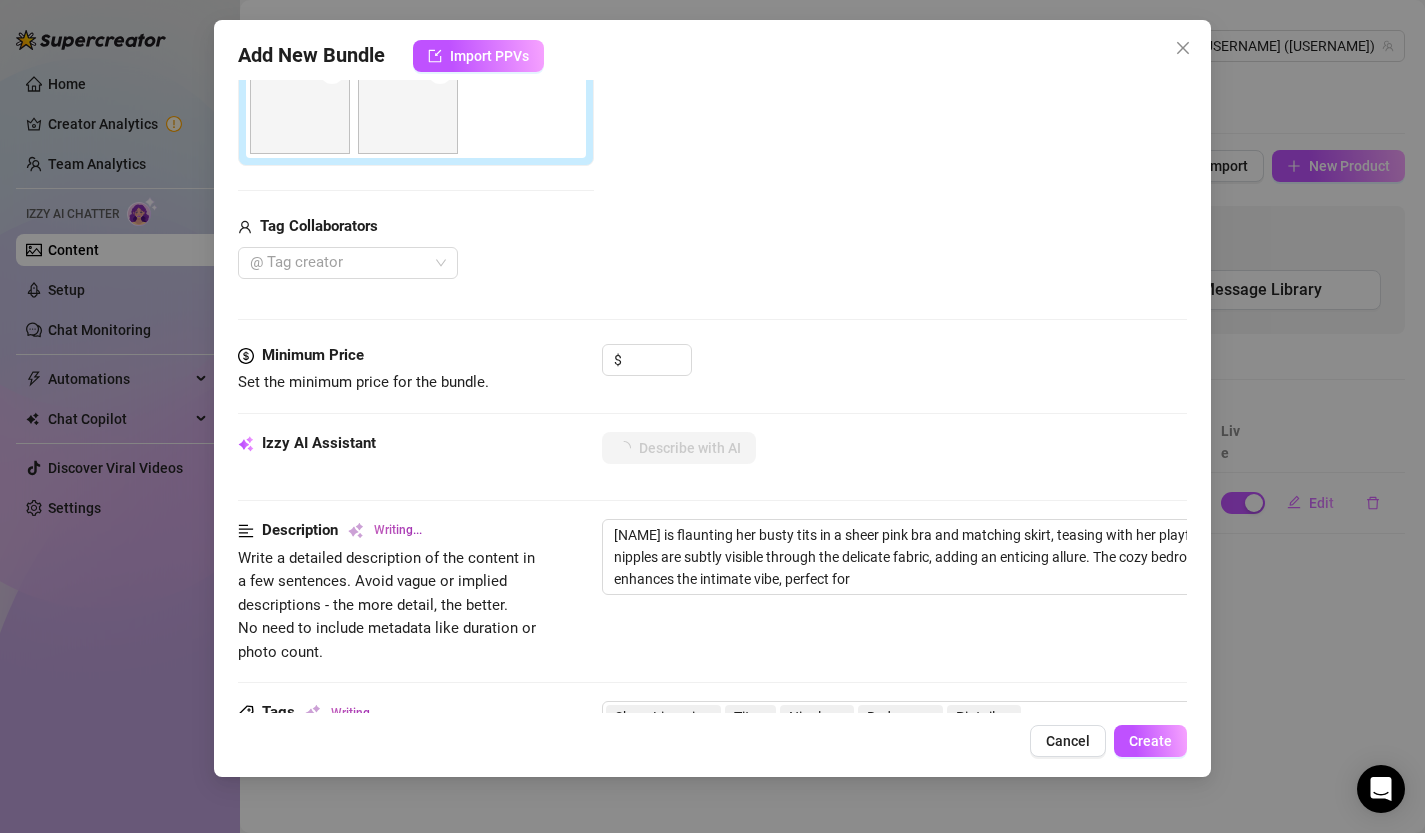 type on "[NAME] is flaunting her busty tits in a sheer pink bra and matching skirt, teasing with her playful pigtails. Her nipples are subtly visible through the delicate fabric, adding an enticing allure. The cozy bedroom setting enhances the intimate vibe, perfect for fans" 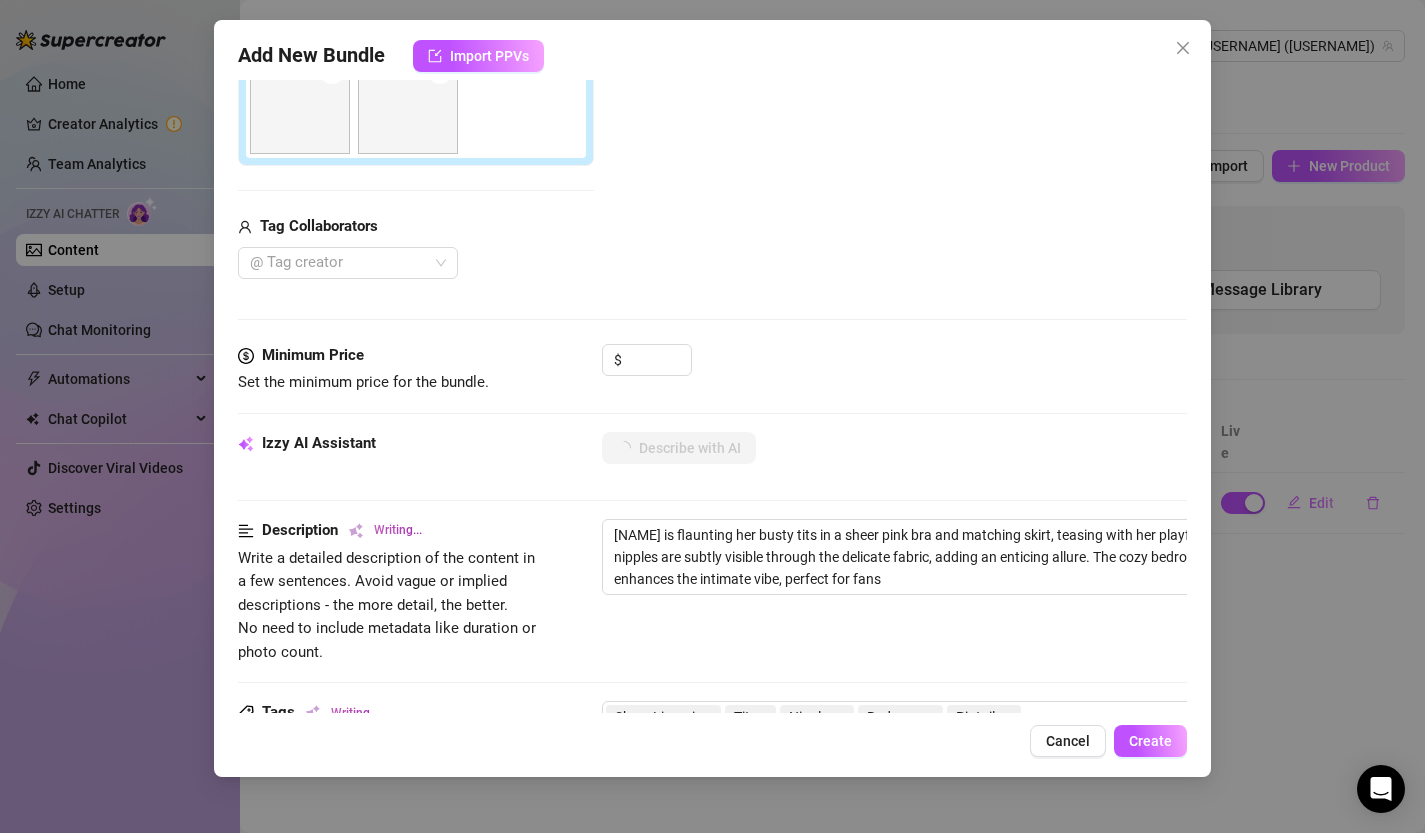 type on "[FIRST] is flaunting her busty tits in a sheer pink bra and matching skirt, teasing with her playful pigtails. Her nipples are subtly visible through the delicate fabric, adding an enticing allure. The cozy bedroom setting enhances the intimate vibe, perfect for fans craving" 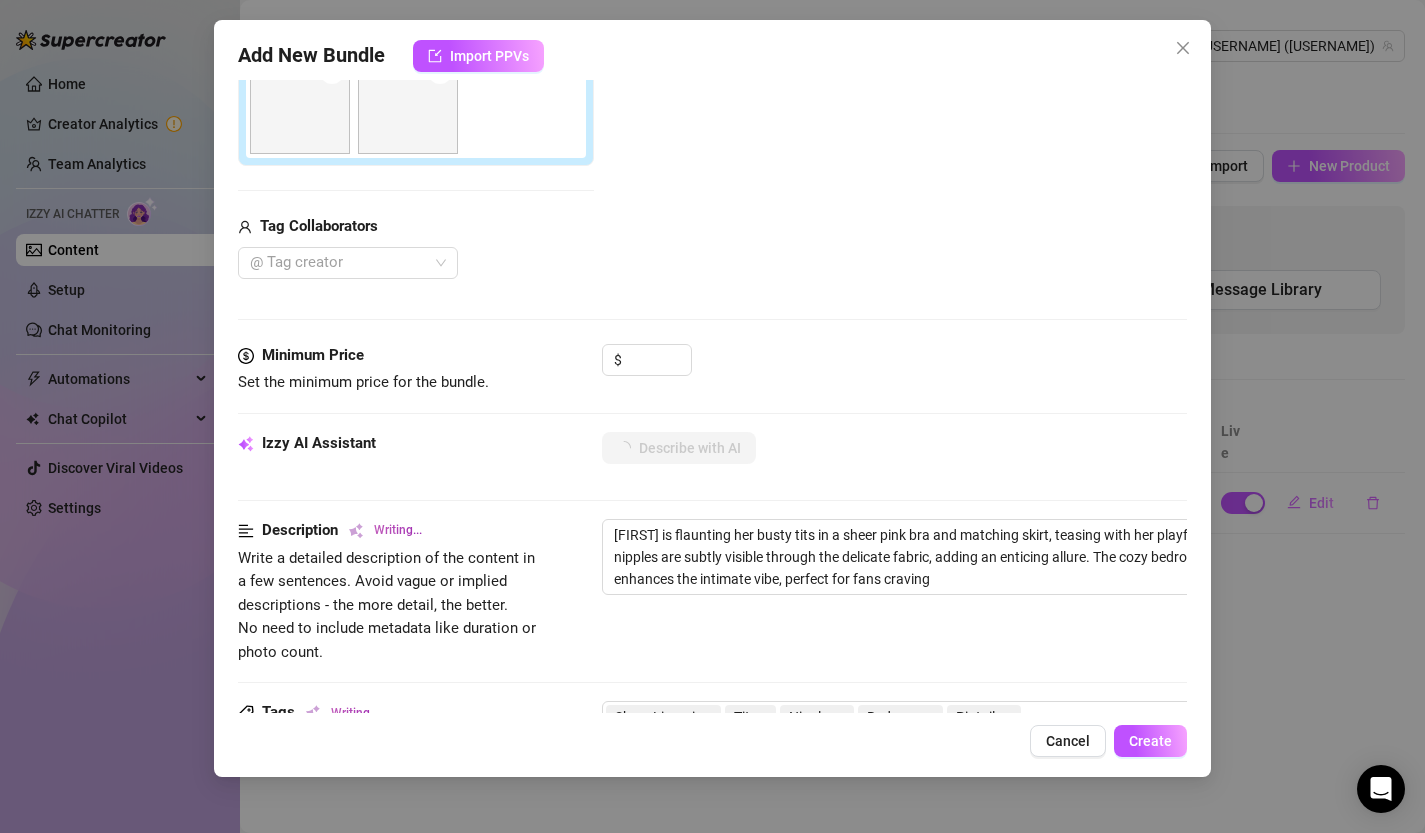 type on "[NAME] is flaunting her busty tits in a sheer pink bra and matching skirt, teasing with her playful pigtails. Her nipples are subtly visible through the delicate fabric, adding an enticing allure. The cozy bedroom setting enhances the intimate vibe, perfect for fans craving a" 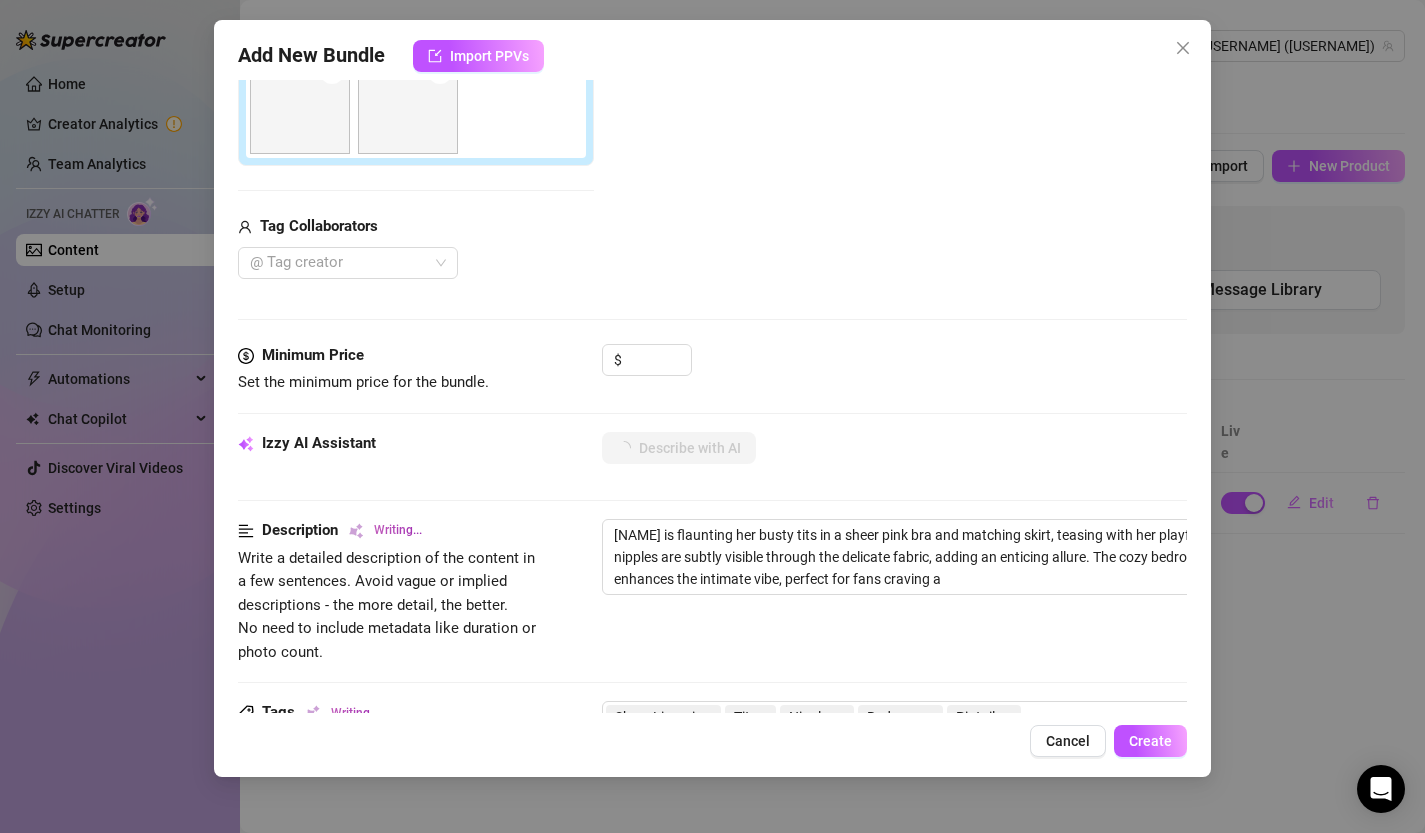 type on "[FIRST] [LAST] is flaunting her busty tits in a sheer pink bra and matching skirt, teasing with her playful pigtails. Her nipples are subtly visible through the delicate fabric, adding an enticing allure. The cozy bedroom setting enhances the intimate vibe, perfect for fans craving" 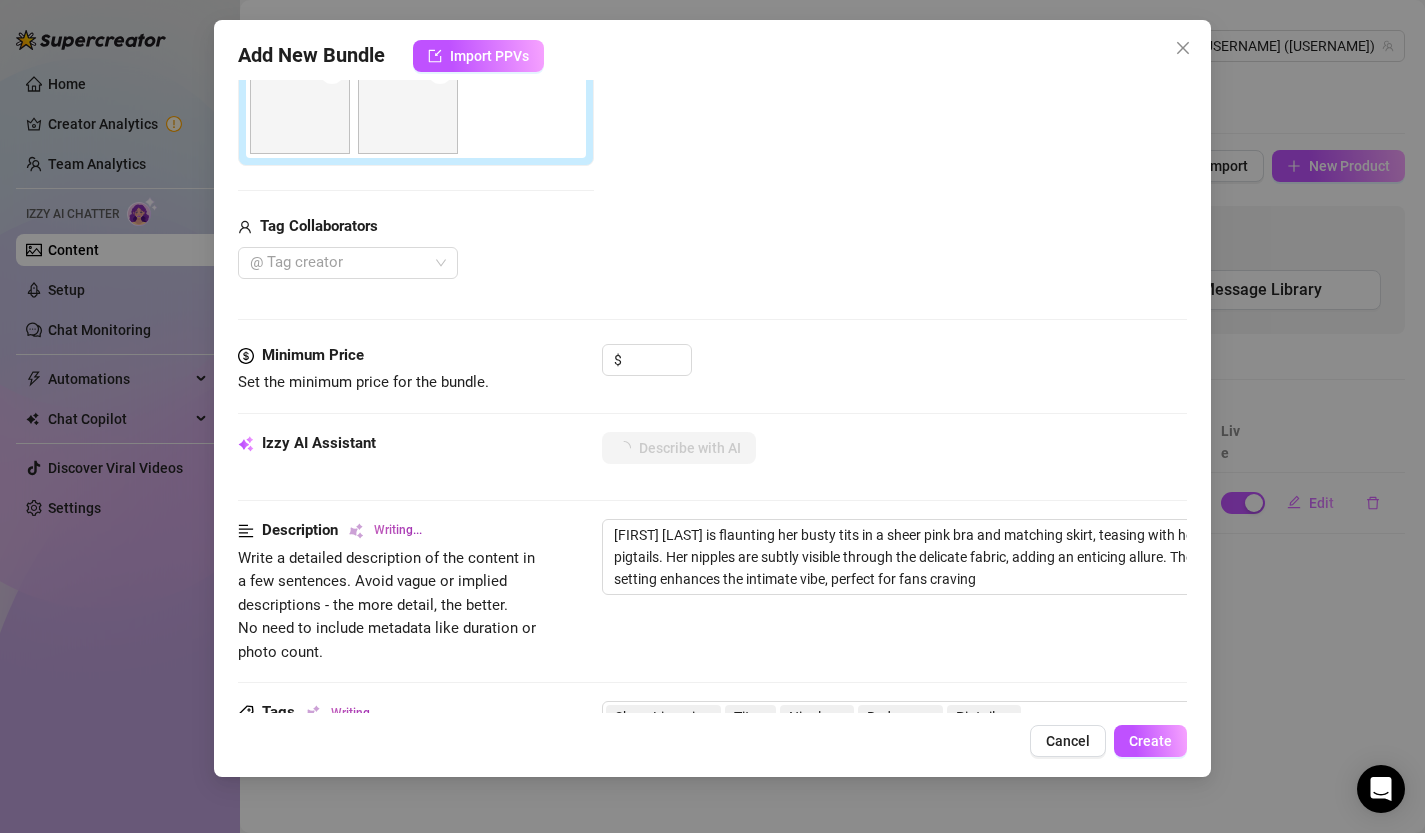 type on "[FIRST] [LAST] is flaunting her busty tits in a sheer pink bra and matching skirt, teasing with her playful pigtails. Her nipples are subtly visible through the delicate fabric, adding an enticing allure. The cozy bedroom setting enhances the intimate vibe, perfect for fans craving a personal connection." 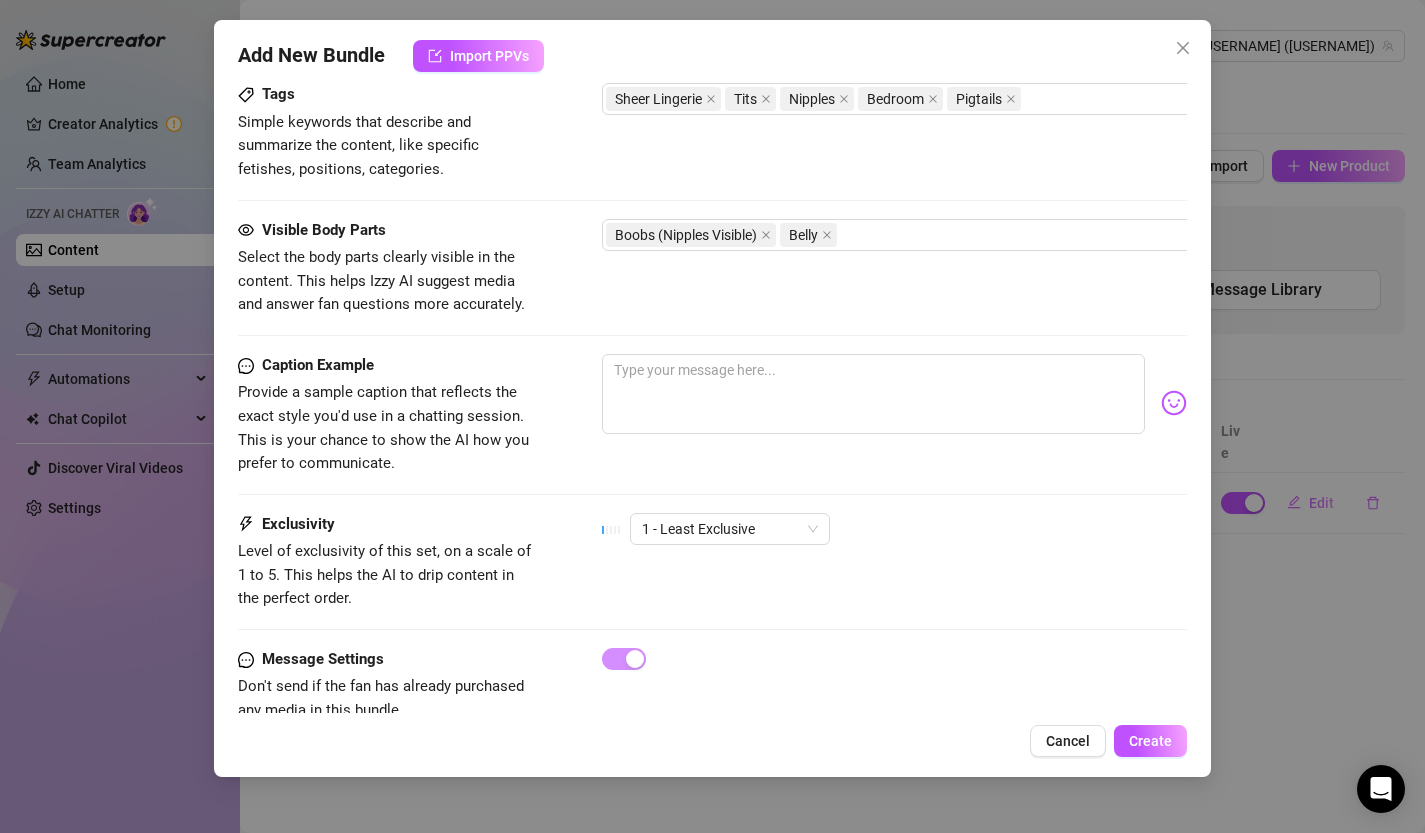 scroll, scrollTop: 1153, scrollLeft: 0, axis: vertical 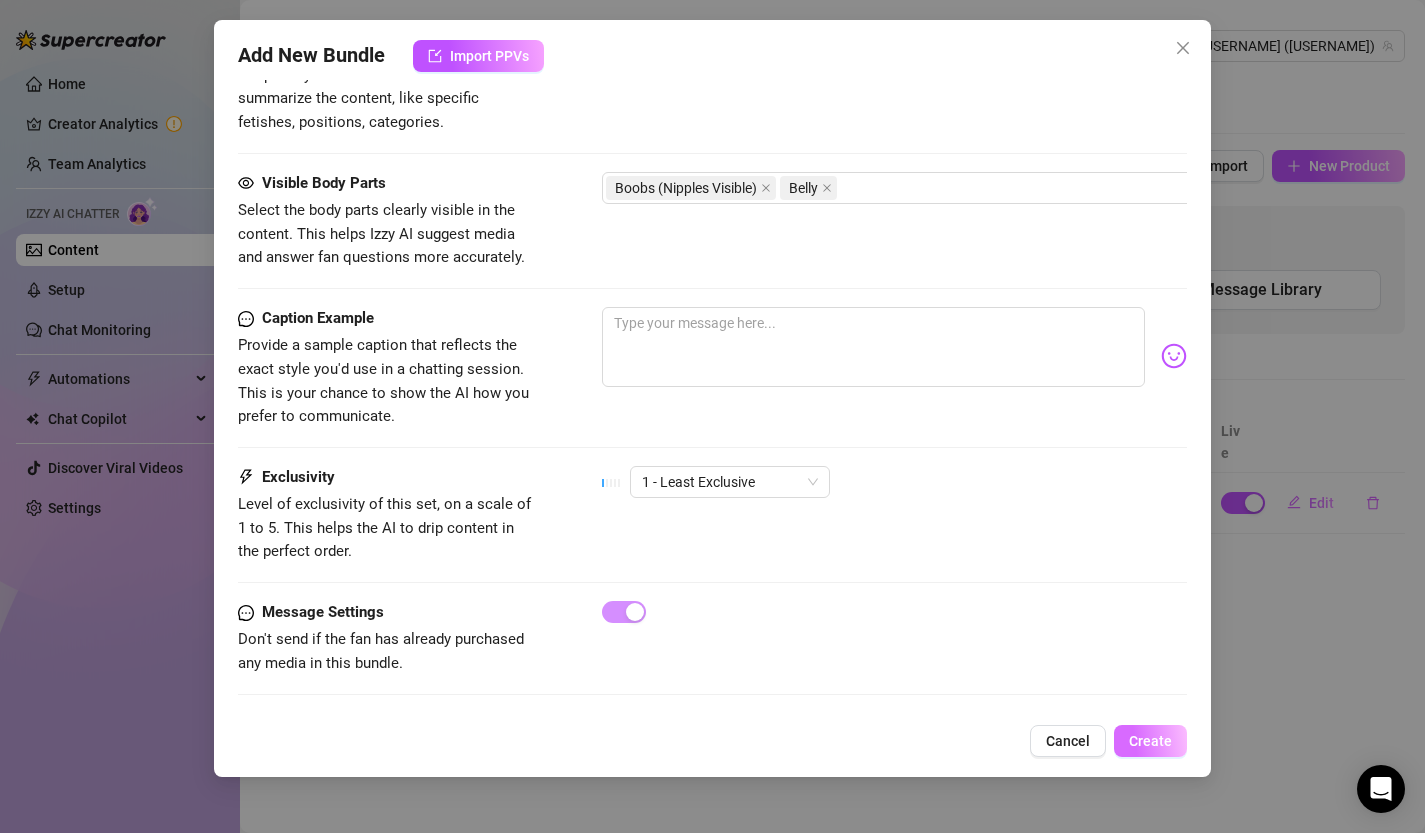 click on "Create" at bounding box center (1150, 741) 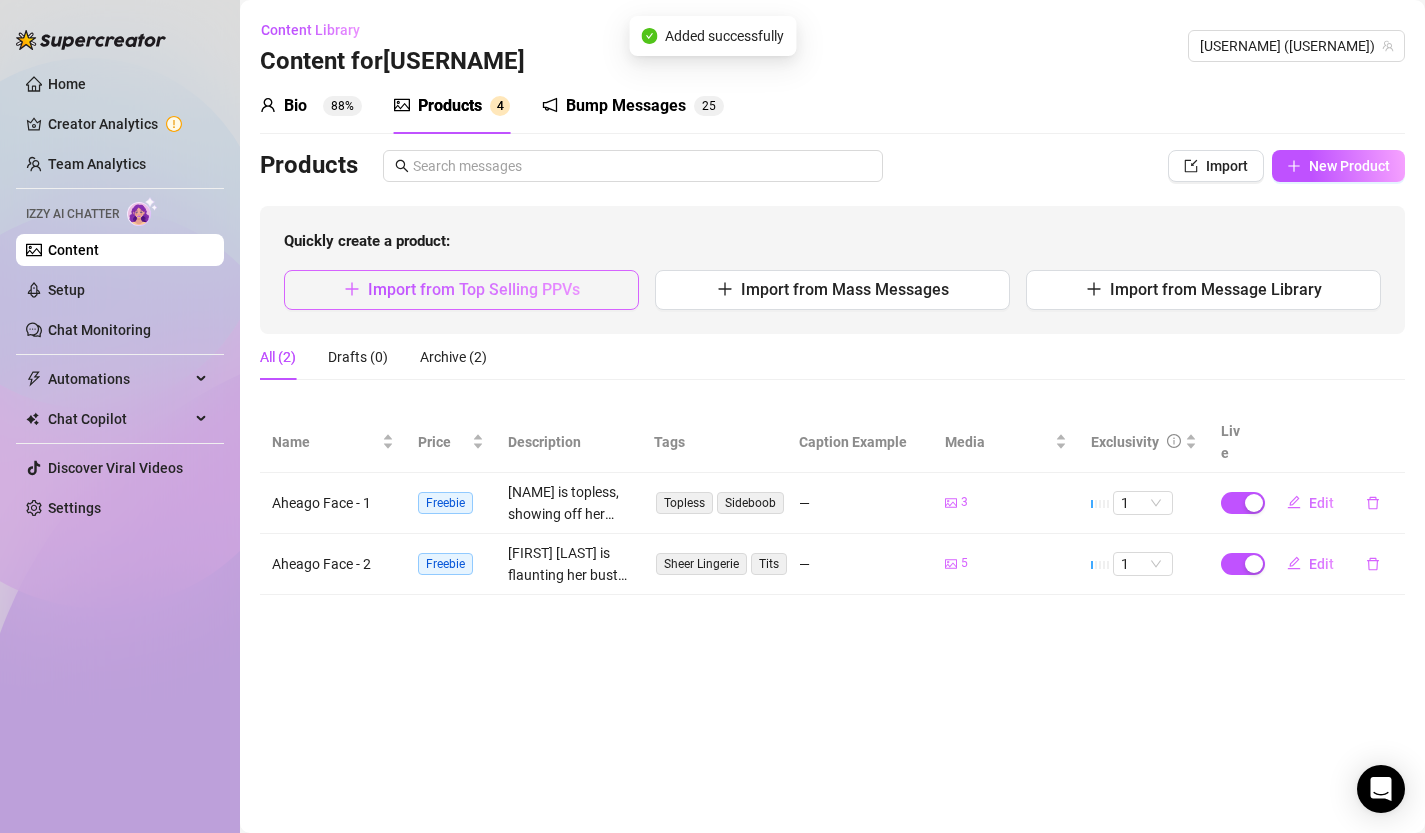 click on "Import from Top Selling PPVs" at bounding box center (461, 290) 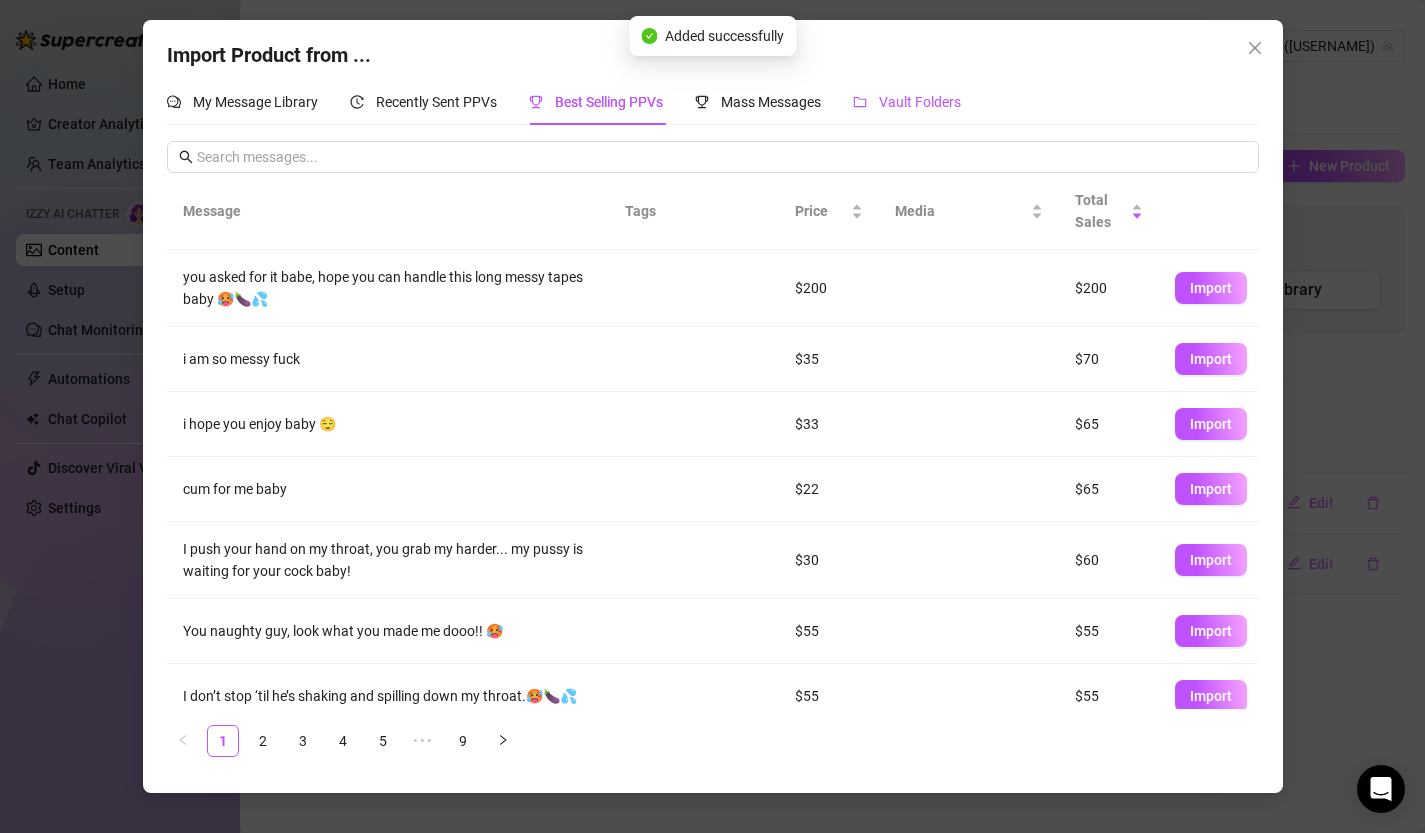 click on "Vault Folders" at bounding box center (920, 102) 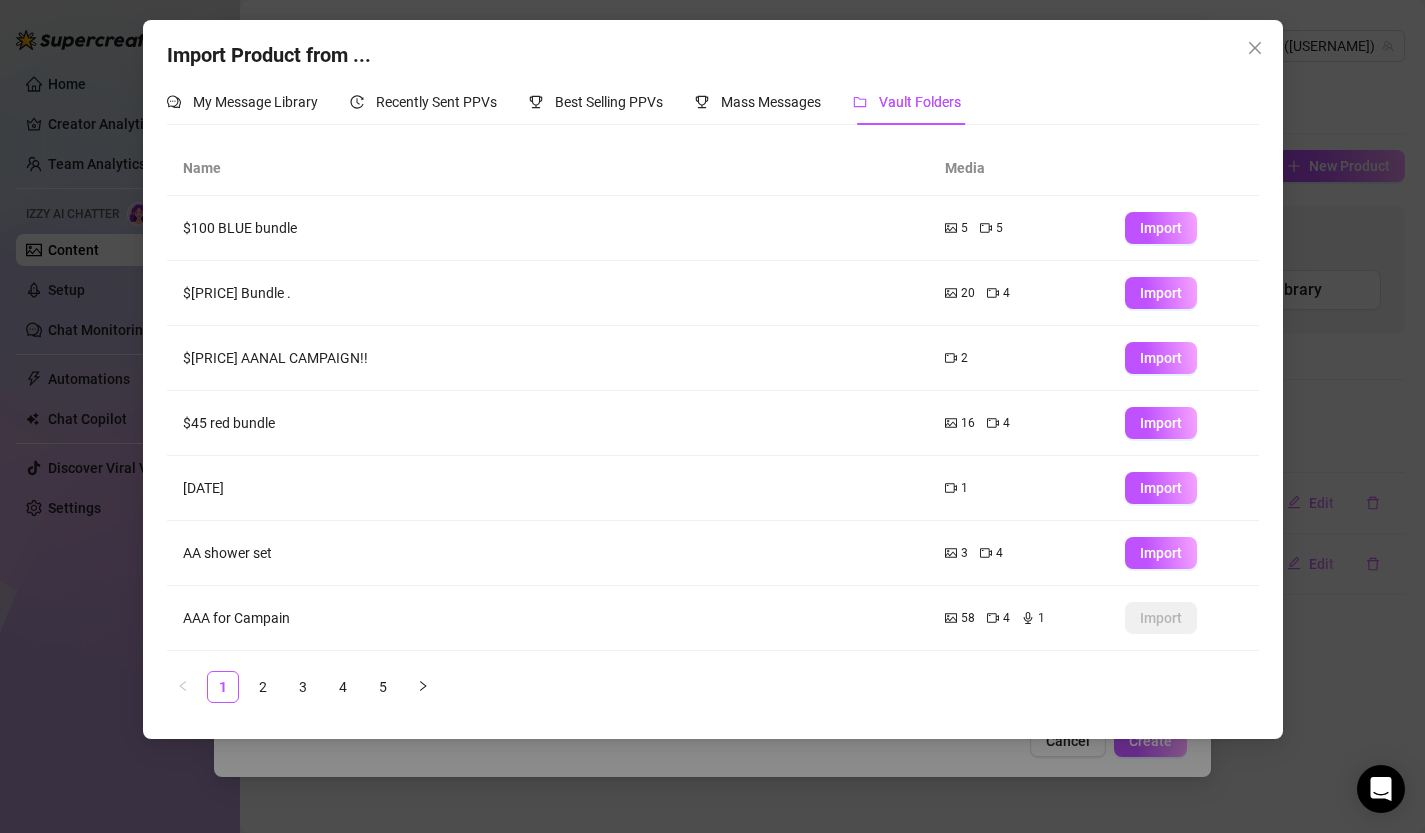 scroll, scrollTop: 192, scrollLeft: 0, axis: vertical 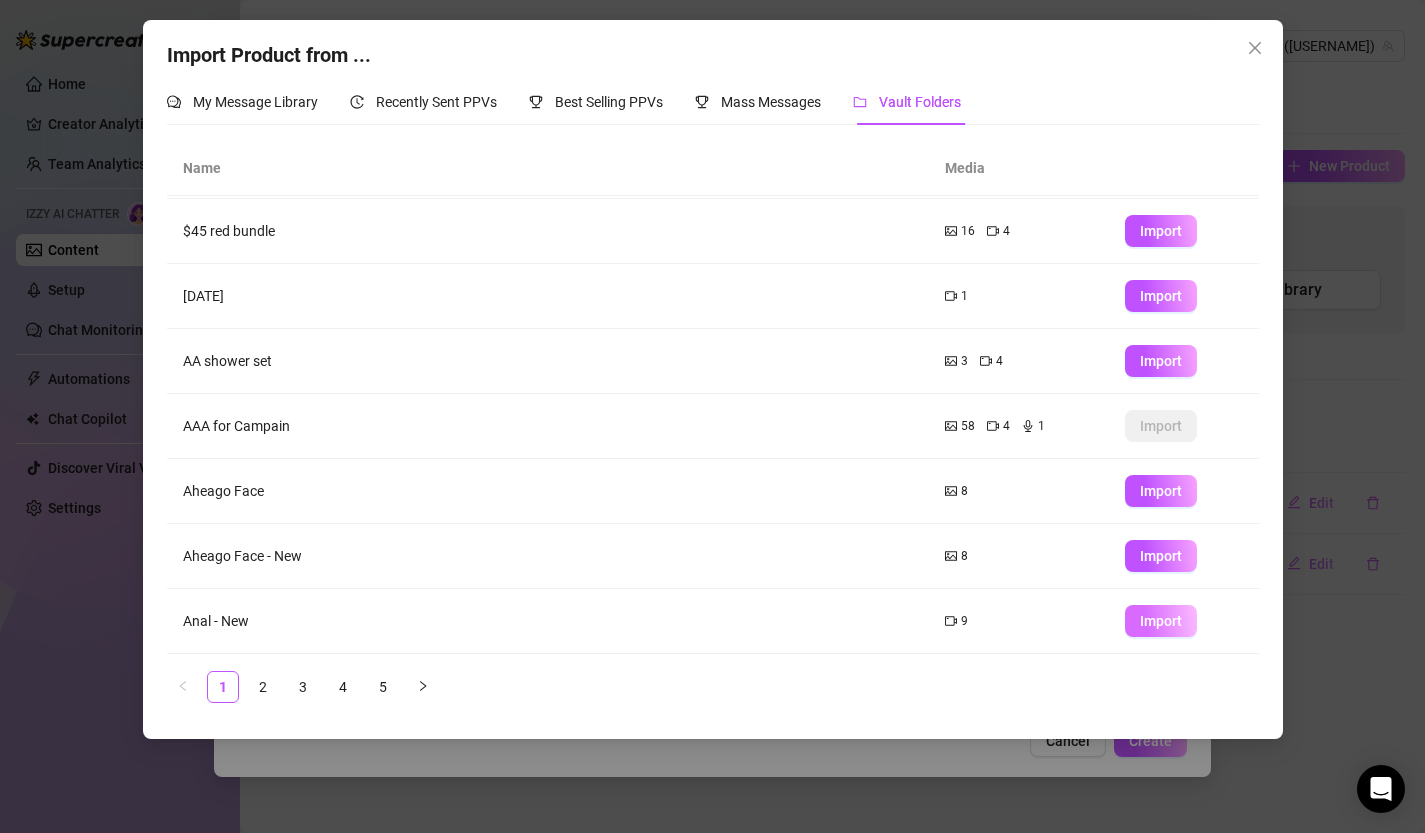 click on "Import" at bounding box center [1161, 621] 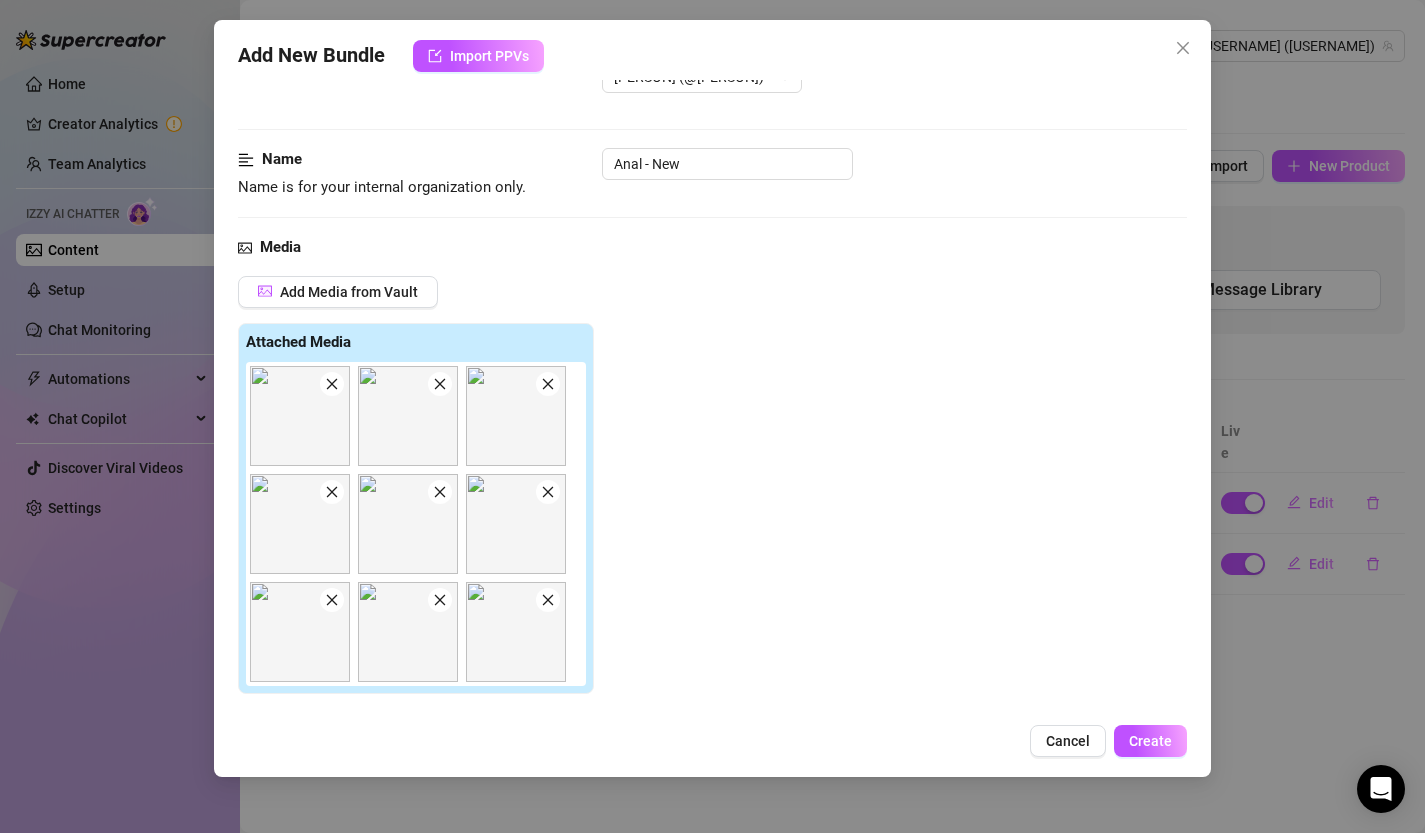 scroll, scrollTop: 75, scrollLeft: 0, axis: vertical 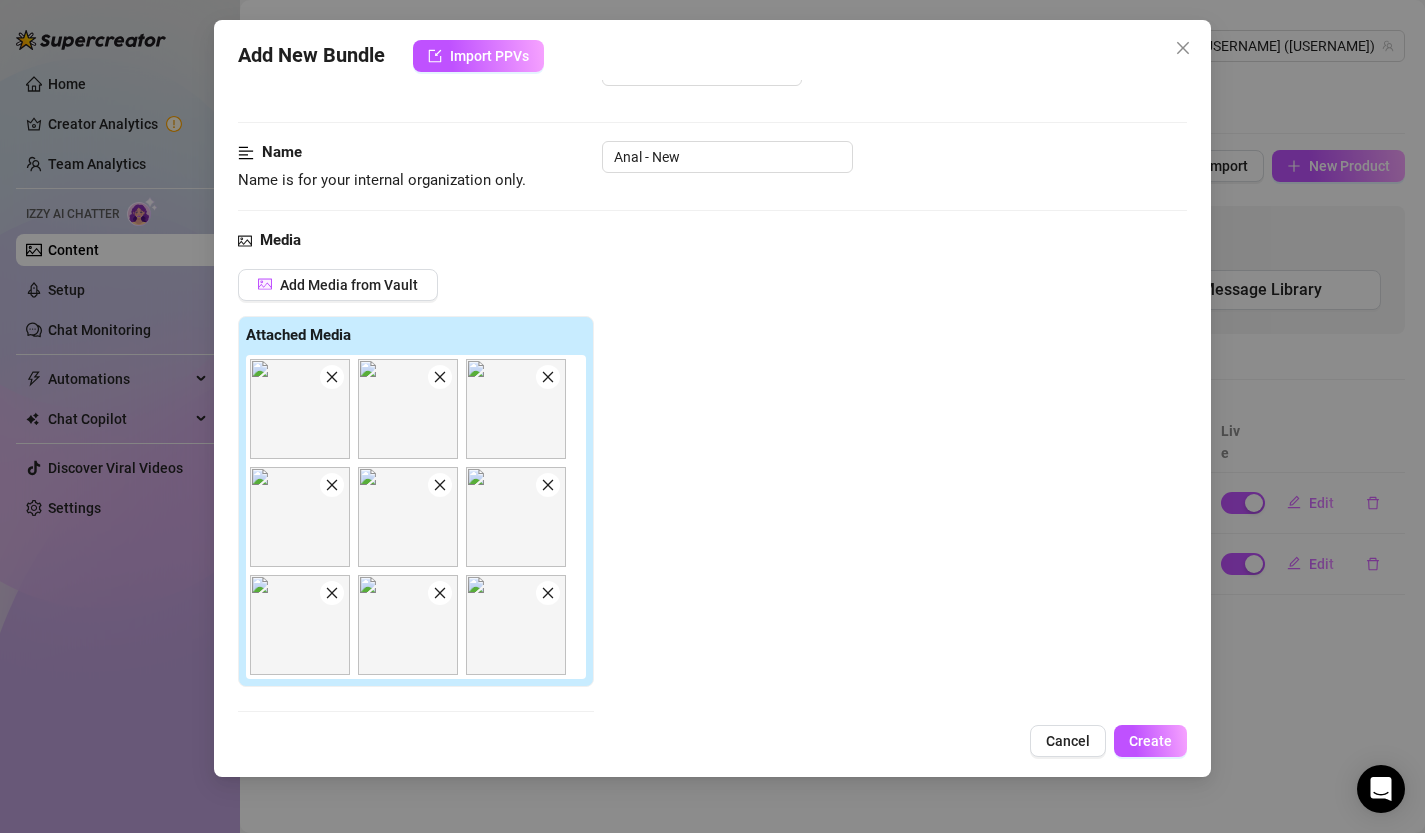click 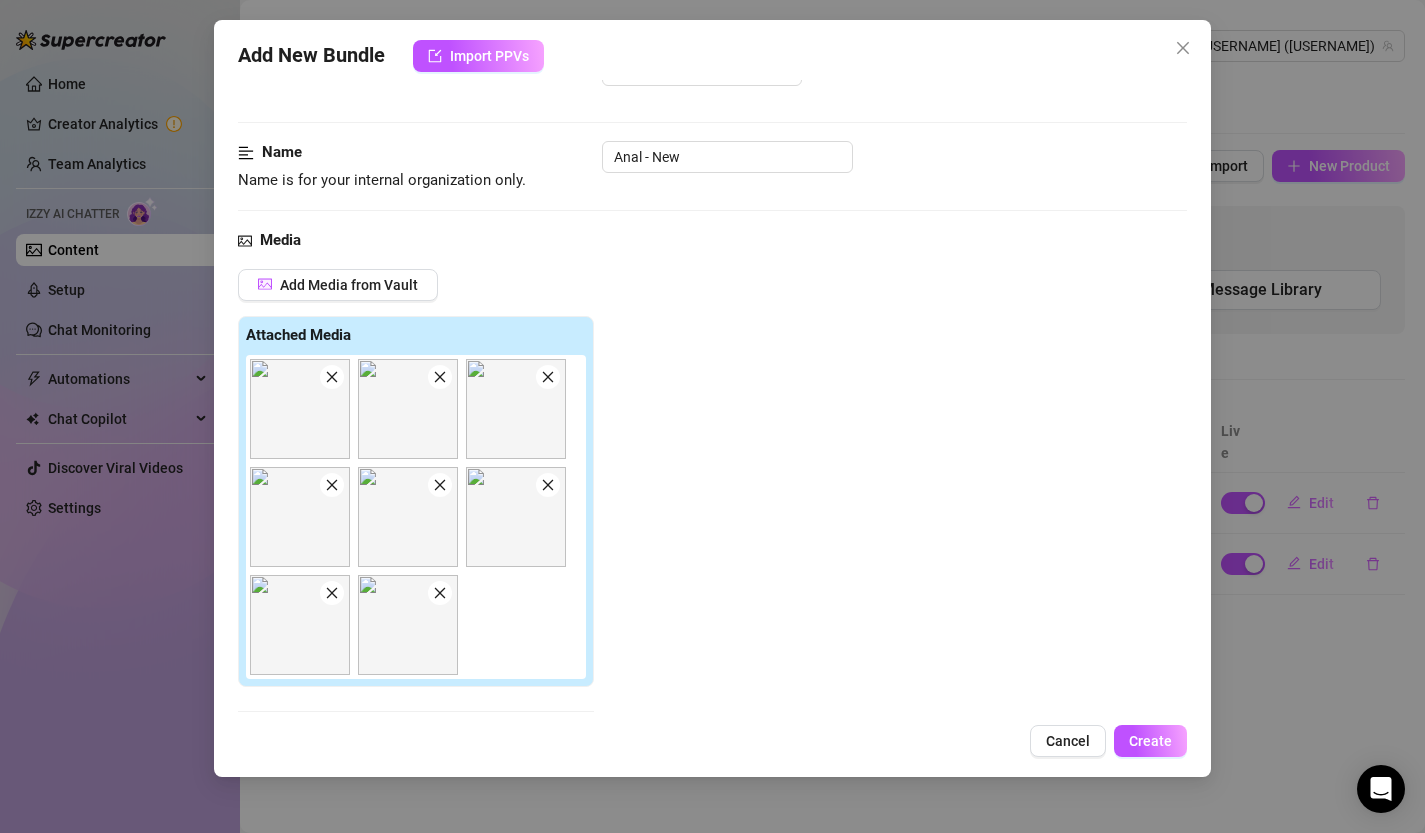 click 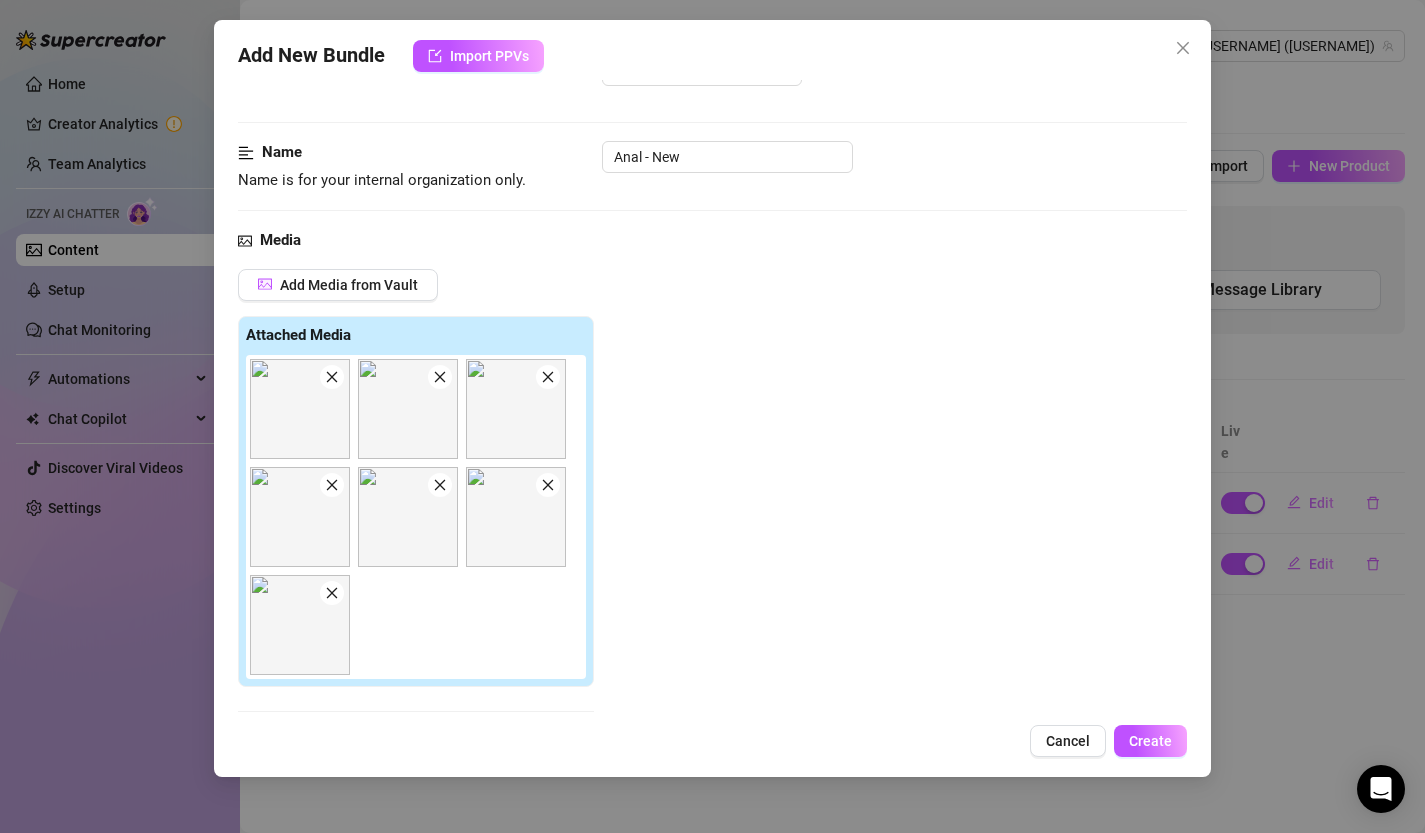 click 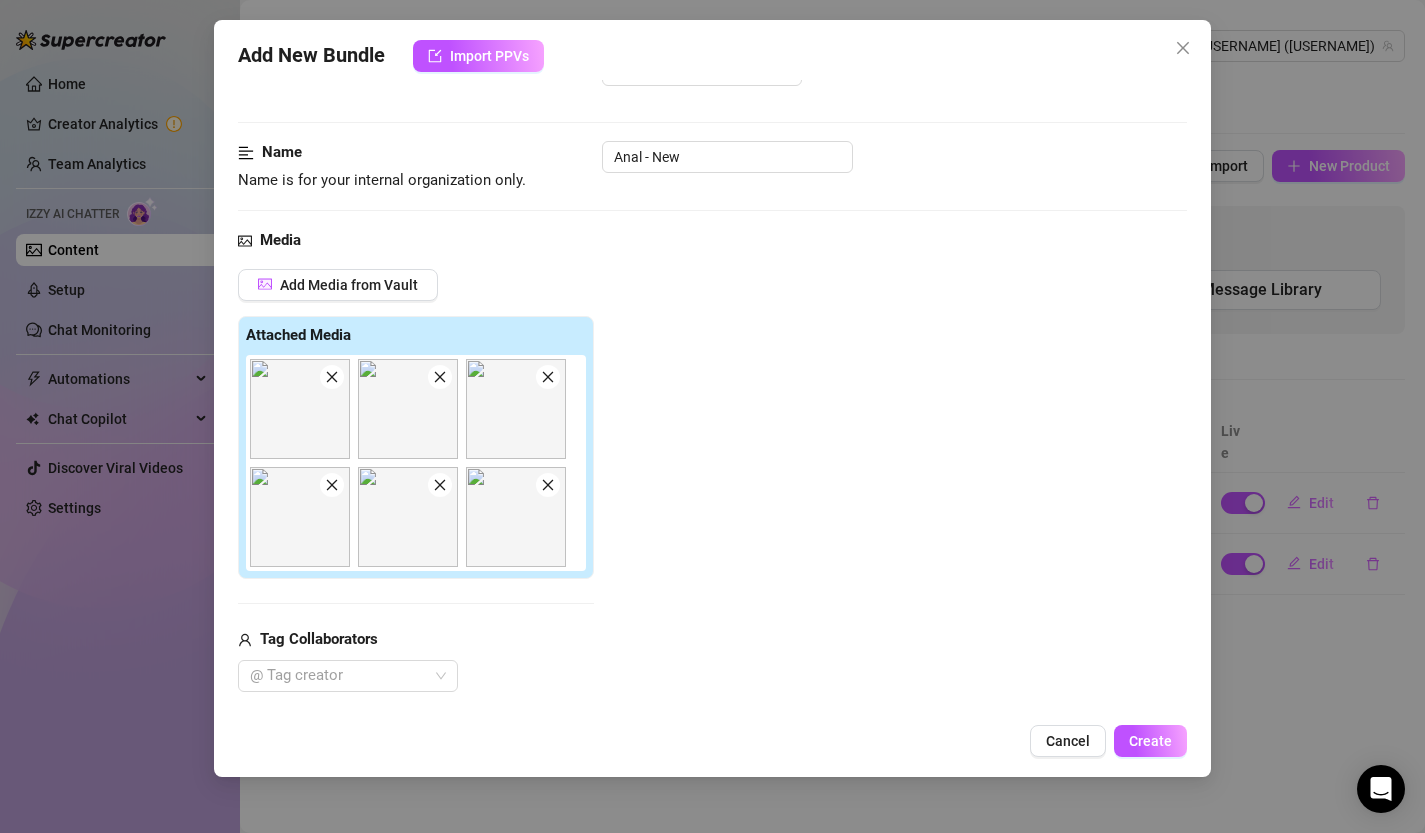 click 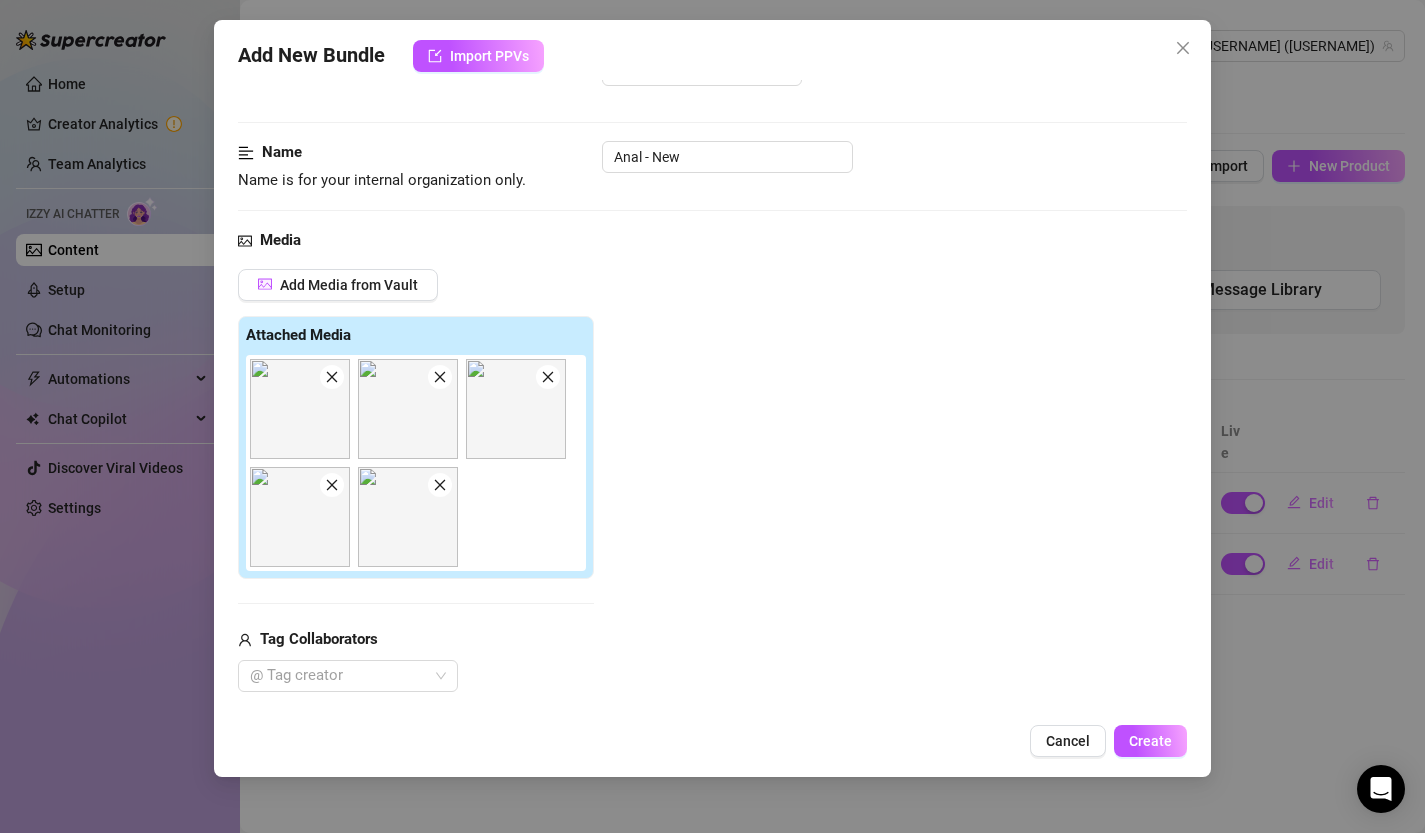 click 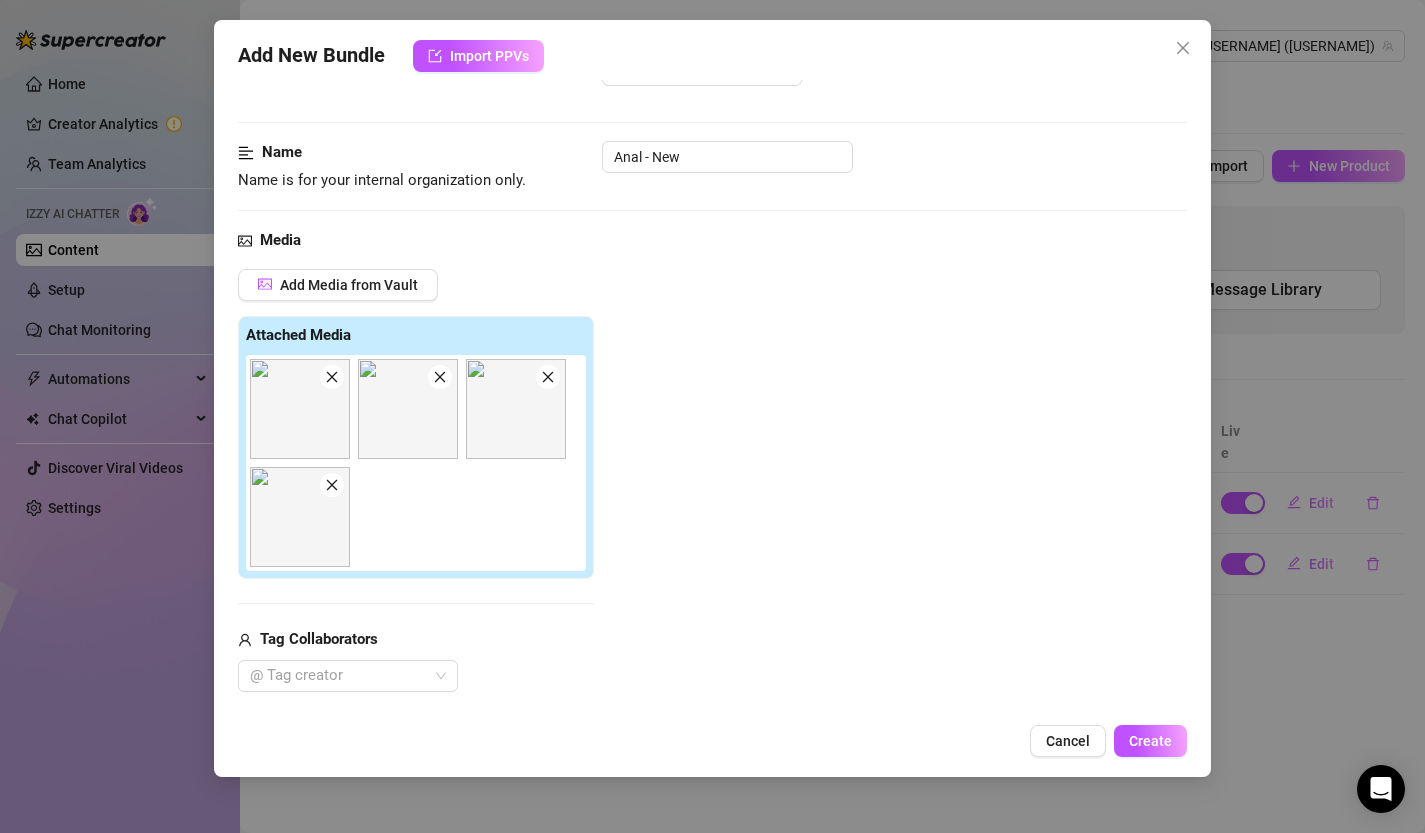 click 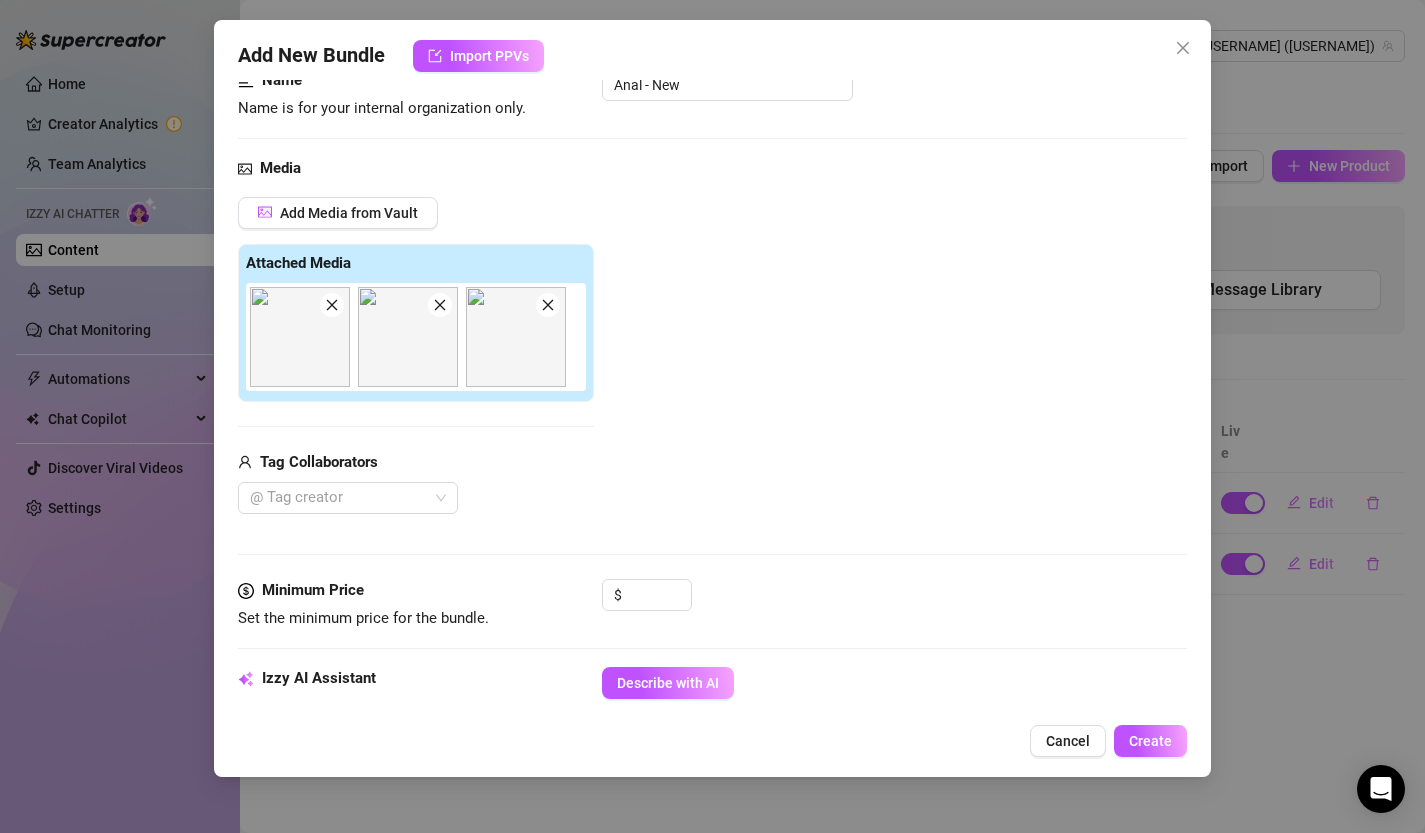 scroll, scrollTop: 158, scrollLeft: 0, axis: vertical 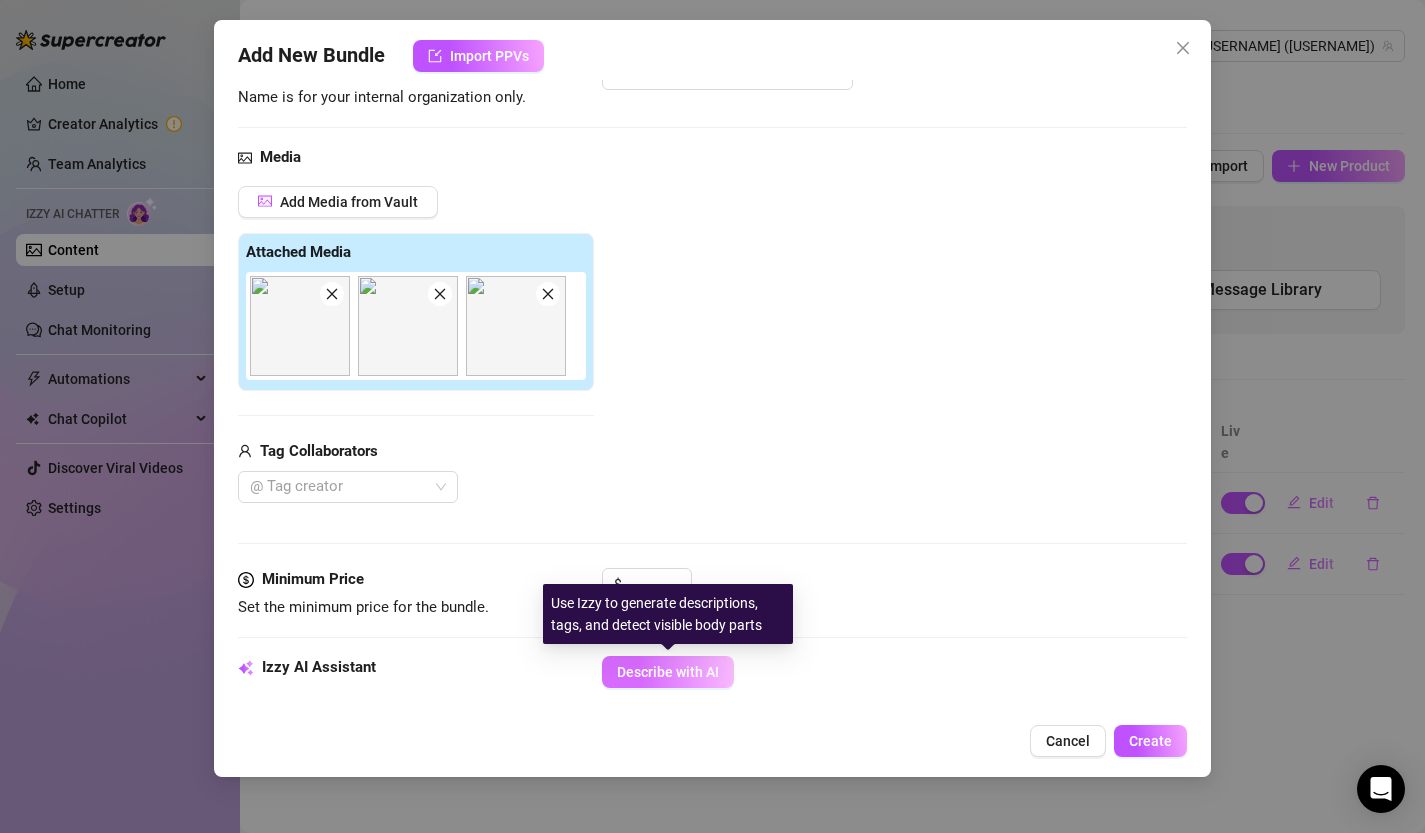 click on "Describe with AI" at bounding box center (668, 672) 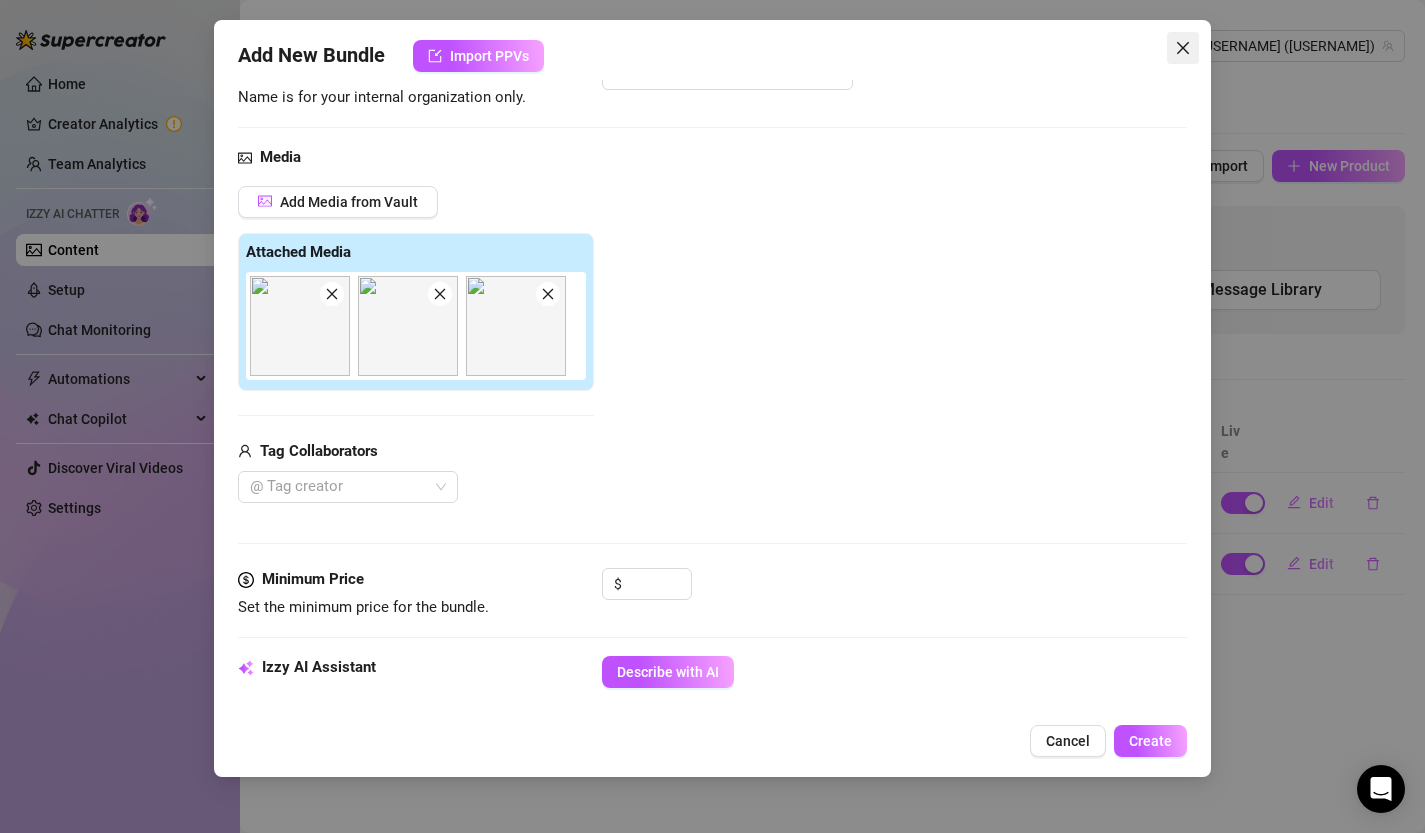 click 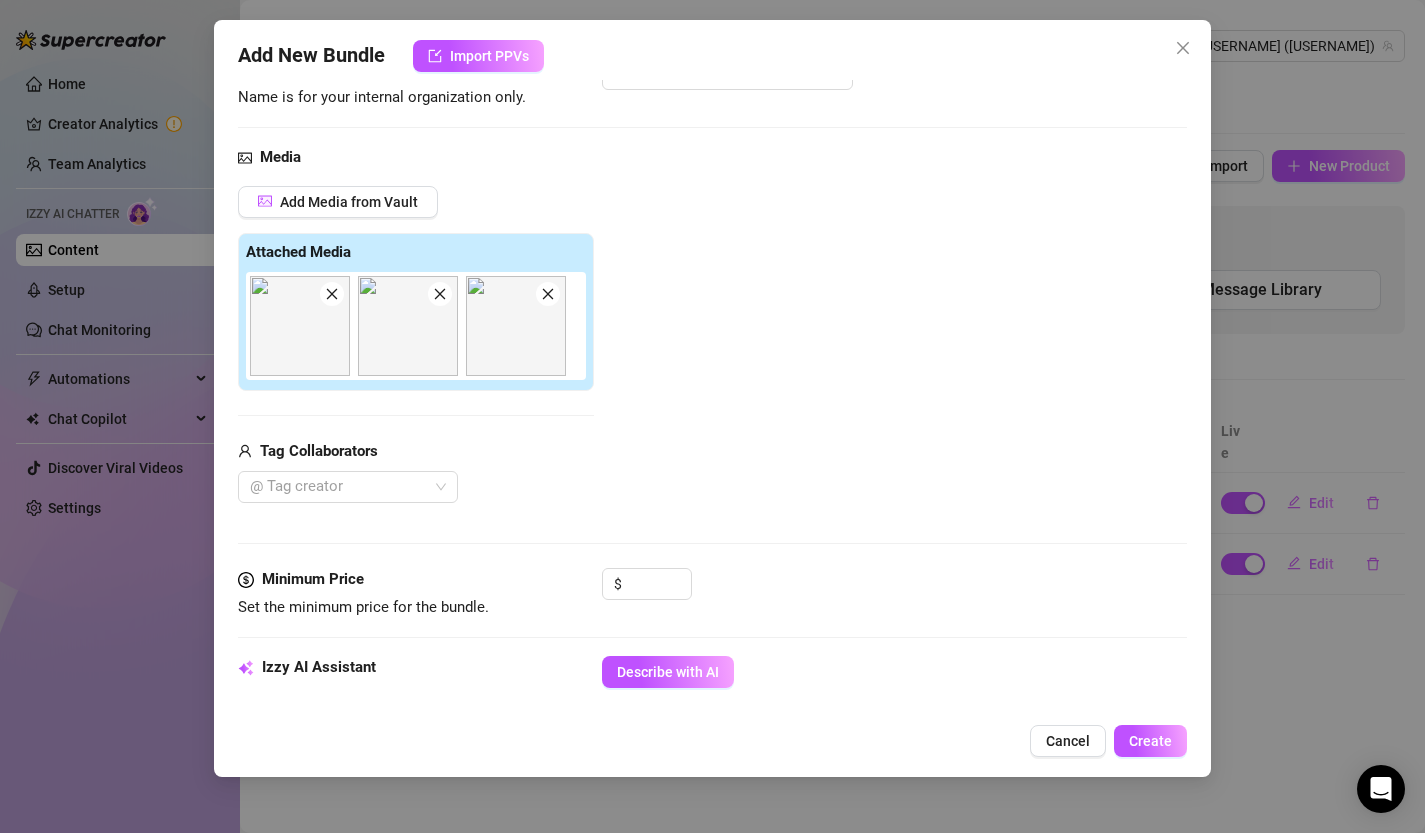 click on "Content Library Content for  [USERNAME] [USERNAME] ([USERNAME])" at bounding box center (832, 46) 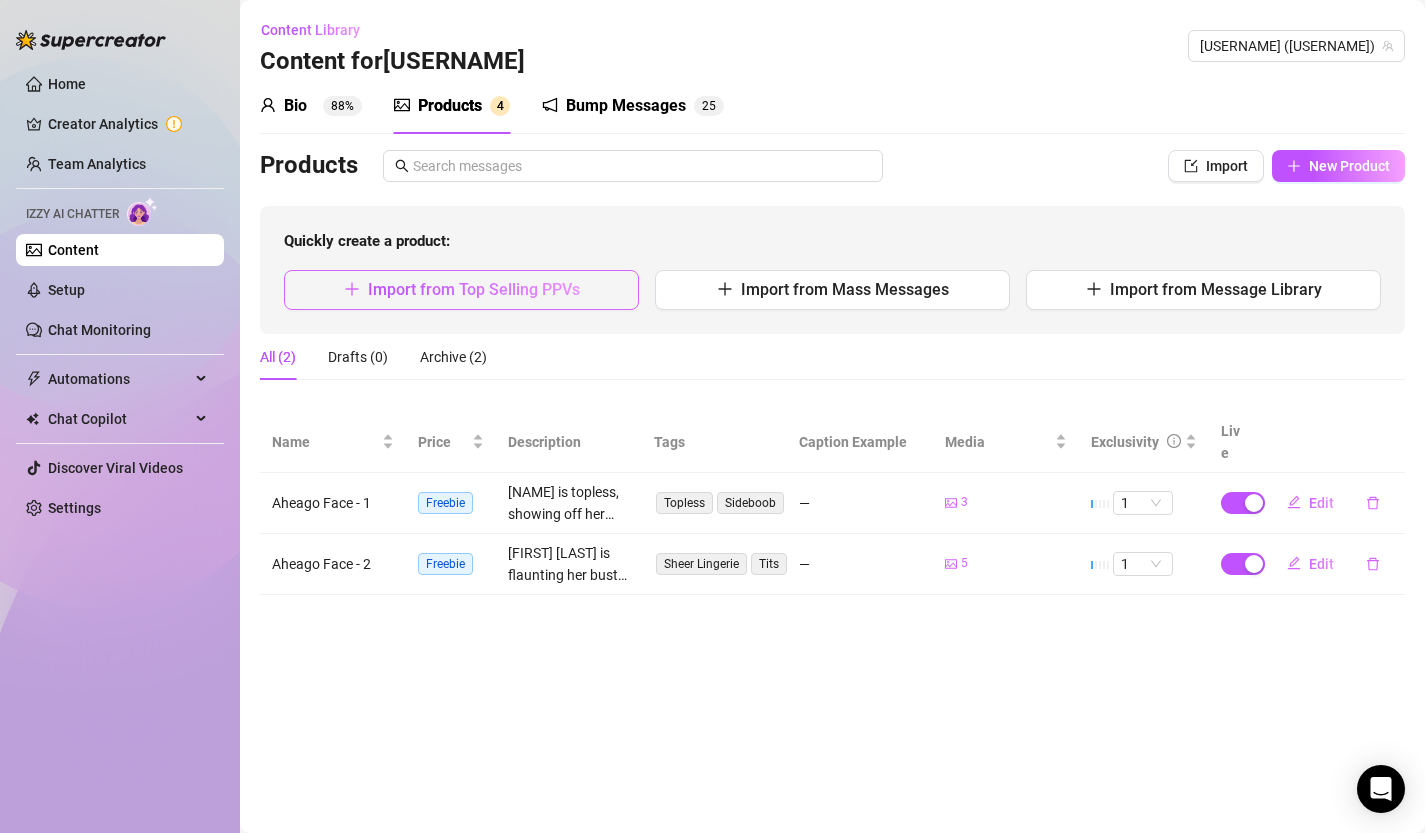 click on "Import from Top Selling PPVs" at bounding box center [461, 290] 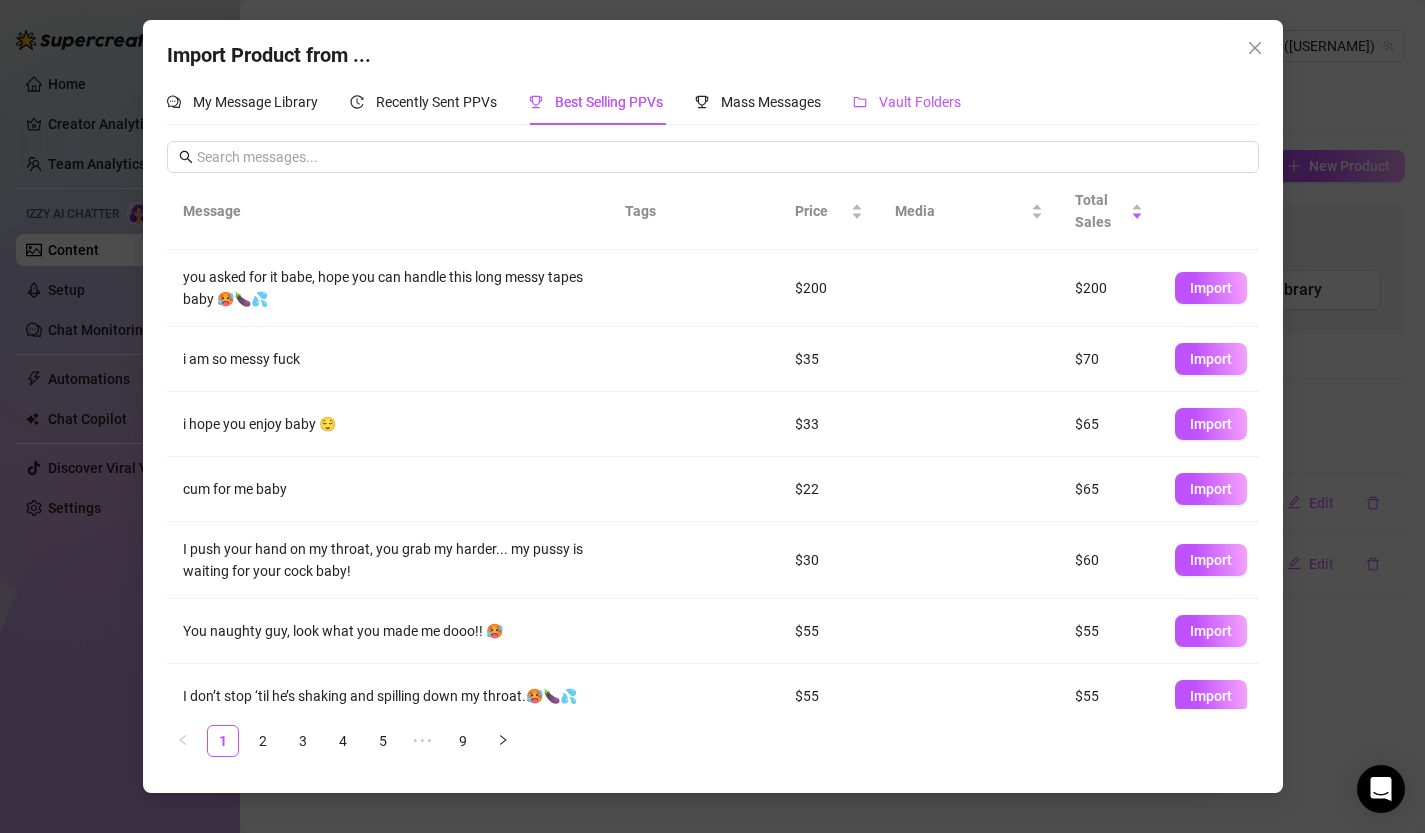 click on "Vault Folders" at bounding box center (907, 102) 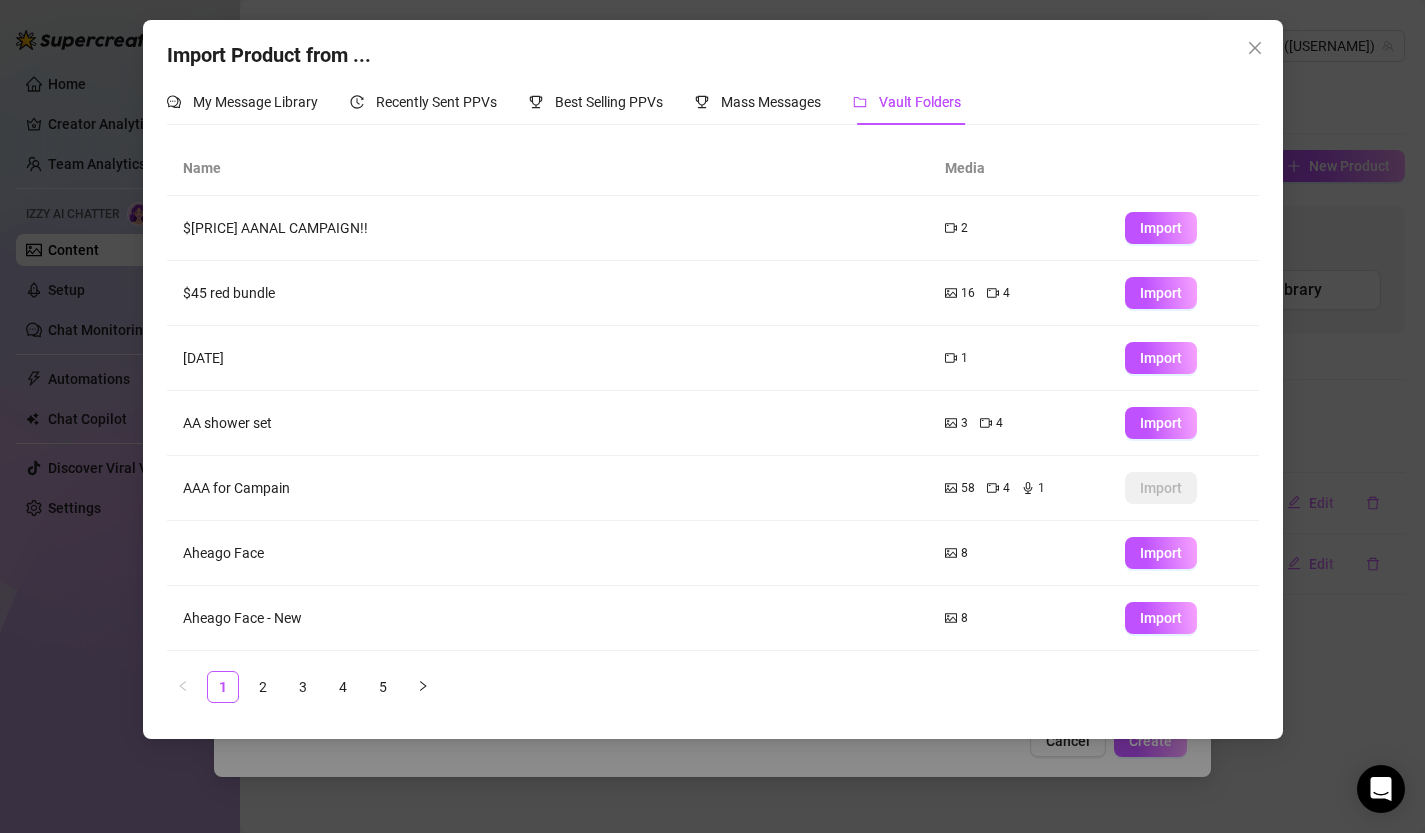 scroll, scrollTop: 0, scrollLeft: 0, axis: both 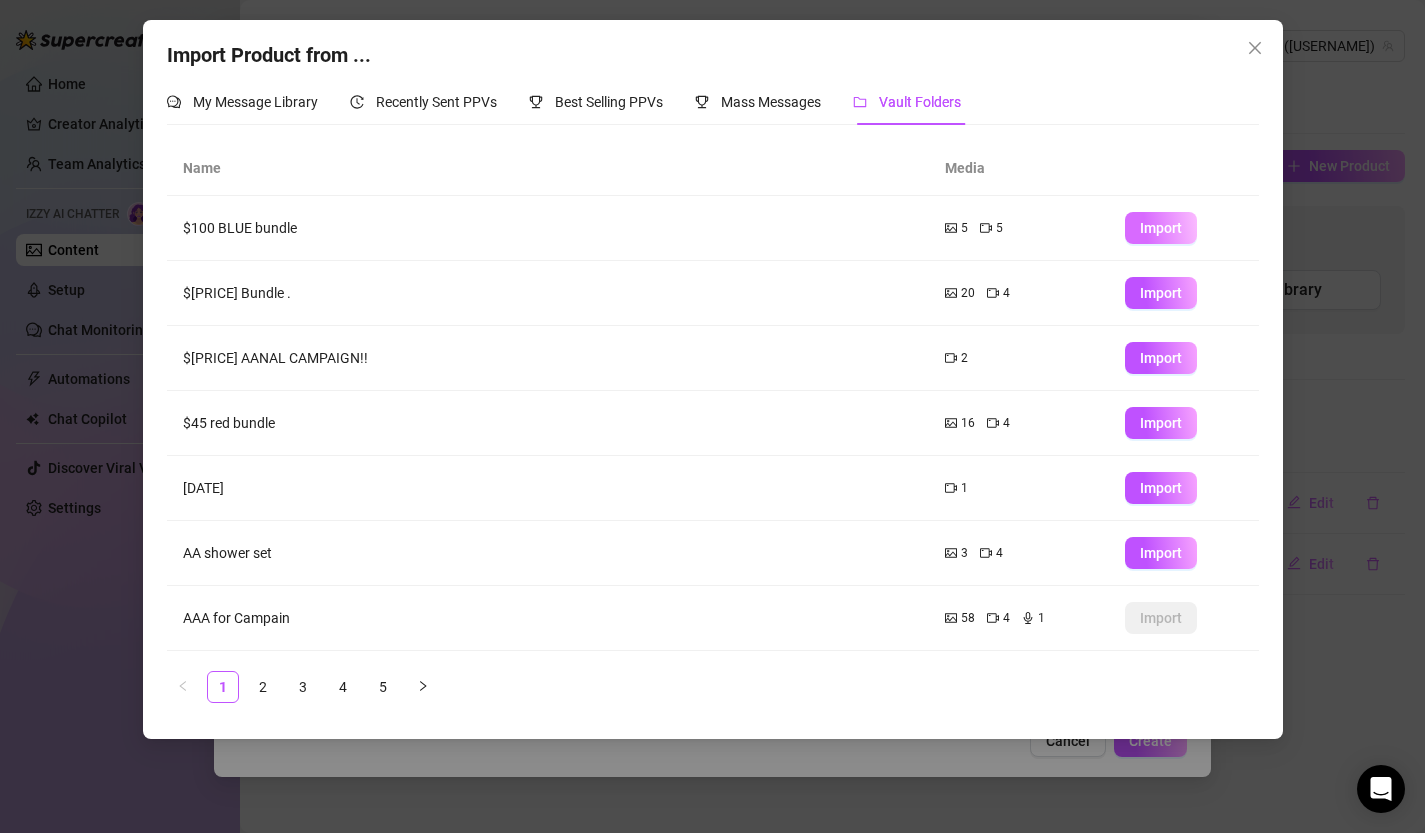 click on "Import" at bounding box center [1161, 228] 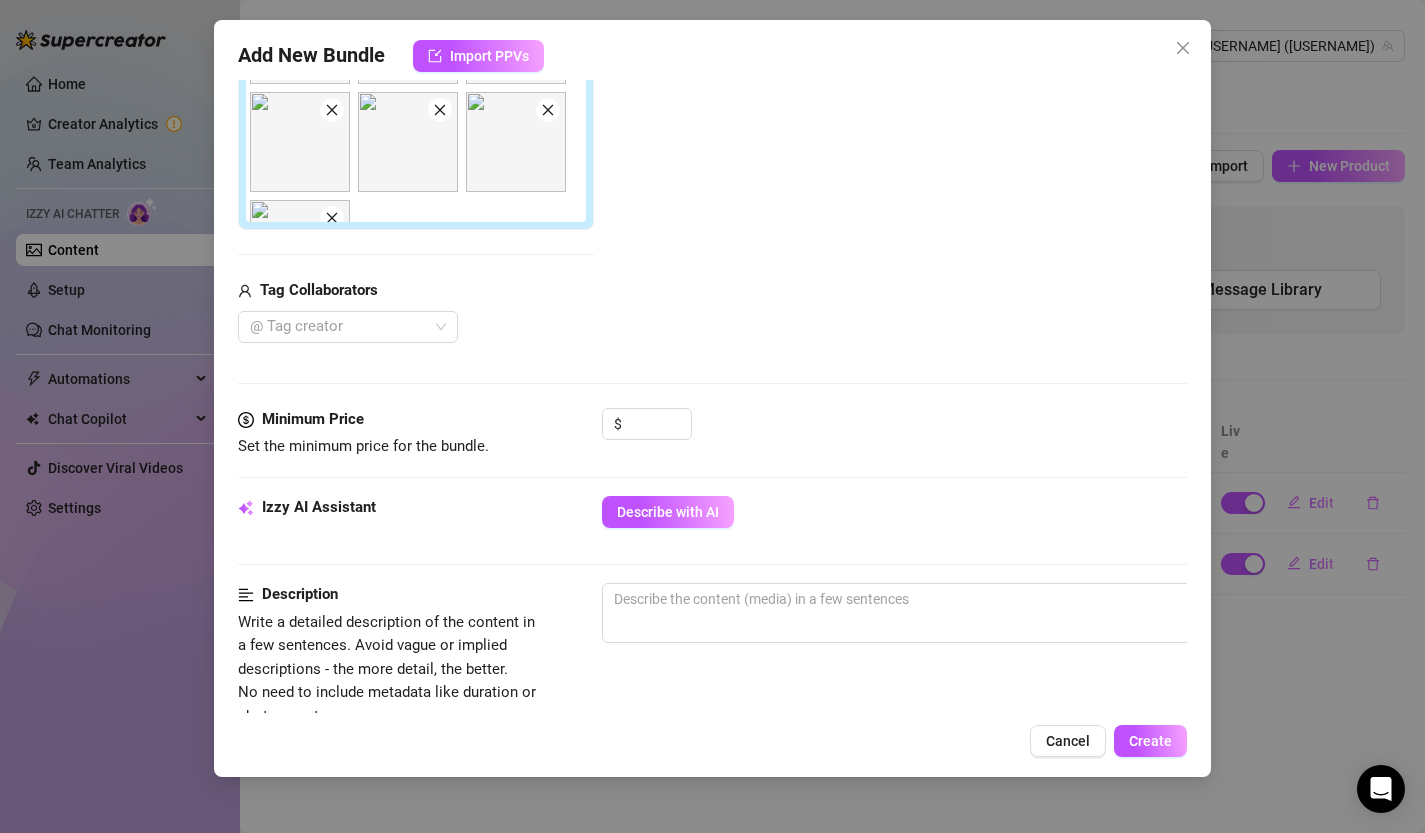 scroll, scrollTop: 568, scrollLeft: 0, axis: vertical 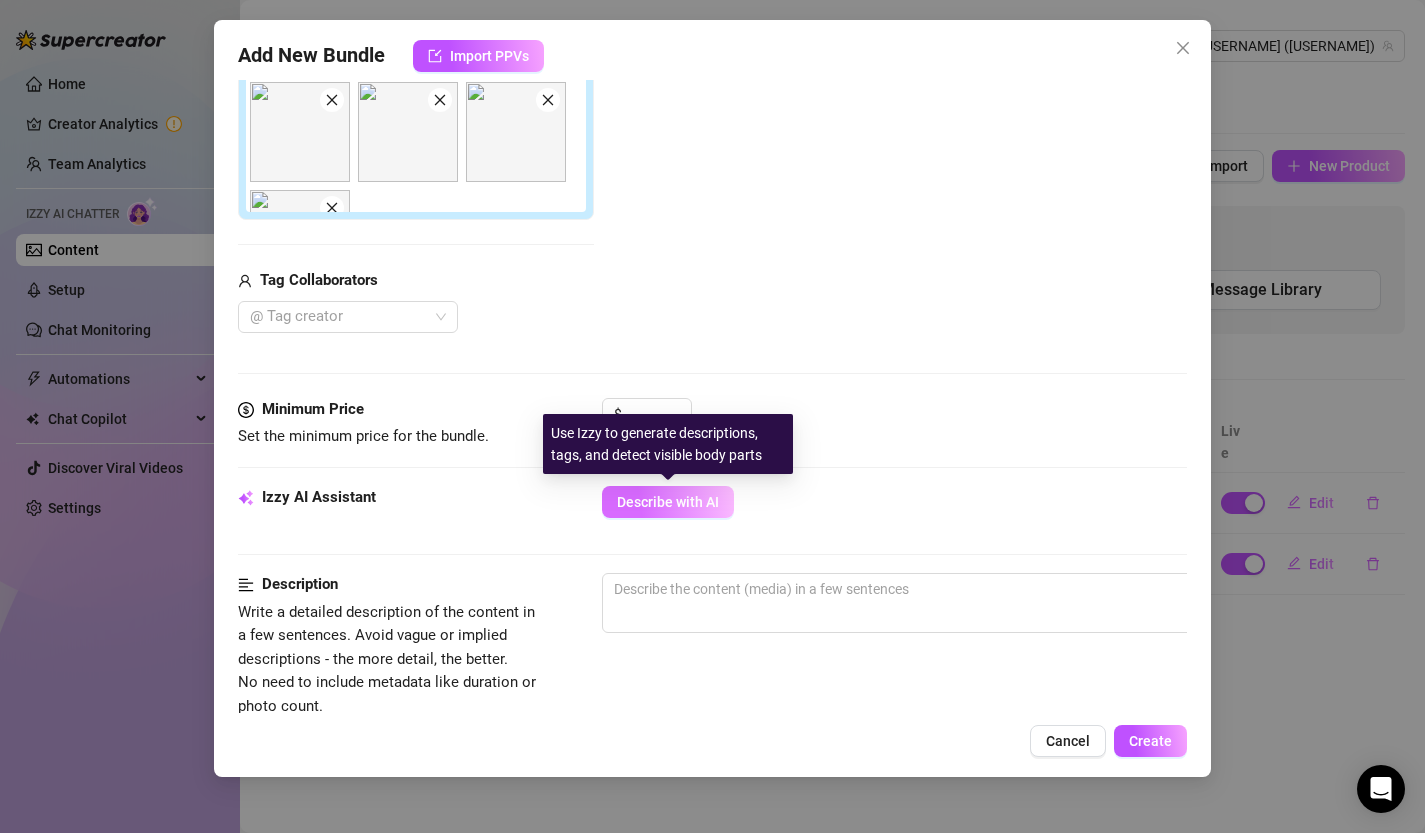 click on "Describe with AI" at bounding box center (668, 502) 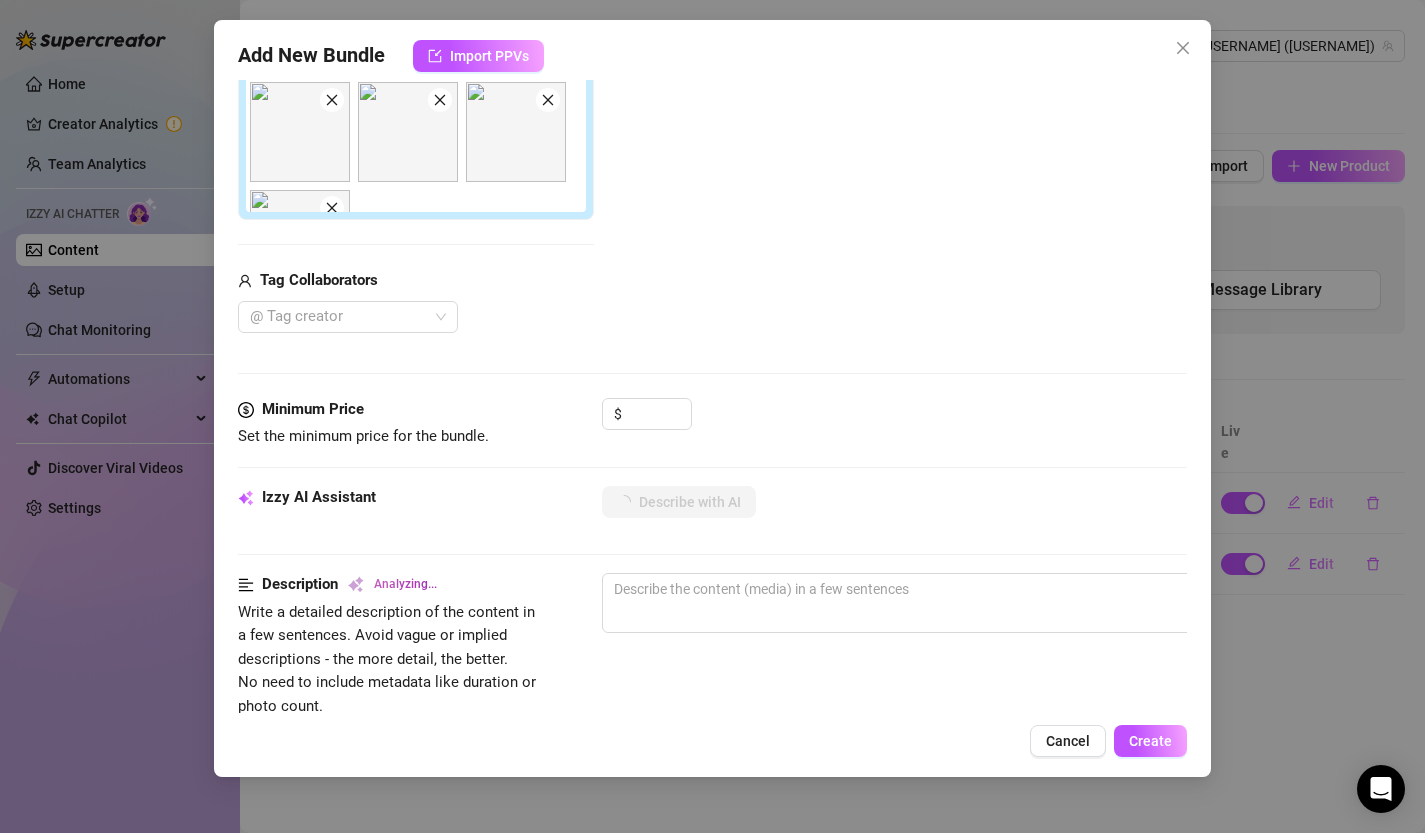type on "Daisy" 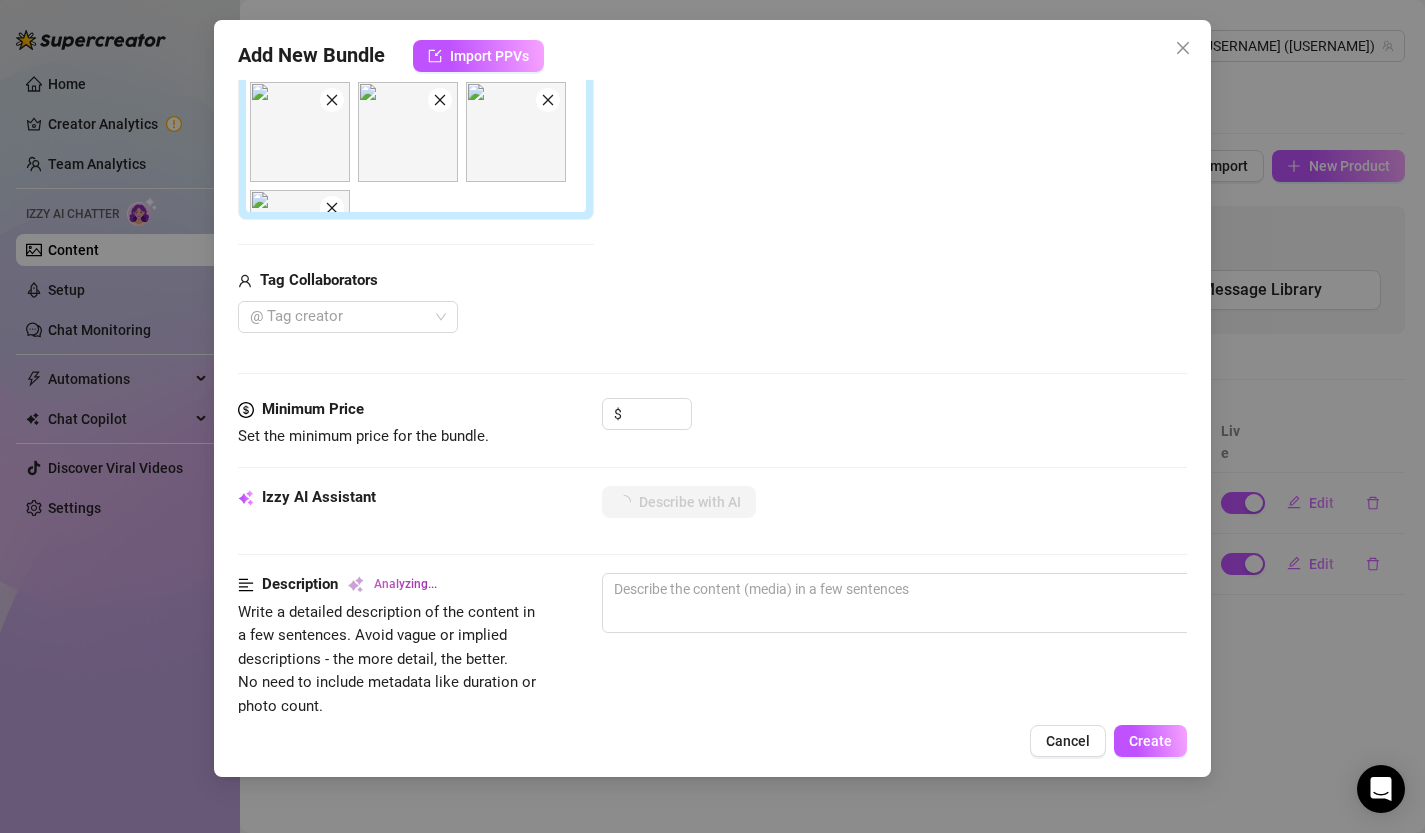 type on "Daisy" 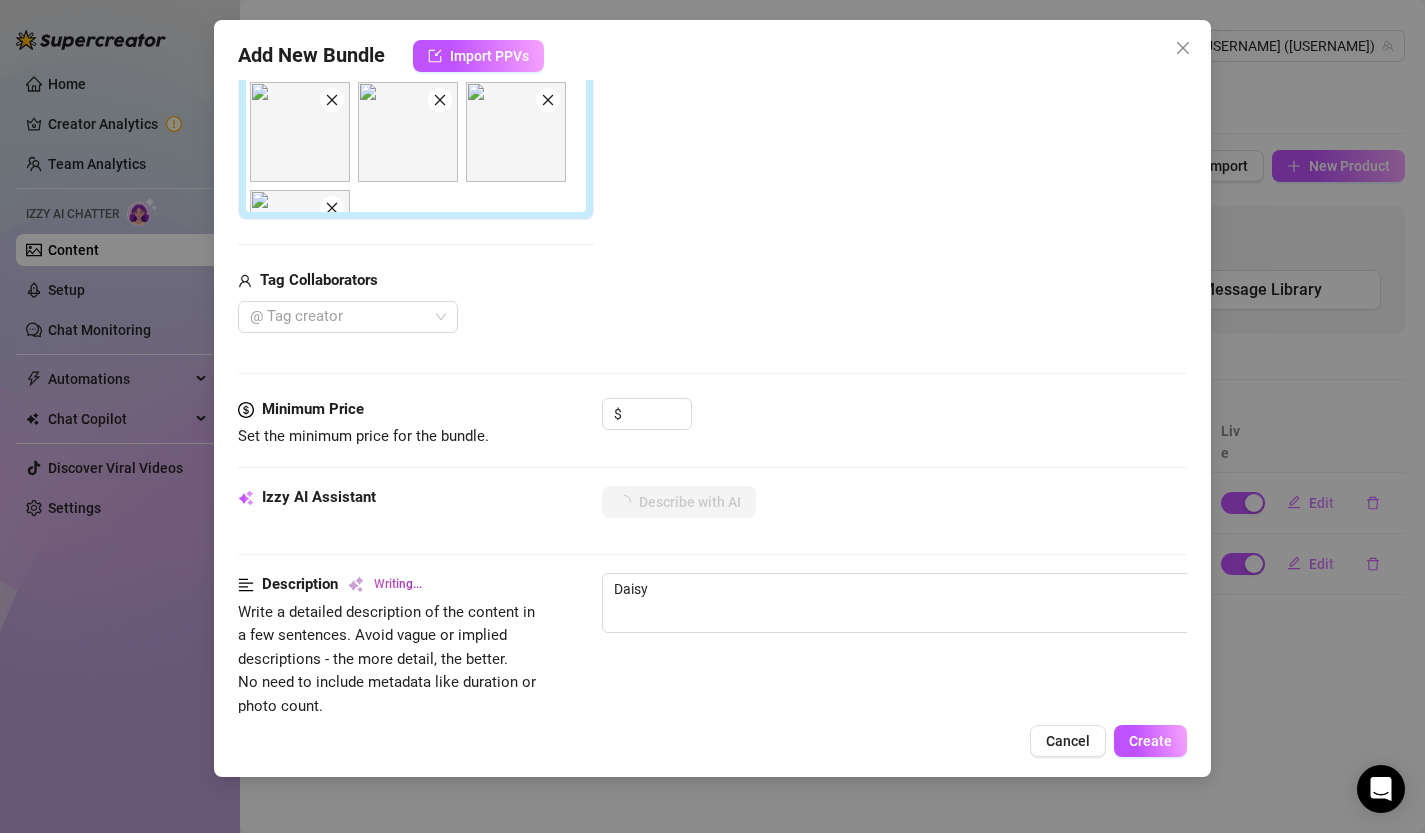 type on "[PERSON] teases" 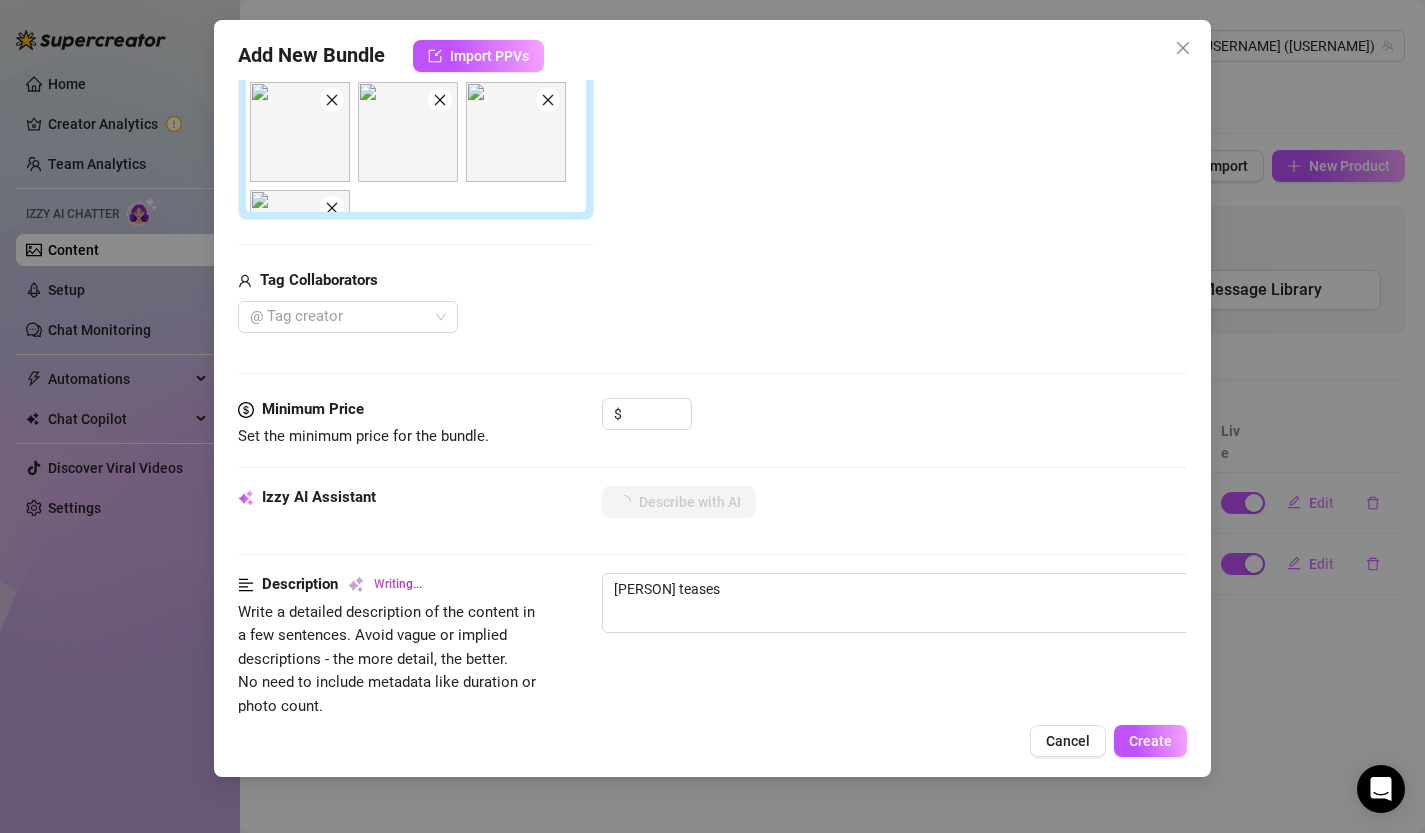 type on "Daisy teases in" 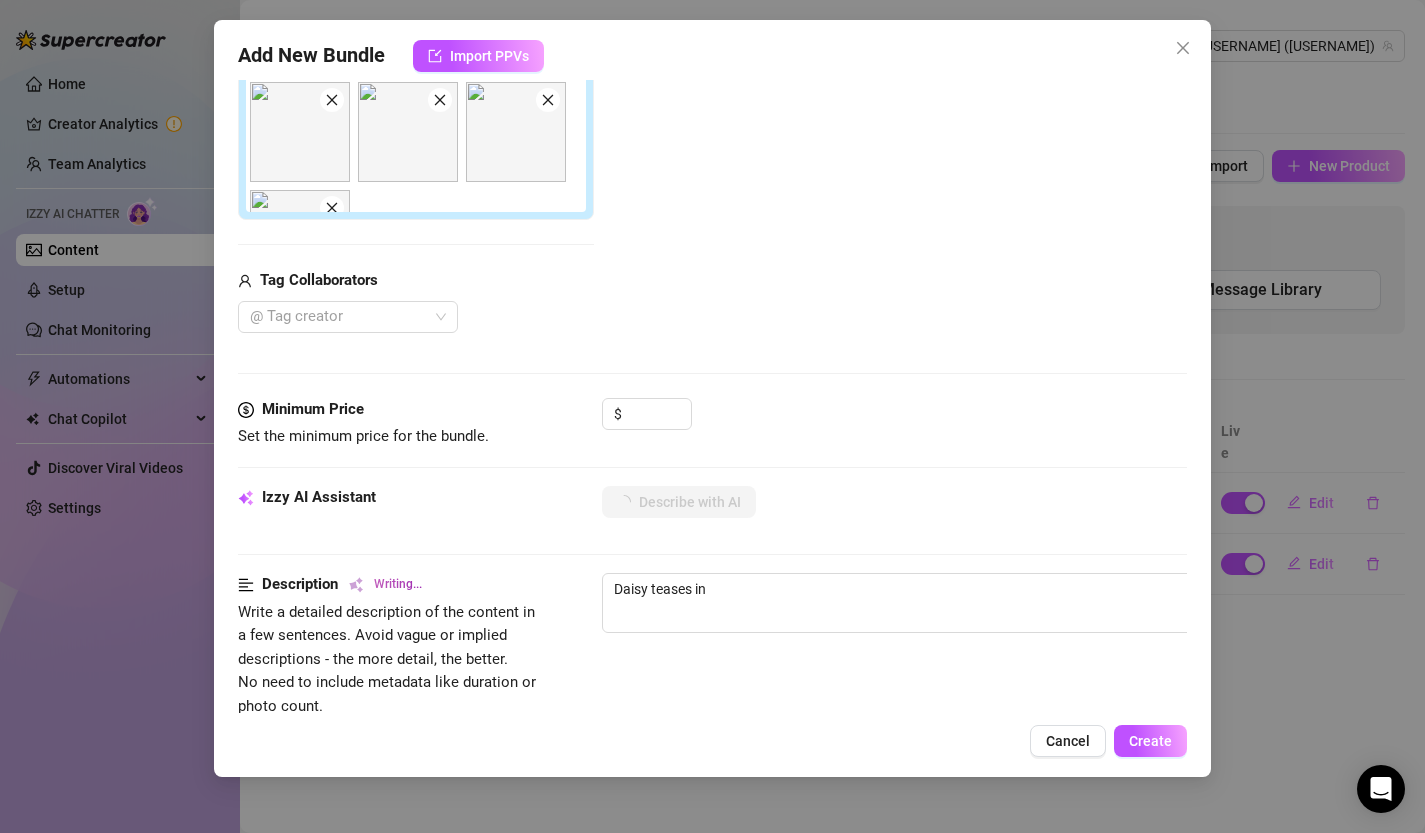 type on "Daisy teases in a" 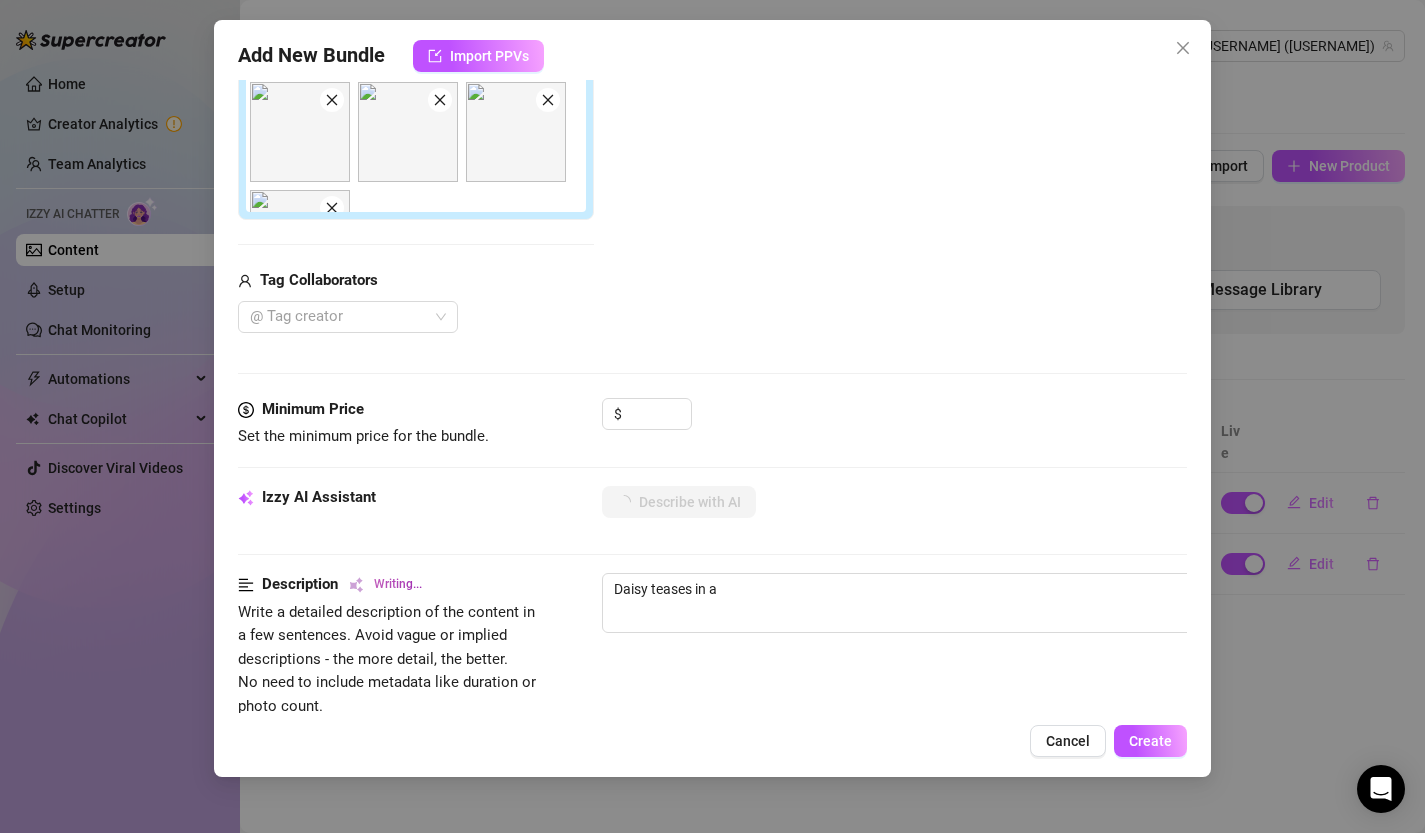 type on "[NAME] teases in a sheer" 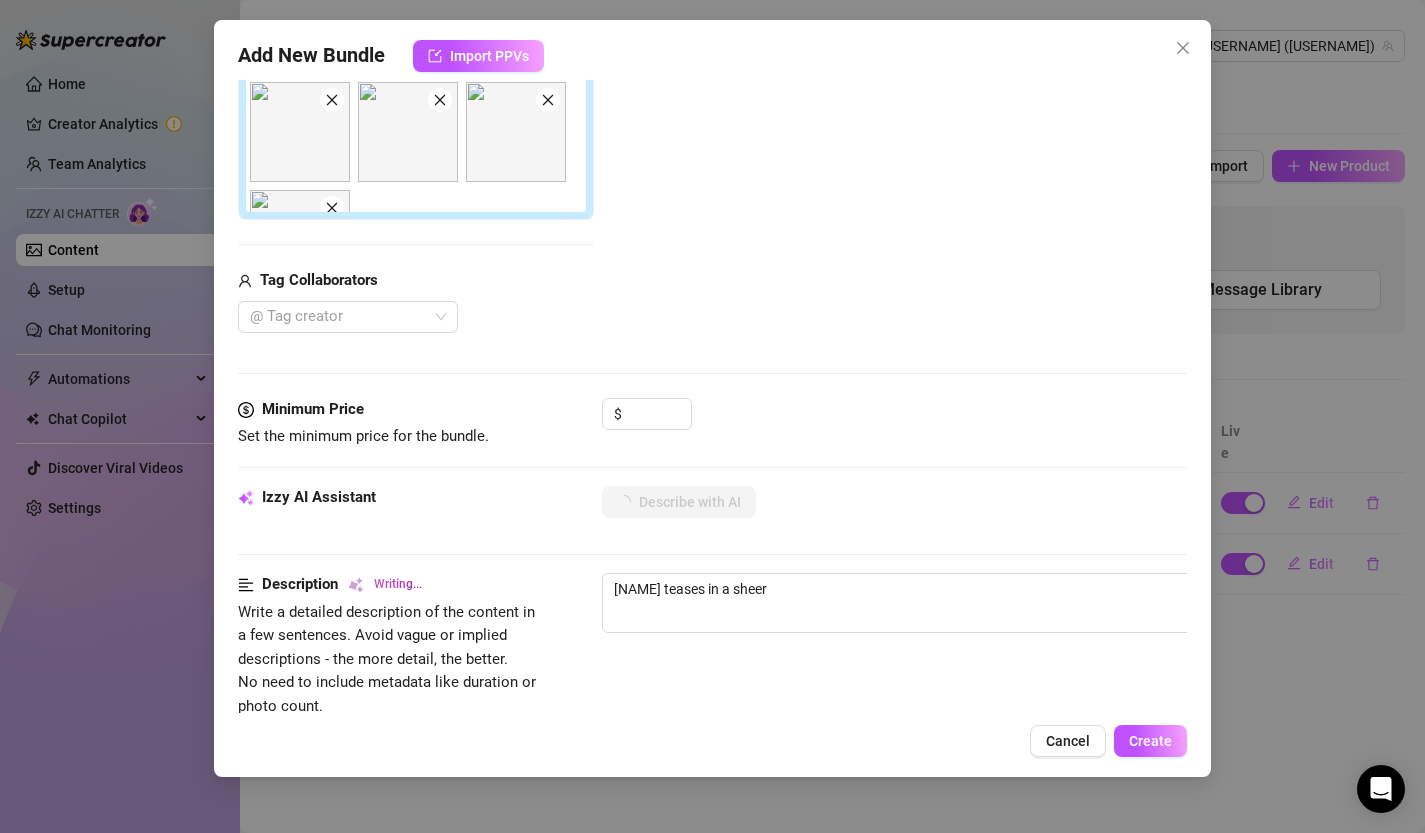 type 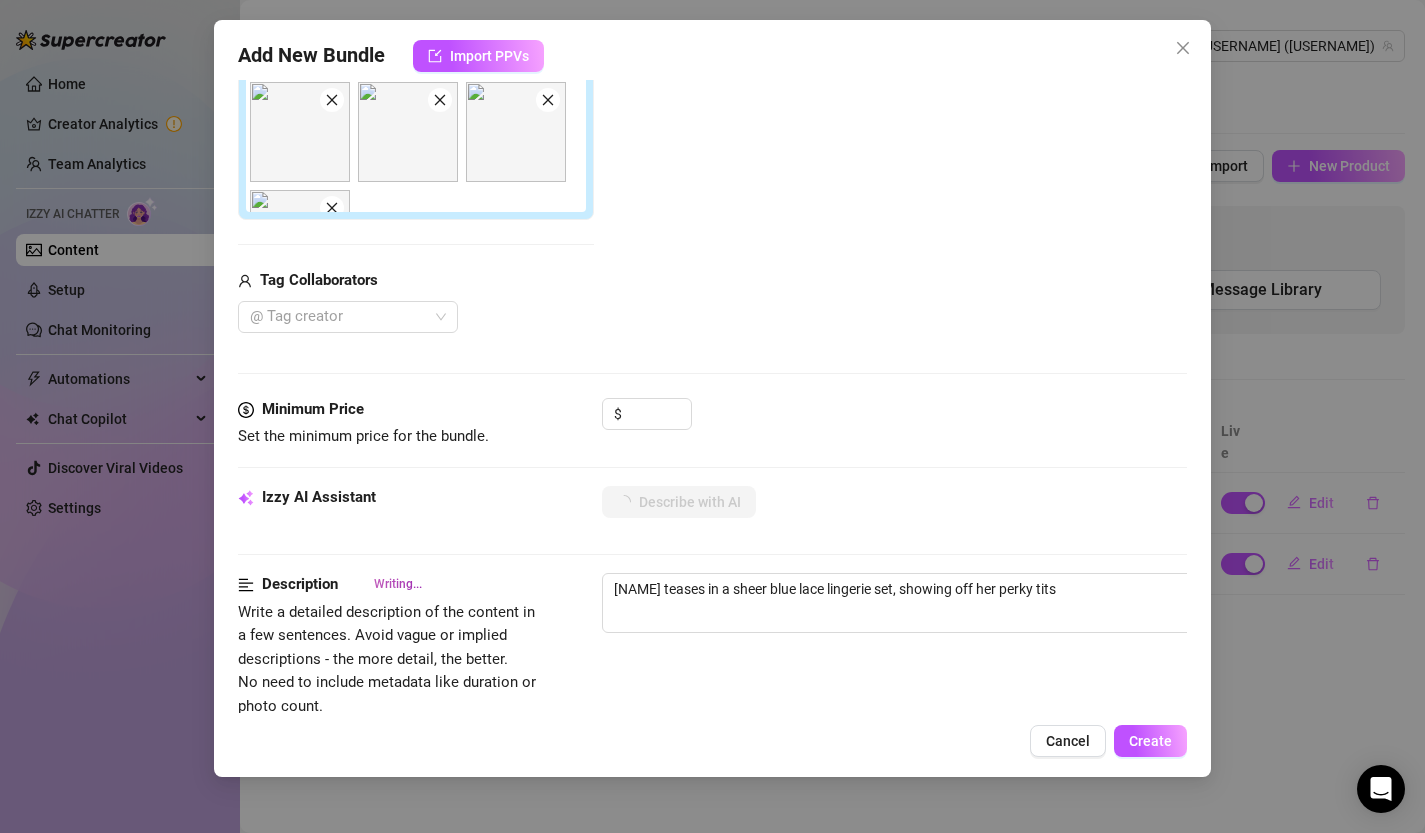 scroll, scrollTop: 170, scrollLeft: 0, axis: vertical 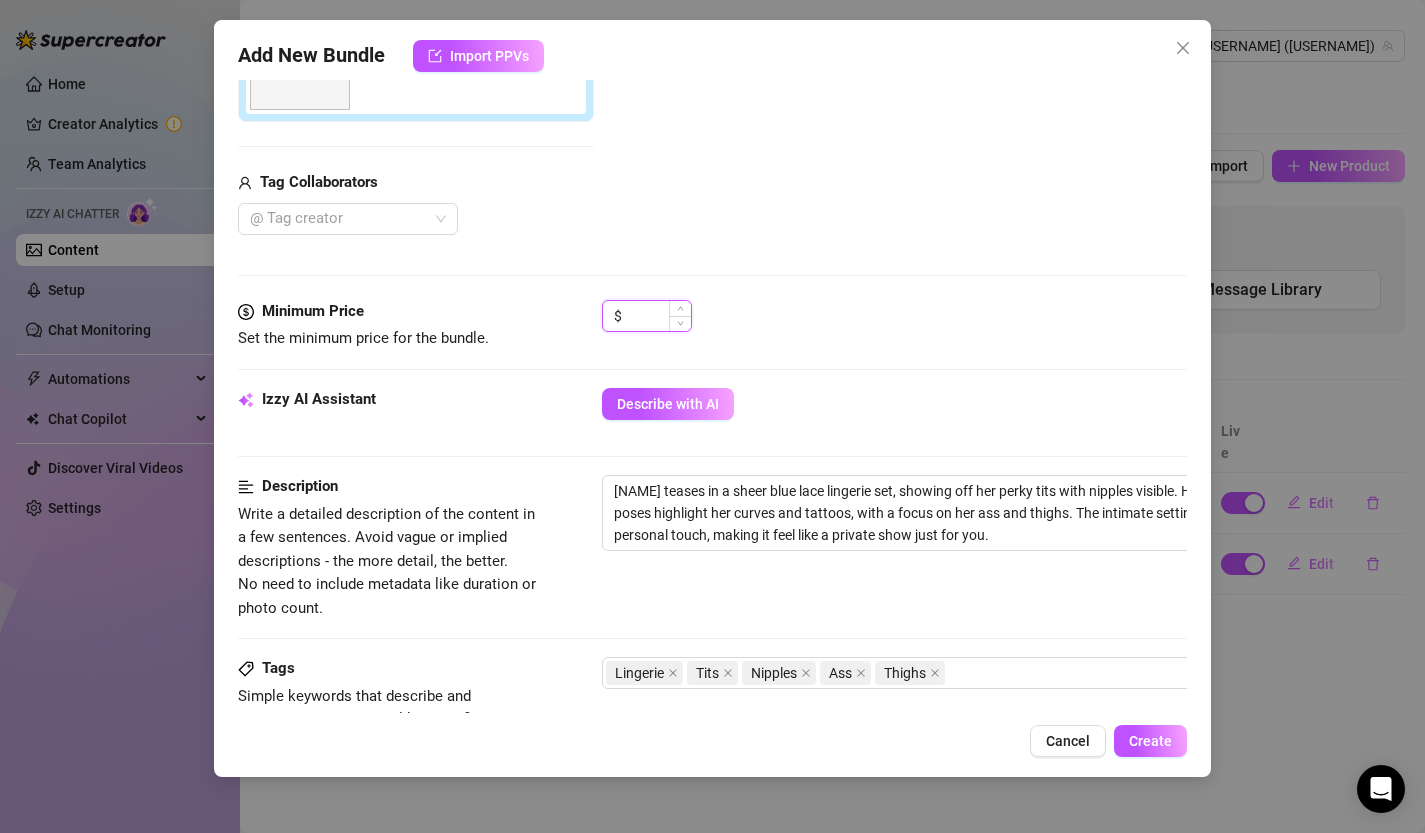 click at bounding box center [658, 316] 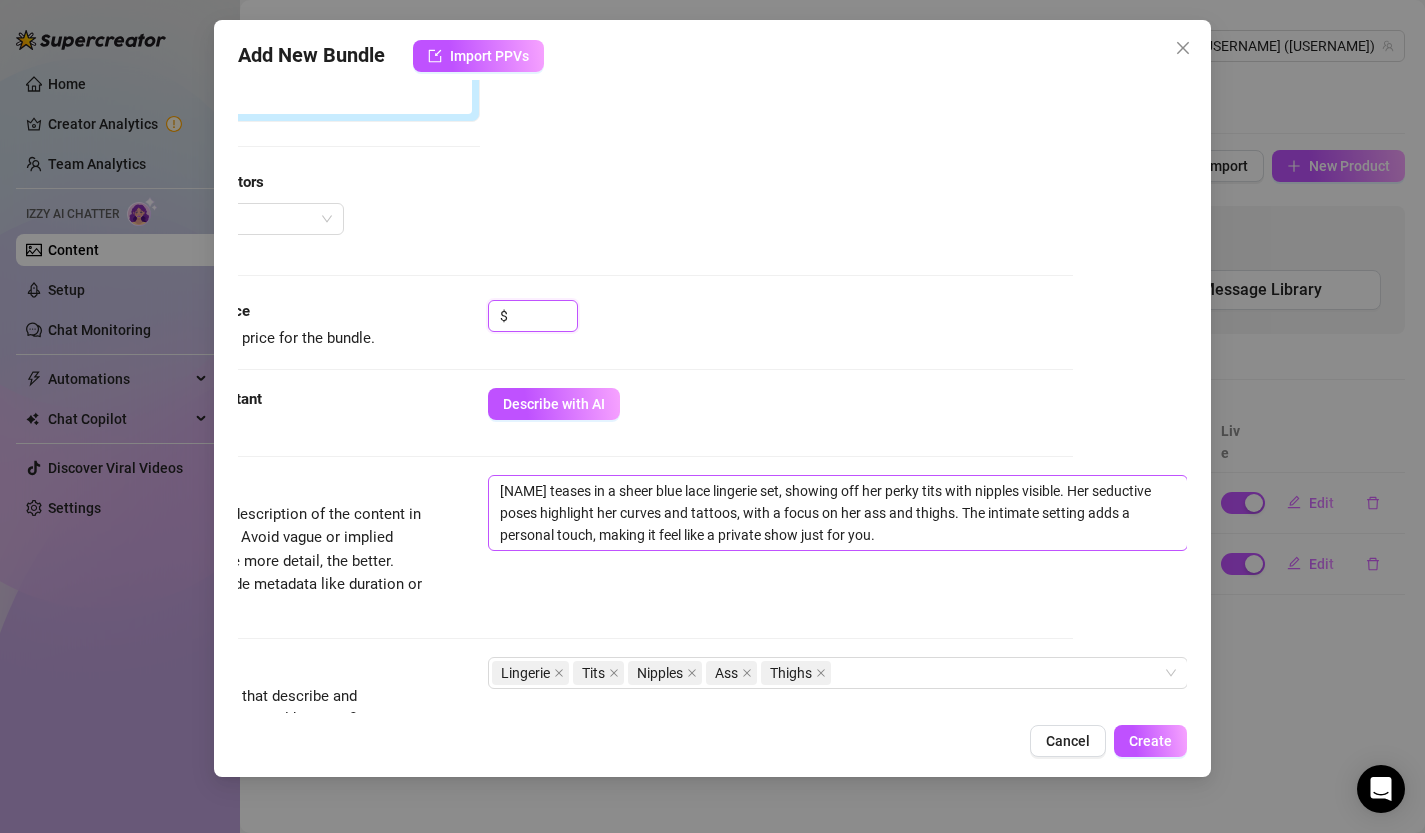 scroll, scrollTop: 666, scrollLeft: 0, axis: vertical 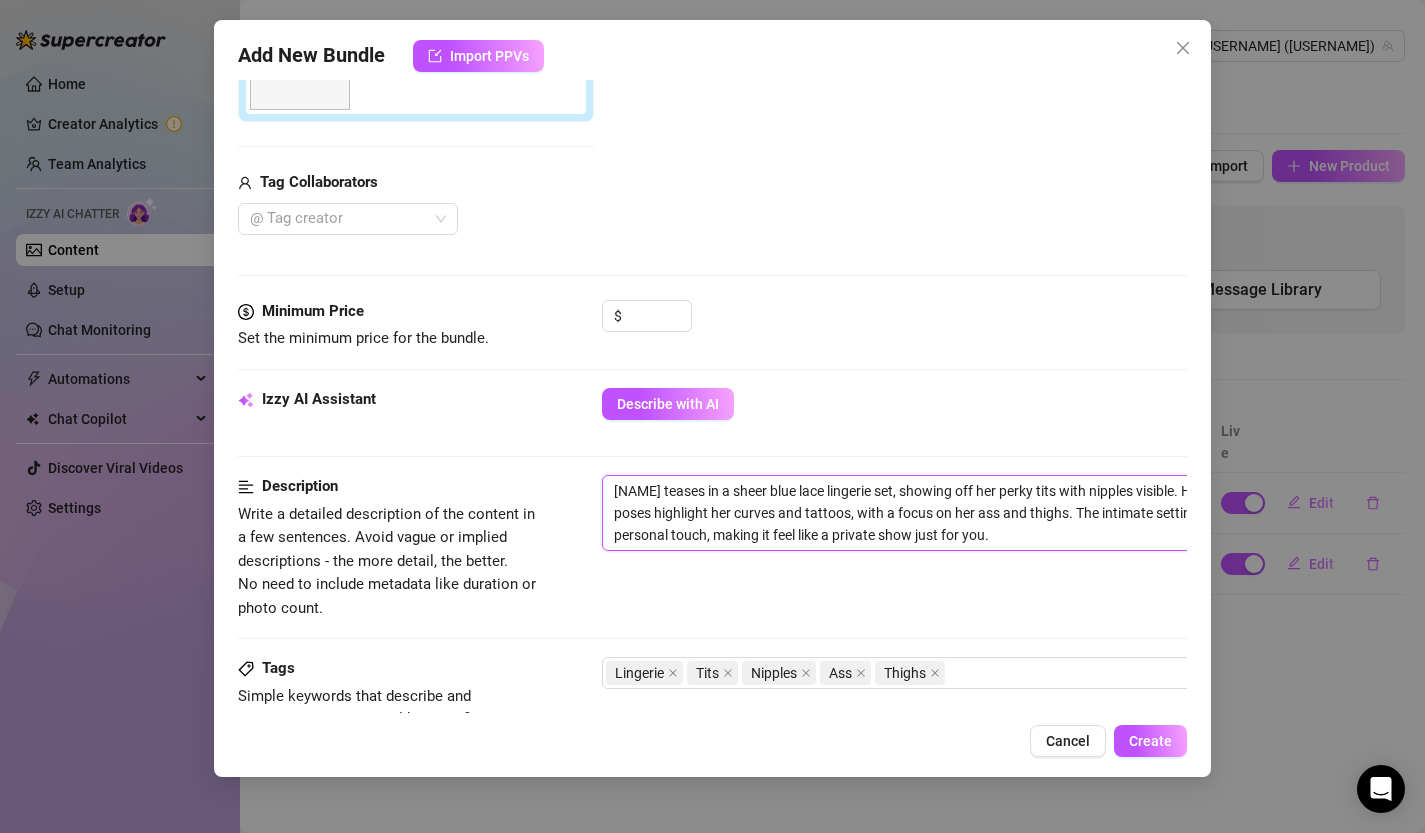 click on "[NAME] teases in a sheer blue lace lingerie set, showing off her perky tits with nipples visible. Her seductive poses highlight her curves and tattoos, with a focus on her ass and thighs. The intimate setting adds a personal touch, making it feel like a private show just for you." at bounding box center [952, 513] 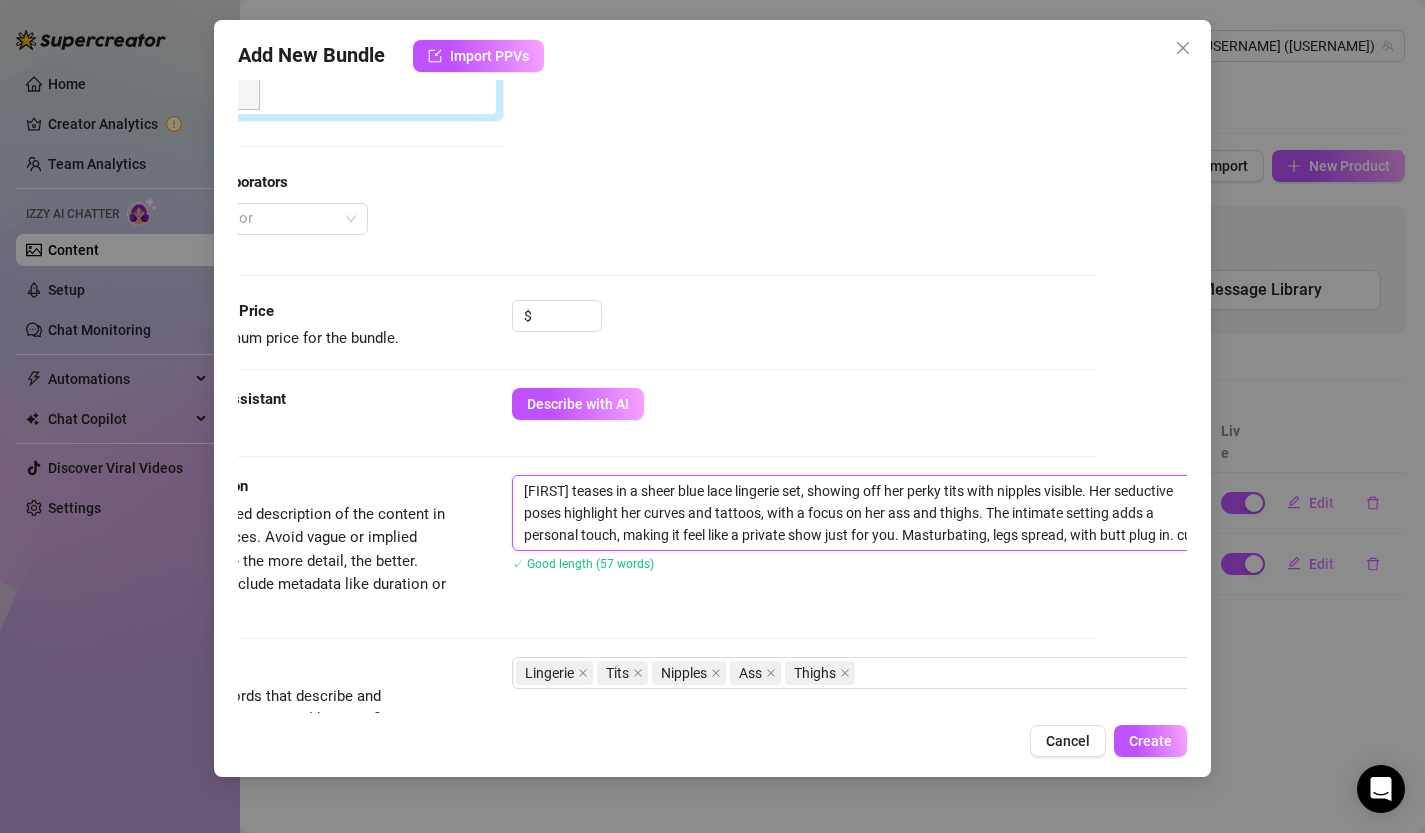 scroll, scrollTop: 666, scrollLeft: 97, axis: both 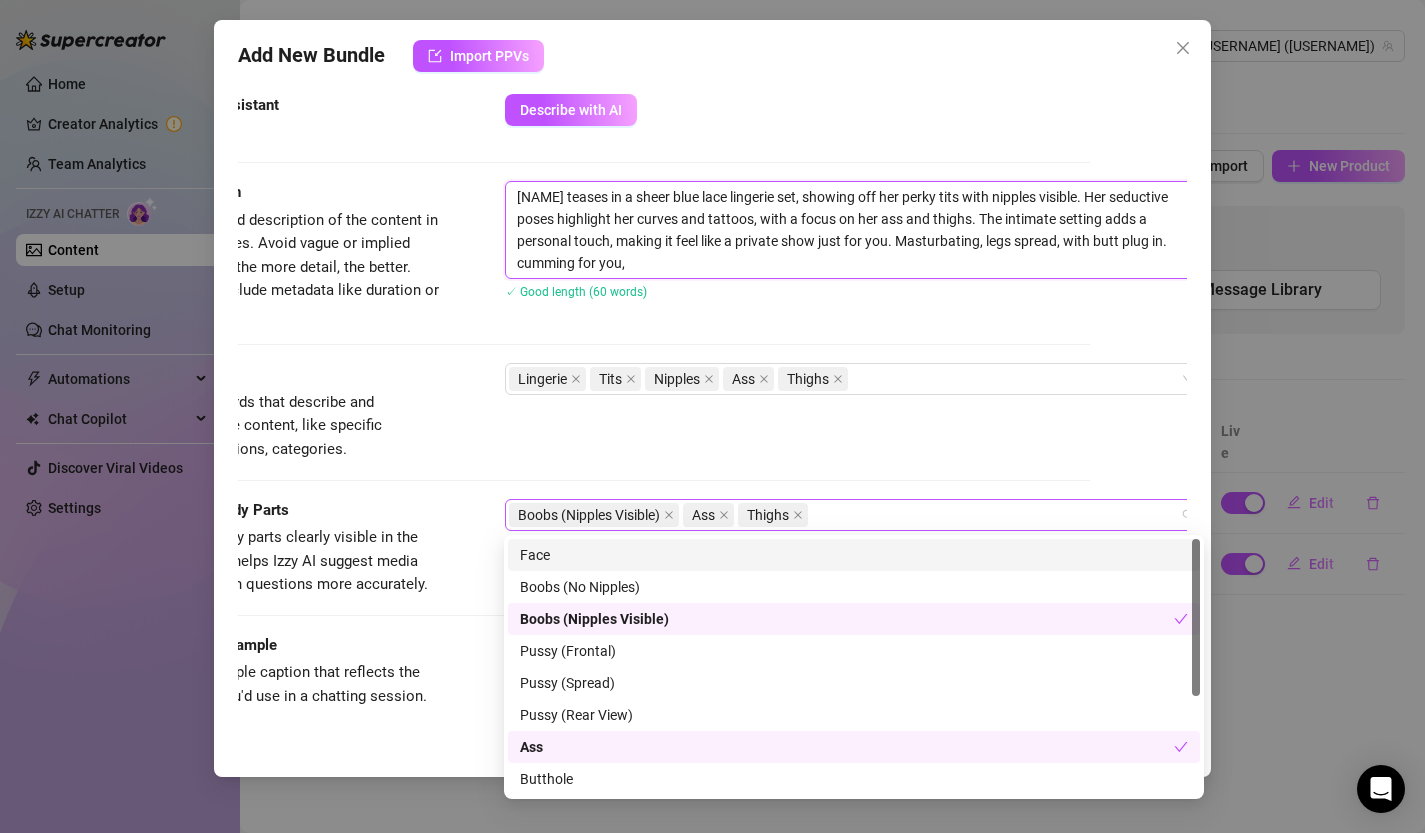 click on "Boobs (Nipples Visible) Ass Thighs" at bounding box center [844, 515] 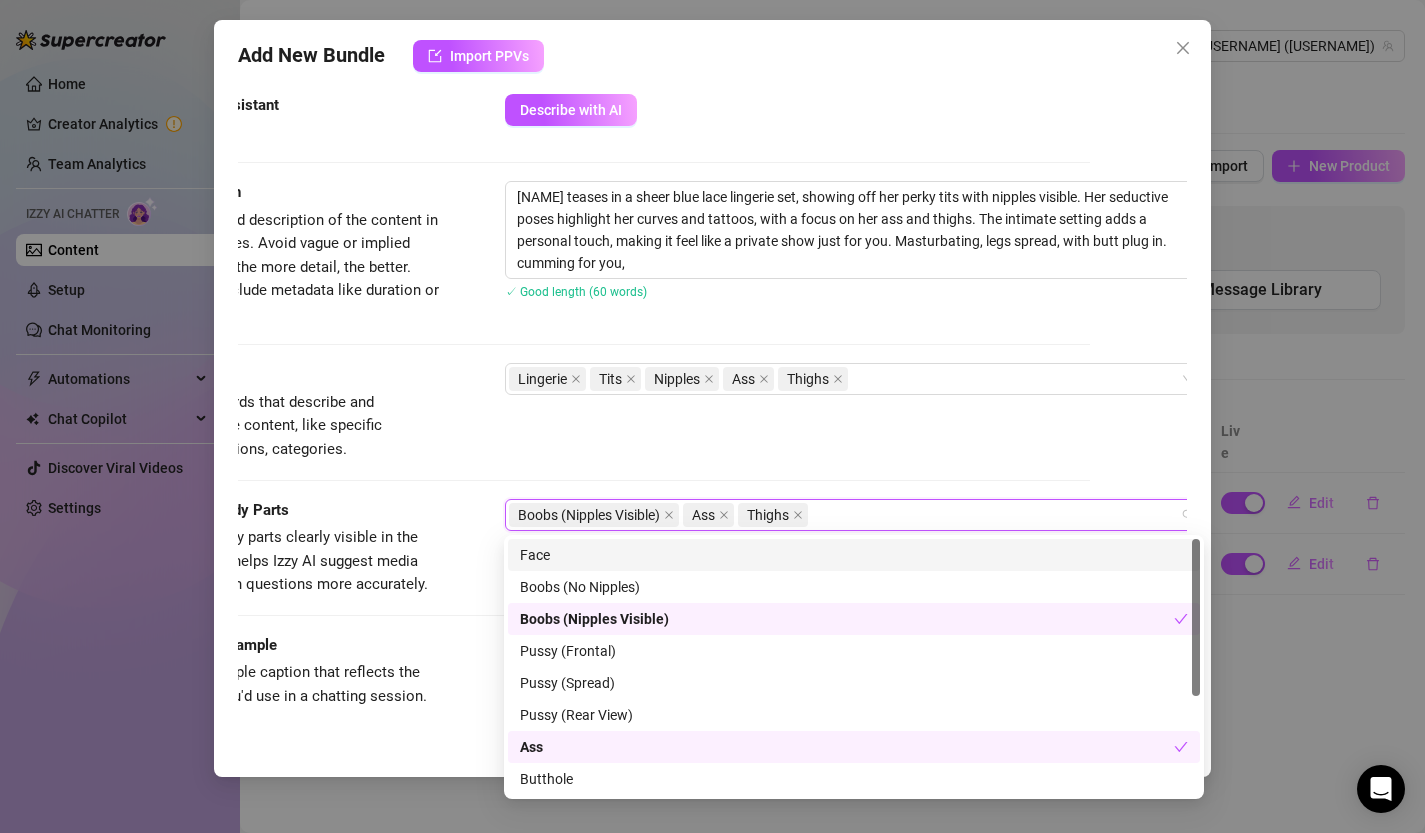 click on "Face" at bounding box center [854, 555] 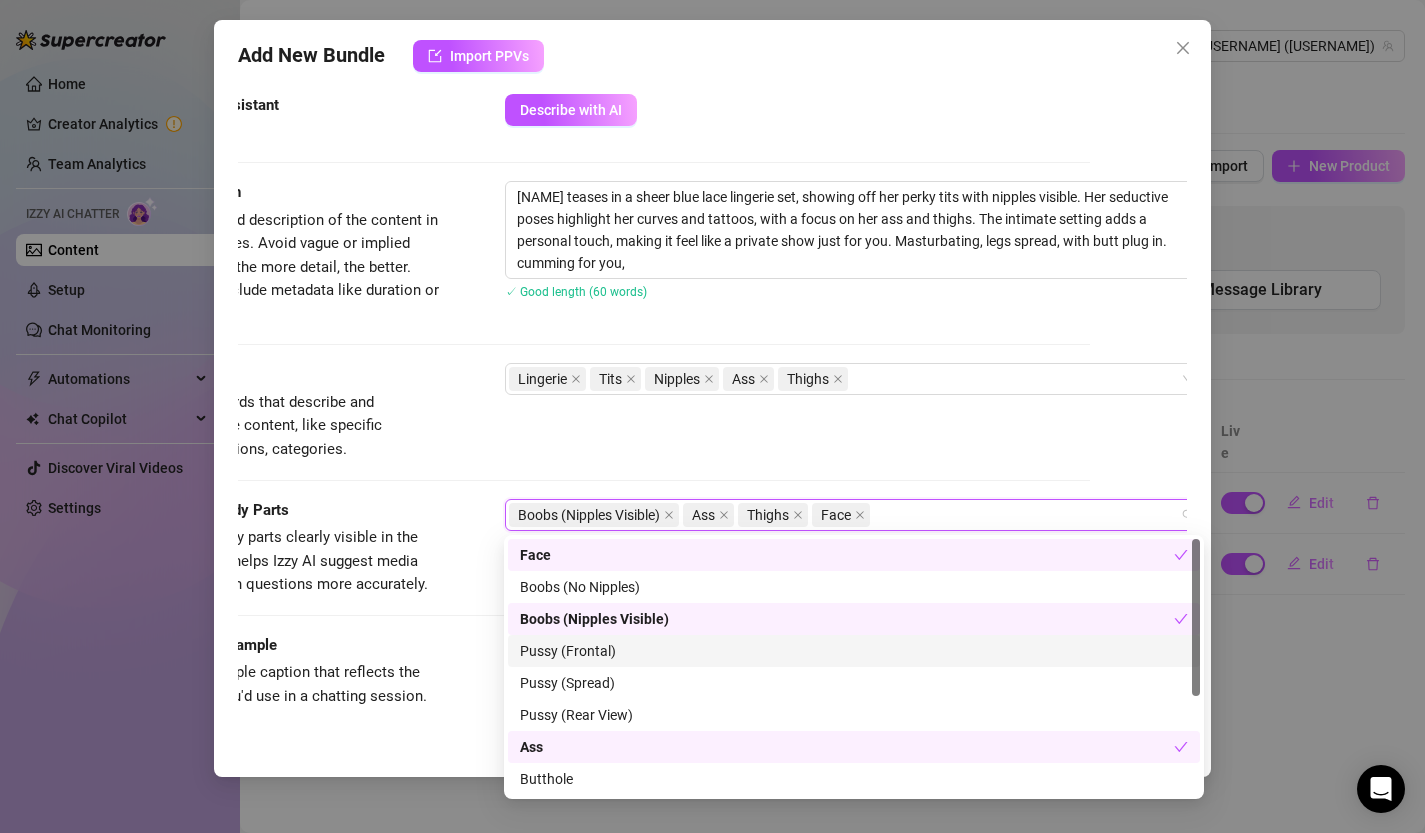 click on "Pussy (Frontal)" at bounding box center [854, 651] 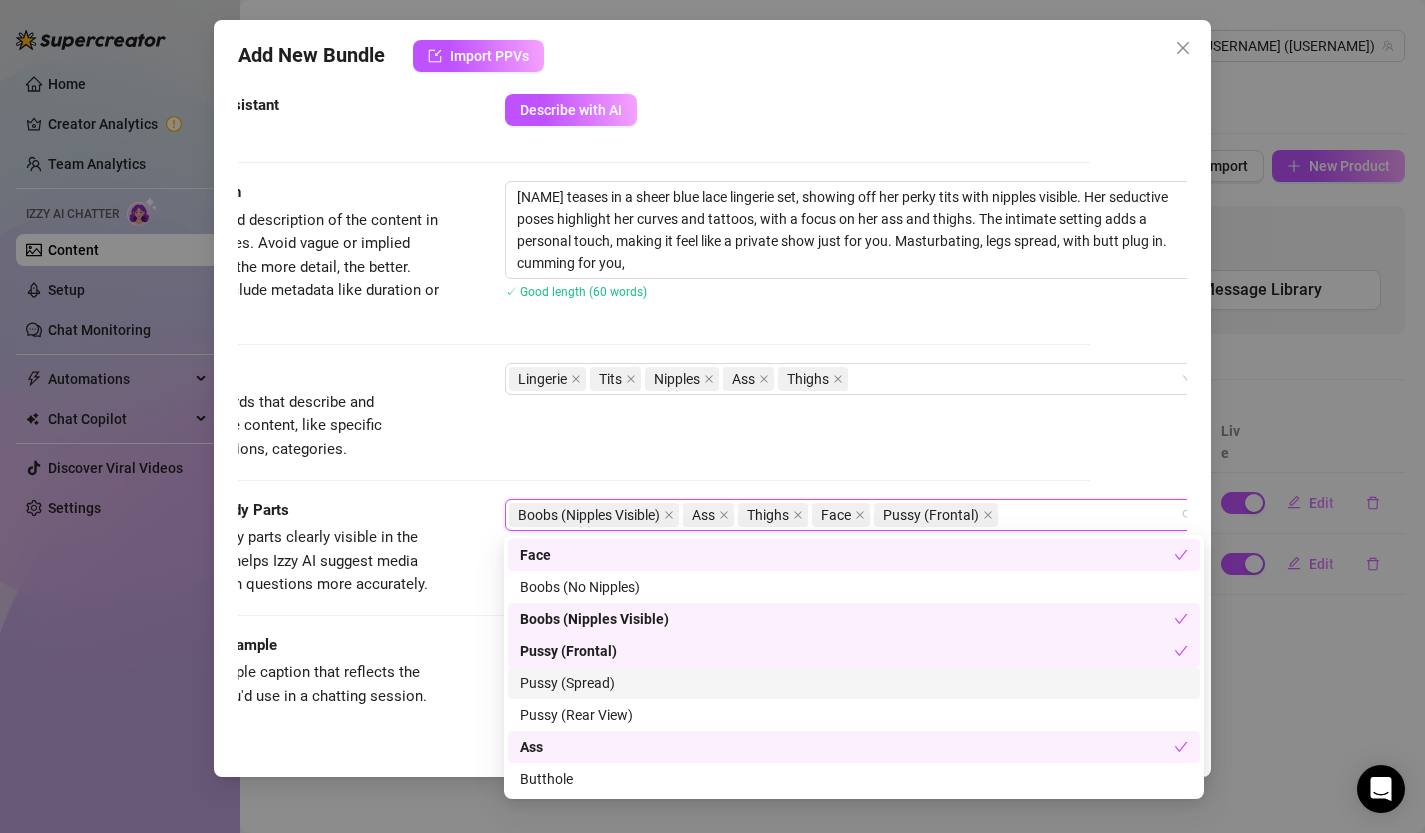 click on "Pussy (Spread)" at bounding box center (854, 683) 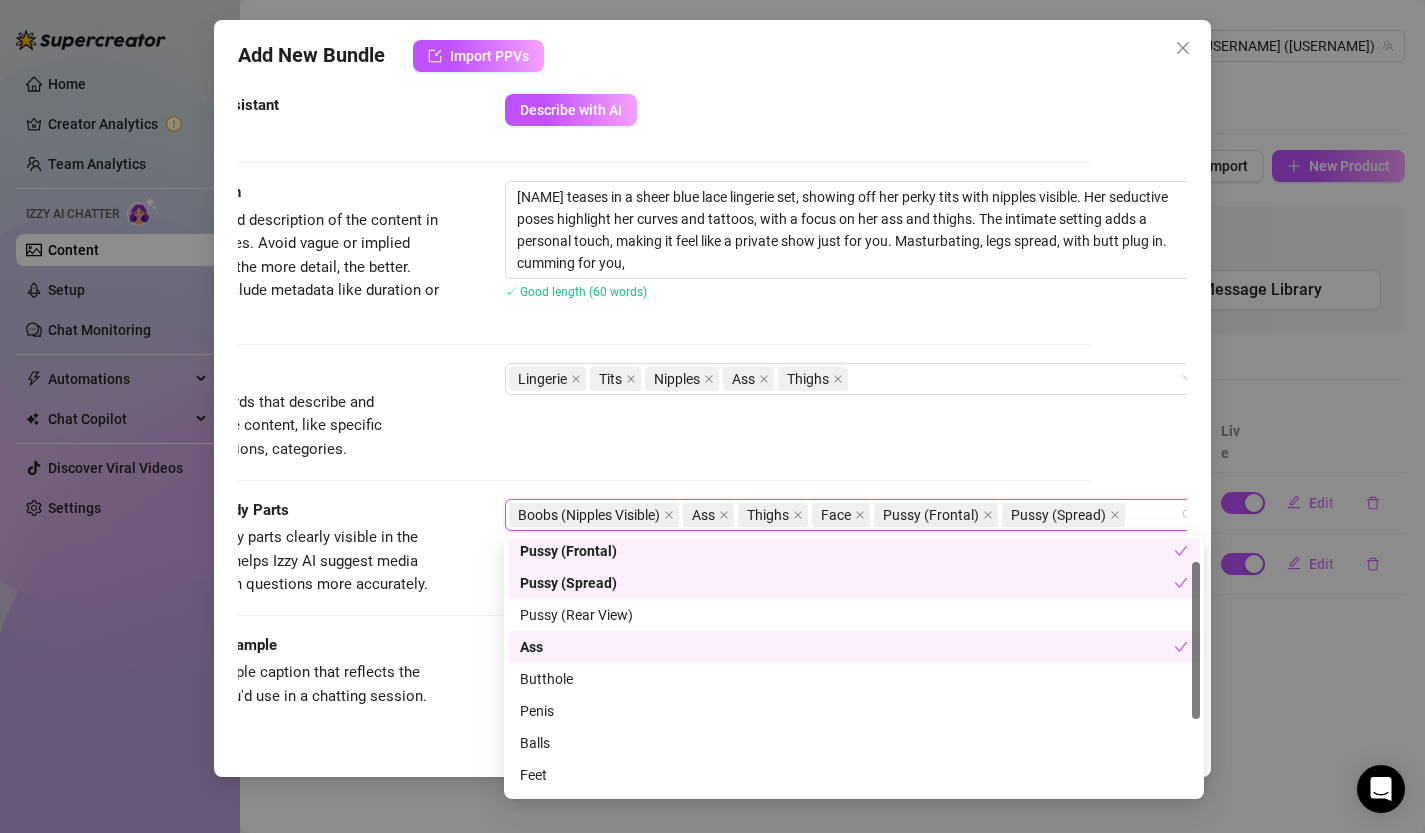 scroll, scrollTop: 110, scrollLeft: 0, axis: vertical 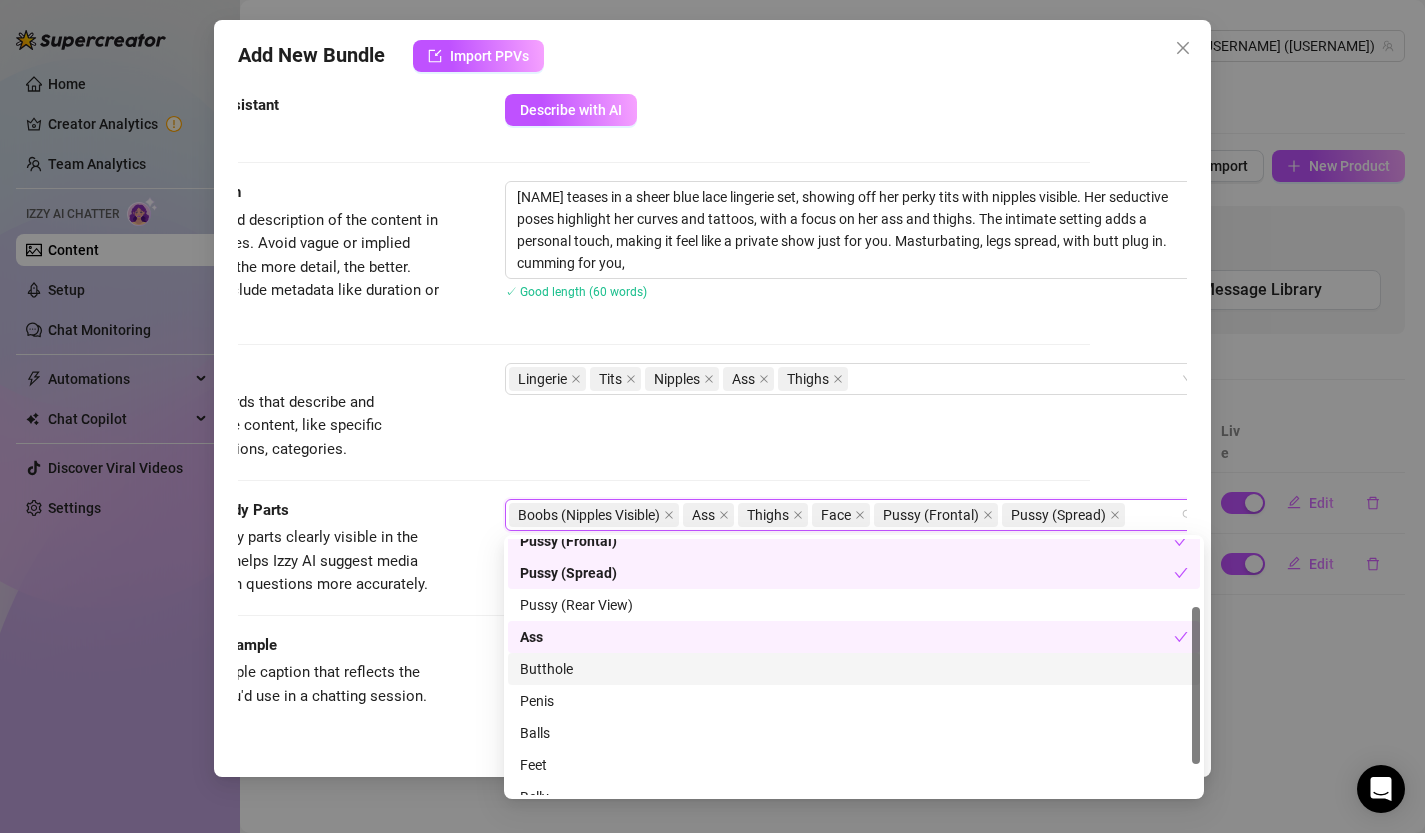 click on "Butthole" at bounding box center (854, 669) 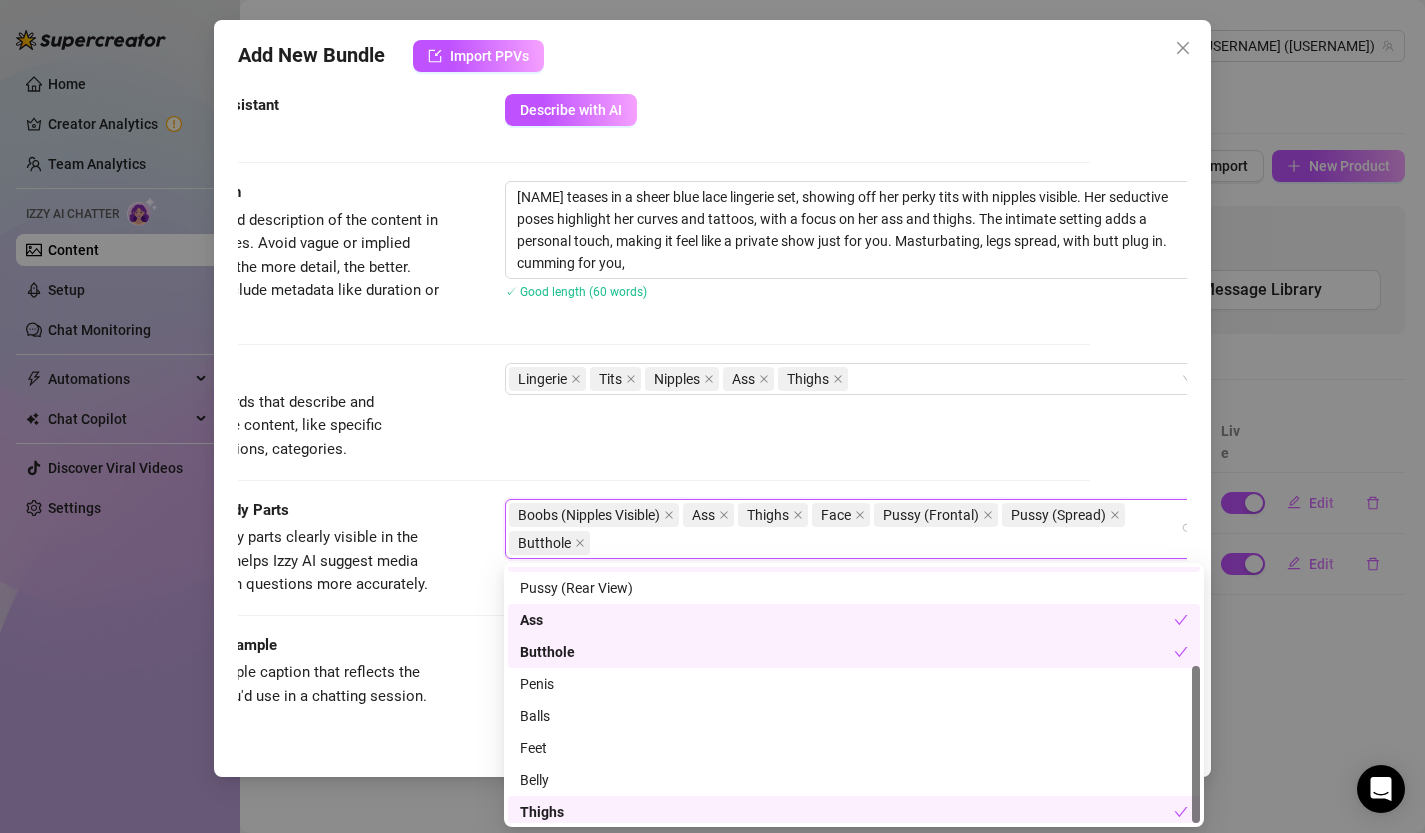 scroll, scrollTop: 160, scrollLeft: 0, axis: vertical 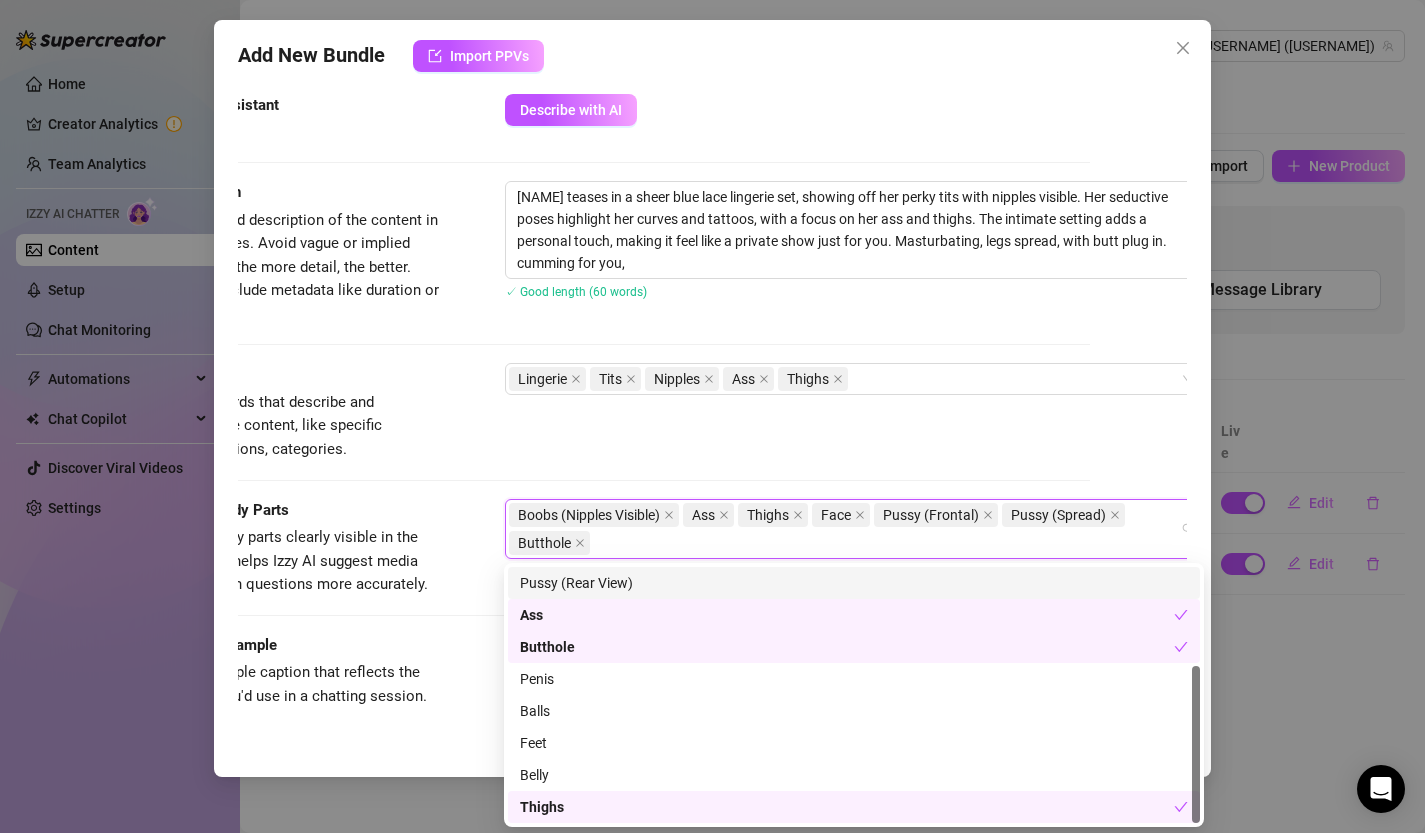 click on "Tags Simple keywords that describe and summarize the content, like specific fetishes, positions, categories. Lingerie Tits Nipples Ass Thighs" at bounding box center (616, 412) 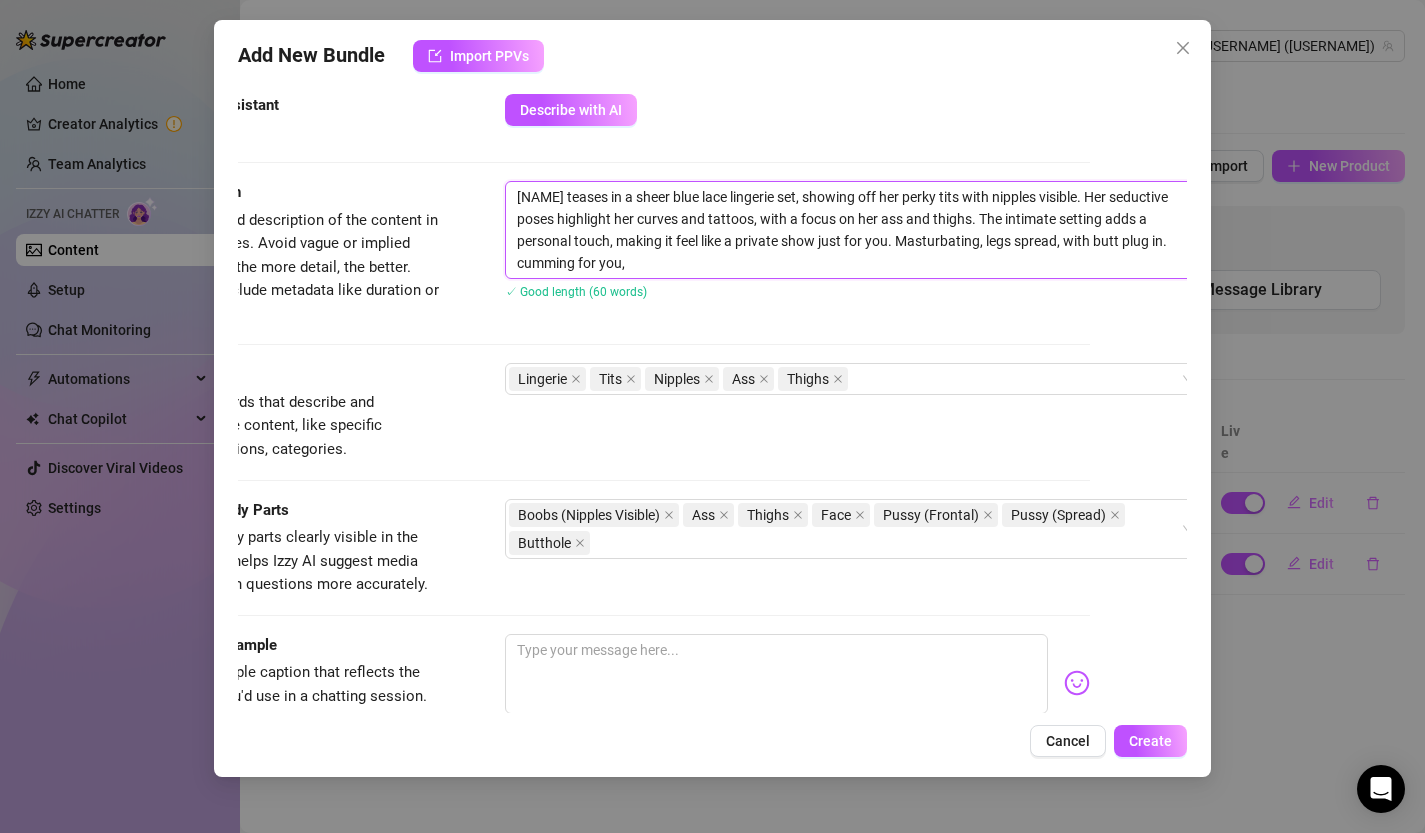click on "[NAME] teases in a sheer blue lace lingerie set, showing off her perky tits with nipples visible. Her seductive poses highlight her curves and tattoos, with a focus on her ass and thighs. The intimate setting adds a personal touch, making it feel like a private show just for you. Masturbating, legs spread, with butt plug in. cumming for you," at bounding box center [855, 230] 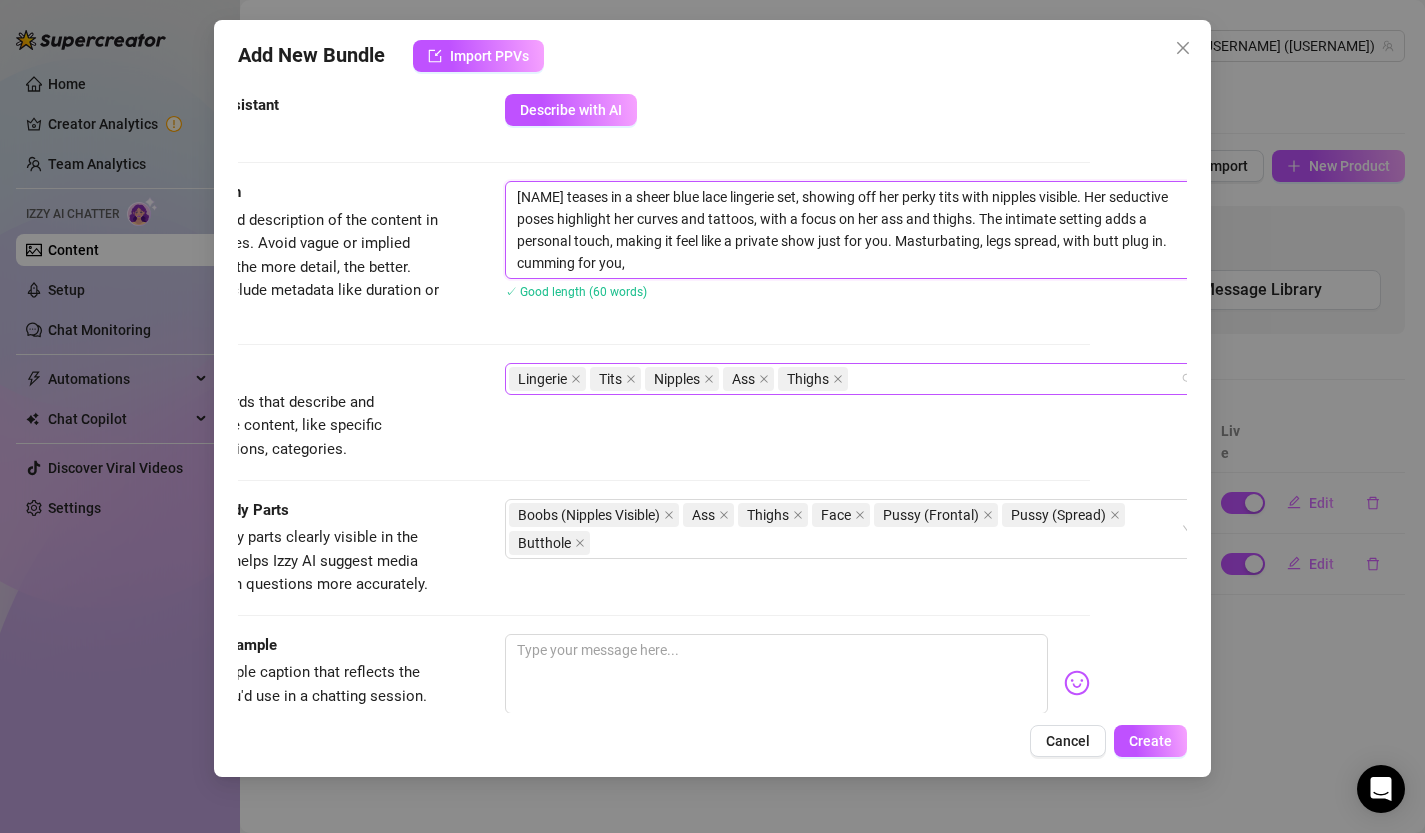 click on "Lingerie Tits Nipples Ass Thighs" at bounding box center [844, 379] 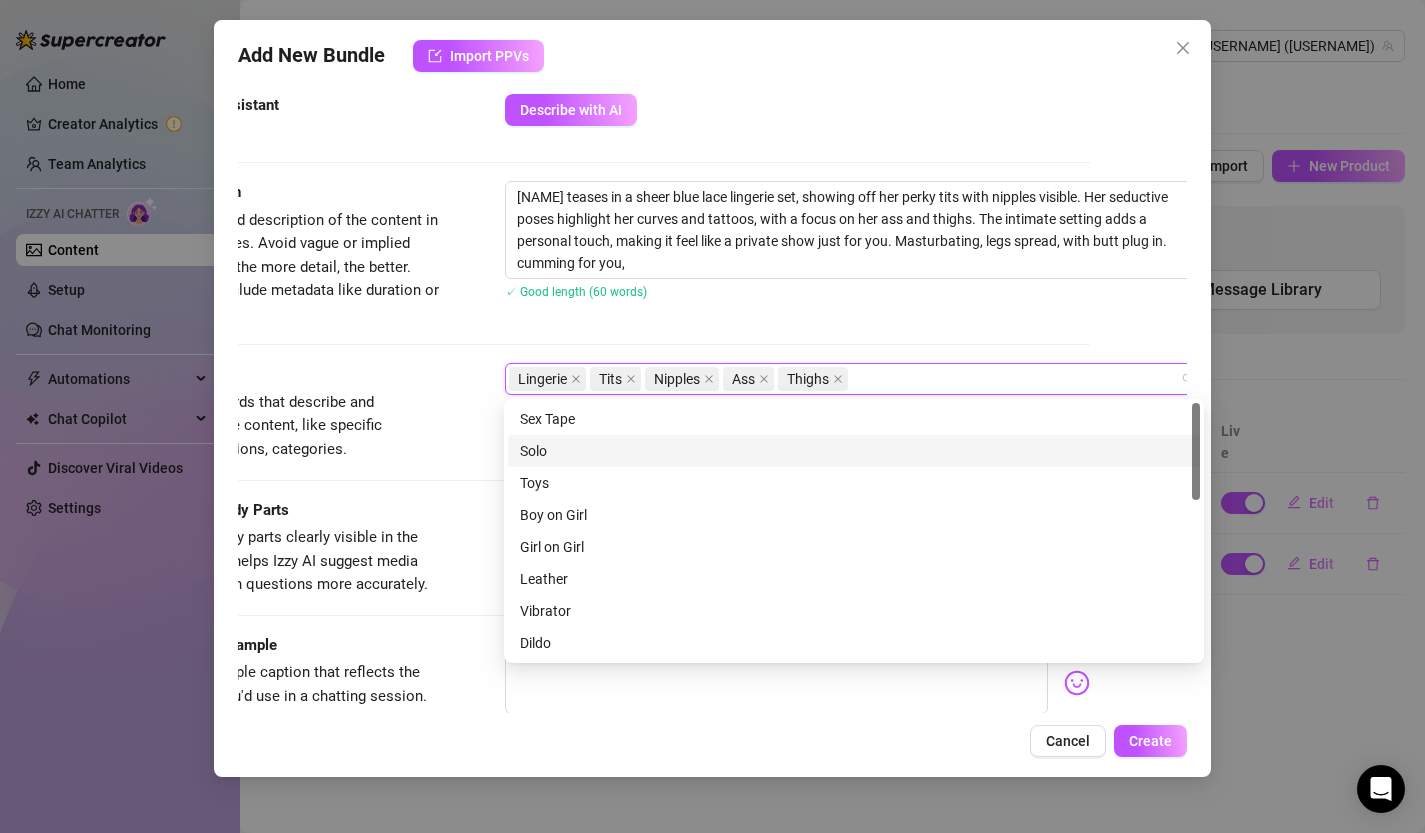 click on "Solo" at bounding box center (854, 451) 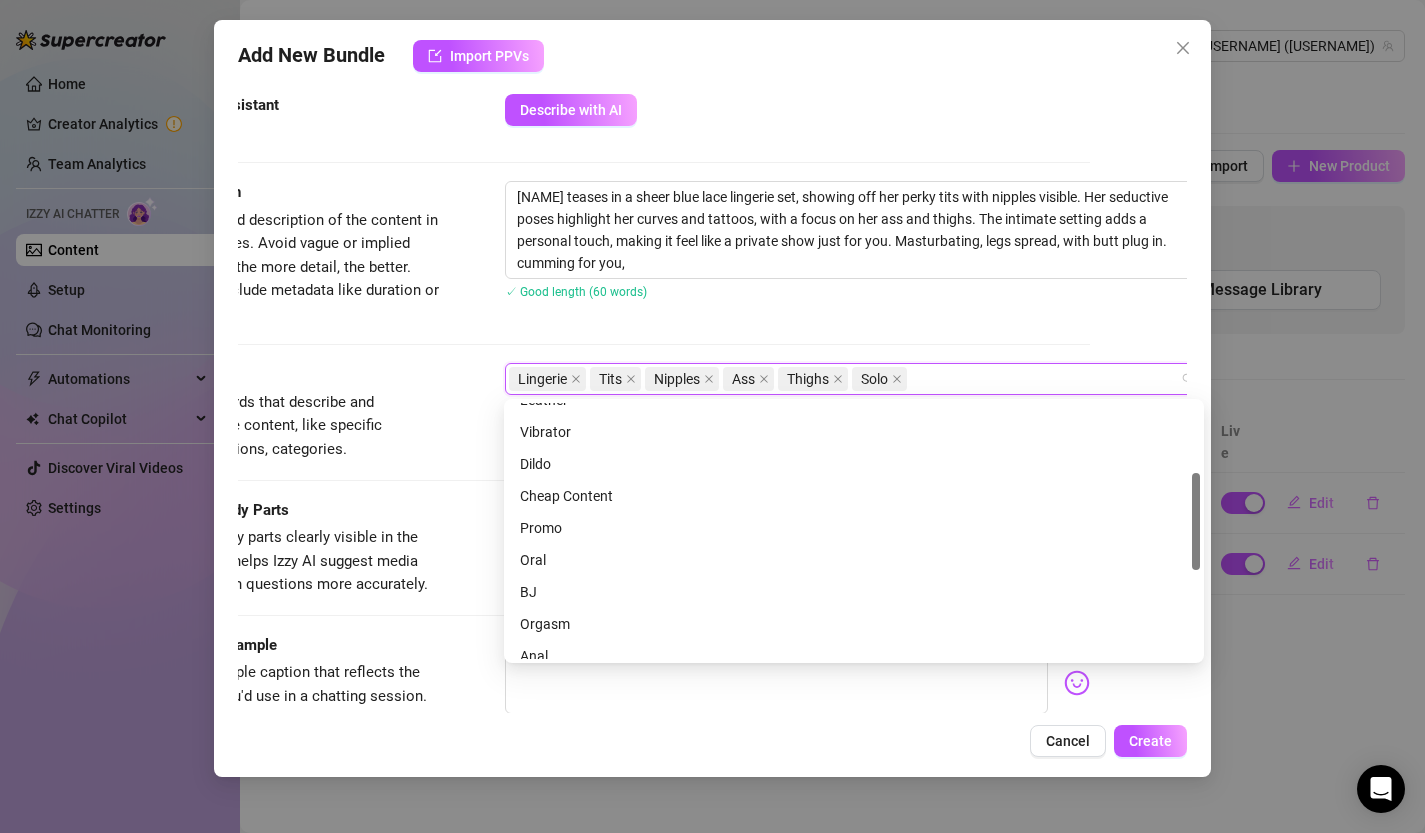 scroll, scrollTop: 182, scrollLeft: 0, axis: vertical 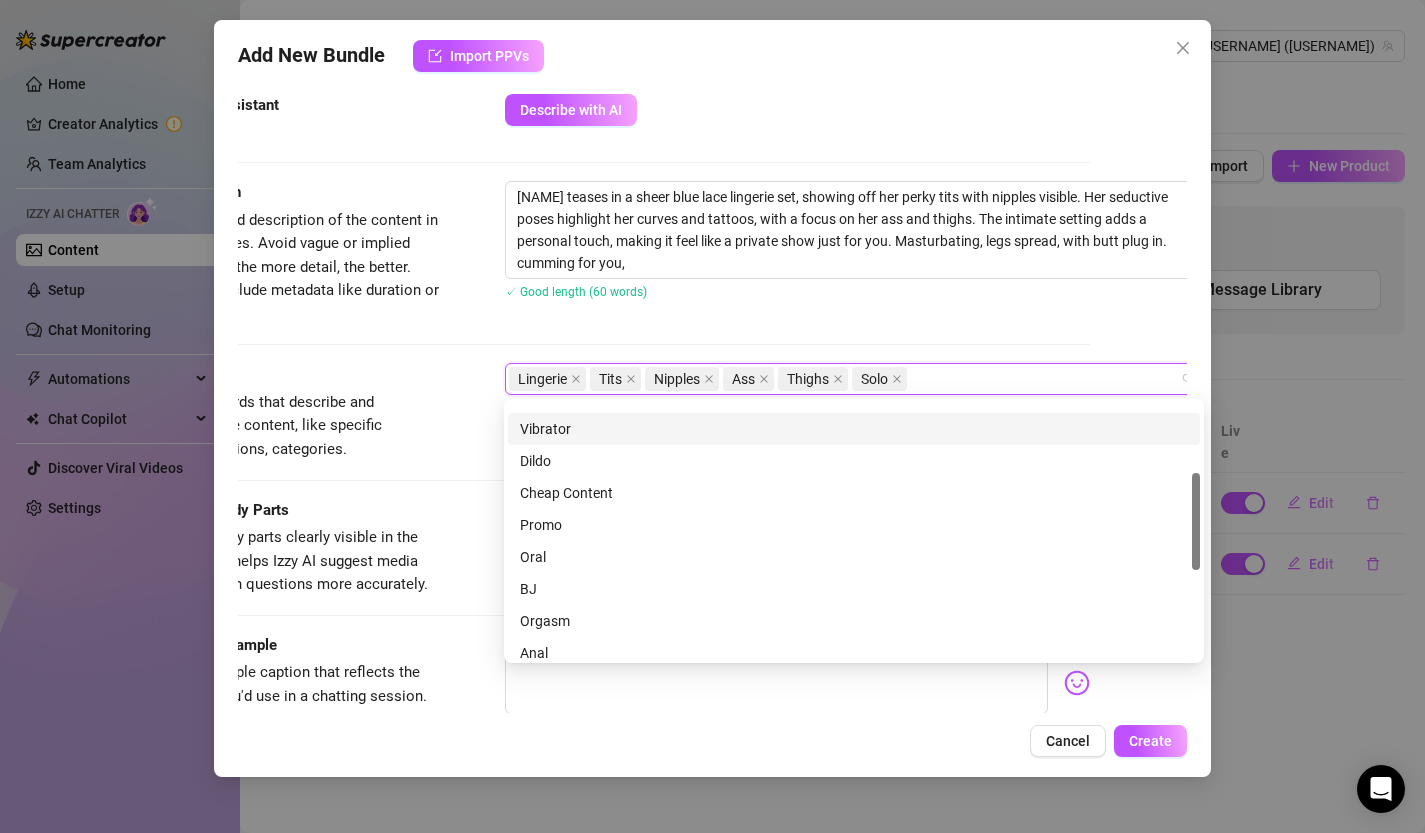 click on "Vibrator" at bounding box center (854, 429) 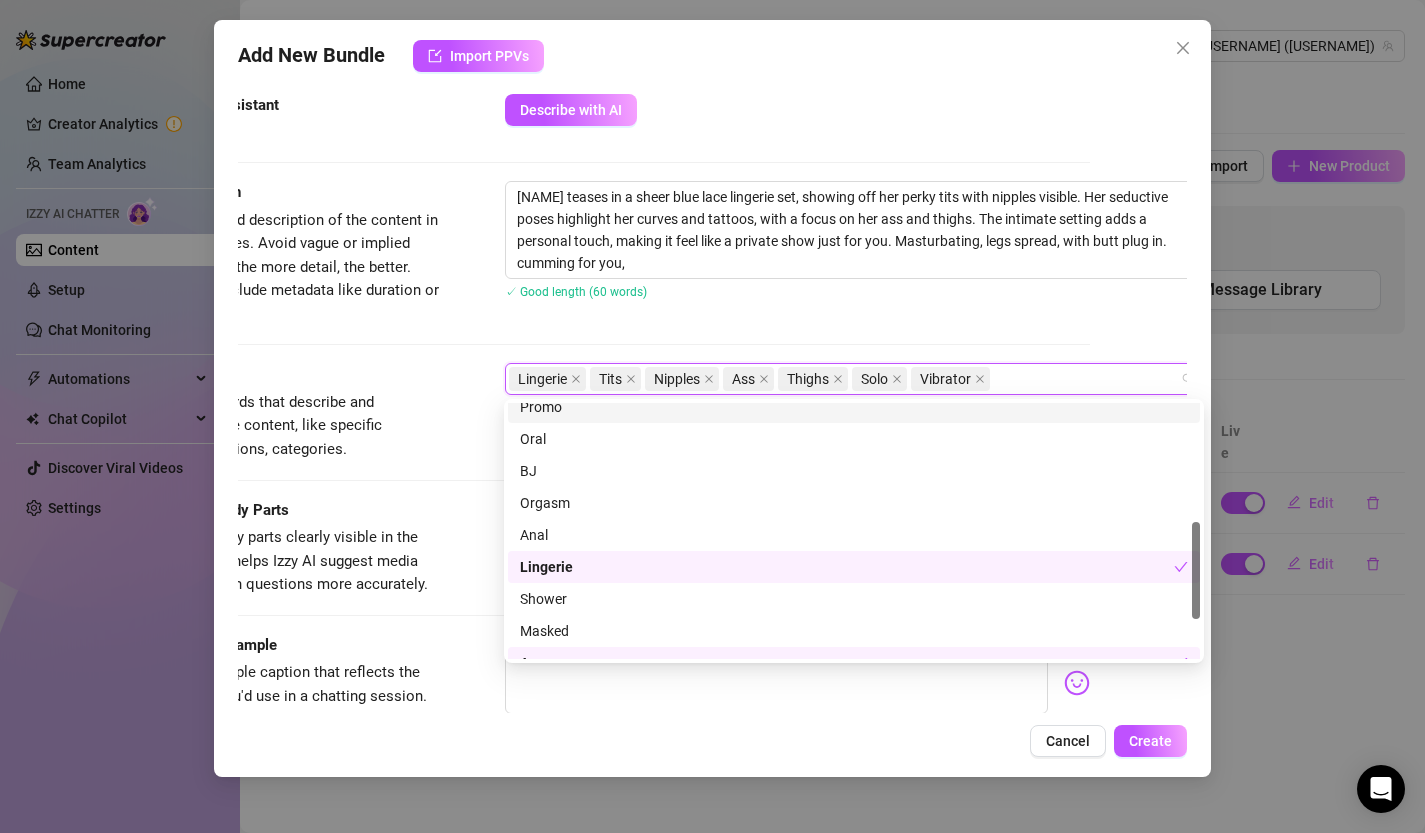 scroll, scrollTop: 327, scrollLeft: 0, axis: vertical 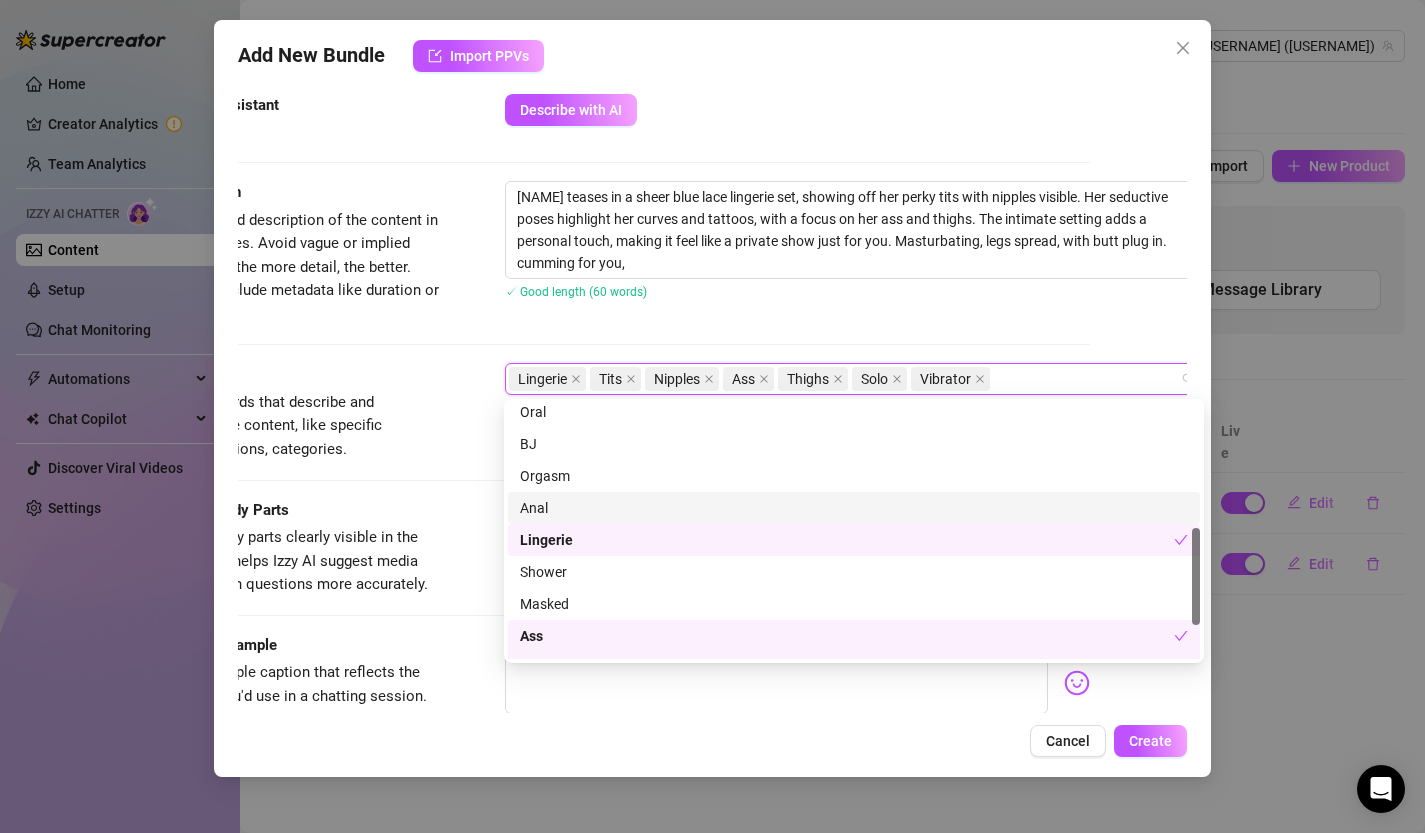click on "Anal" at bounding box center [854, 508] 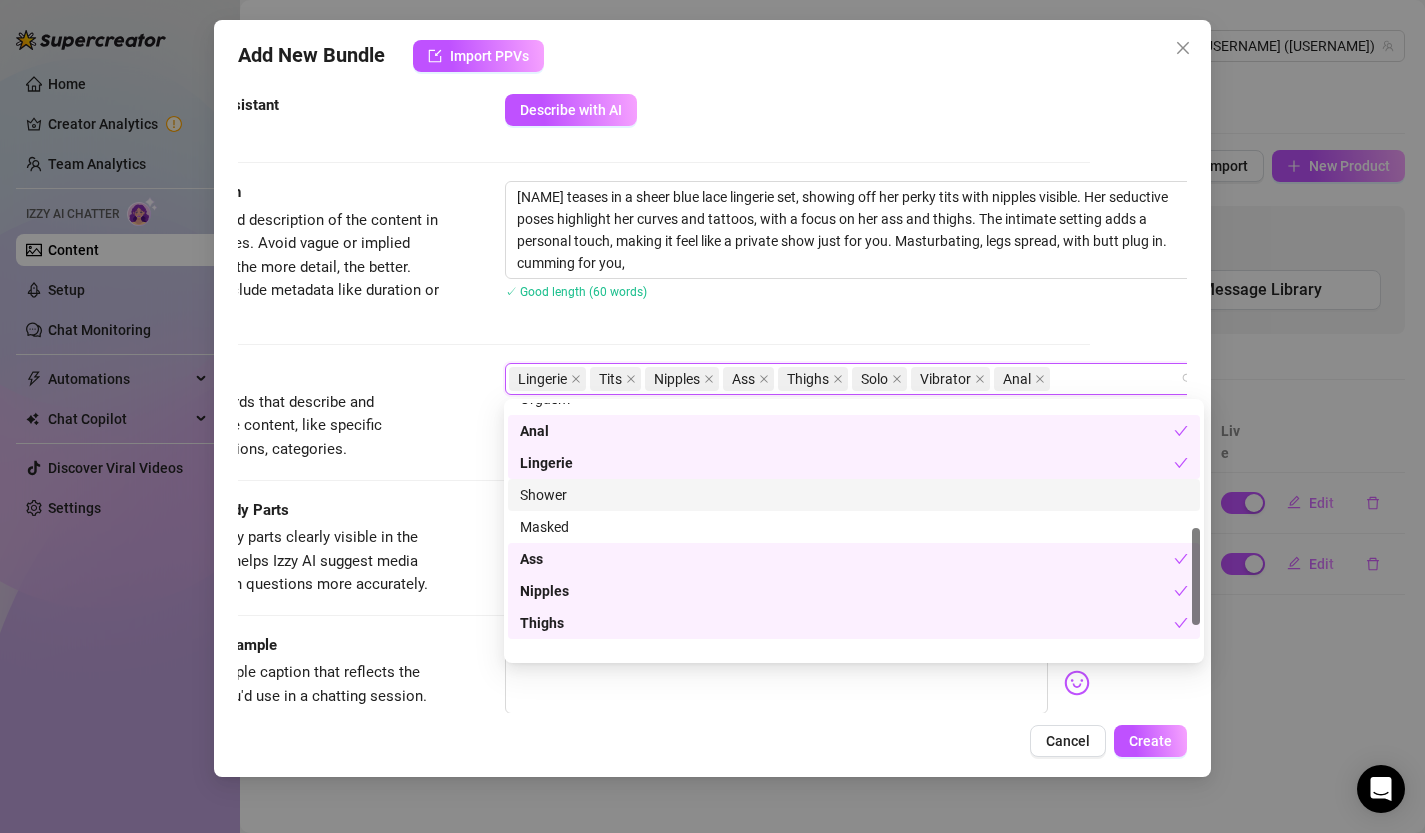 scroll, scrollTop: 416, scrollLeft: 0, axis: vertical 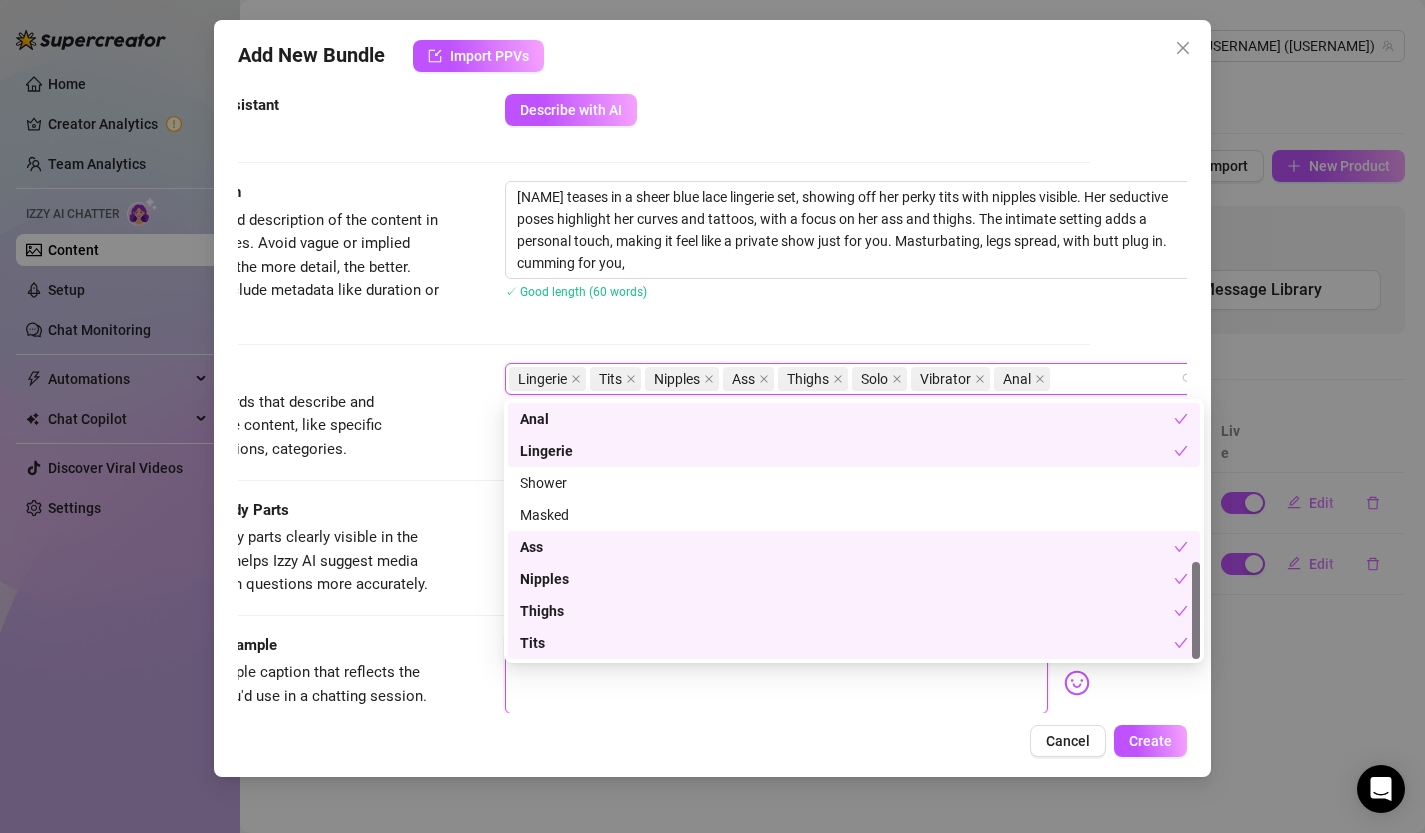 click at bounding box center [777, 674] 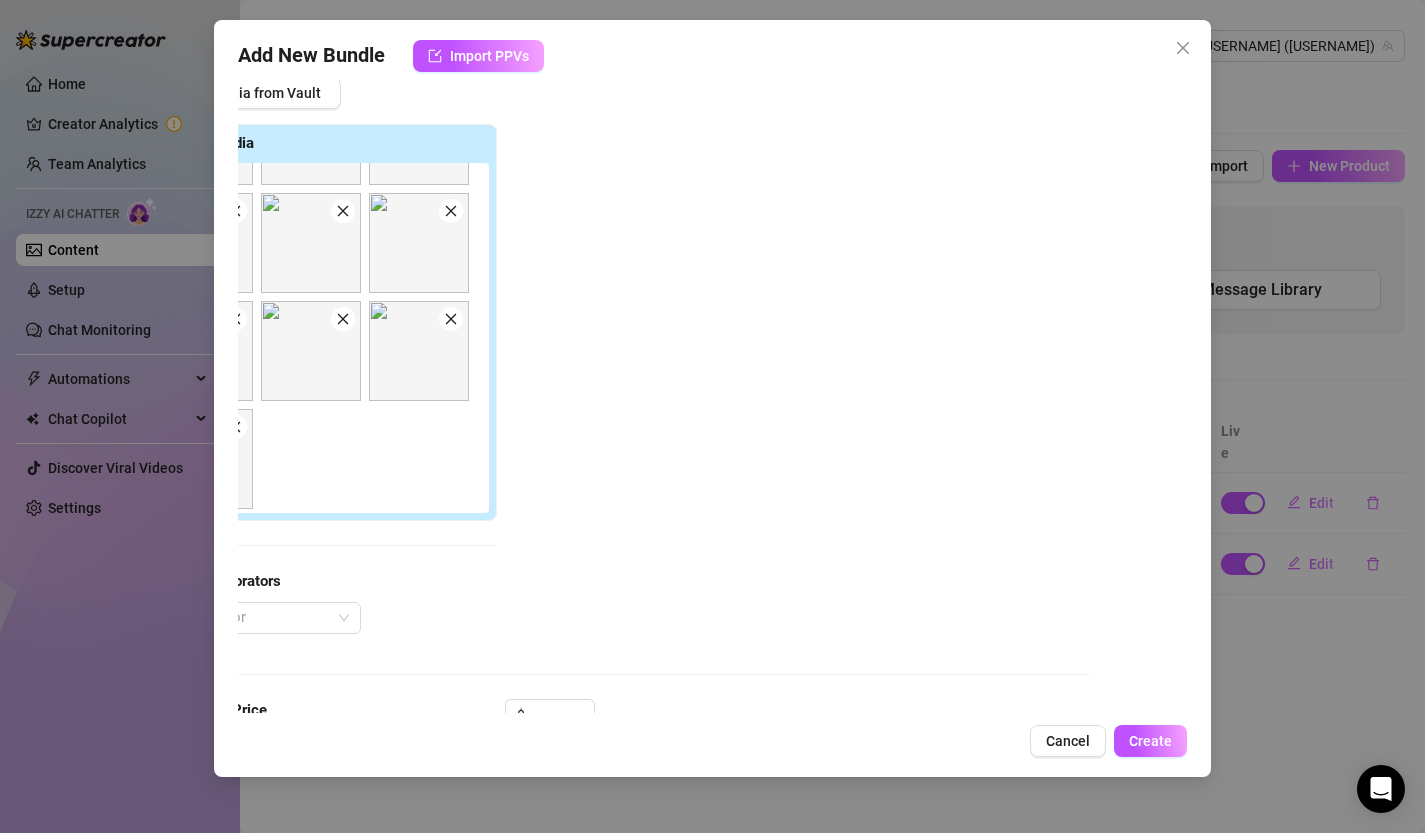 scroll, scrollTop: 408, scrollLeft: 95, axis: both 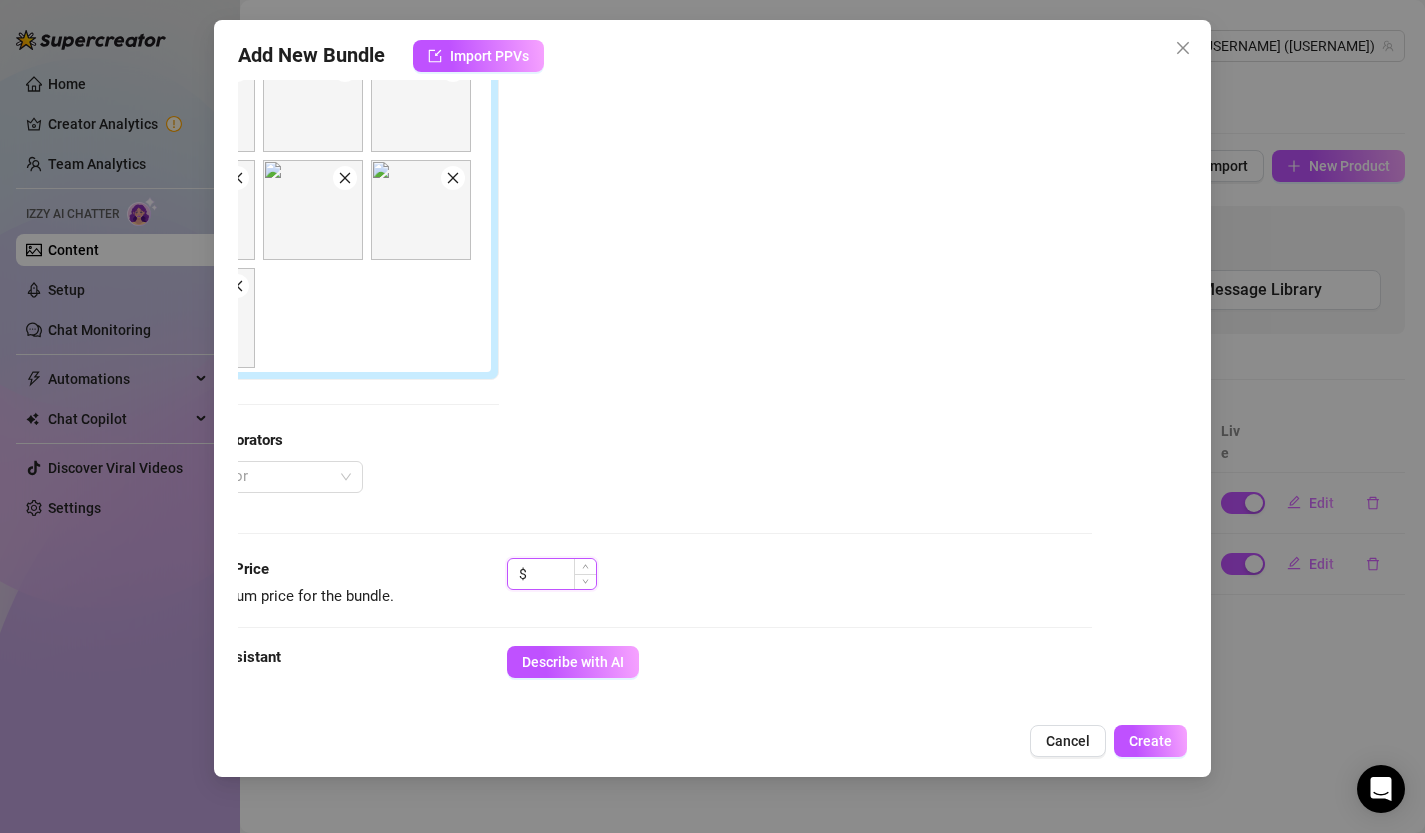 click at bounding box center (563, 574) 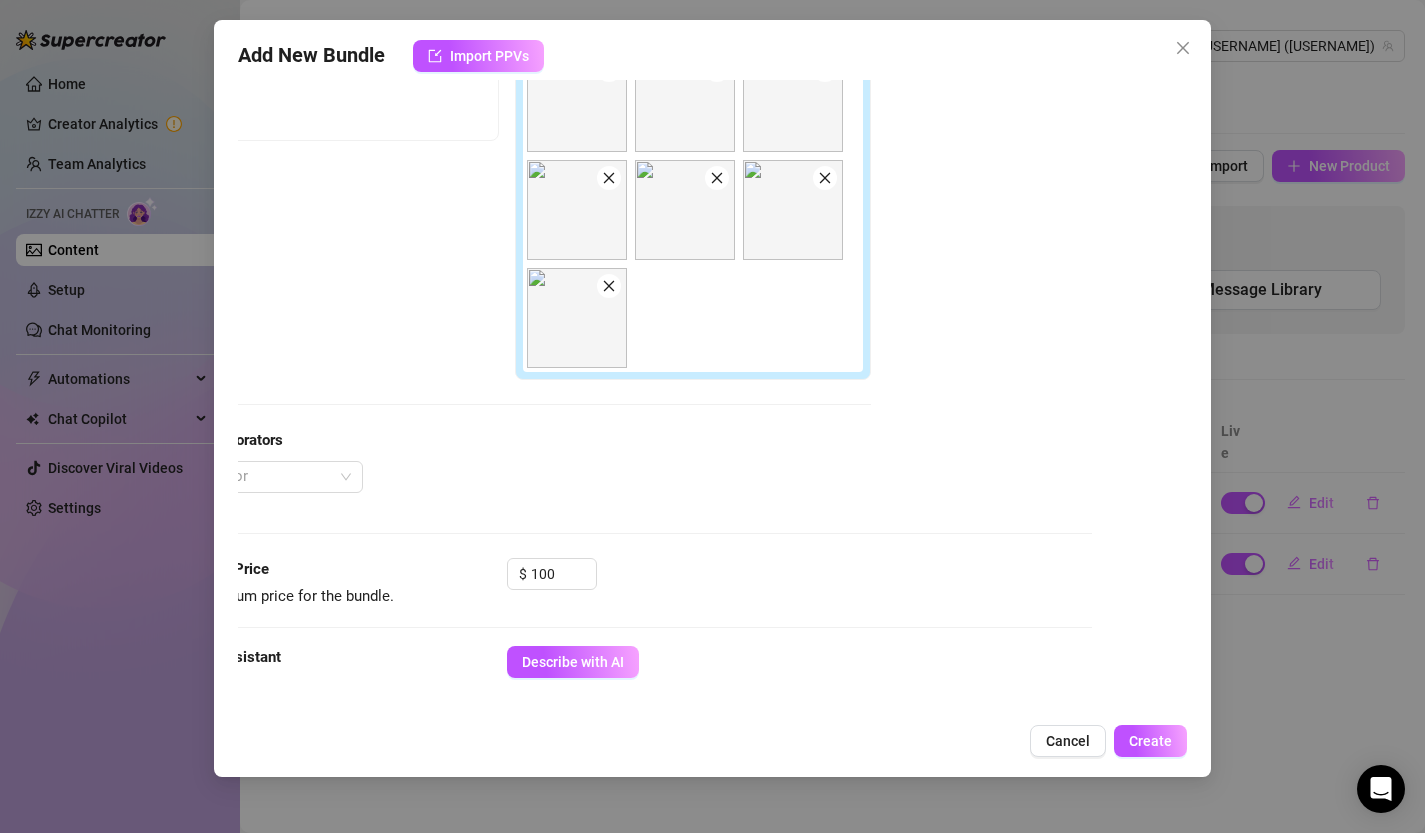 click on "Media Add Media from Vault Free preview Pay to view Tag Collaborators @ Tag creator" at bounding box center [618, 227] 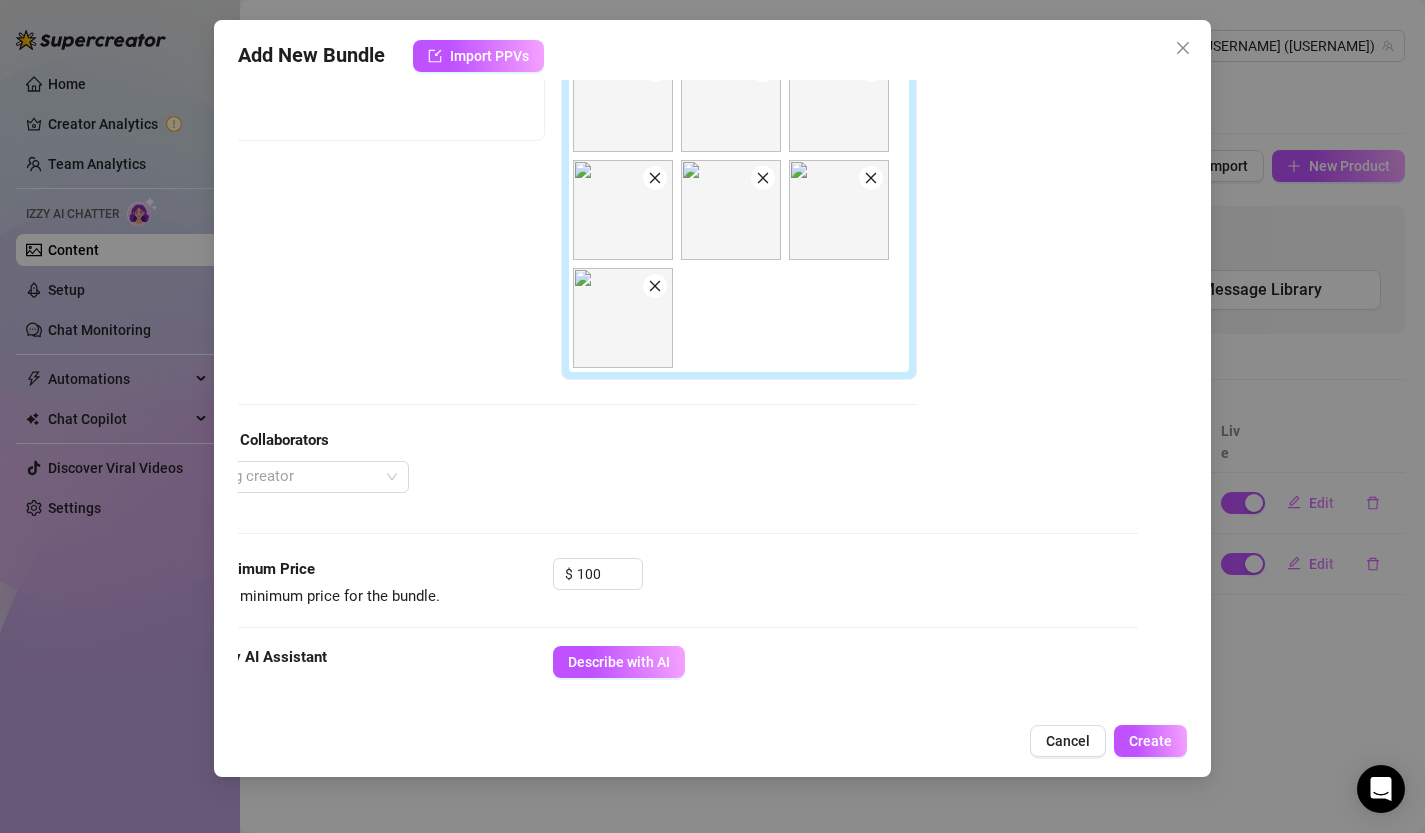 scroll, scrollTop: 408, scrollLeft: 0, axis: vertical 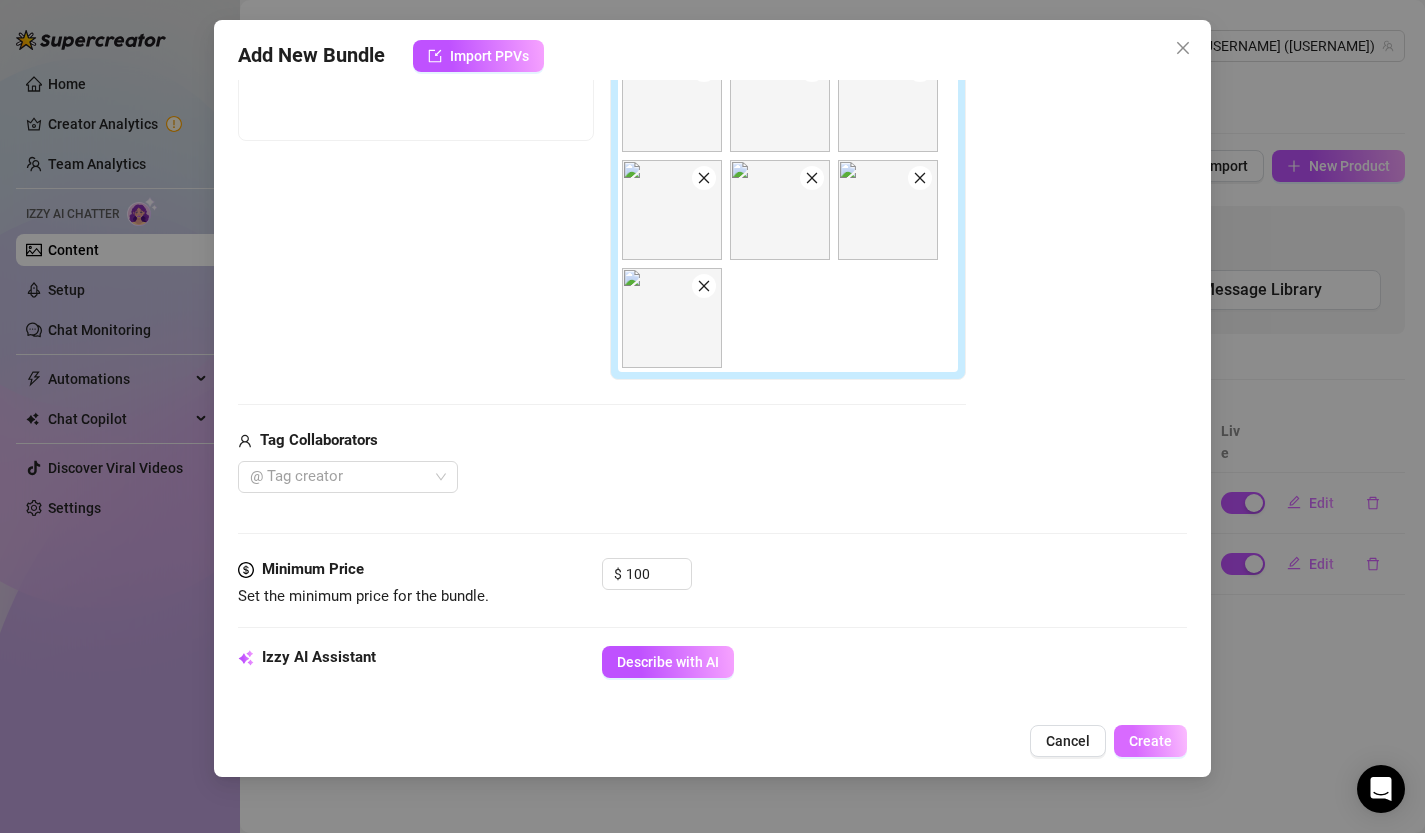 click on "Create" at bounding box center [1150, 741] 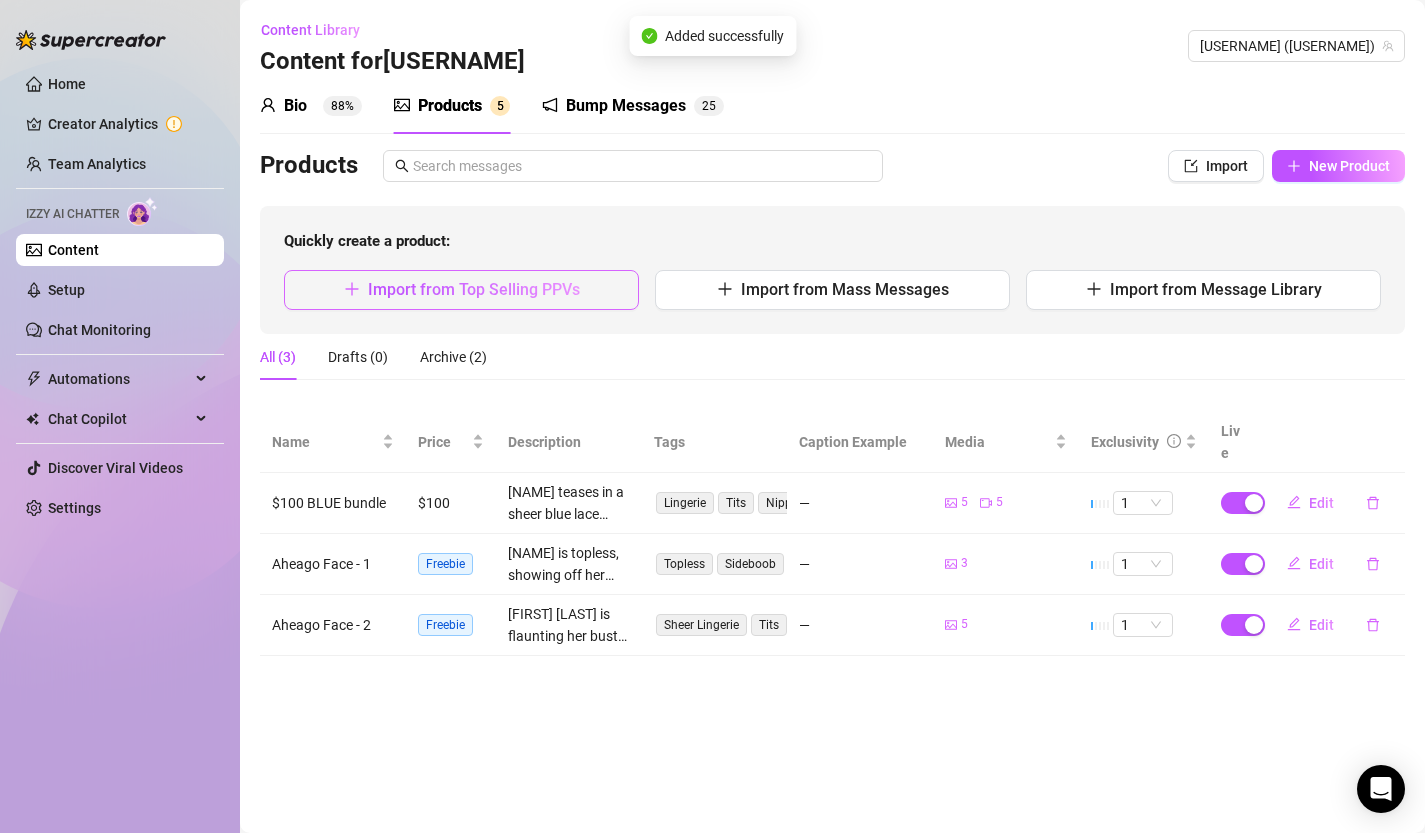 click on "Import from Top Selling PPVs" at bounding box center [461, 290] 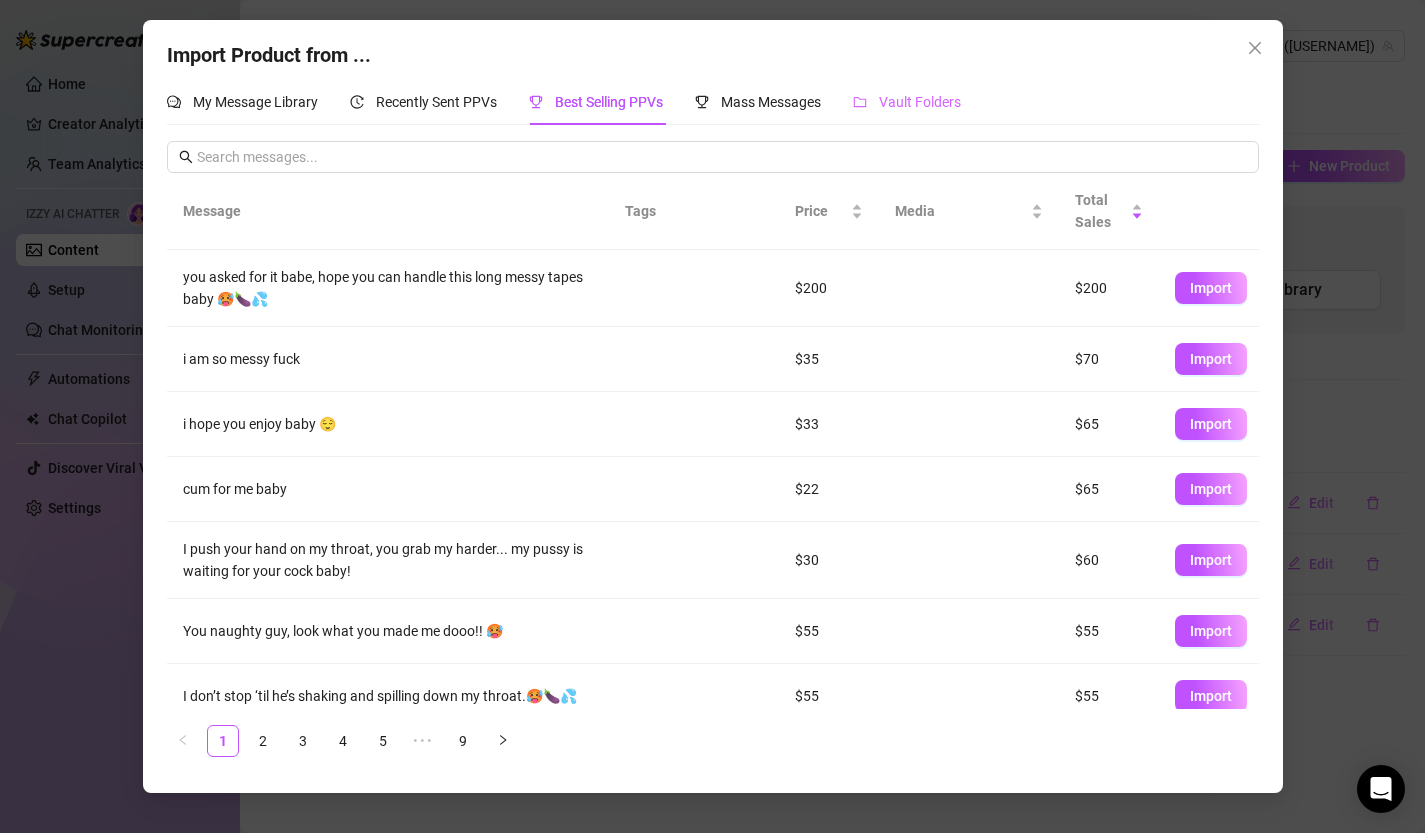click on "Vault Folders" at bounding box center (907, 102) 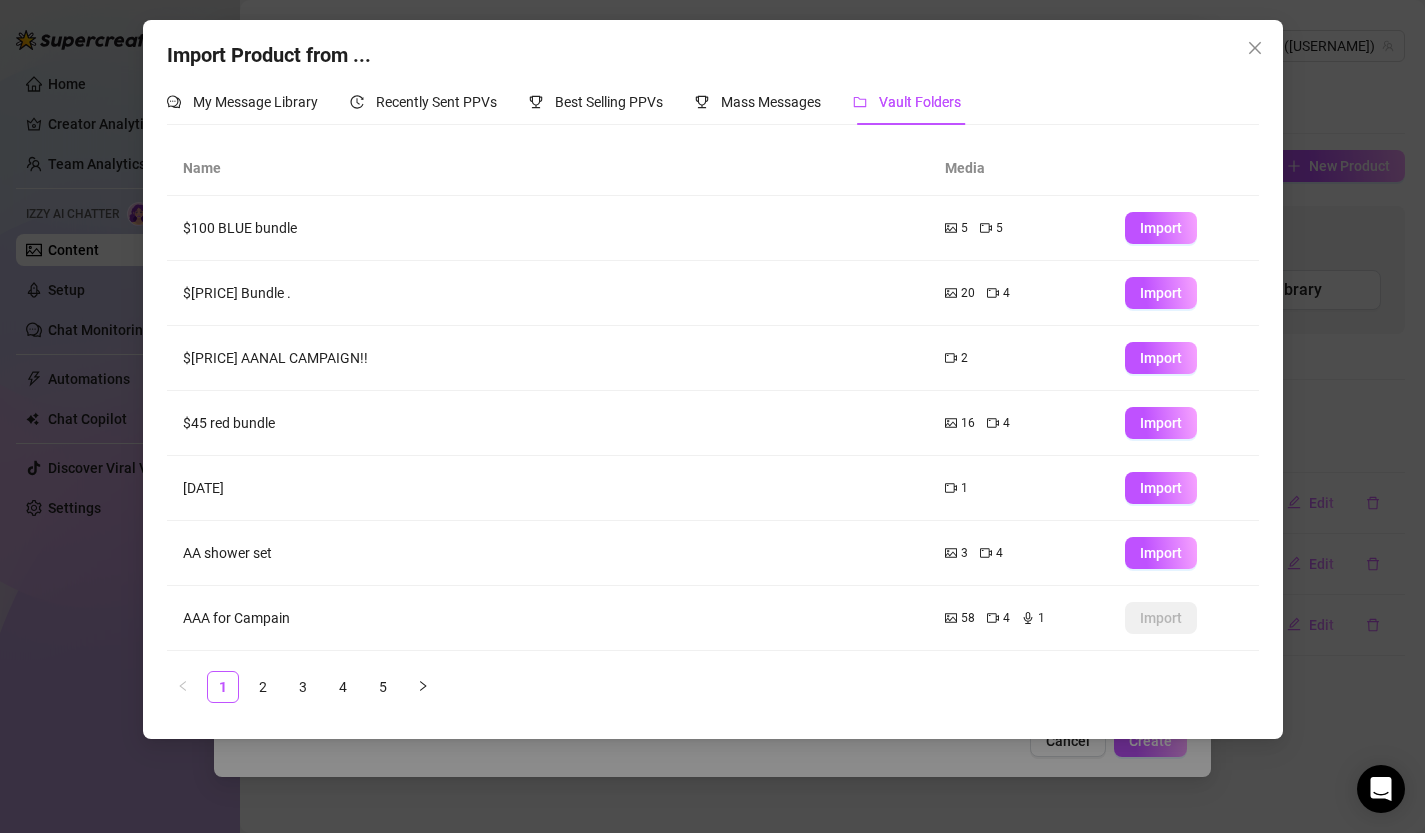 scroll, scrollTop: 192, scrollLeft: 0, axis: vertical 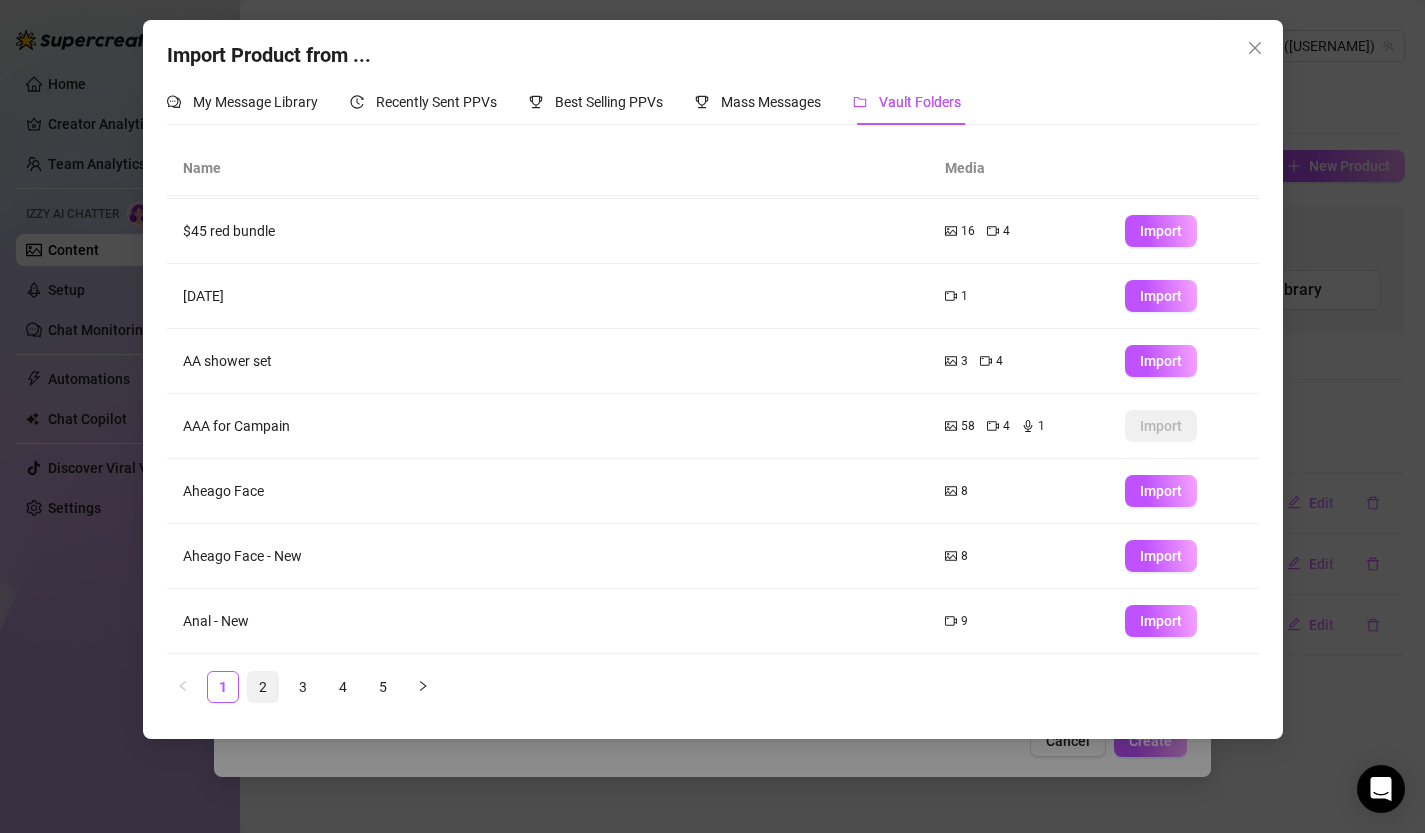 click on "2" at bounding box center (263, 687) 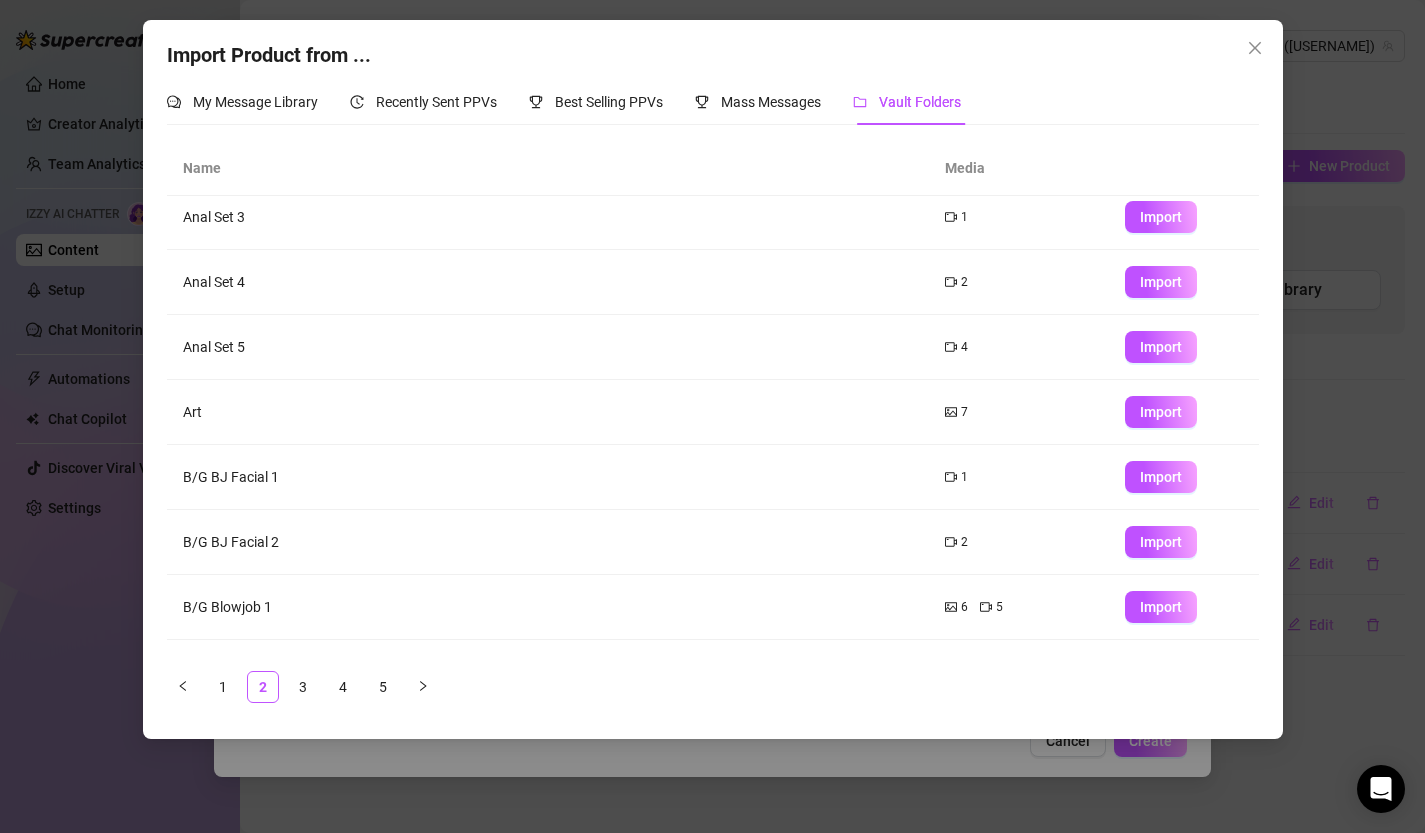 scroll, scrollTop: 192, scrollLeft: 0, axis: vertical 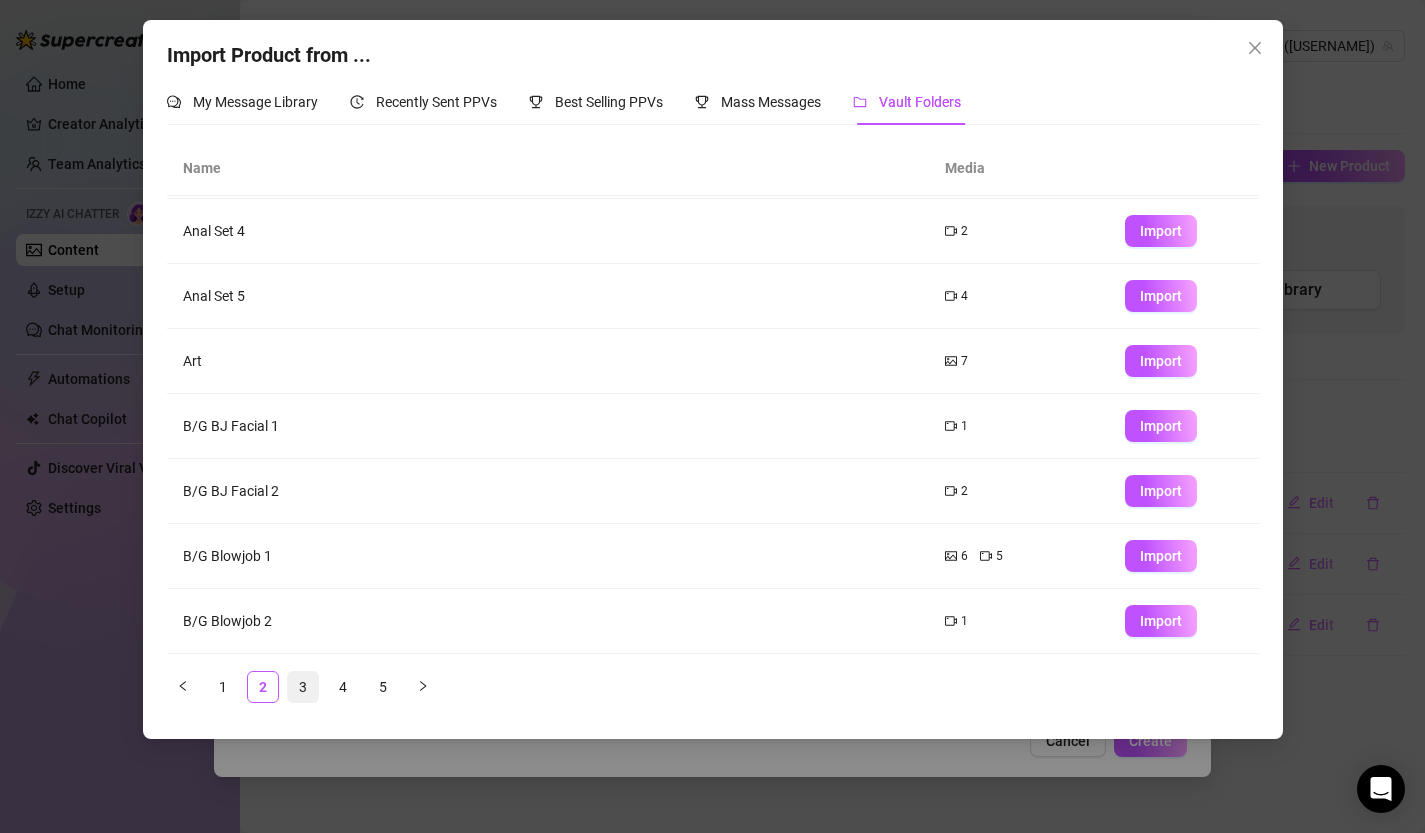 click on "3" at bounding box center [303, 687] 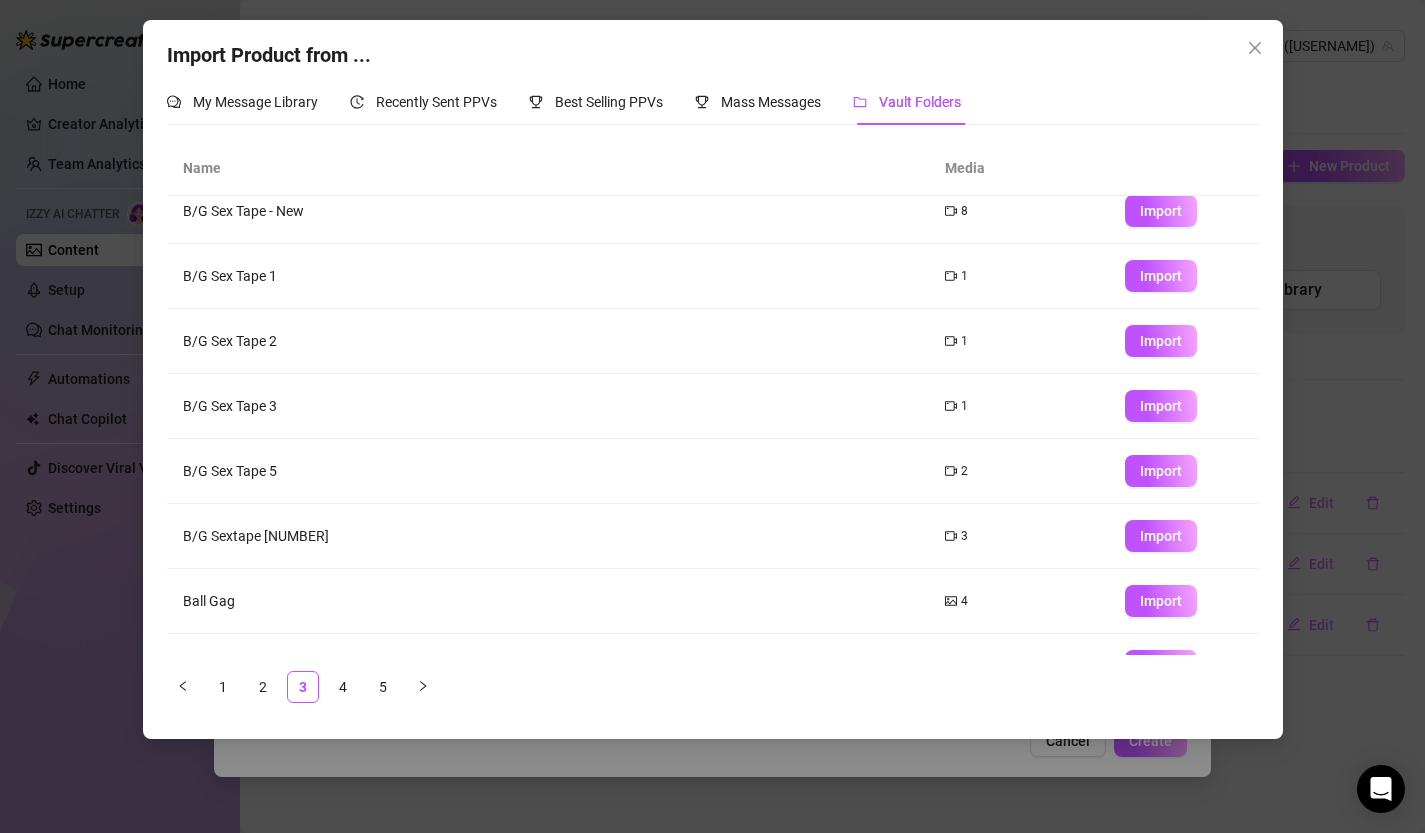 scroll, scrollTop: 192, scrollLeft: 0, axis: vertical 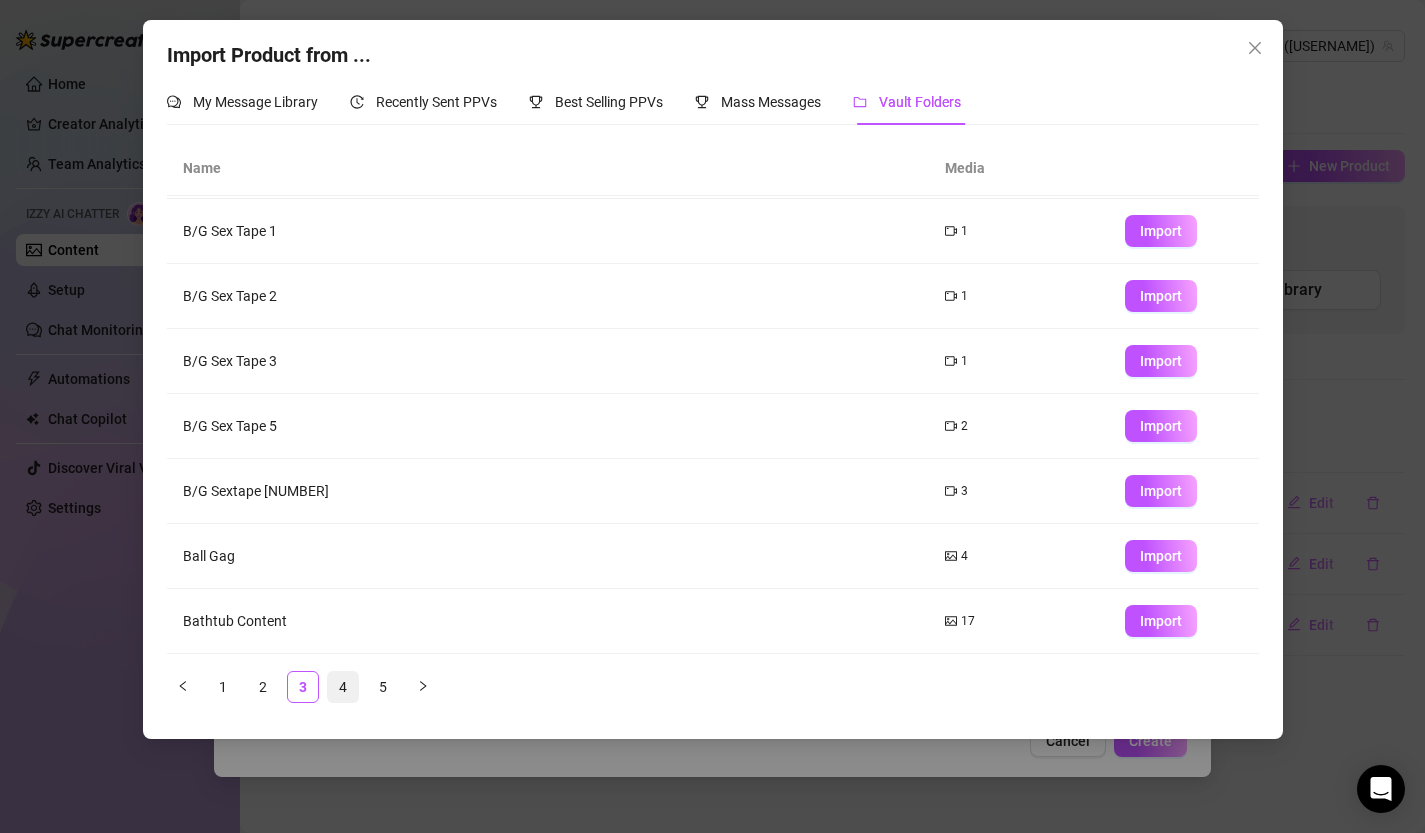 click on "4" at bounding box center [343, 687] 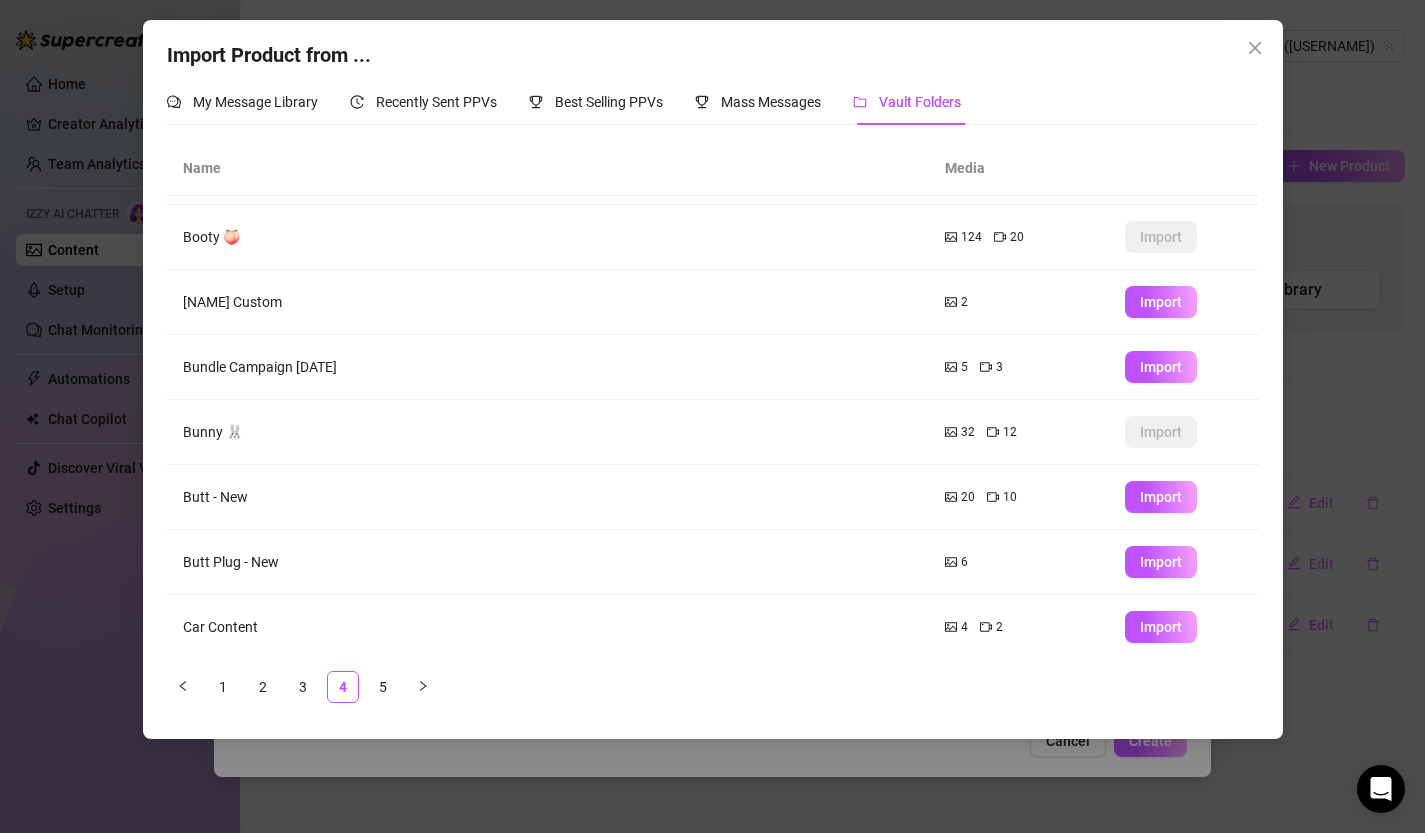 scroll, scrollTop: 192, scrollLeft: 0, axis: vertical 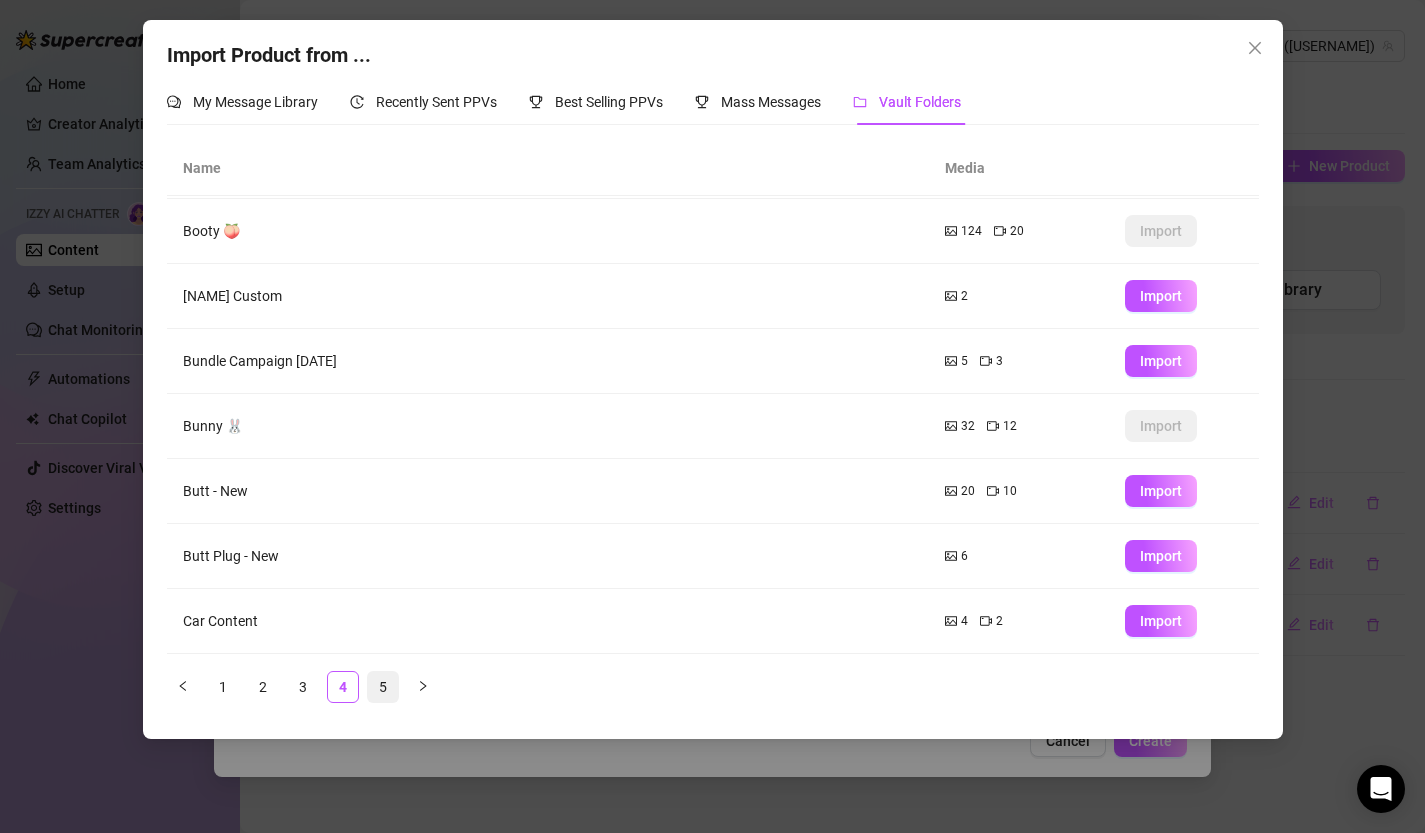 click on "5" at bounding box center (383, 687) 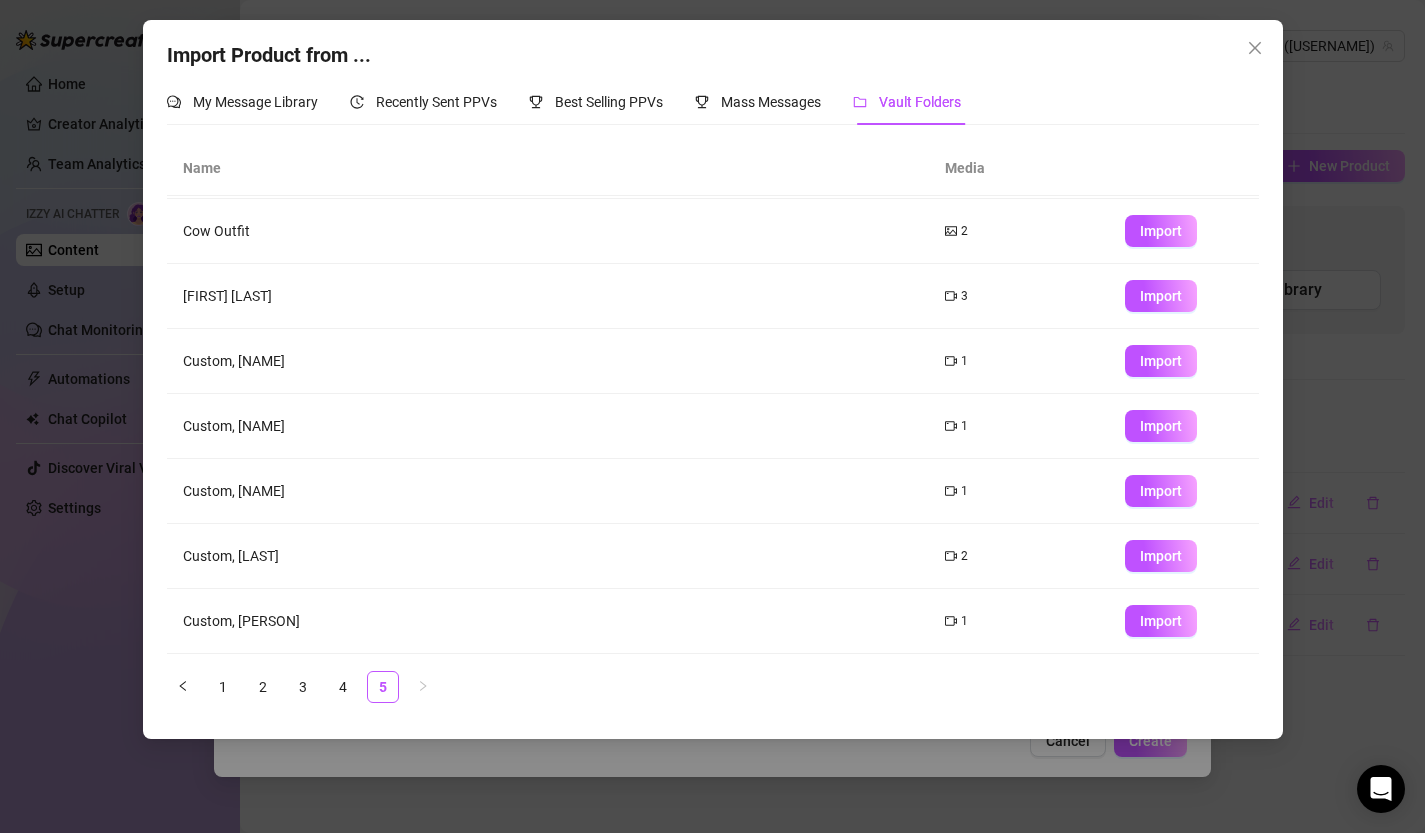 scroll, scrollTop: 0, scrollLeft: 0, axis: both 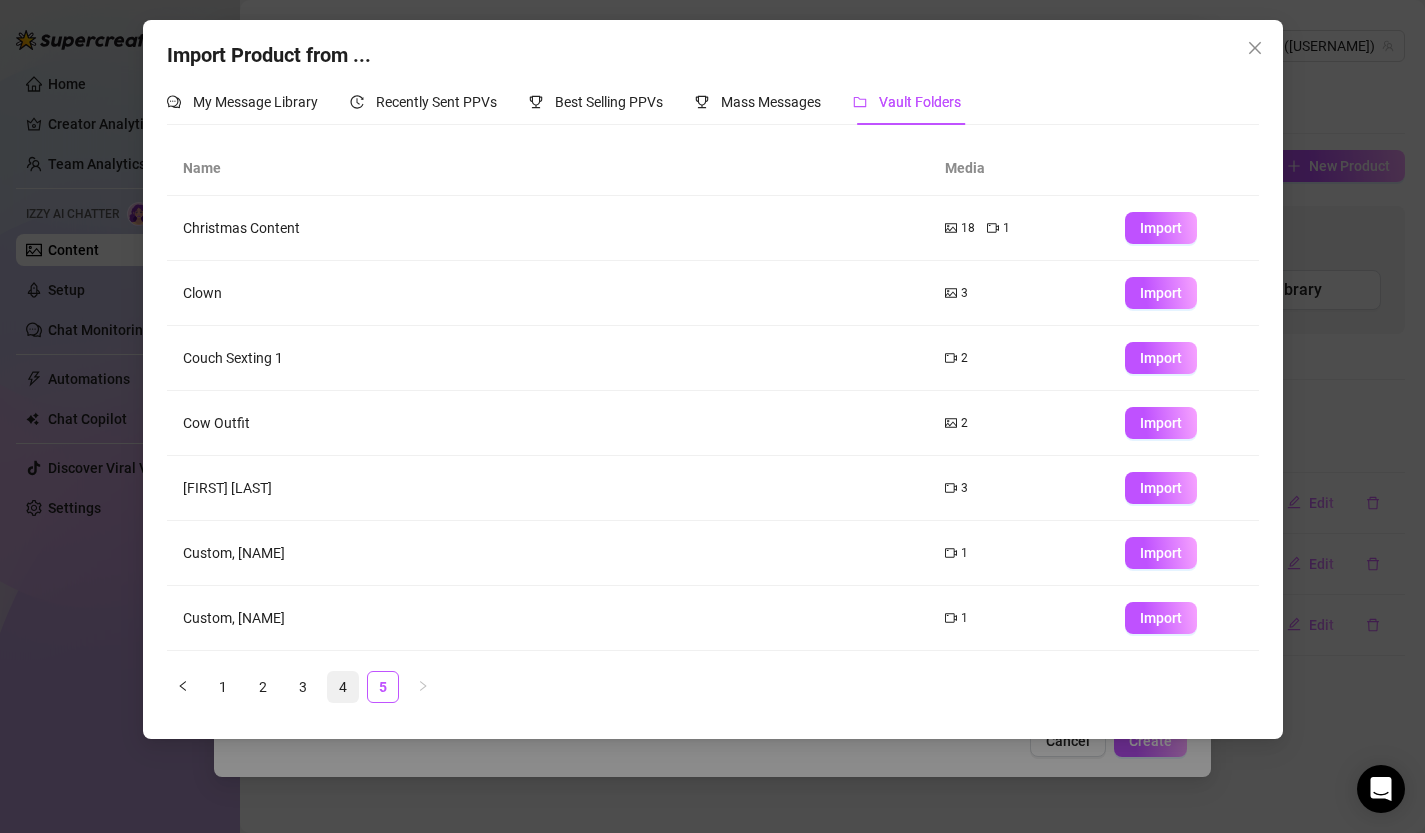 click on "4" at bounding box center [343, 687] 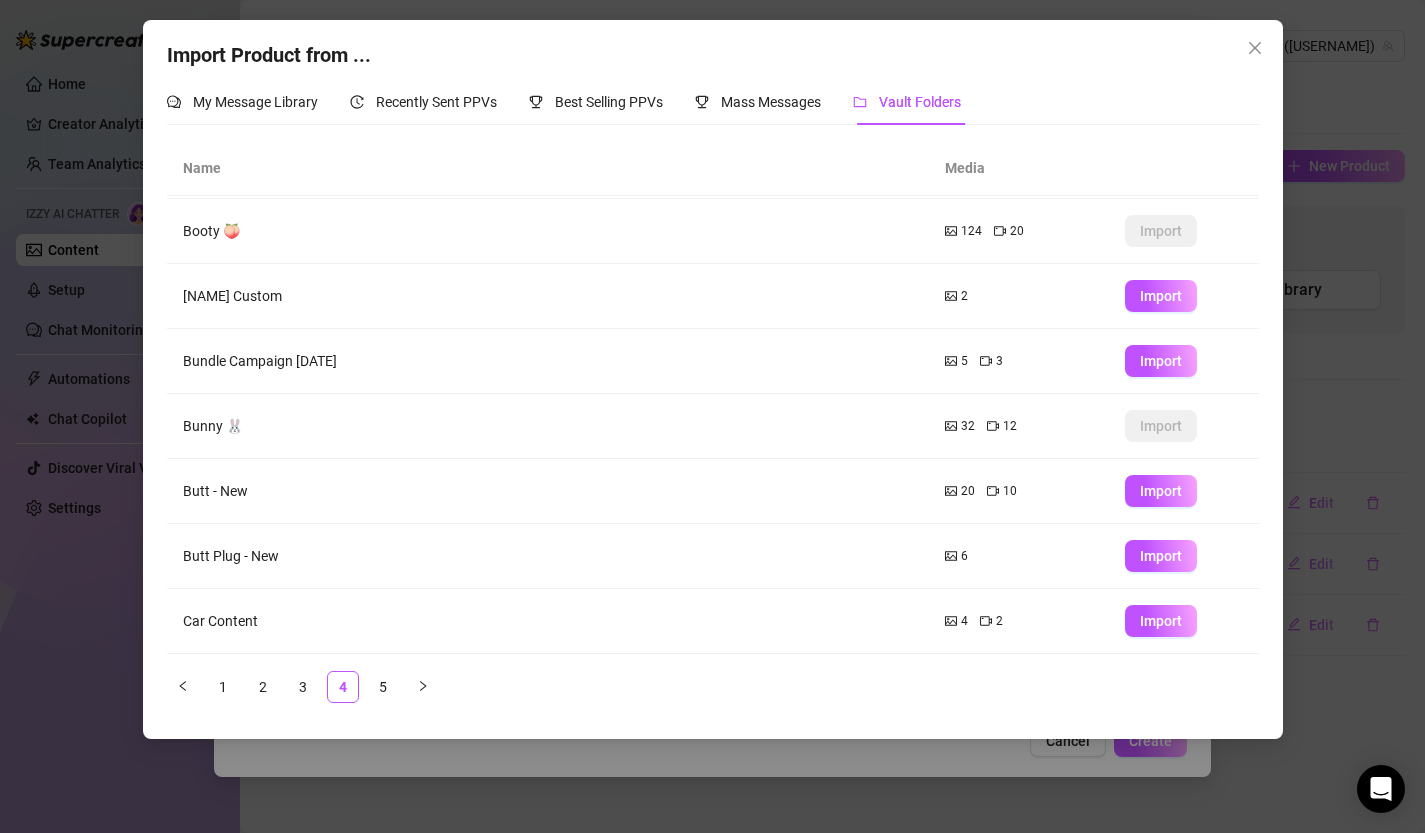 scroll, scrollTop: 172, scrollLeft: 0, axis: vertical 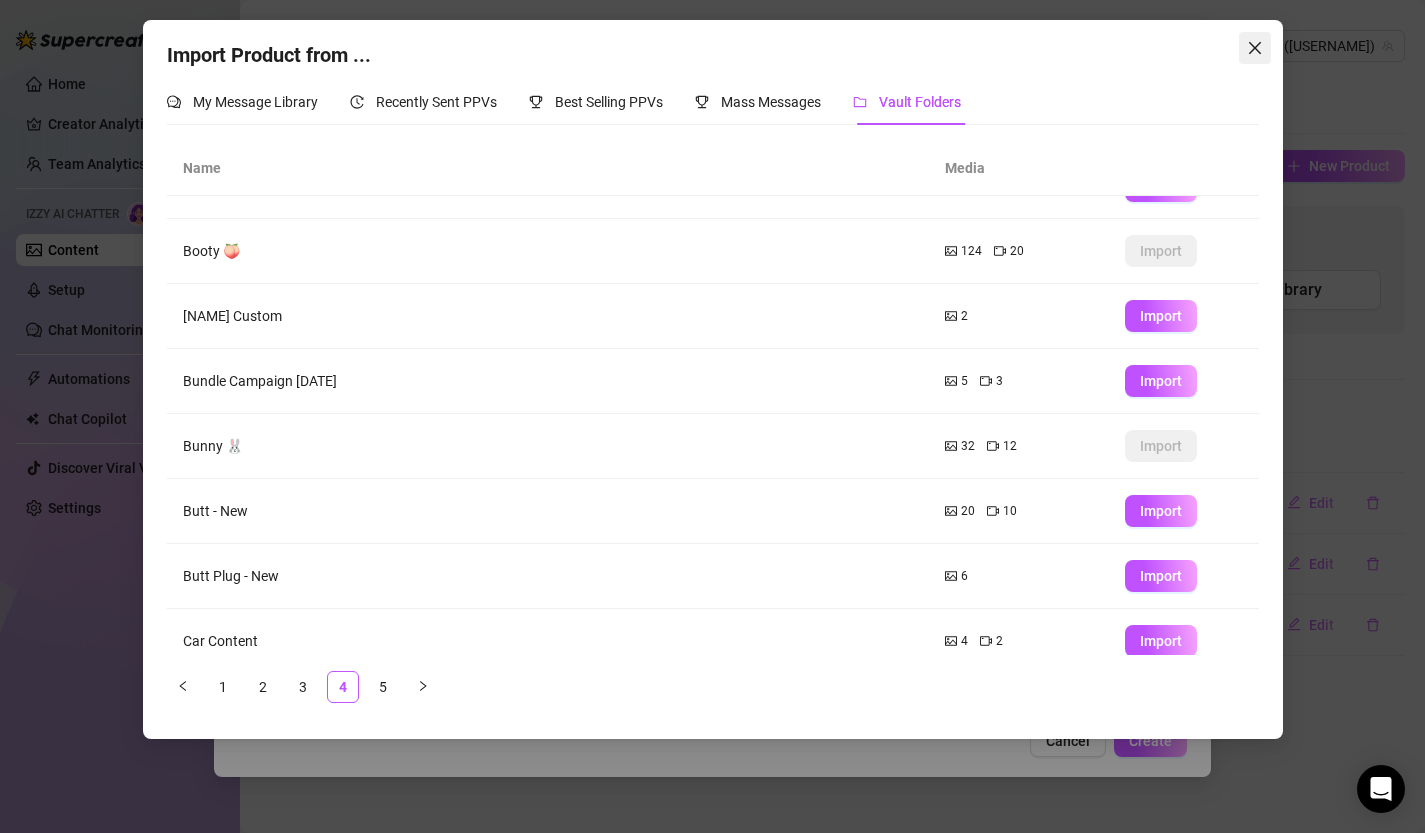 click at bounding box center (1255, 48) 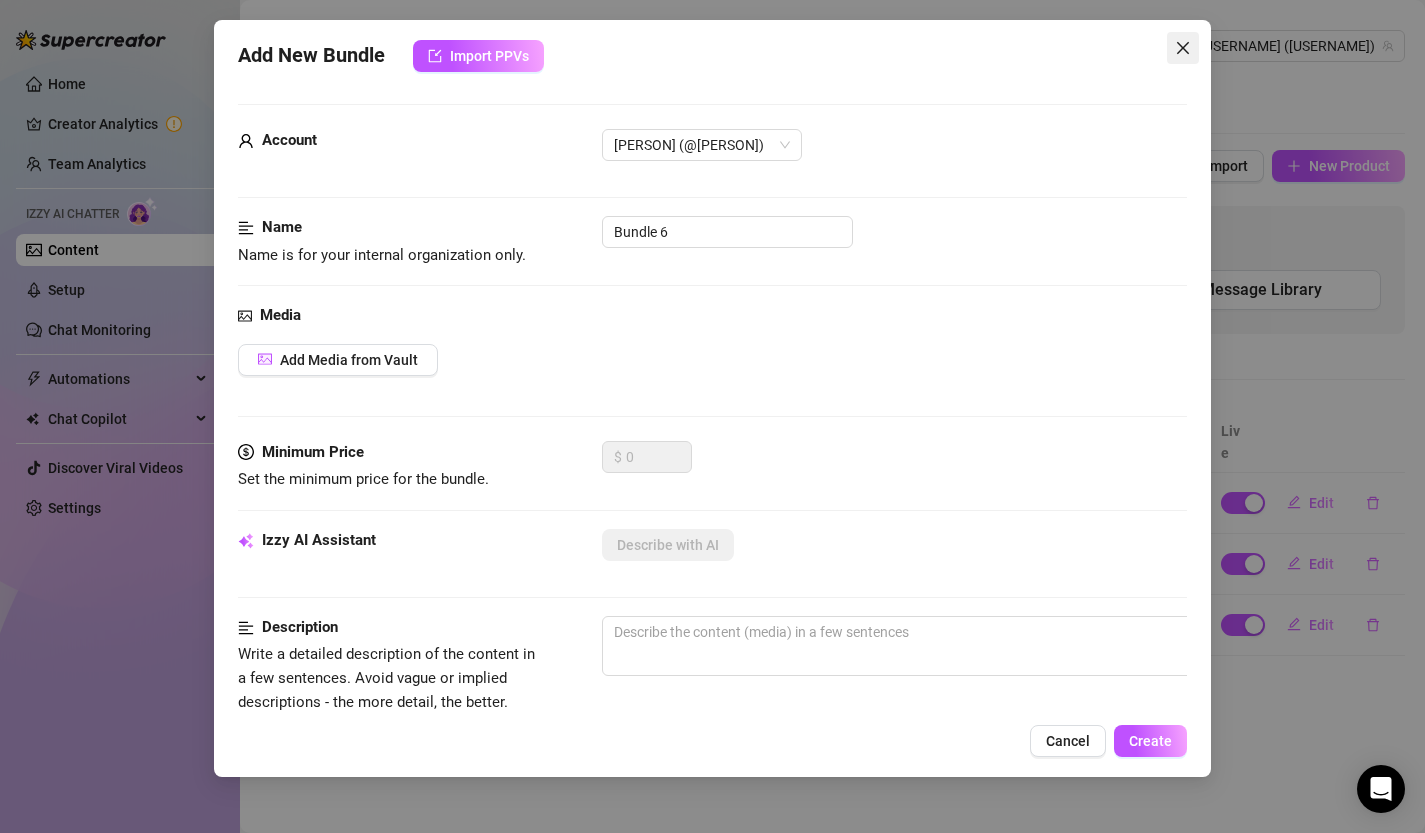 click 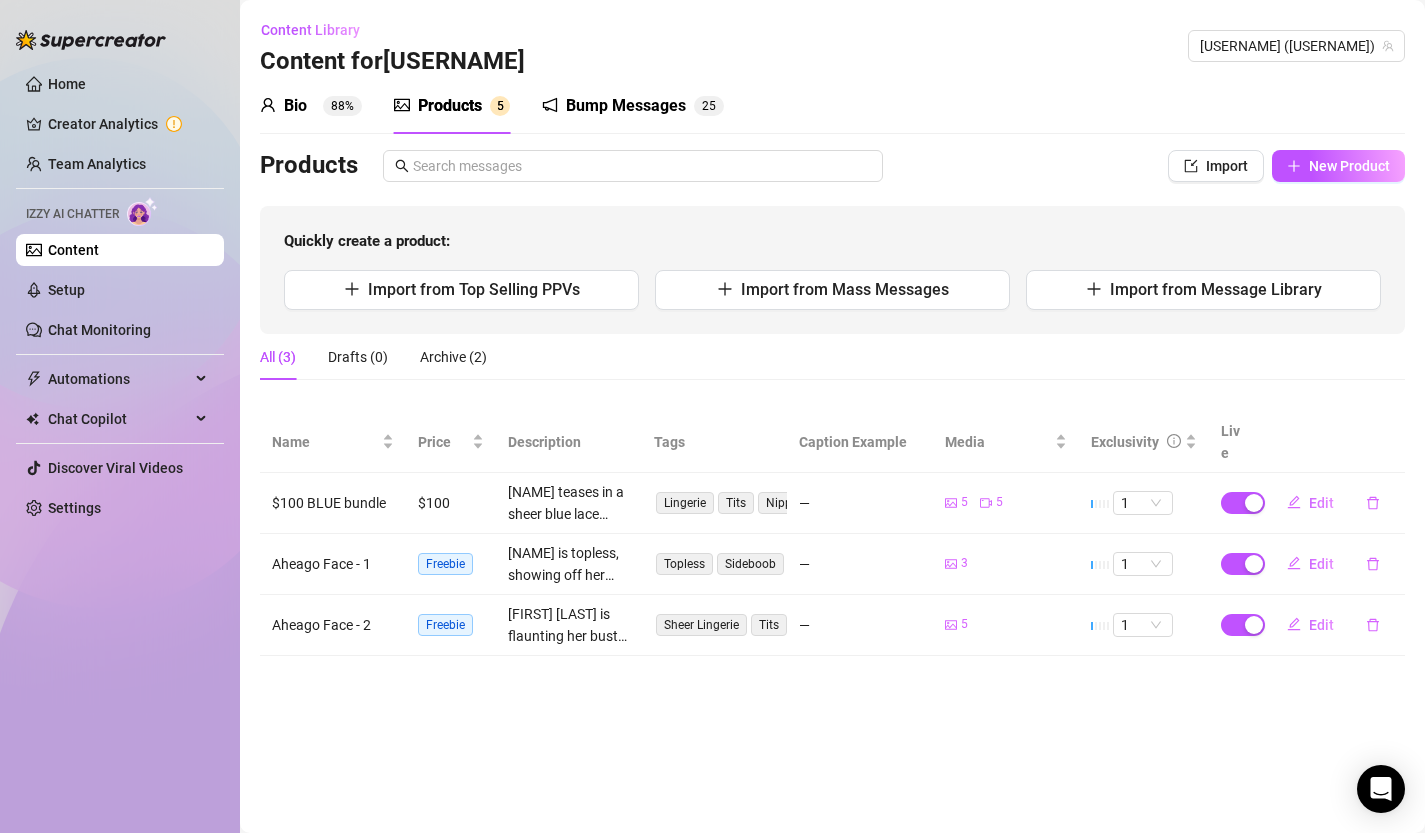 click on "Content" at bounding box center [73, 250] 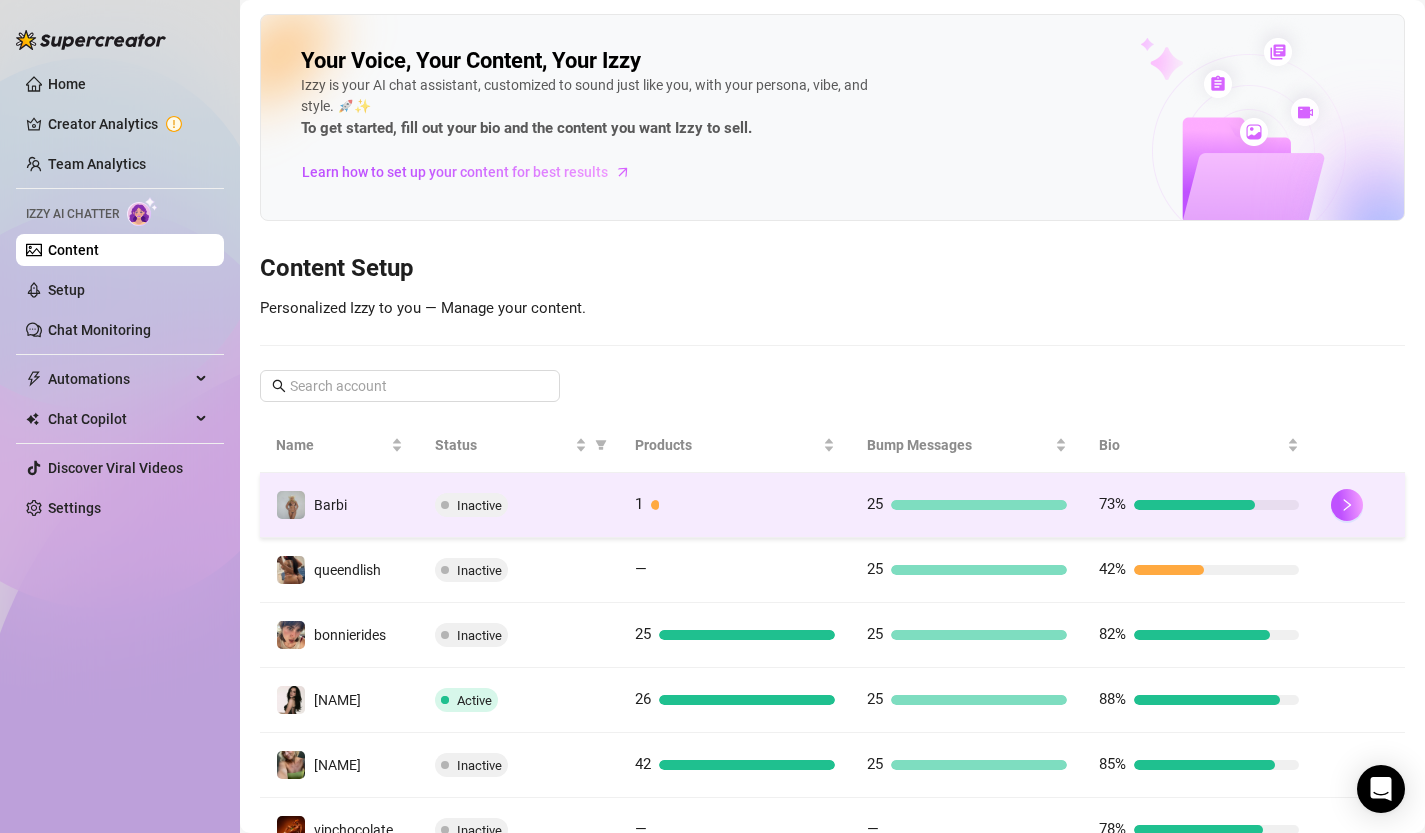 scroll, scrollTop: 430, scrollLeft: 0, axis: vertical 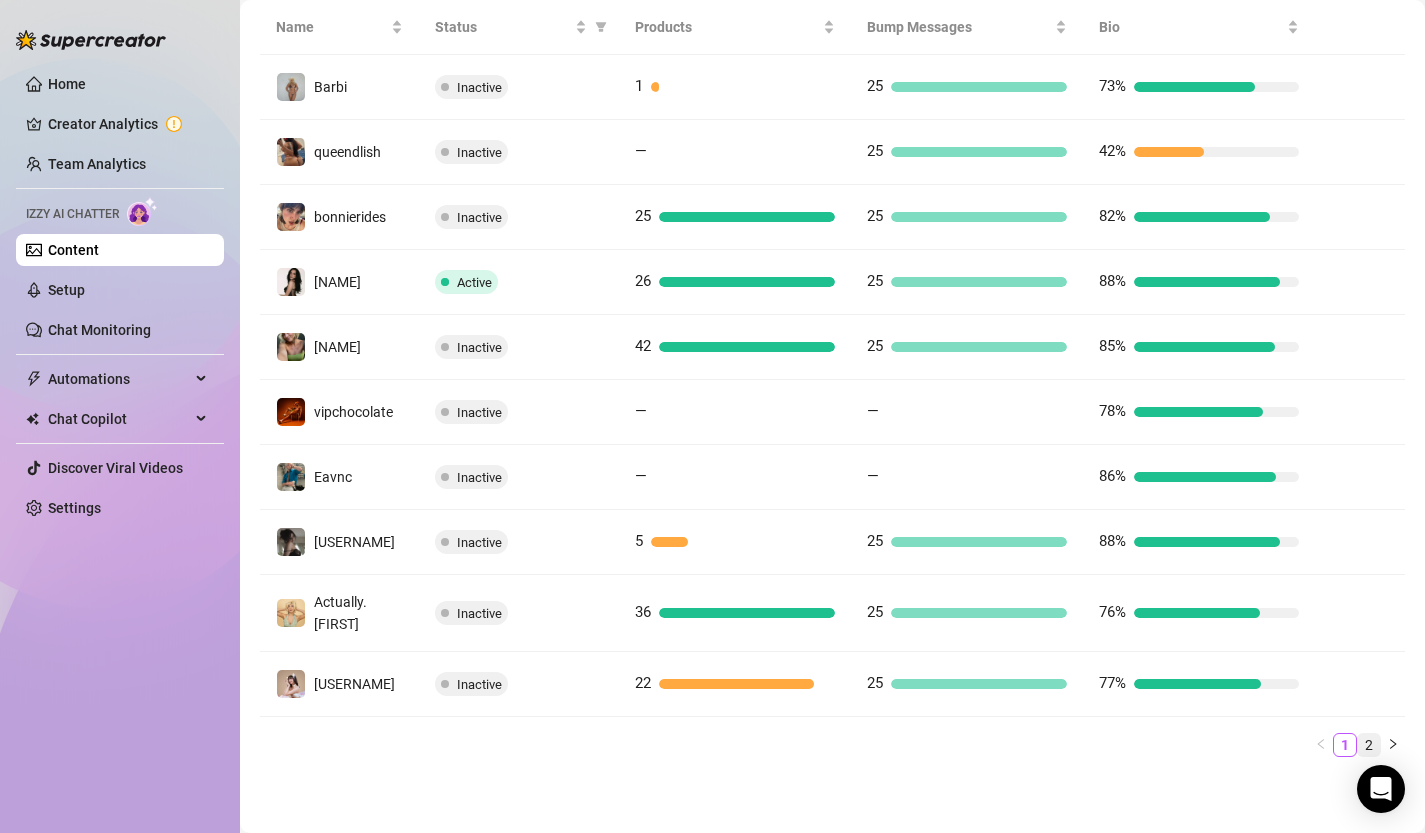 click on "2" at bounding box center (1369, 745) 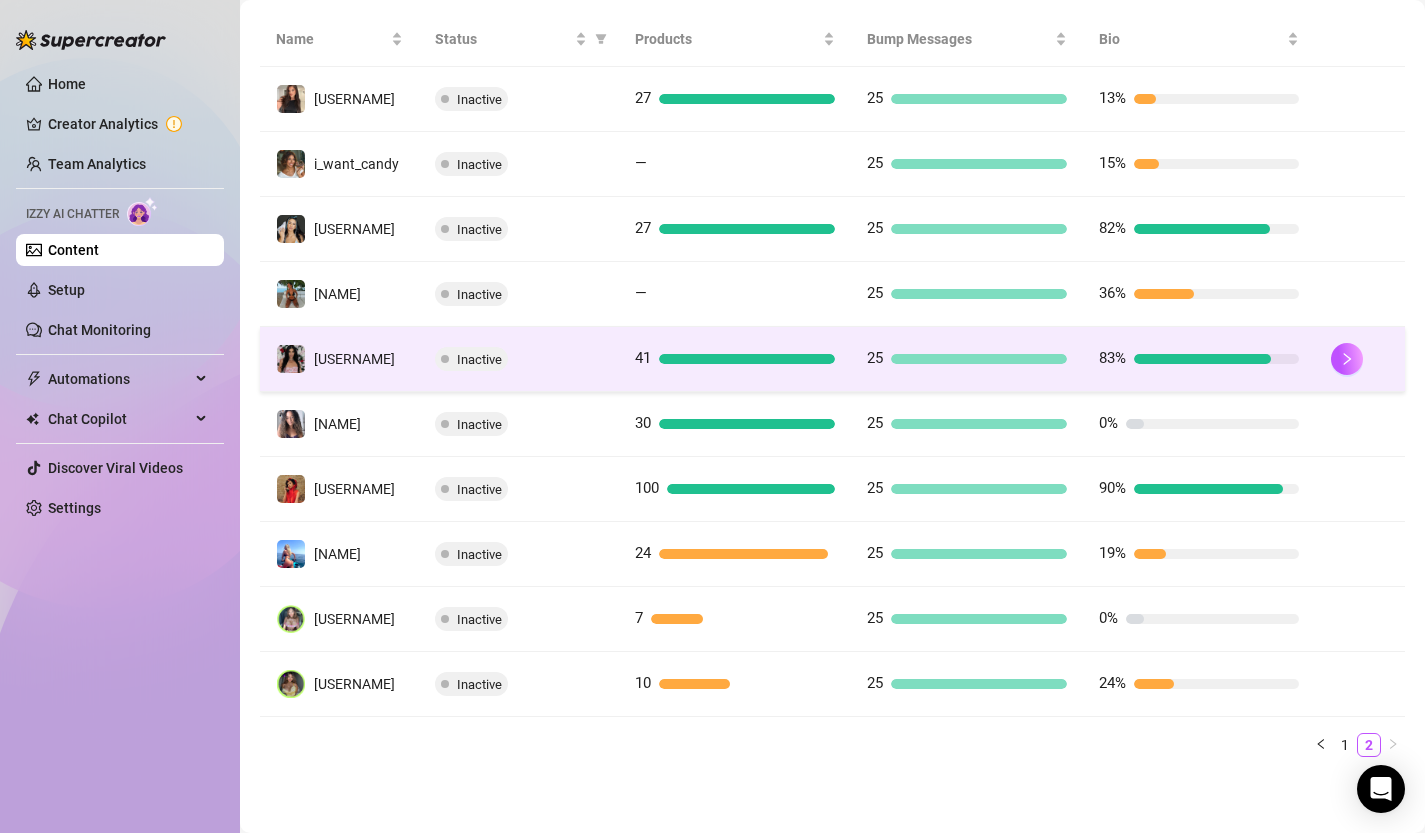 scroll, scrollTop: 357, scrollLeft: 0, axis: vertical 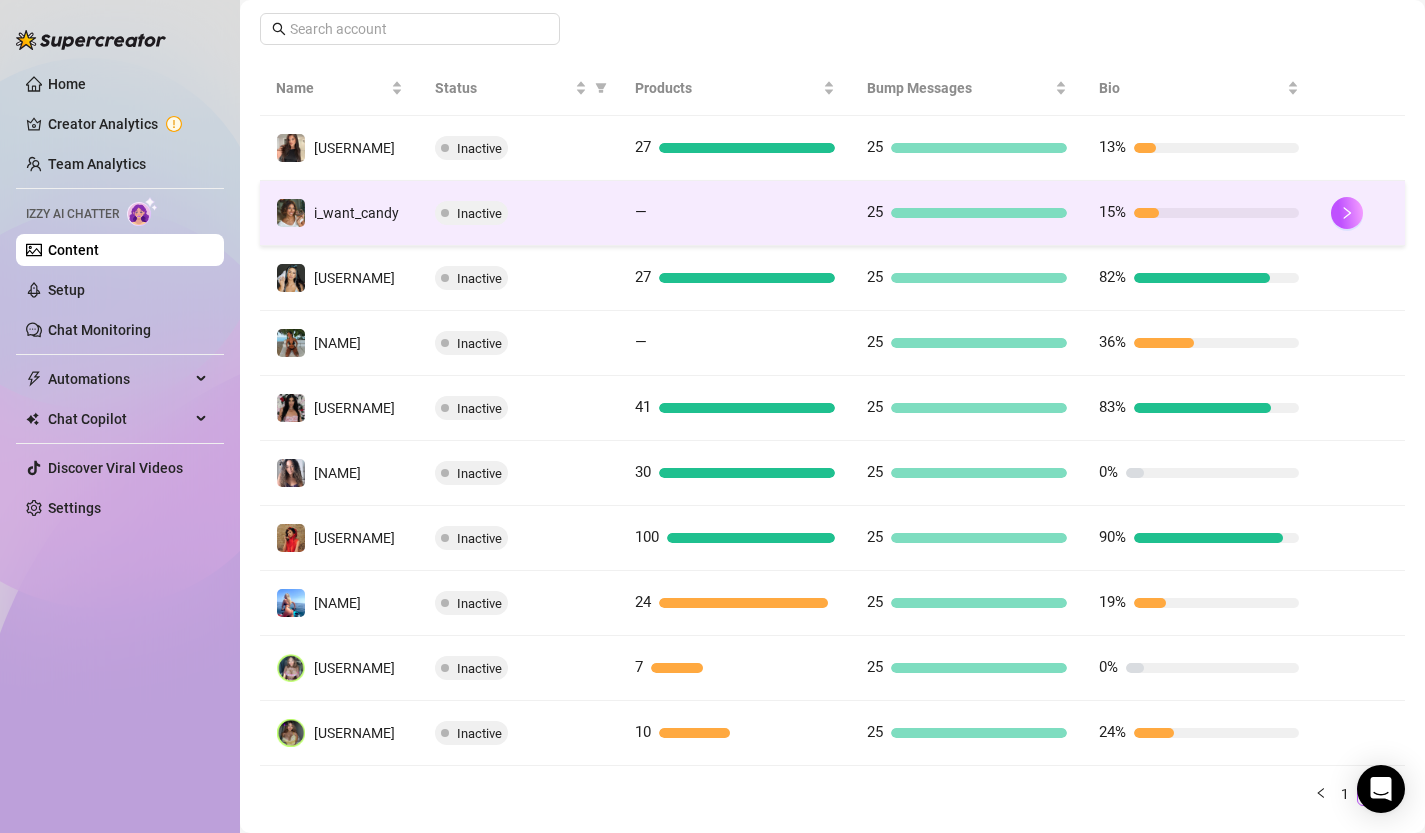 click on "Inactive" at bounding box center (519, 213) 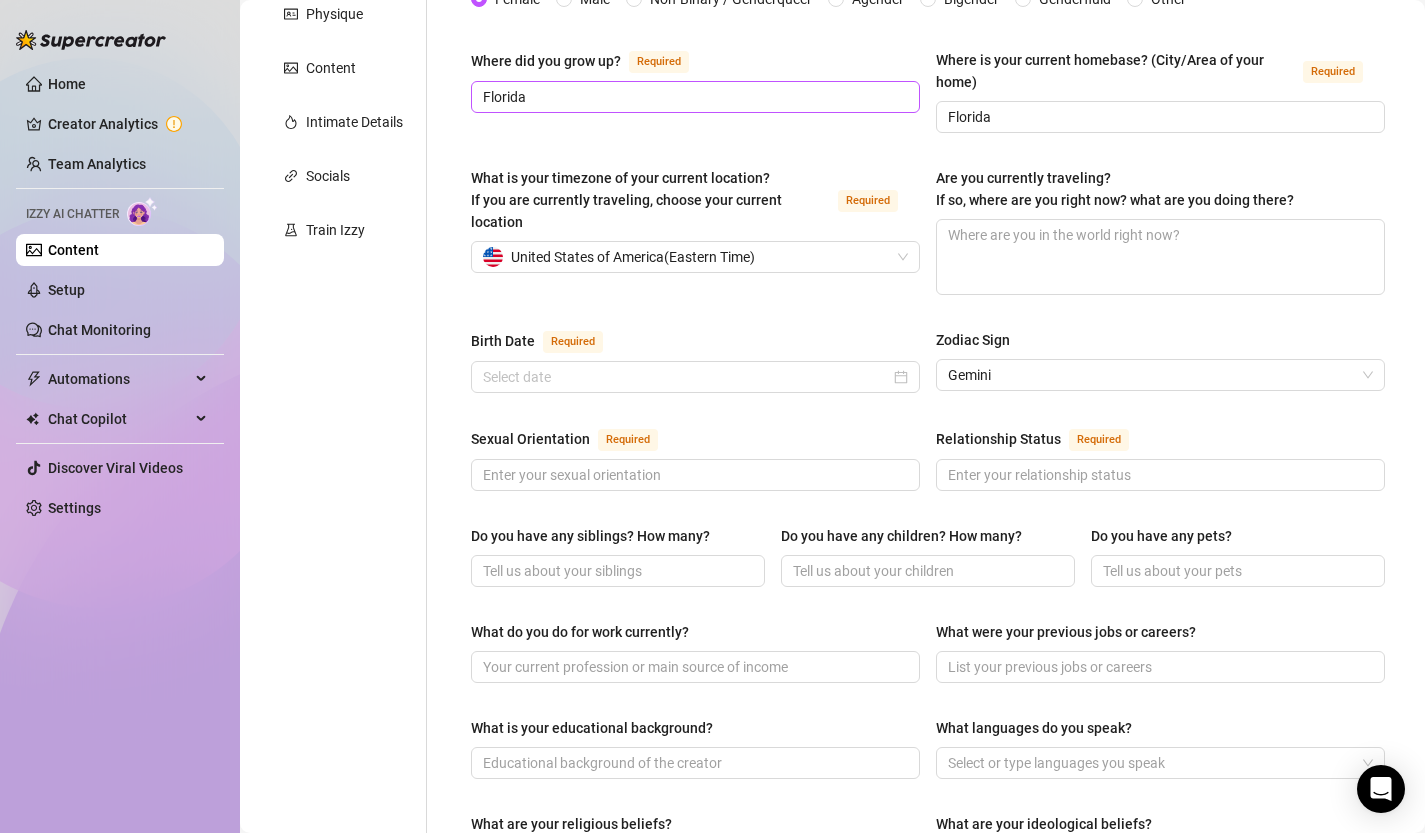 scroll, scrollTop: 0, scrollLeft: 0, axis: both 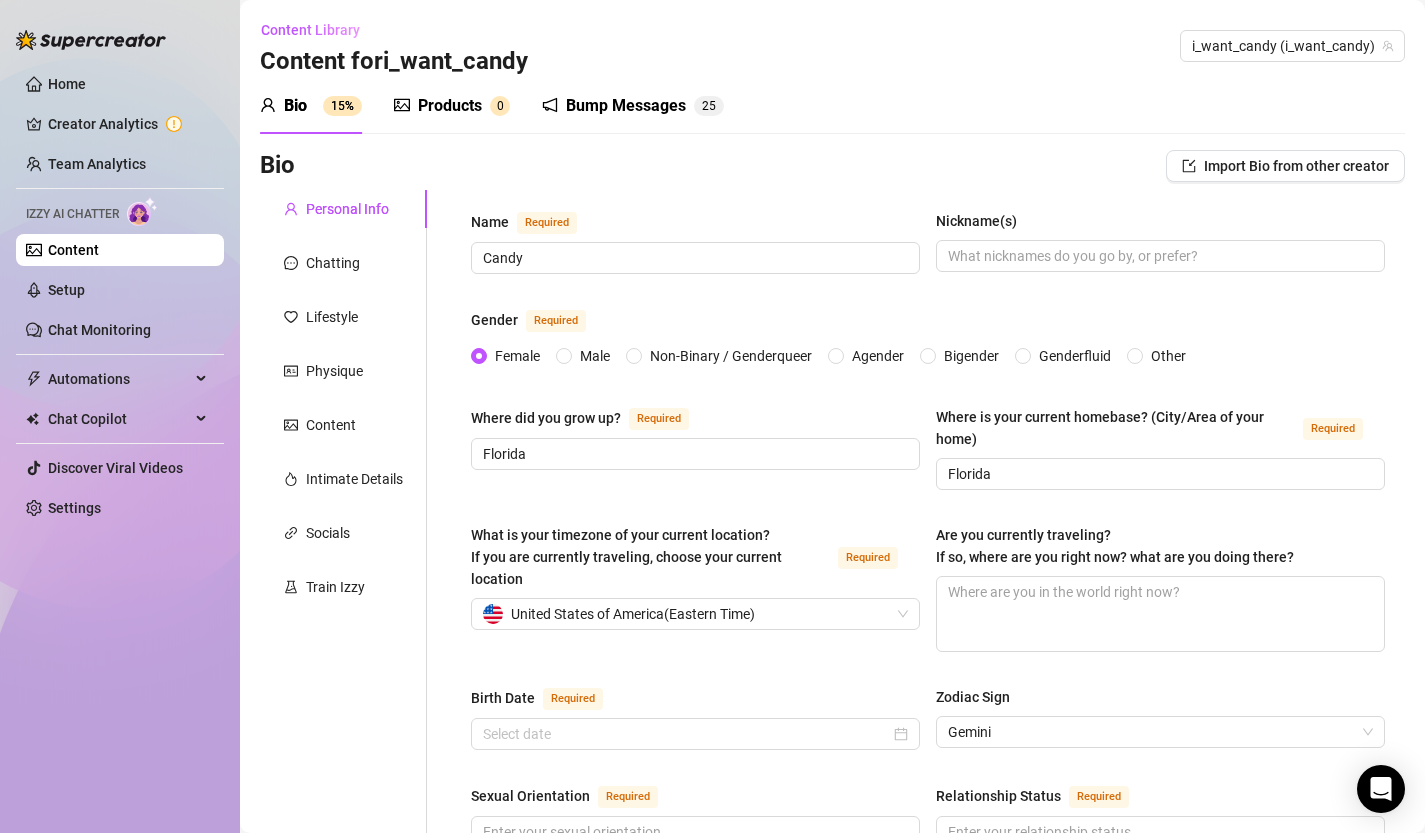 click on "Products 0" at bounding box center (452, 106) 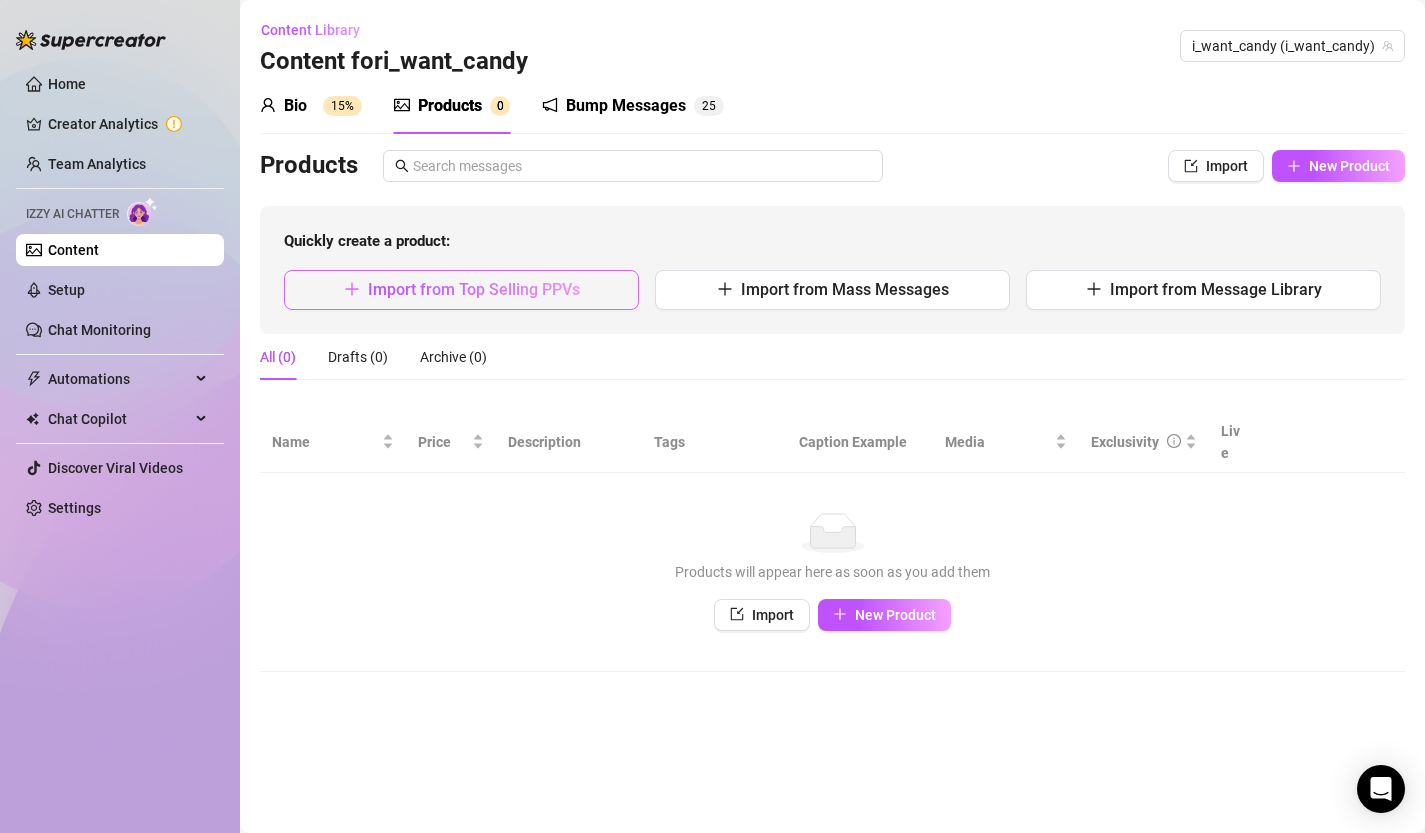 click on "Import from Top Selling PPVs" at bounding box center [474, 289] 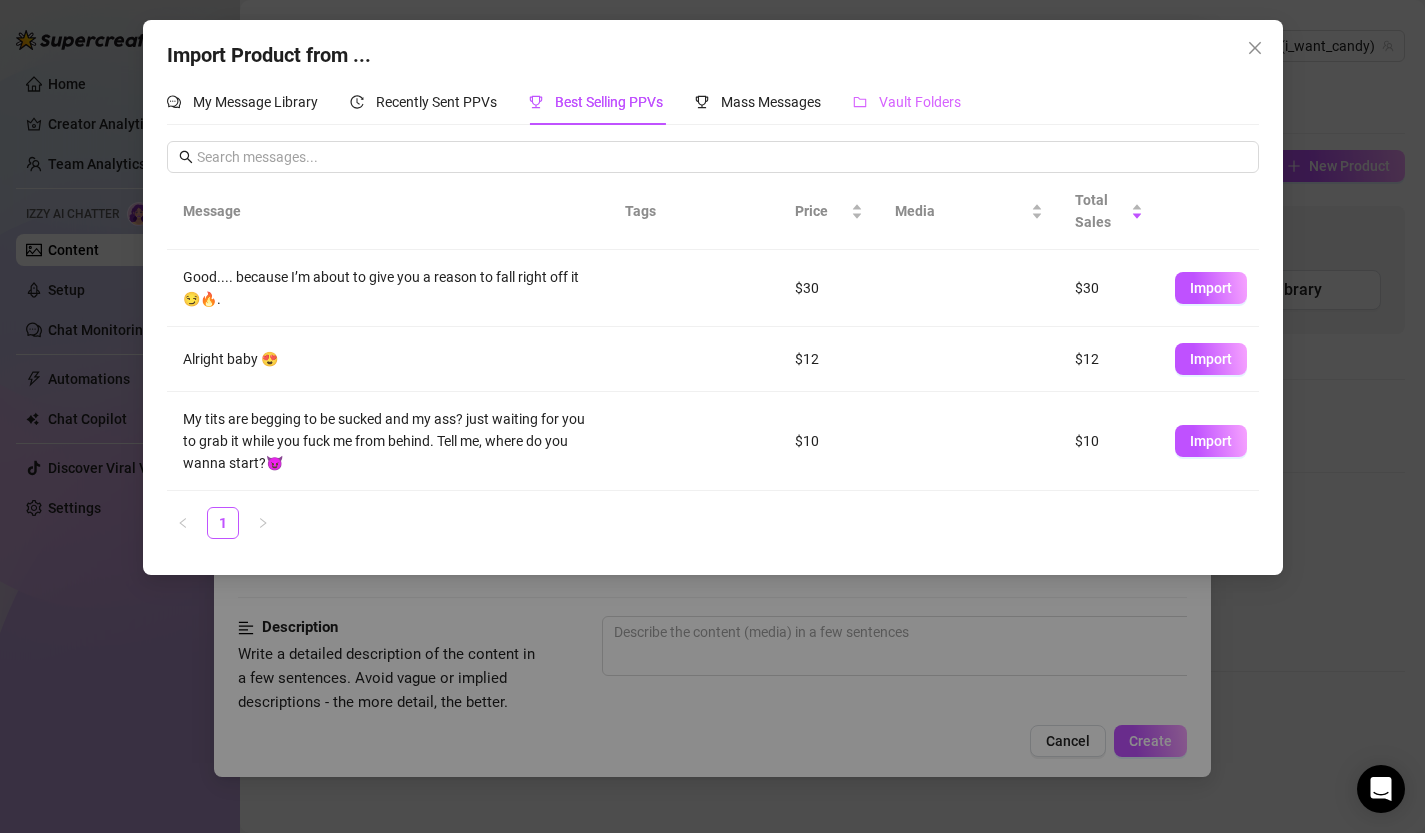 click on "Vault Folders" at bounding box center (907, 102) 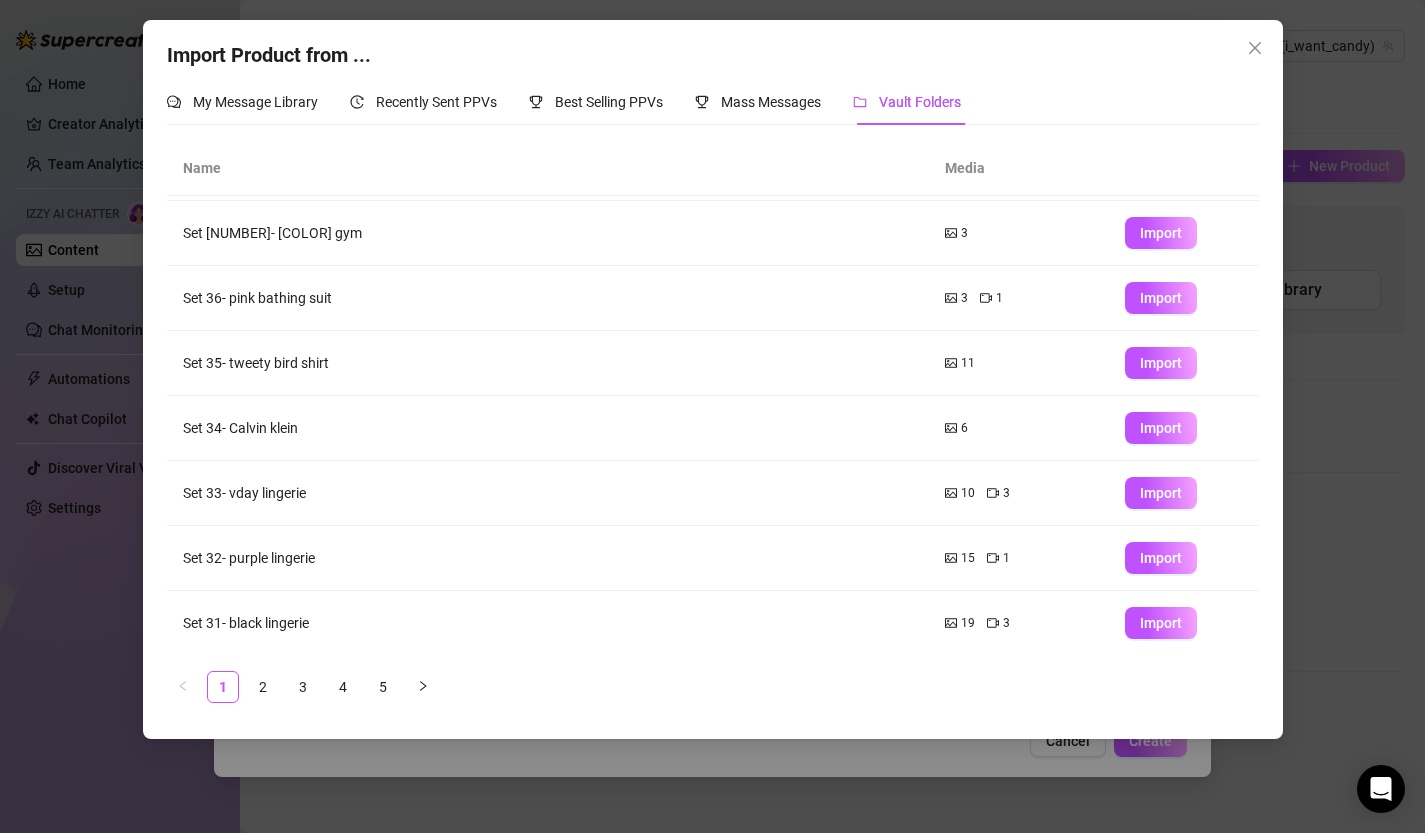 scroll, scrollTop: 192, scrollLeft: 0, axis: vertical 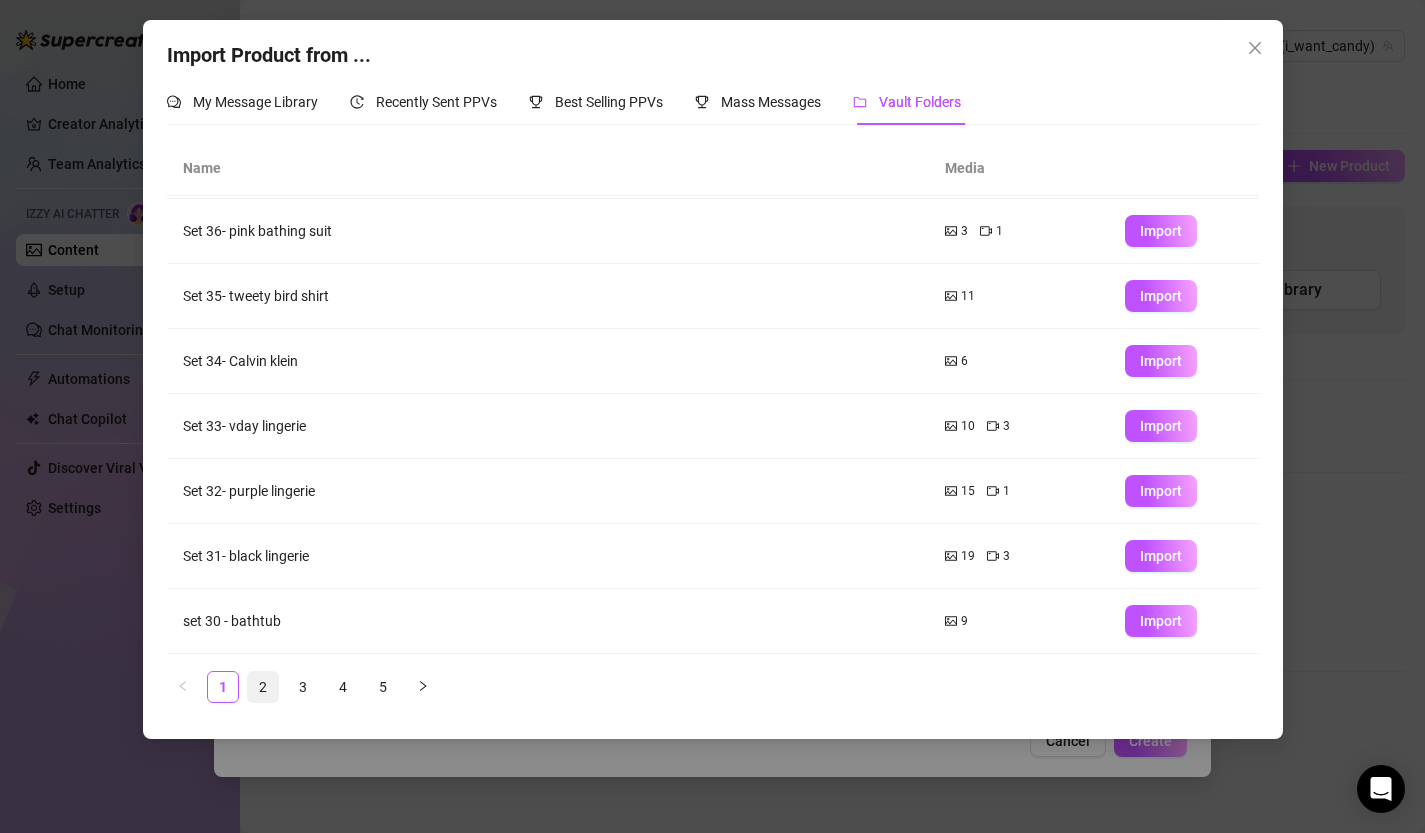 click on "2" at bounding box center [263, 687] 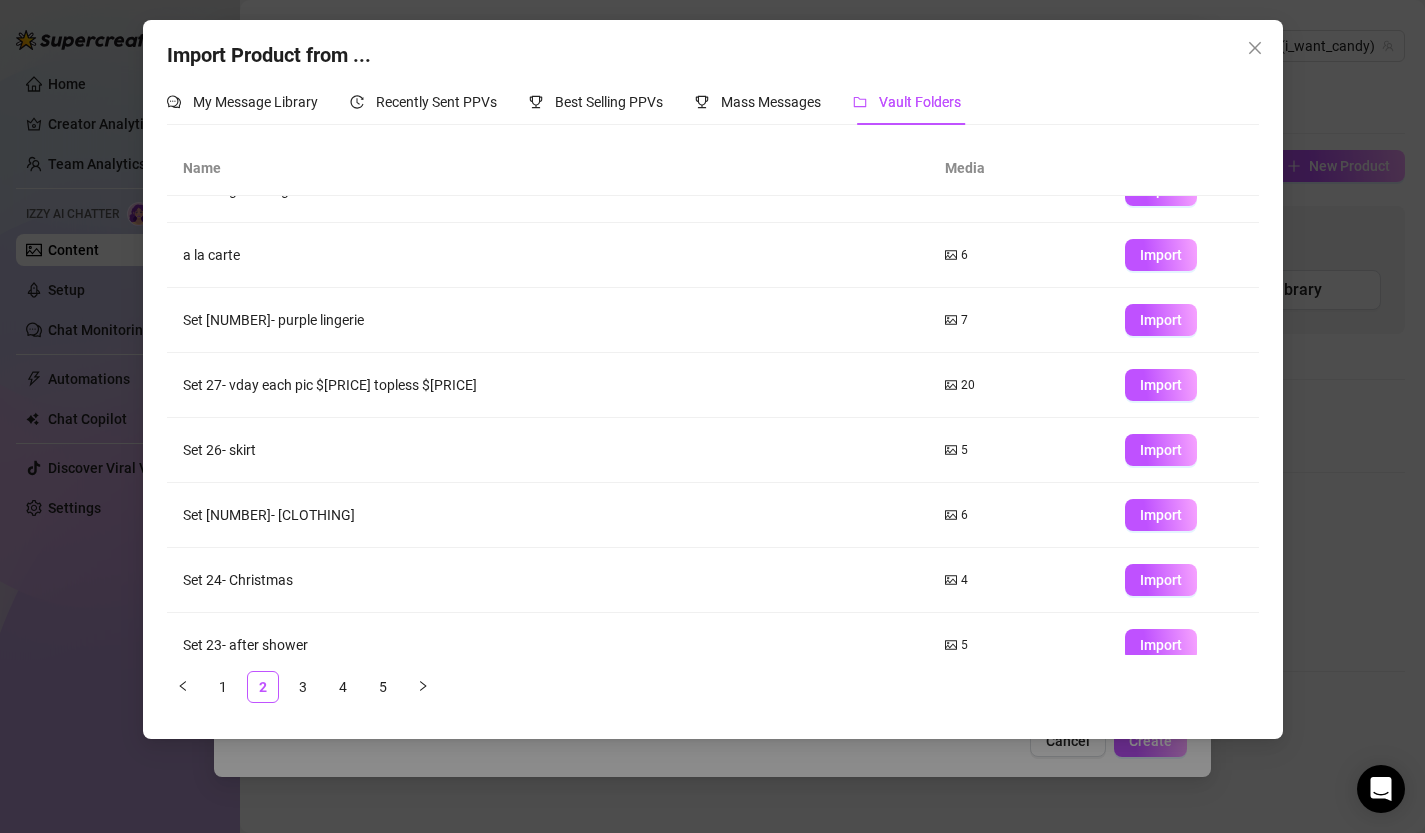 scroll, scrollTop: 192, scrollLeft: 0, axis: vertical 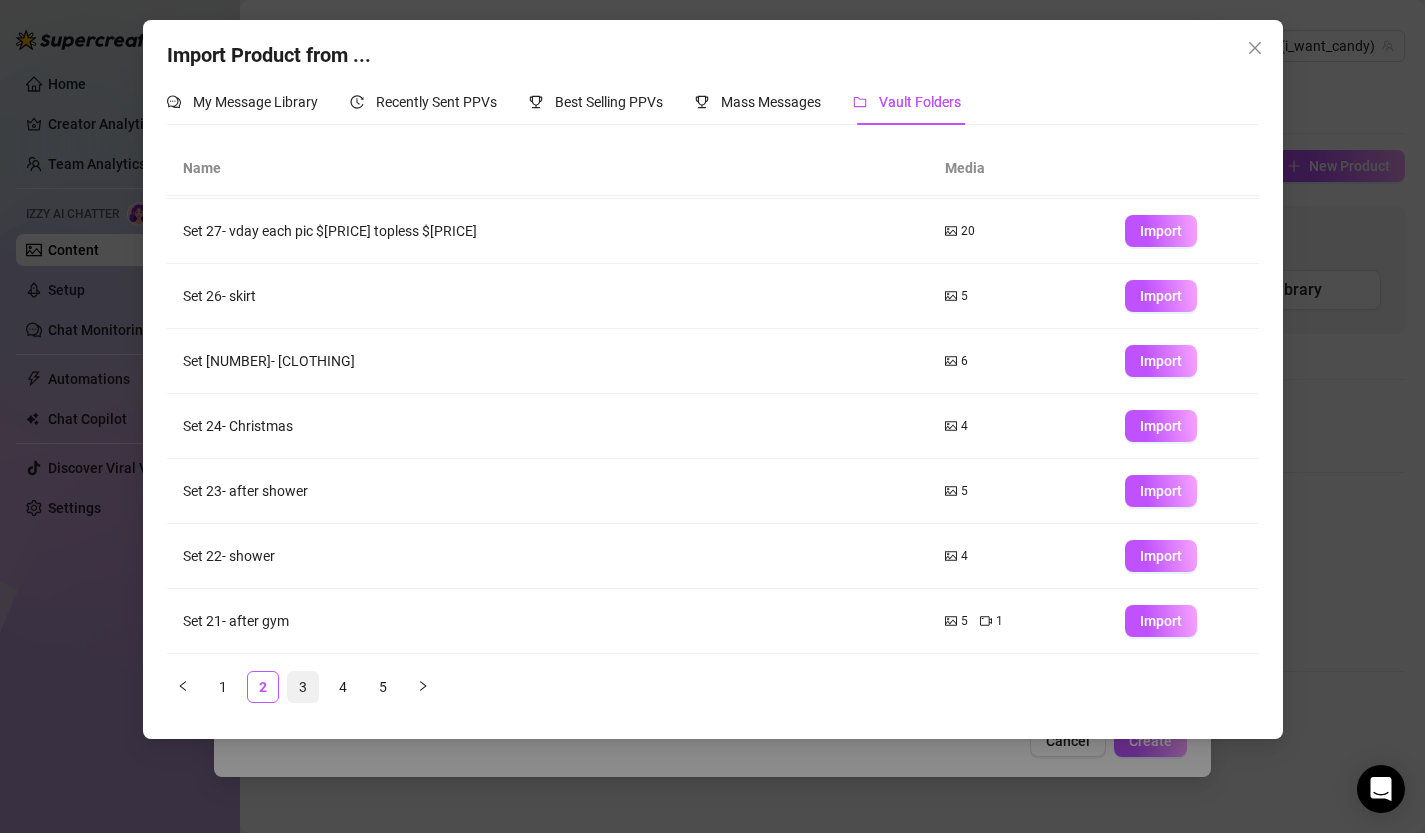 click on "3" at bounding box center (303, 687) 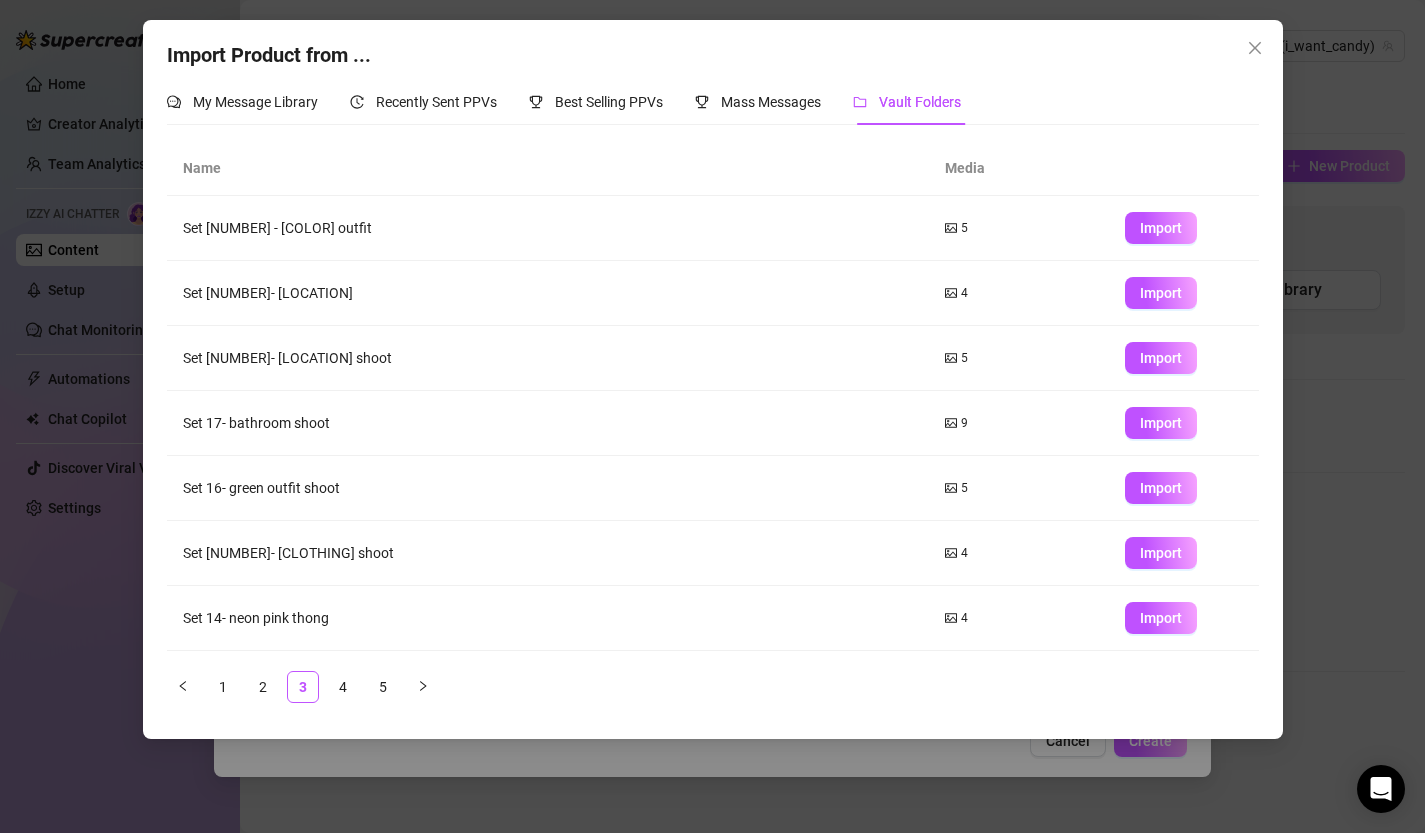 scroll, scrollTop: 192, scrollLeft: 0, axis: vertical 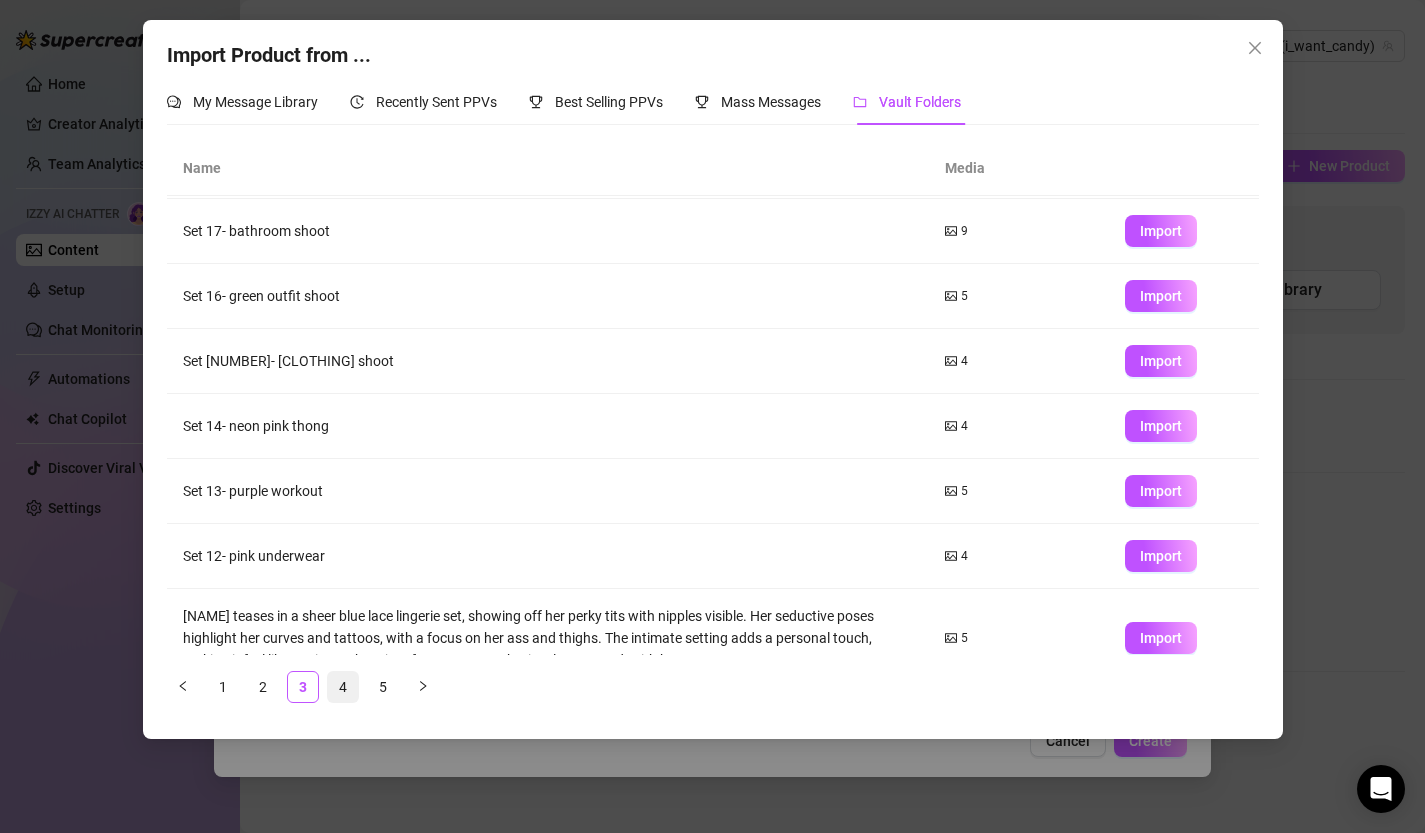 click on "4" at bounding box center (343, 687) 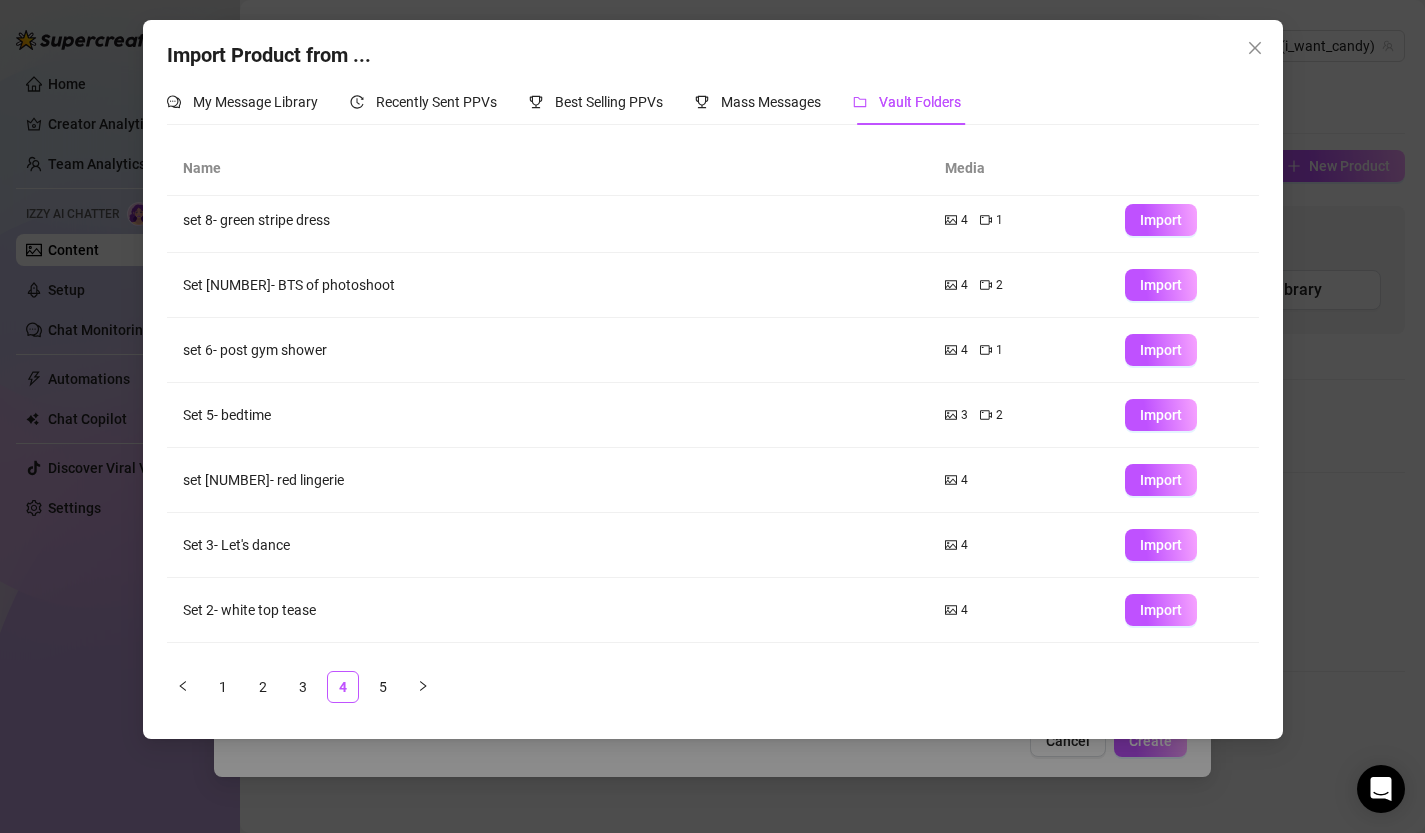scroll, scrollTop: 192, scrollLeft: 0, axis: vertical 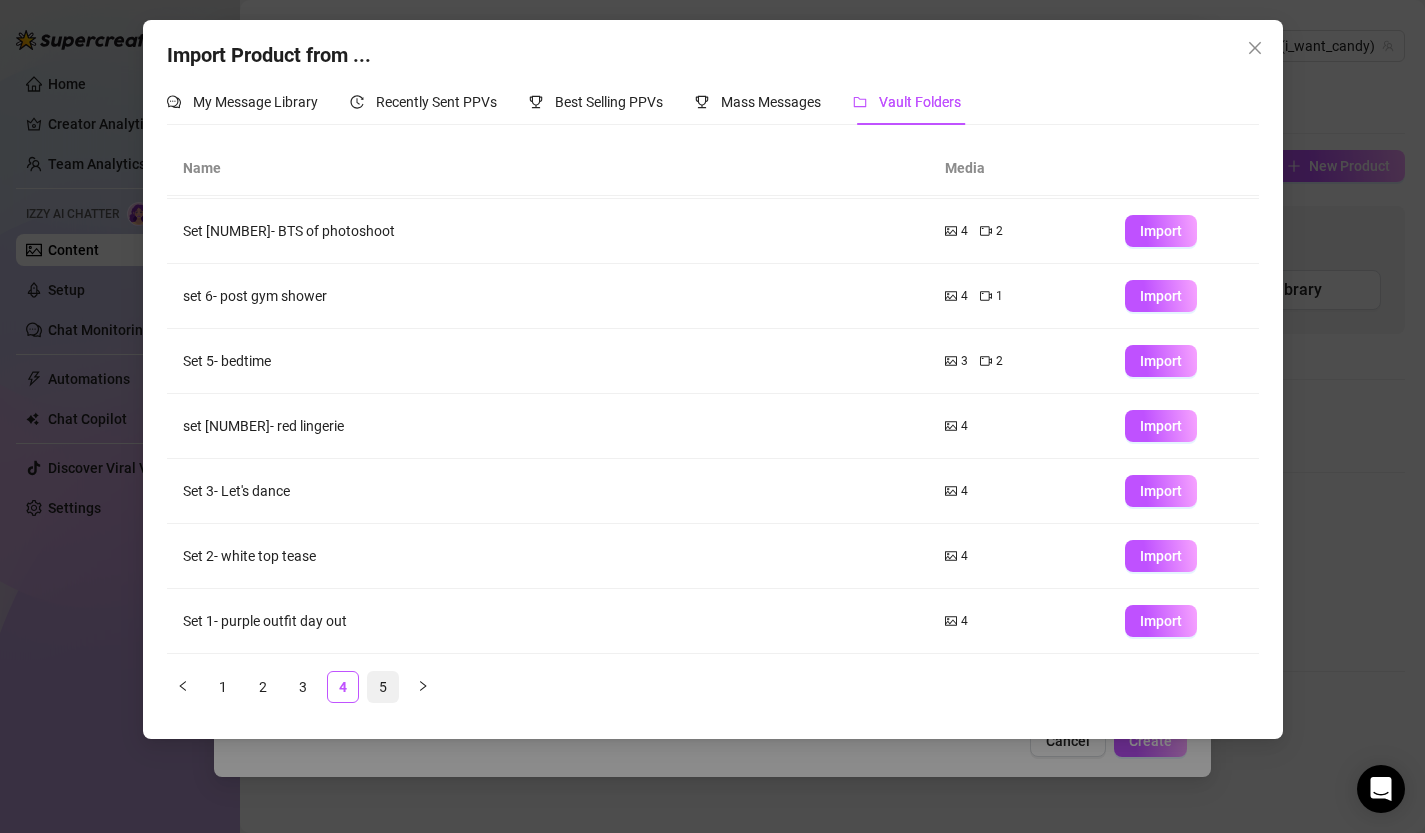 click on "5" at bounding box center (383, 687) 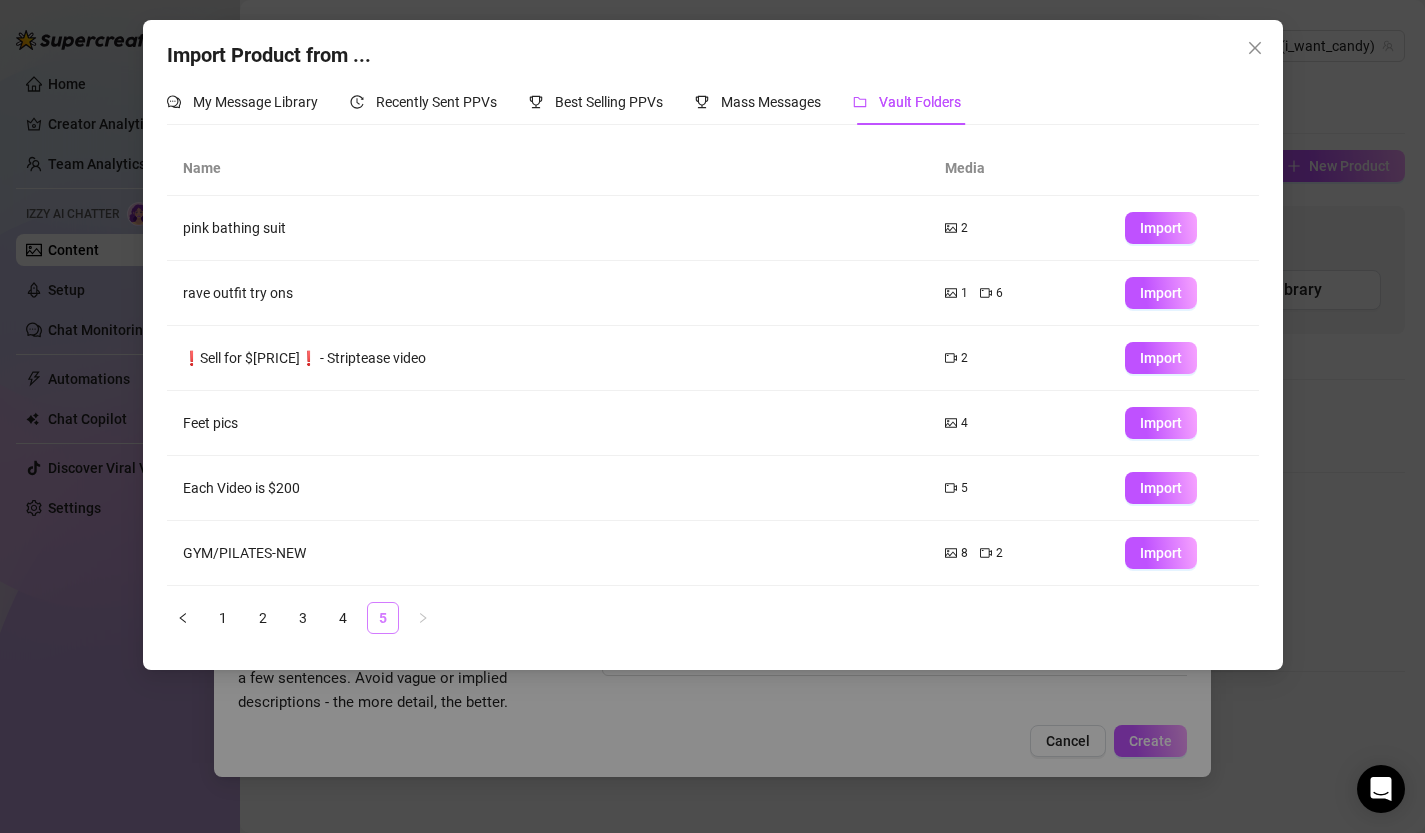 scroll, scrollTop: 0, scrollLeft: 0, axis: both 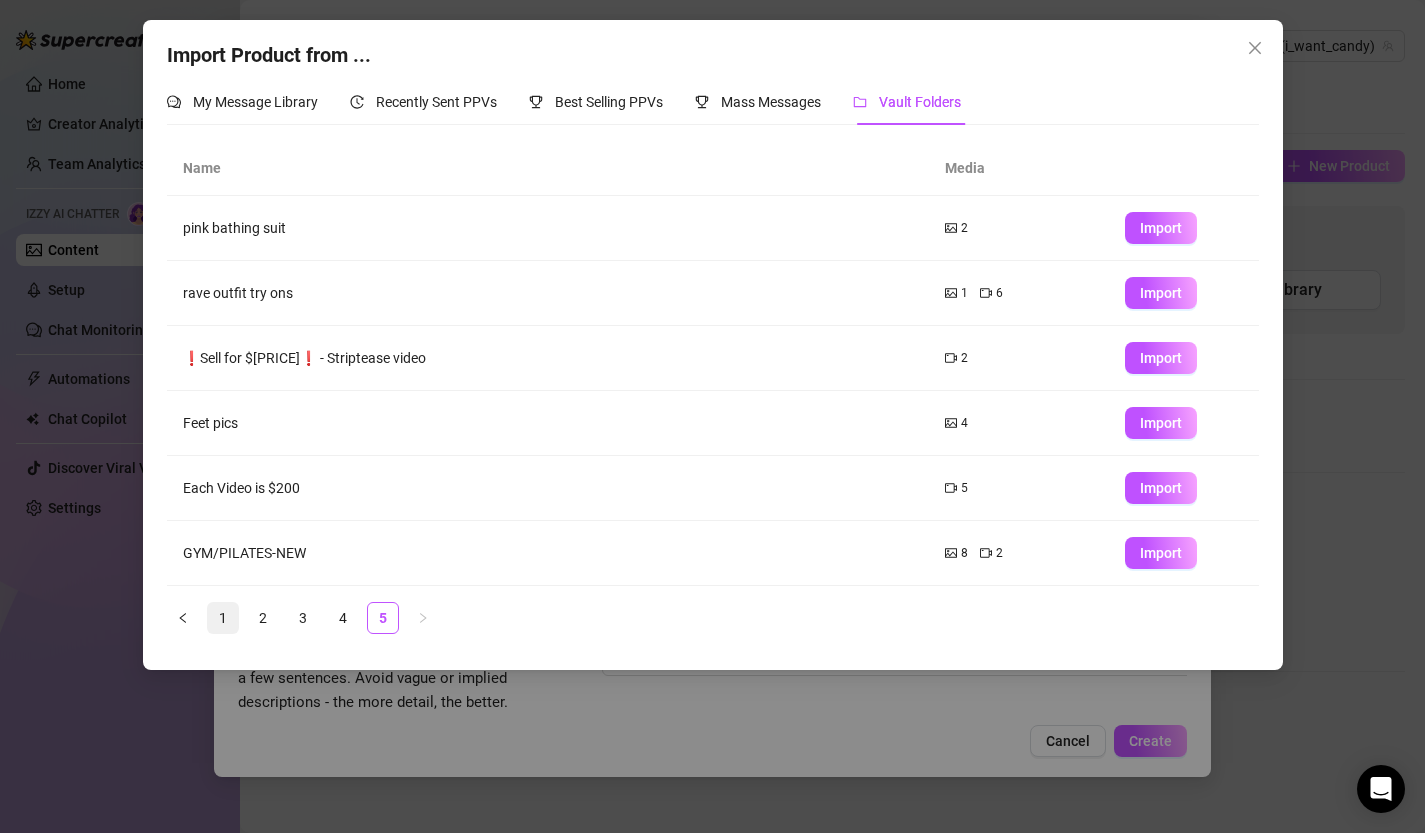 click on "1" at bounding box center (223, 618) 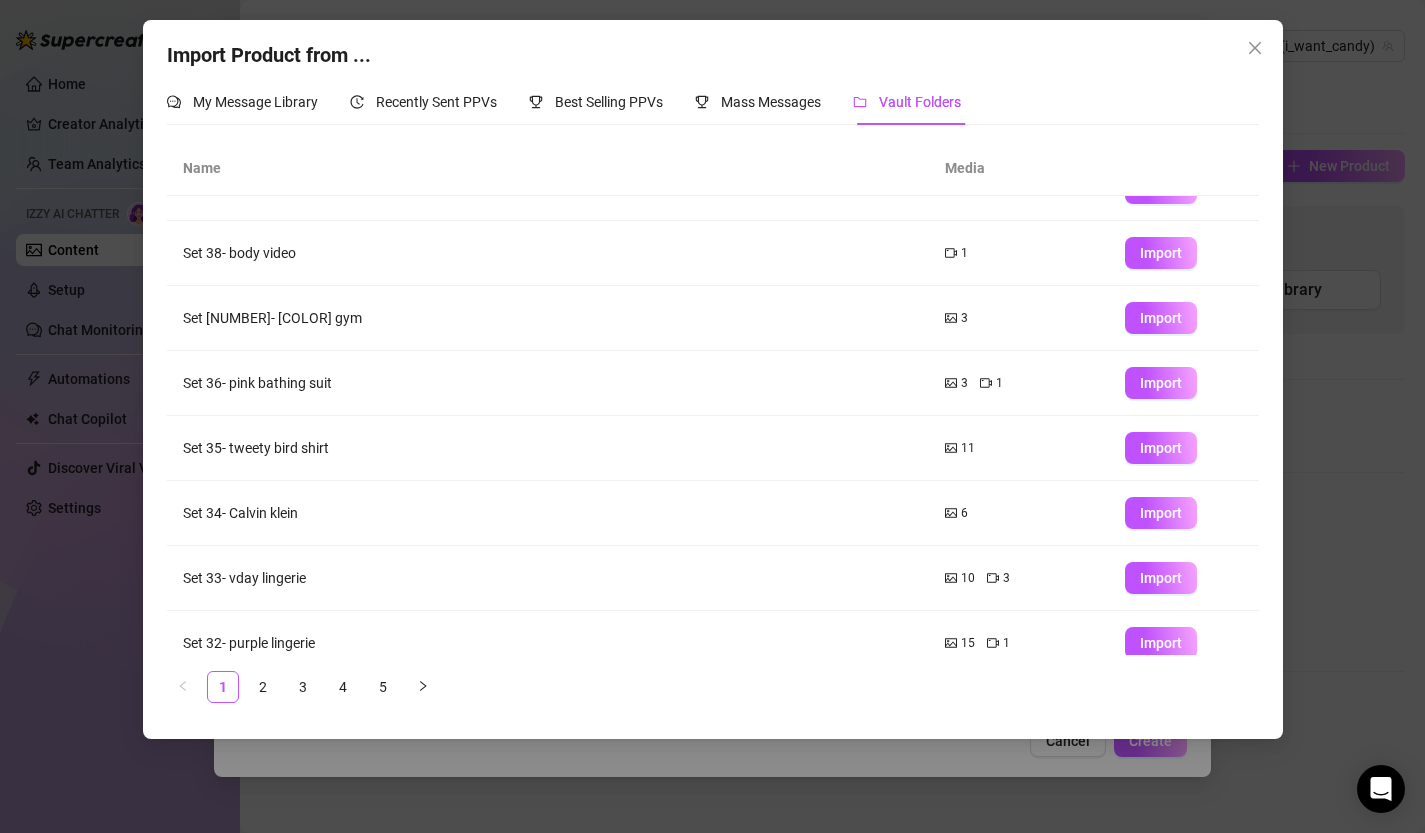 scroll, scrollTop: 0, scrollLeft: 0, axis: both 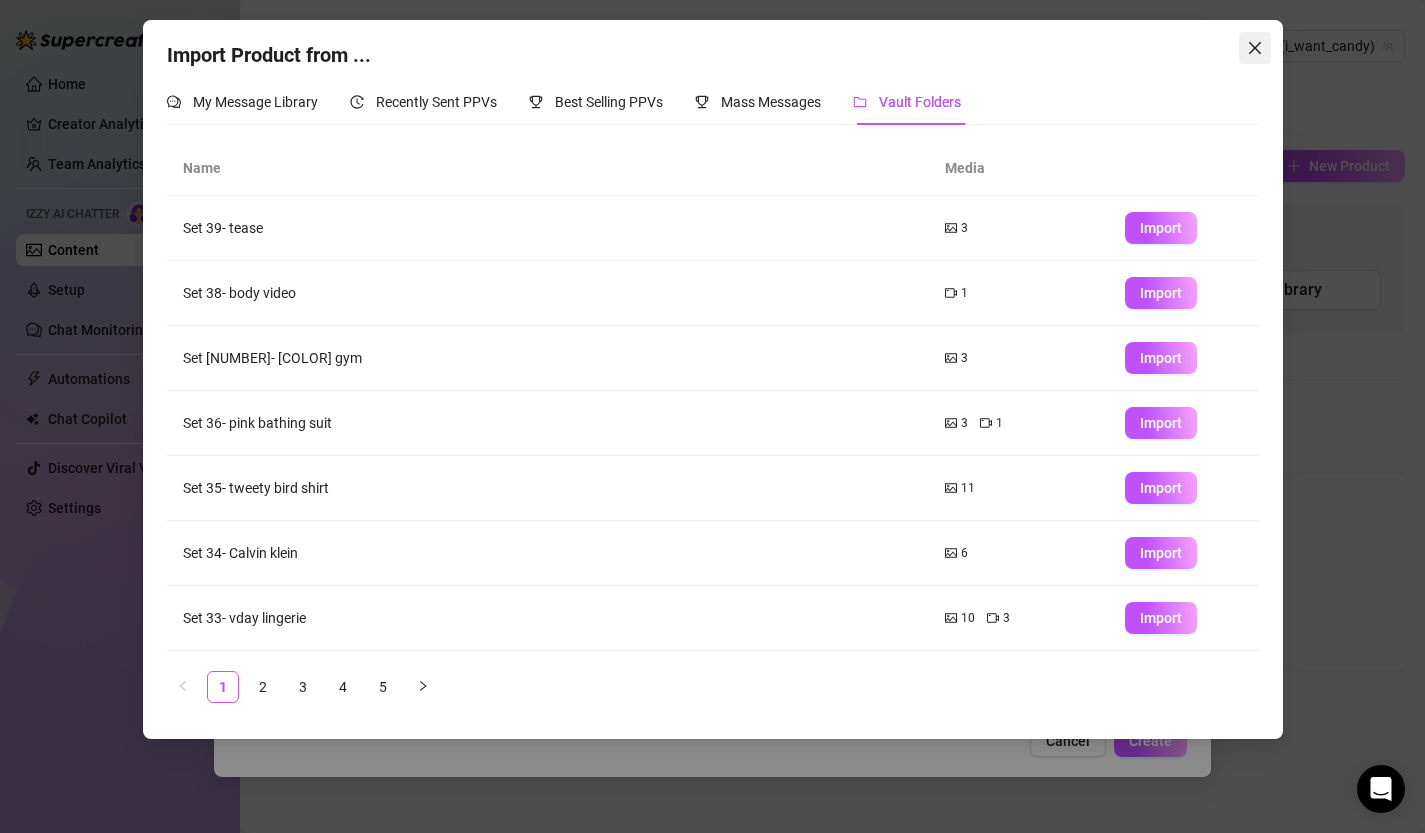 click at bounding box center [1255, 48] 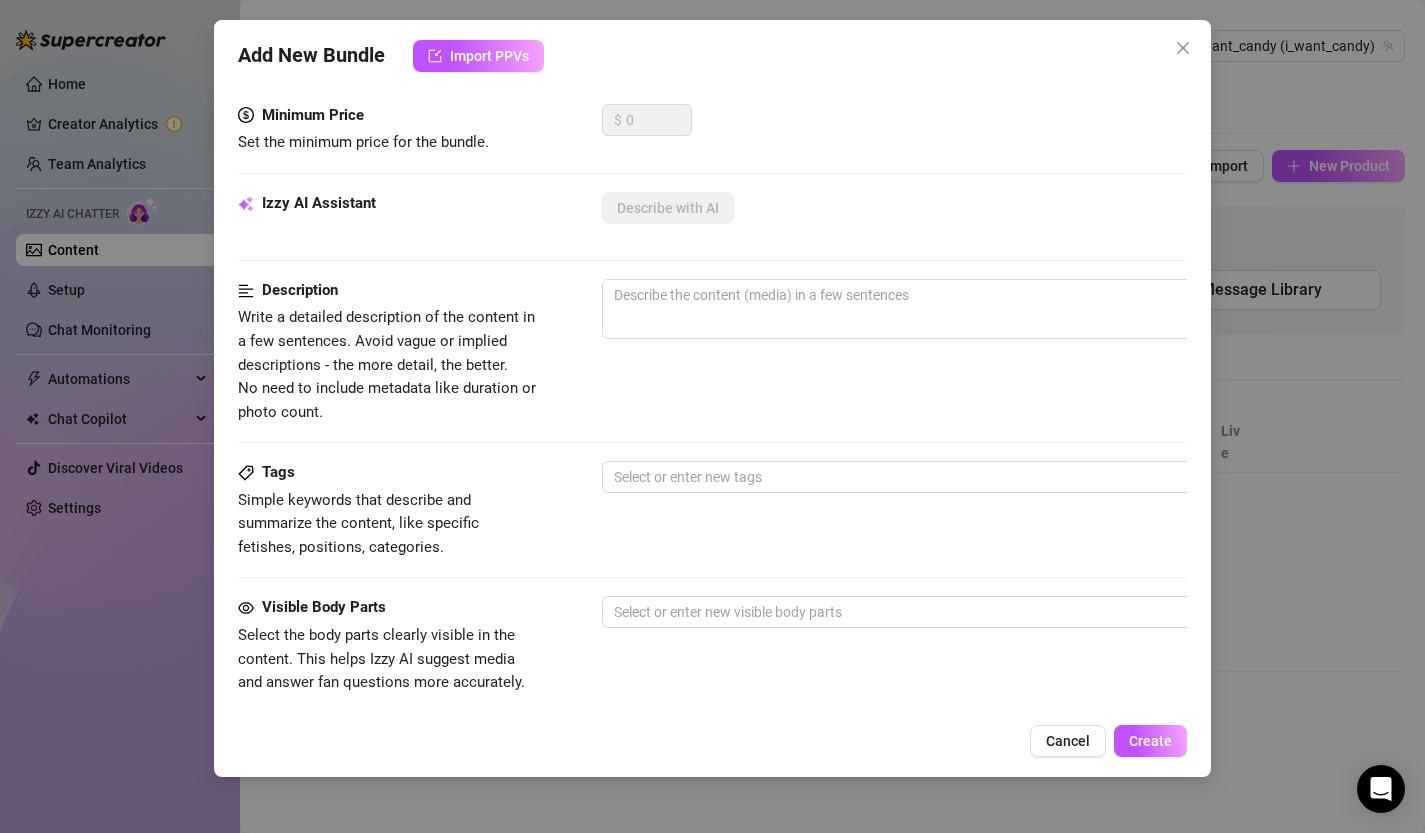 scroll, scrollTop: 0, scrollLeft: 0, axis: both 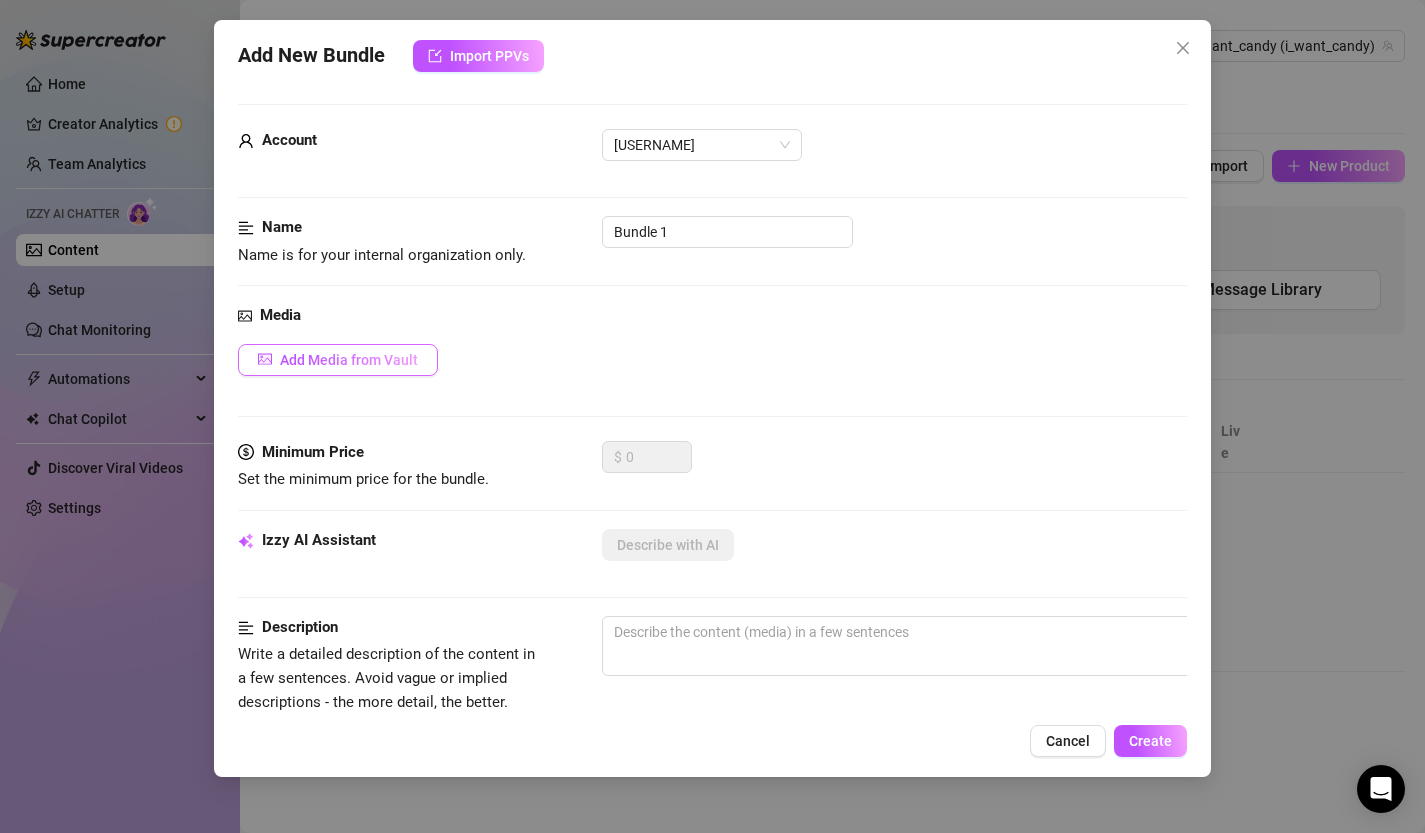 click on "Add Media from Vault" at bounding box center [349, 360] 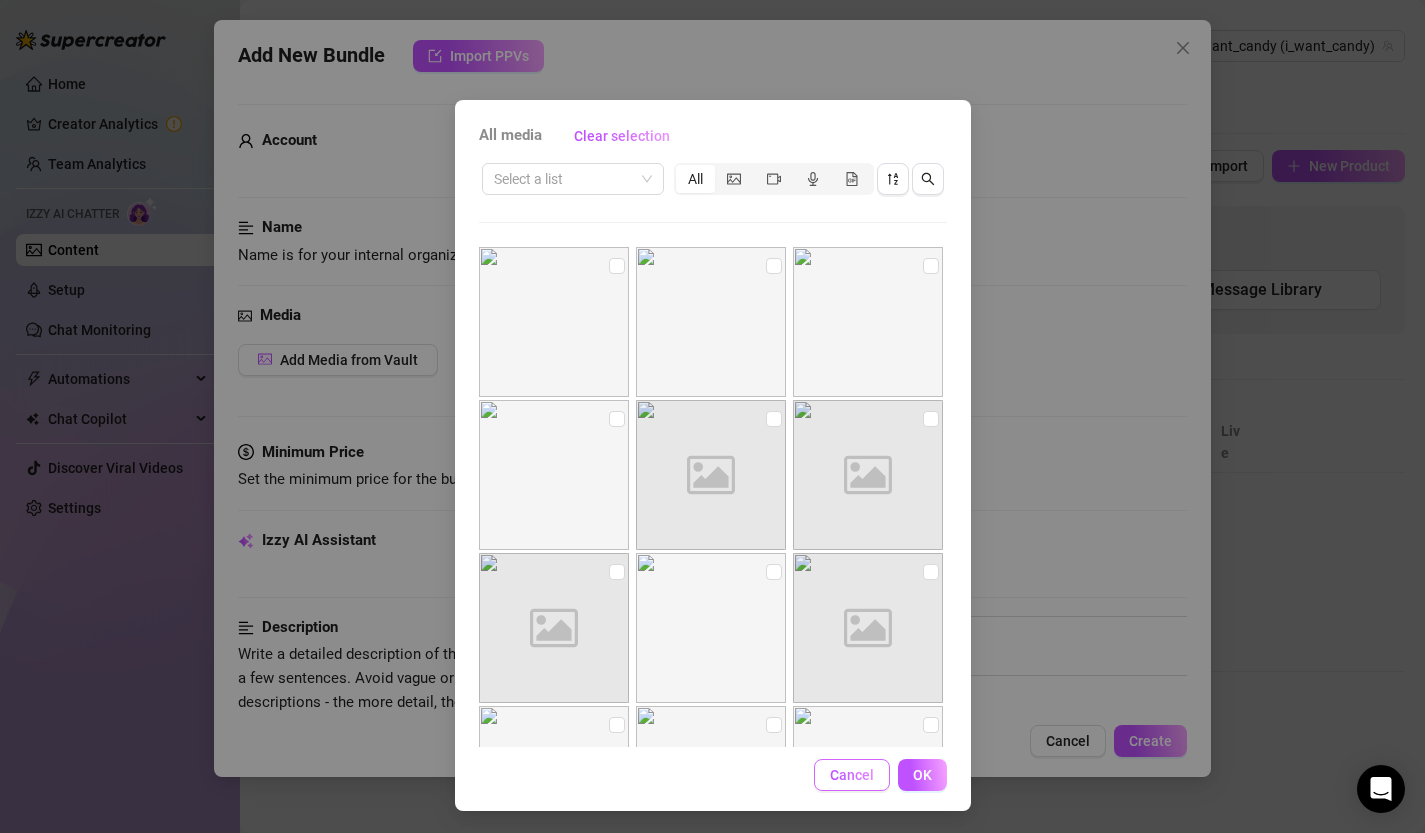 click on "Cancel" at bounding box center [852, 775] 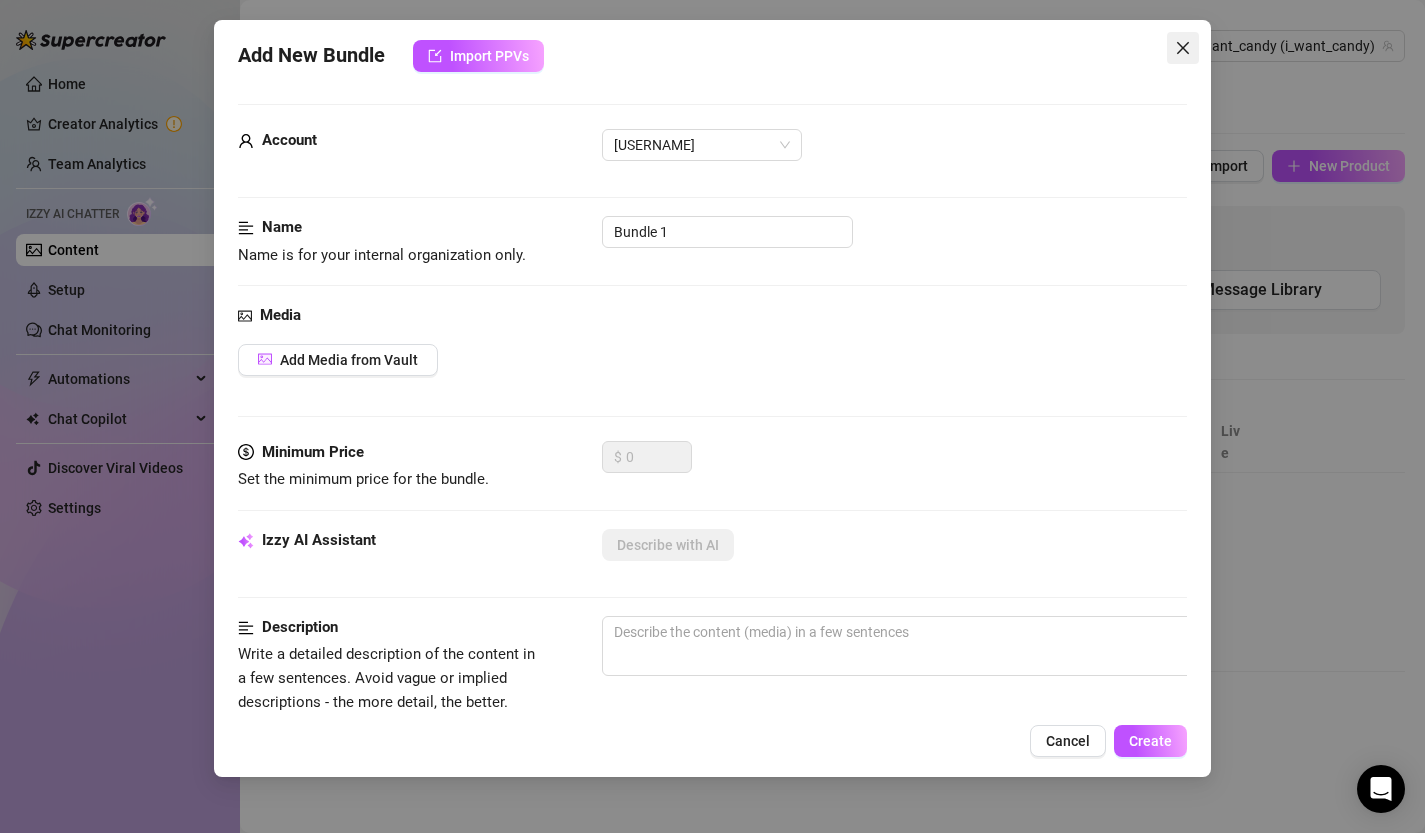 click at bounding box center [1183, 48] 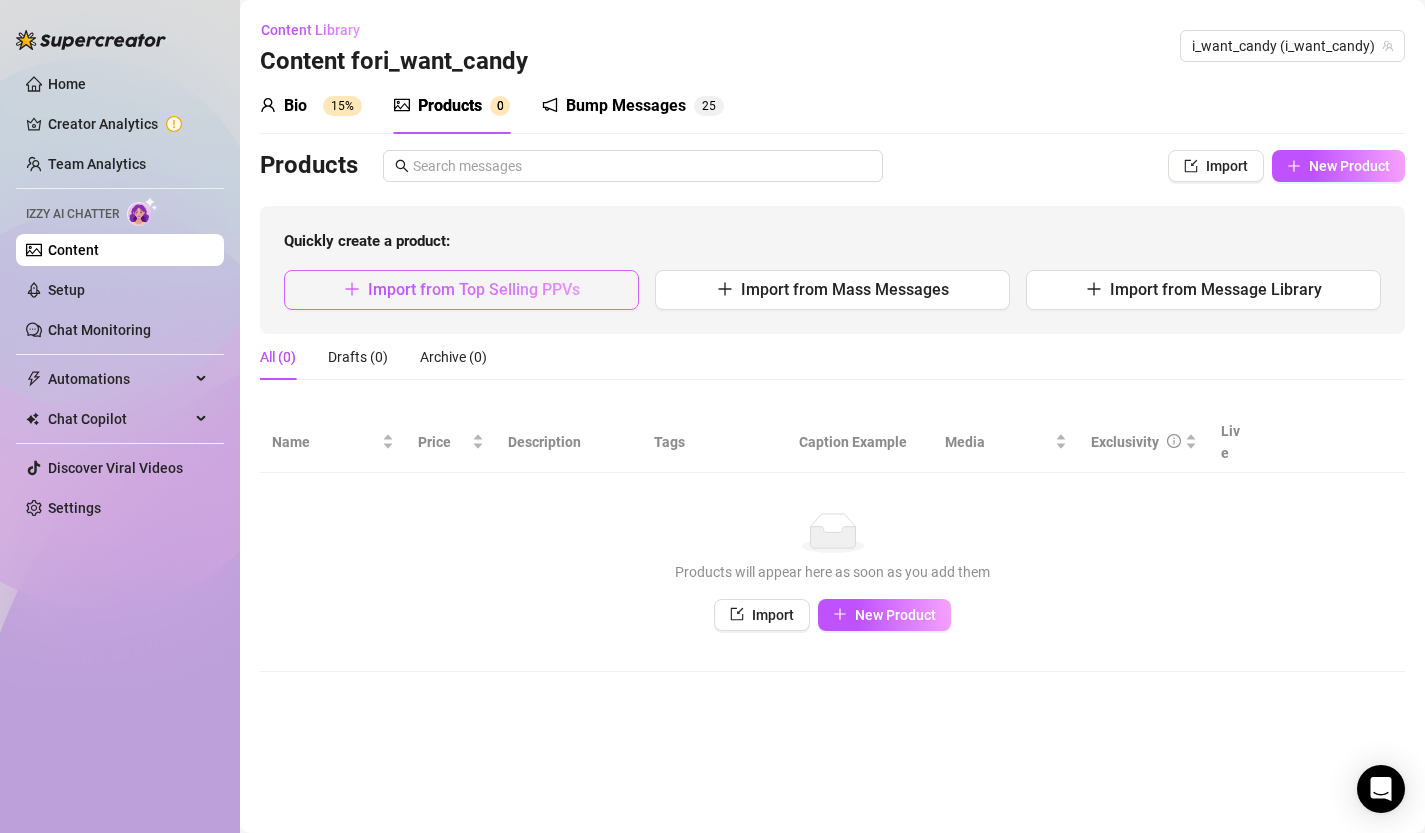click on "Import from Top Selling PPVs" at bounding box center [461, 290] 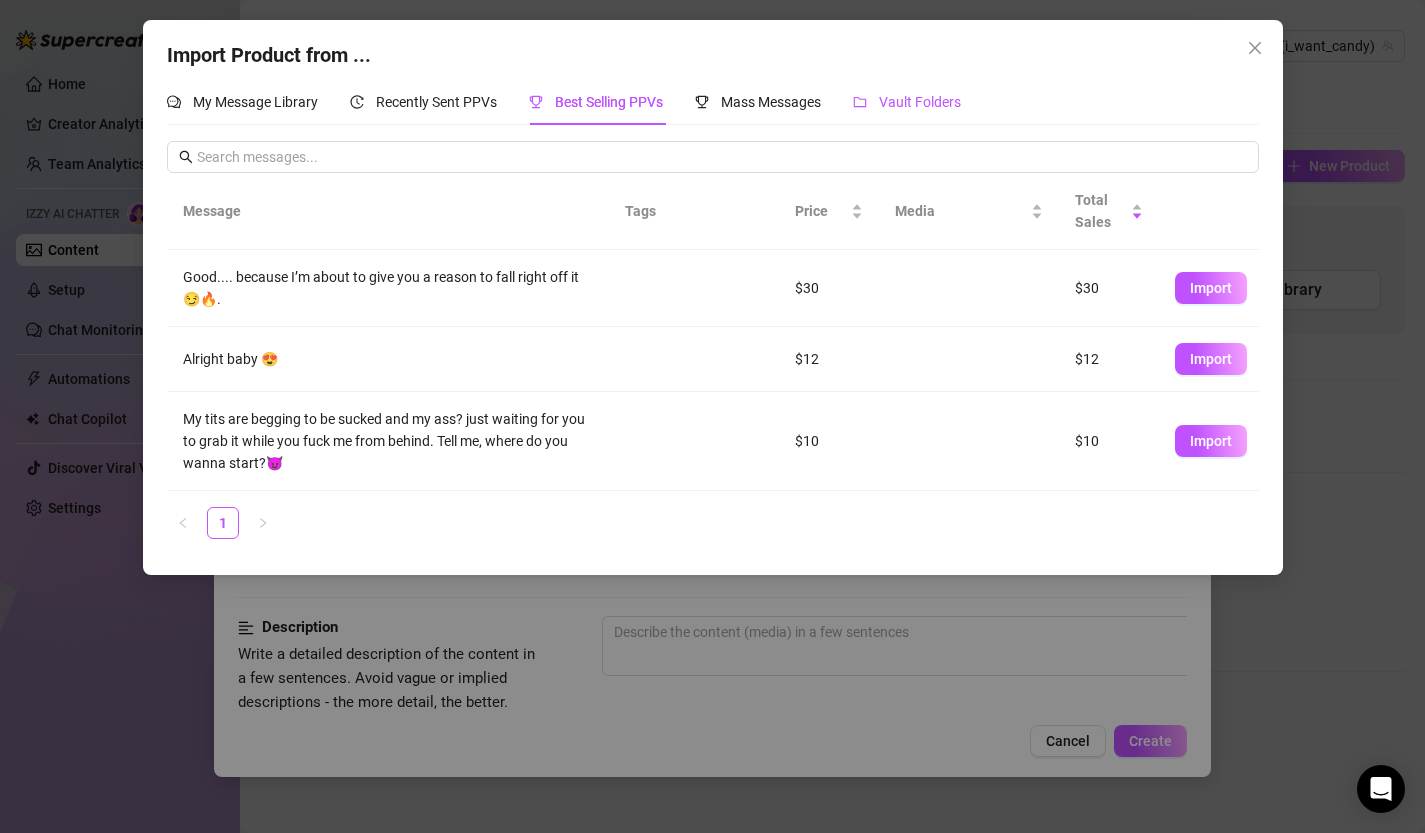 click on "Vault Folders" at bounding box center (920, 102) 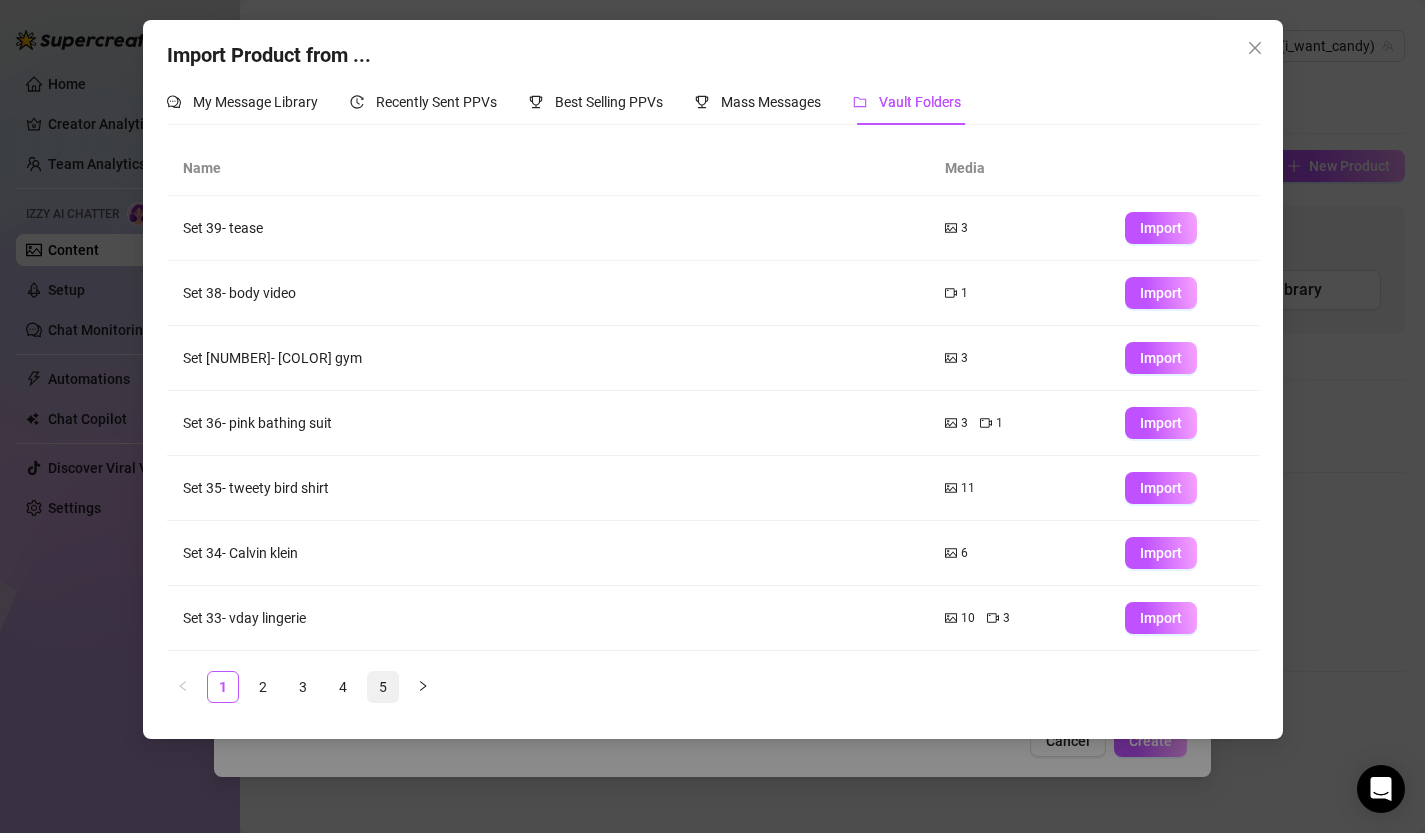 click on "5" at bounding box center (383, 687) 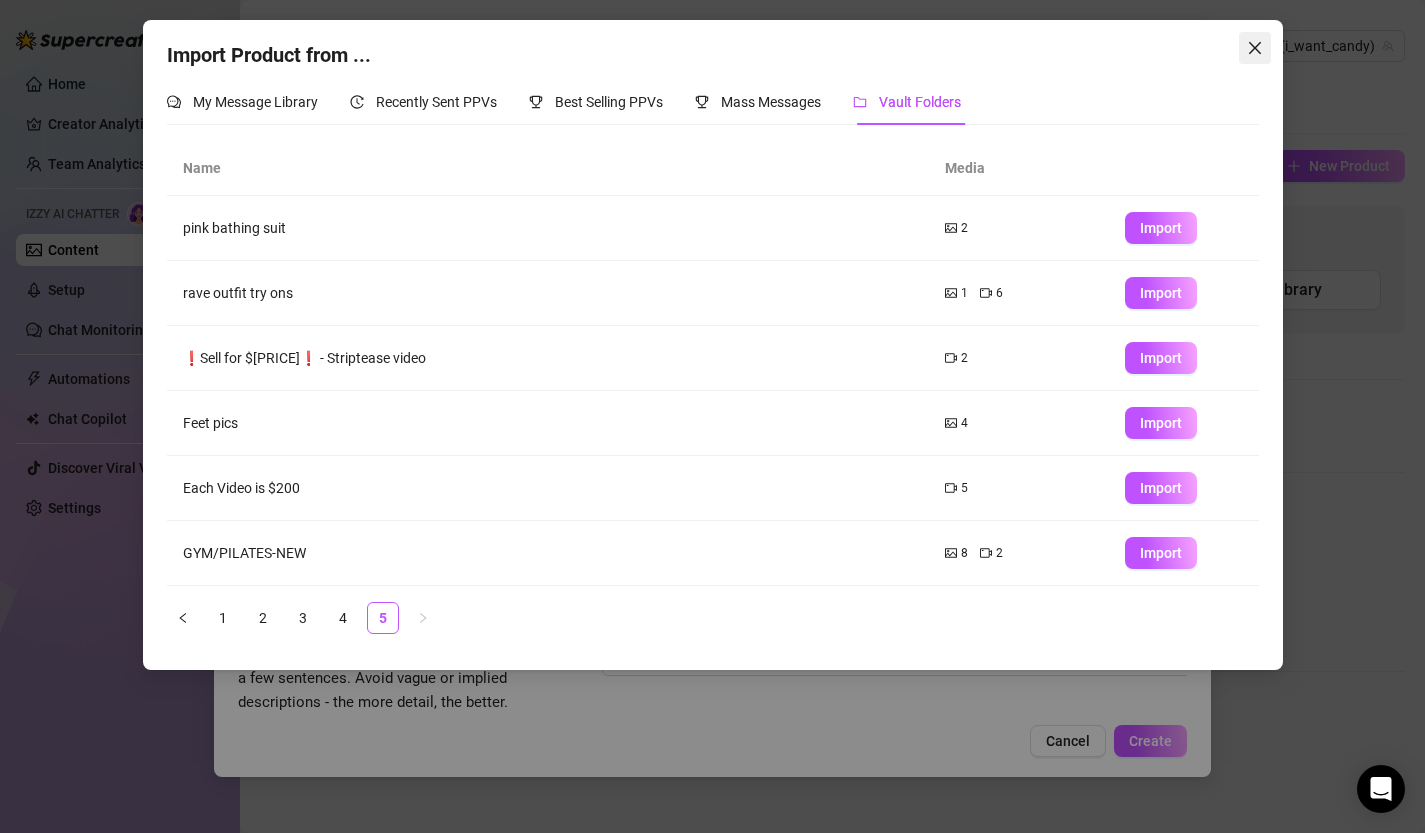 click 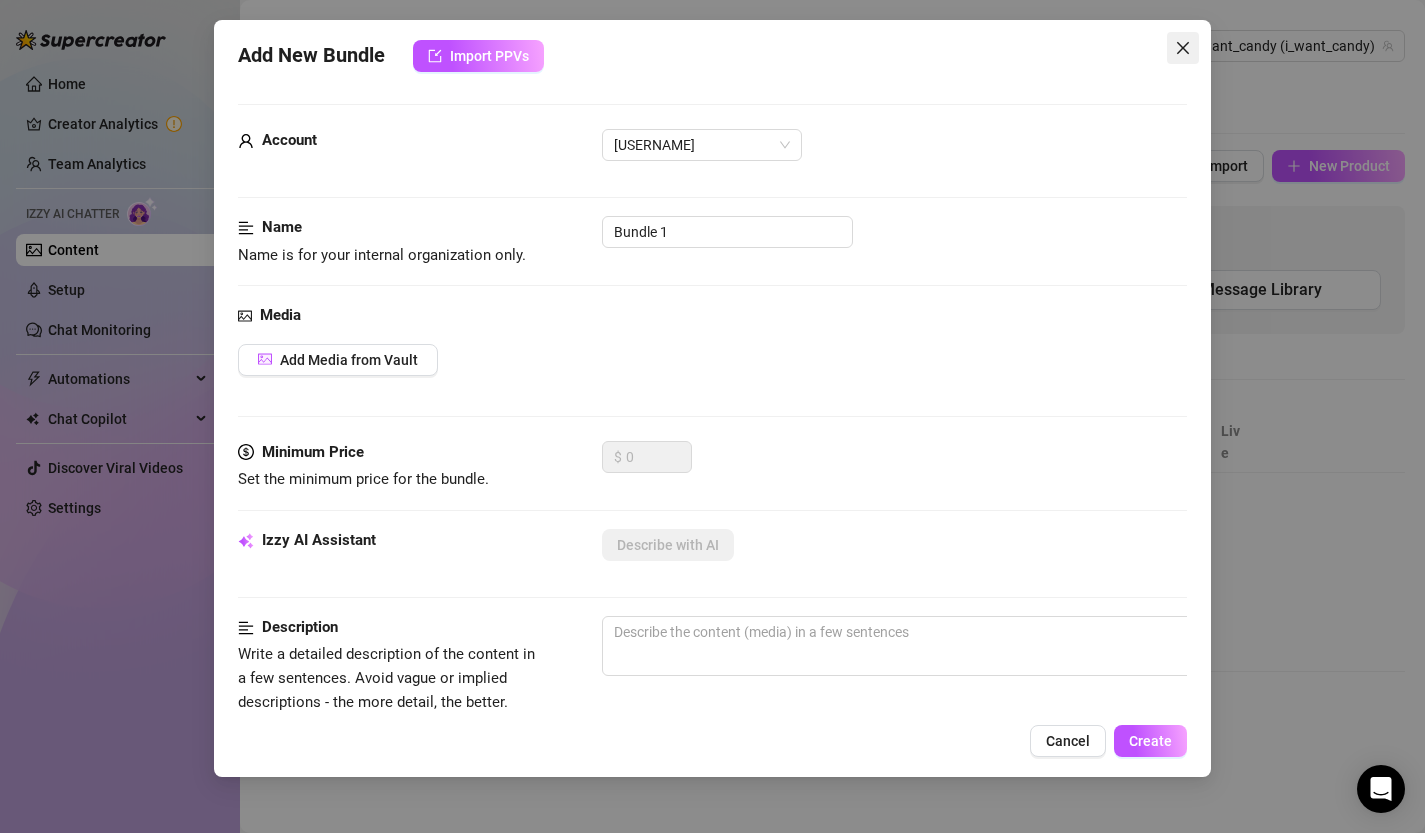 click at bounding box center [1183, 48] 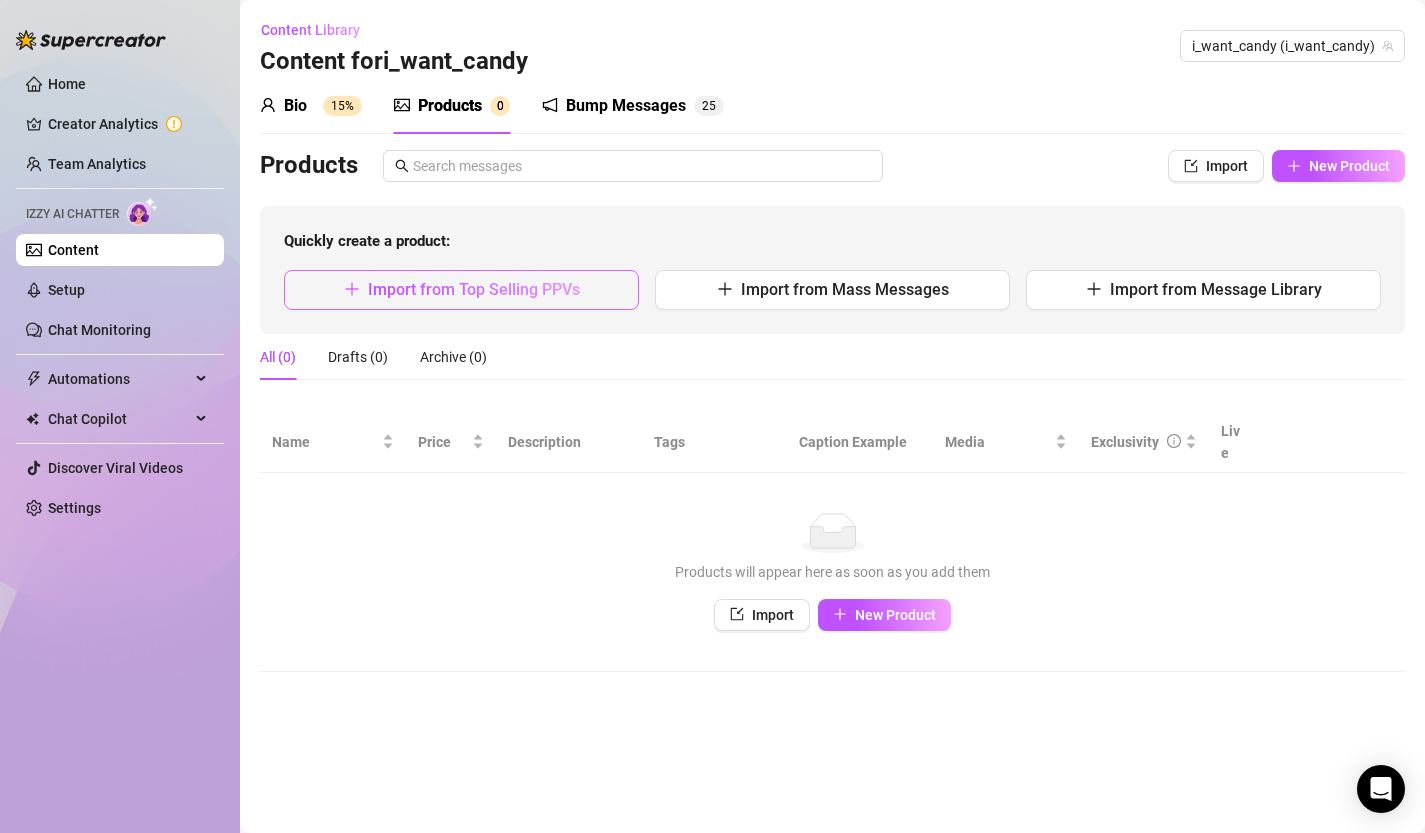 click on "Import from Top Selling PPVs" at bounding box center (474, 289) 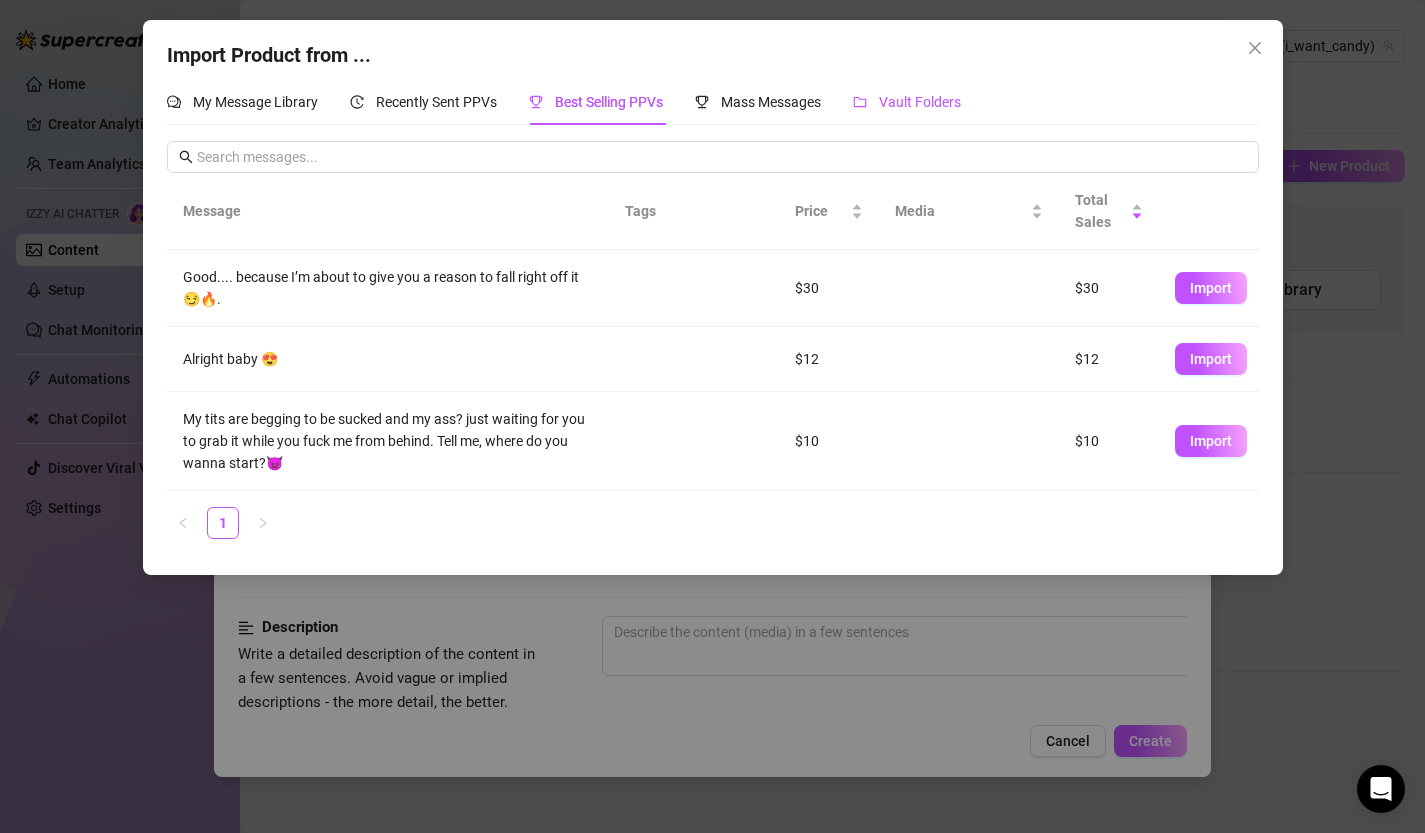 click on "Vault Folders" at bounding box center (920, 102) 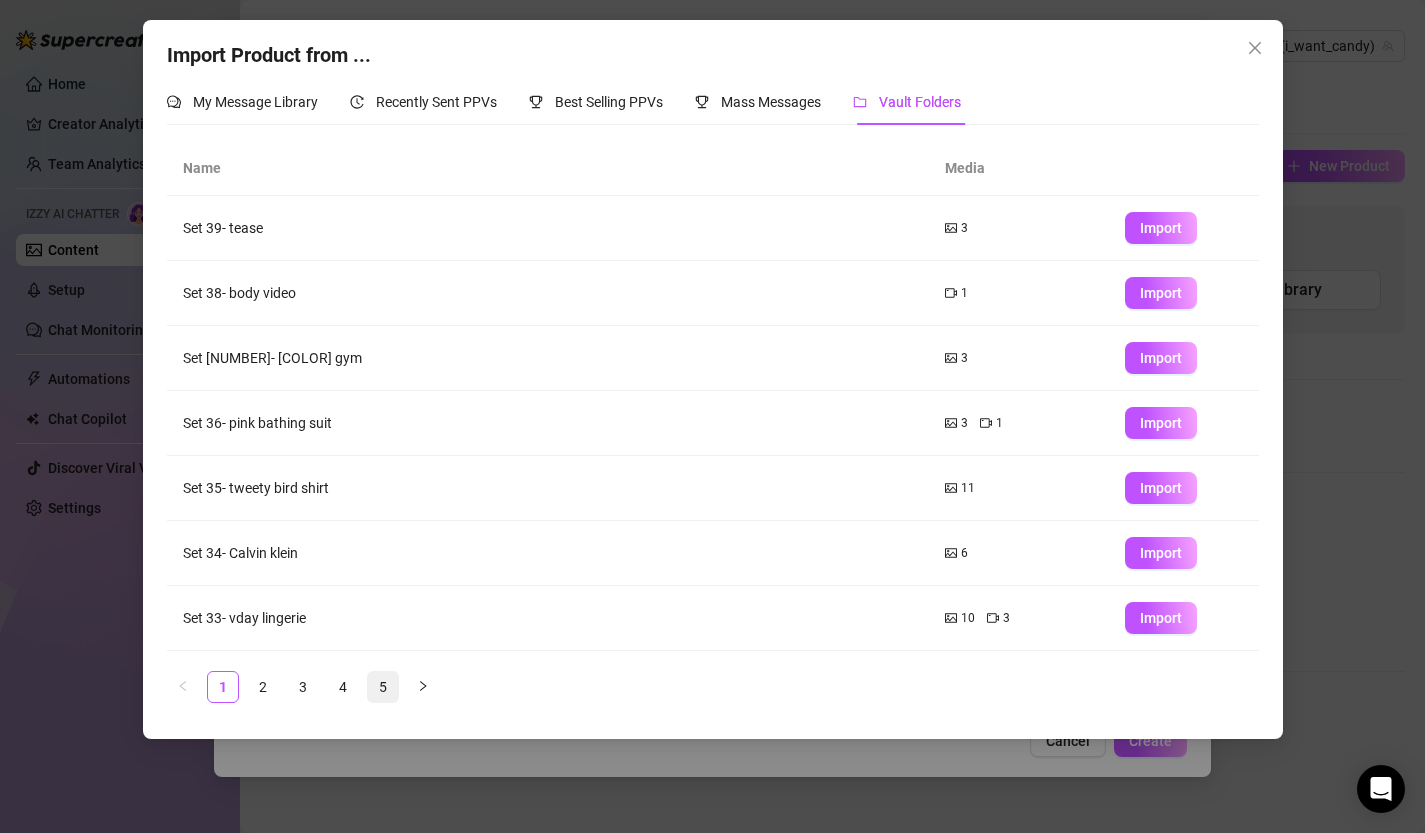 click on "5" at bounding box center [383, 687] 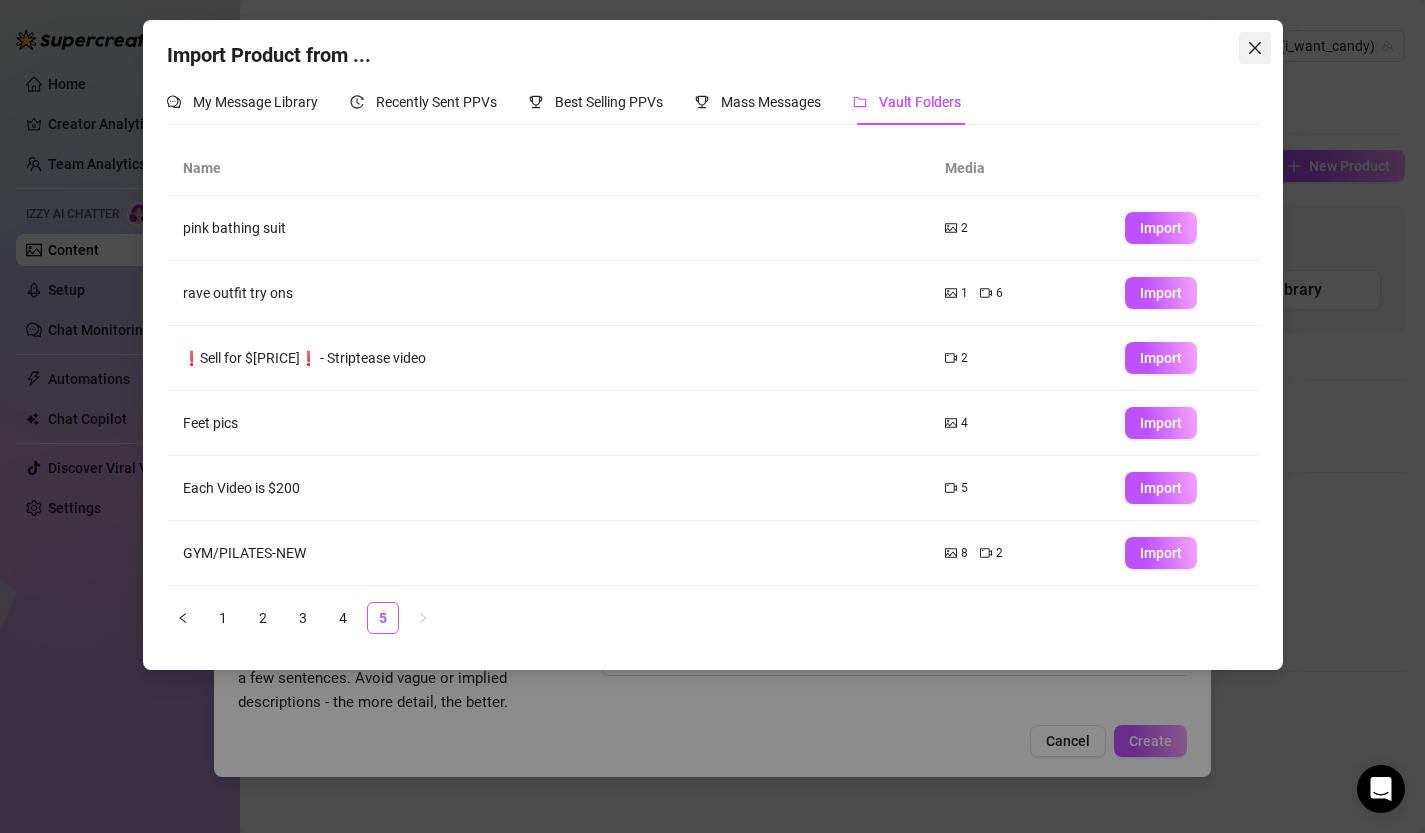 click 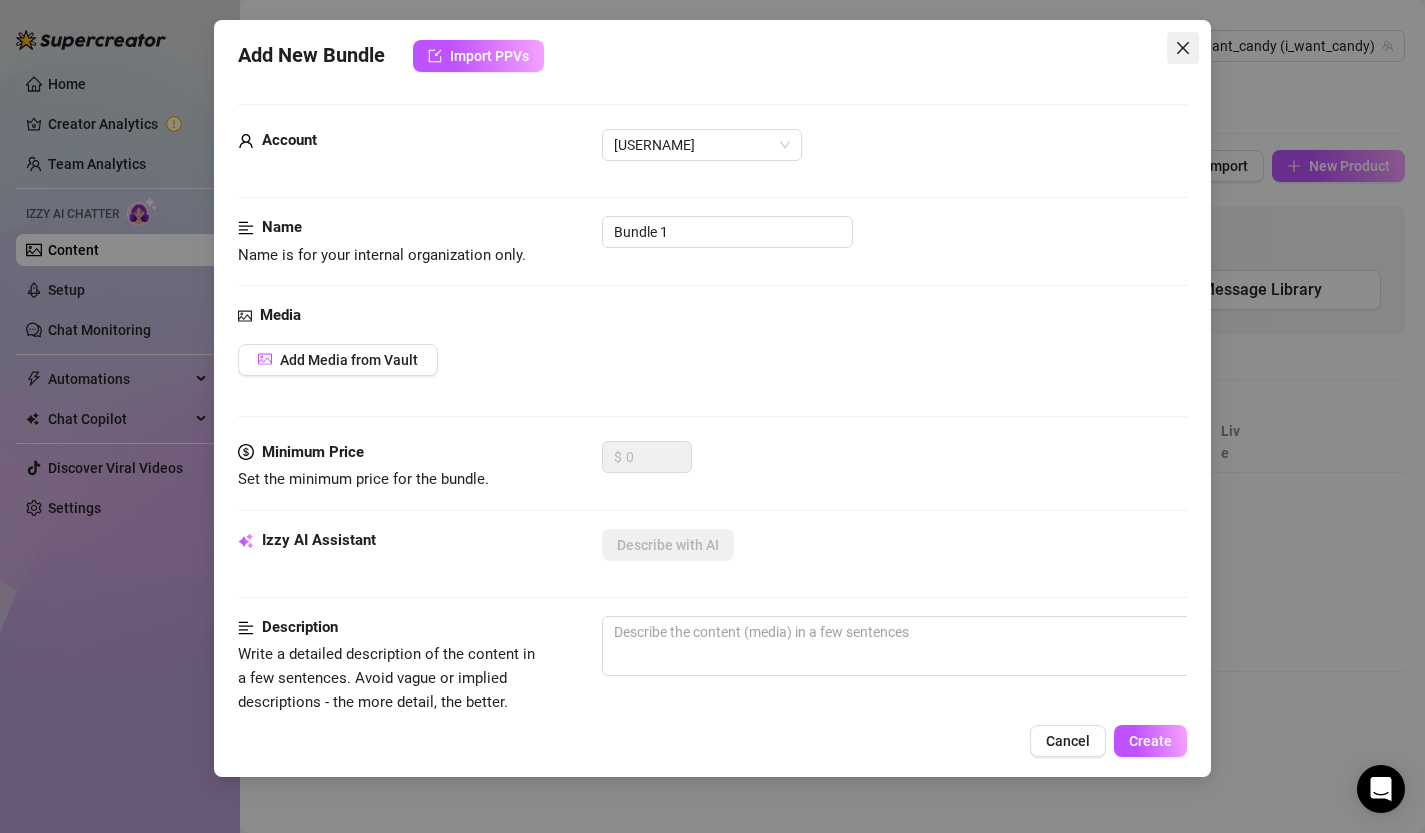 click 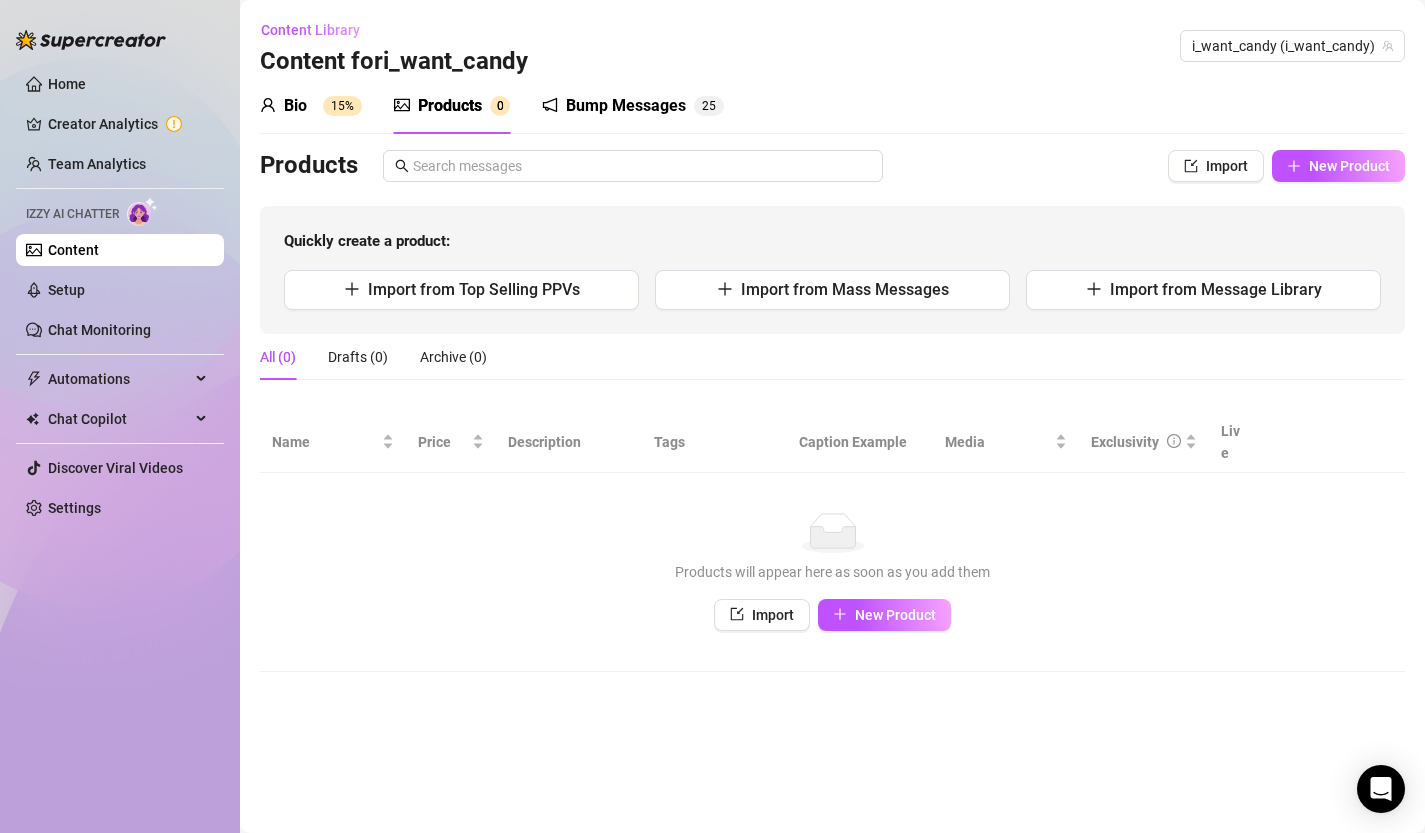 click on "Content" at bounding box center [73, 250] 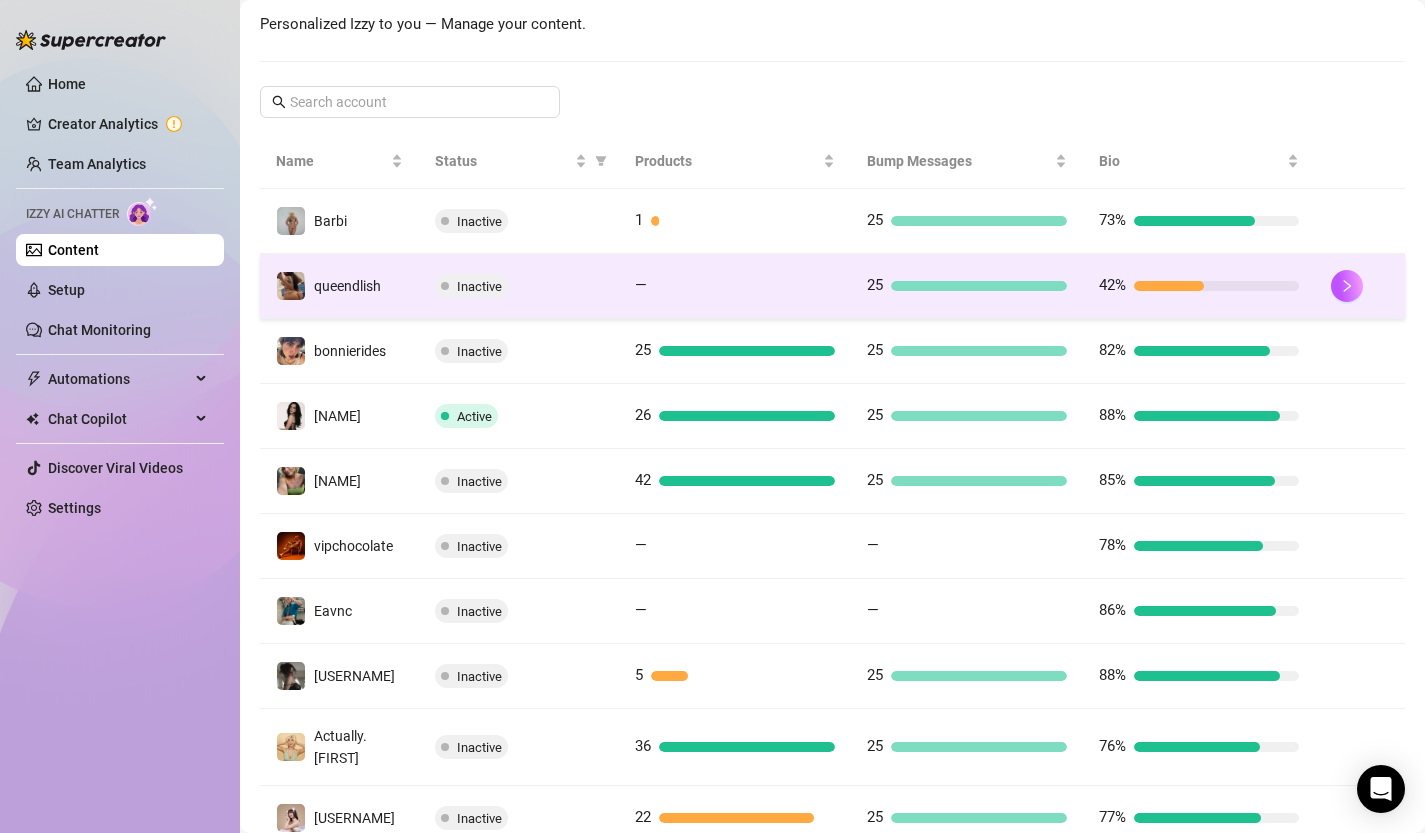 scroll, scrollTop: 430, scrollLeft: 0, axis: vertical 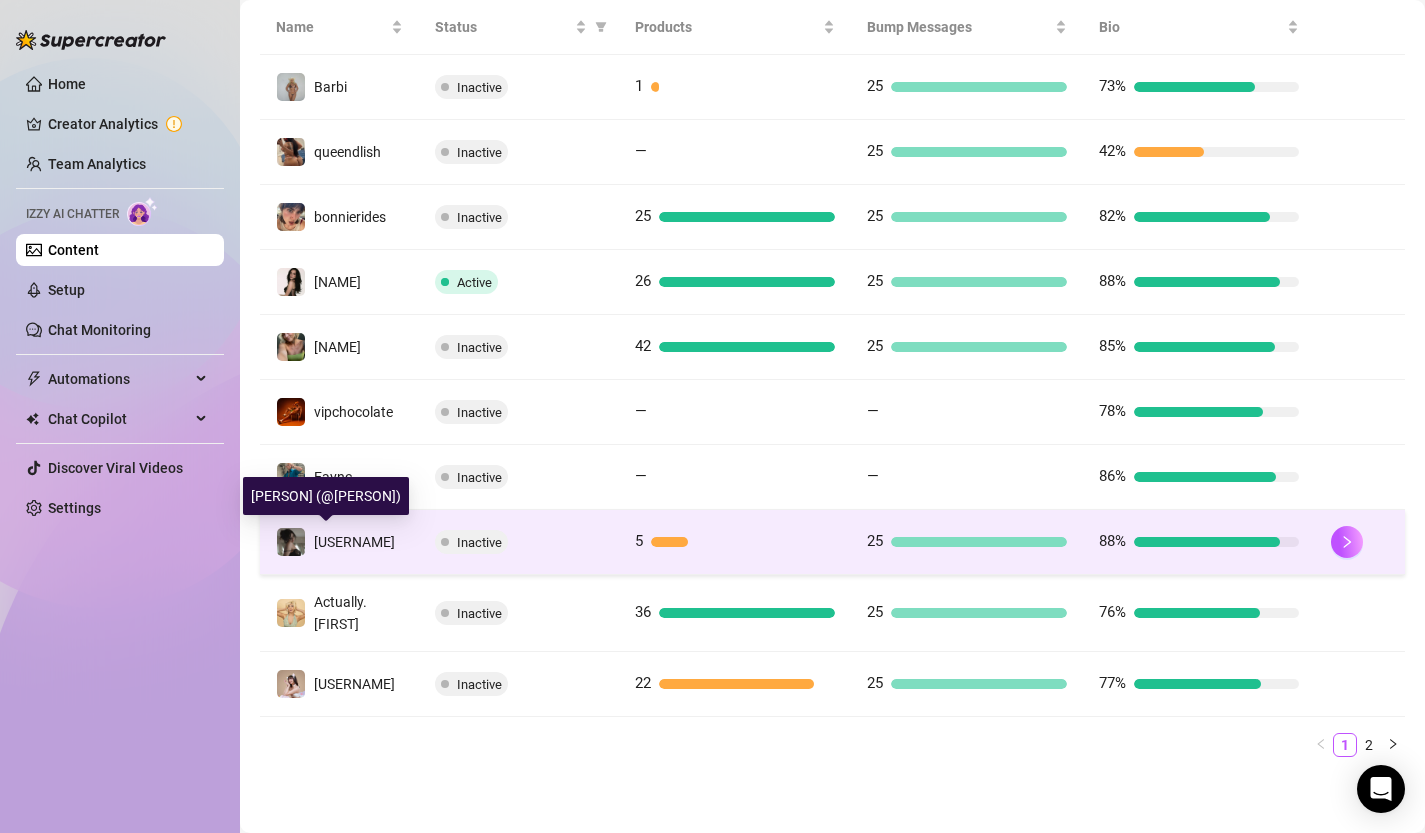 click on "[USERNAME]" at bounding box center [354, 542] 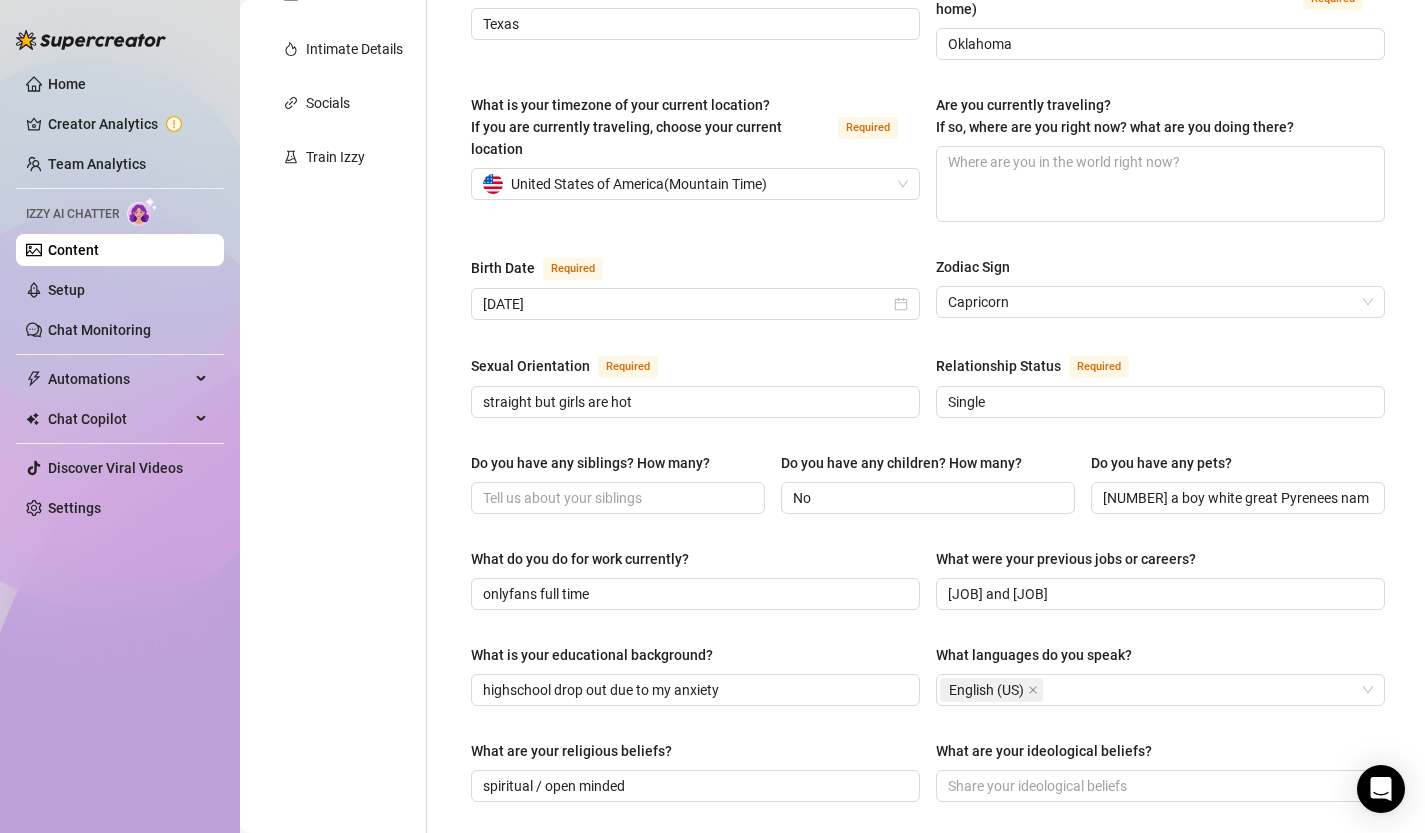 scroll, scrollTop: 0, scrollLeft: 0, axis: both 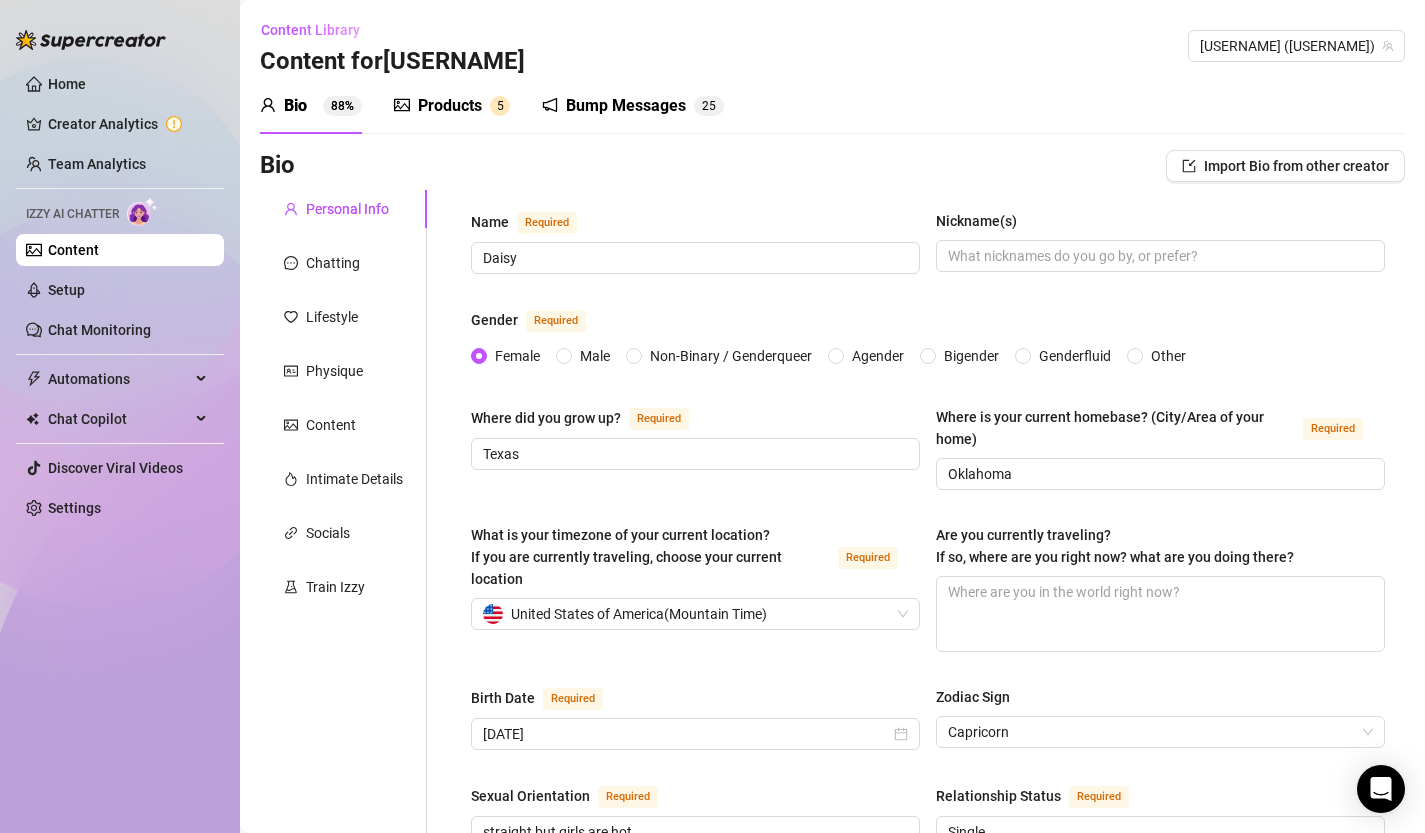 click on "Products 5" at bounding box center [452, 106] 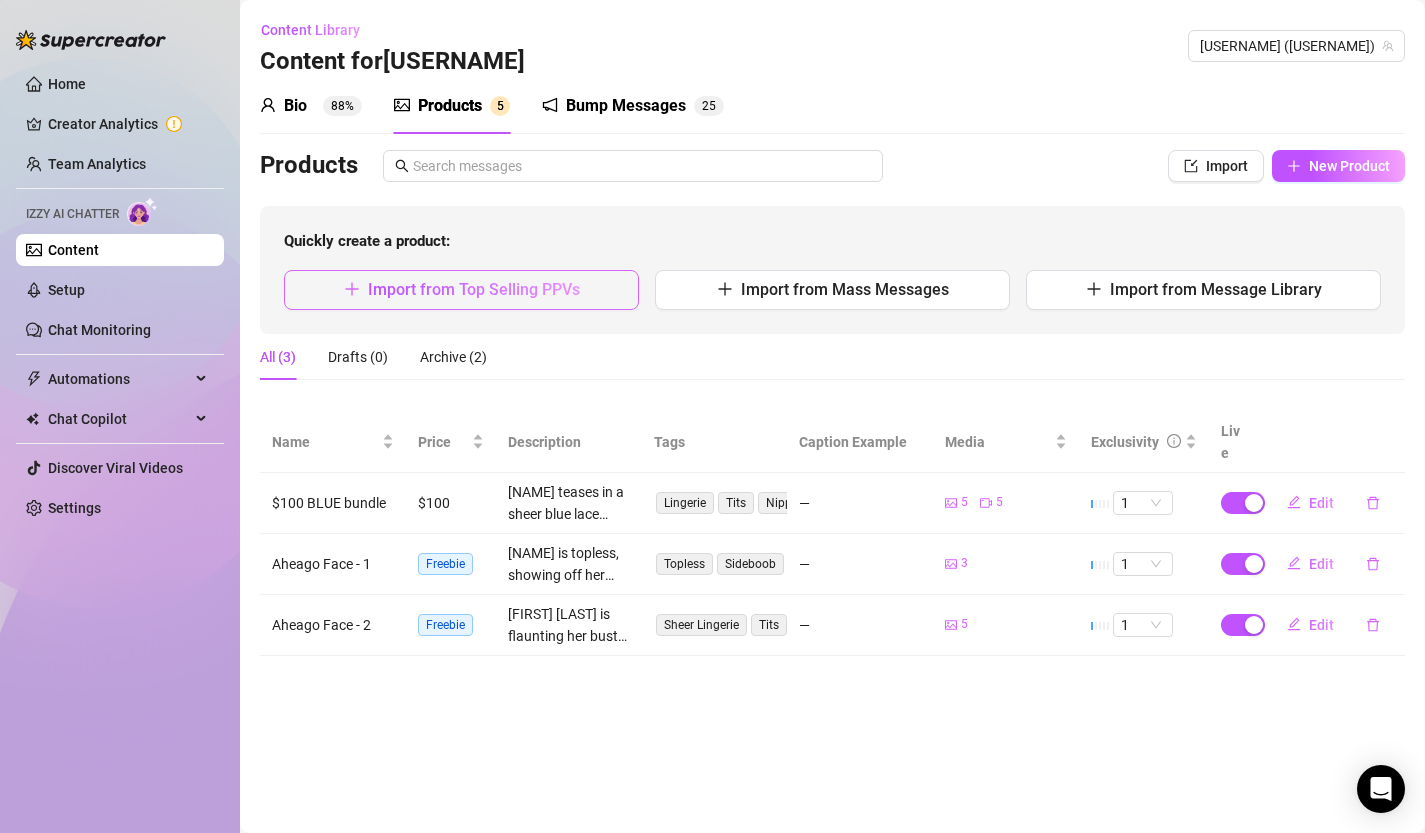 click on "Import from Top Selling PPVs" at bounding box center (474, 289) 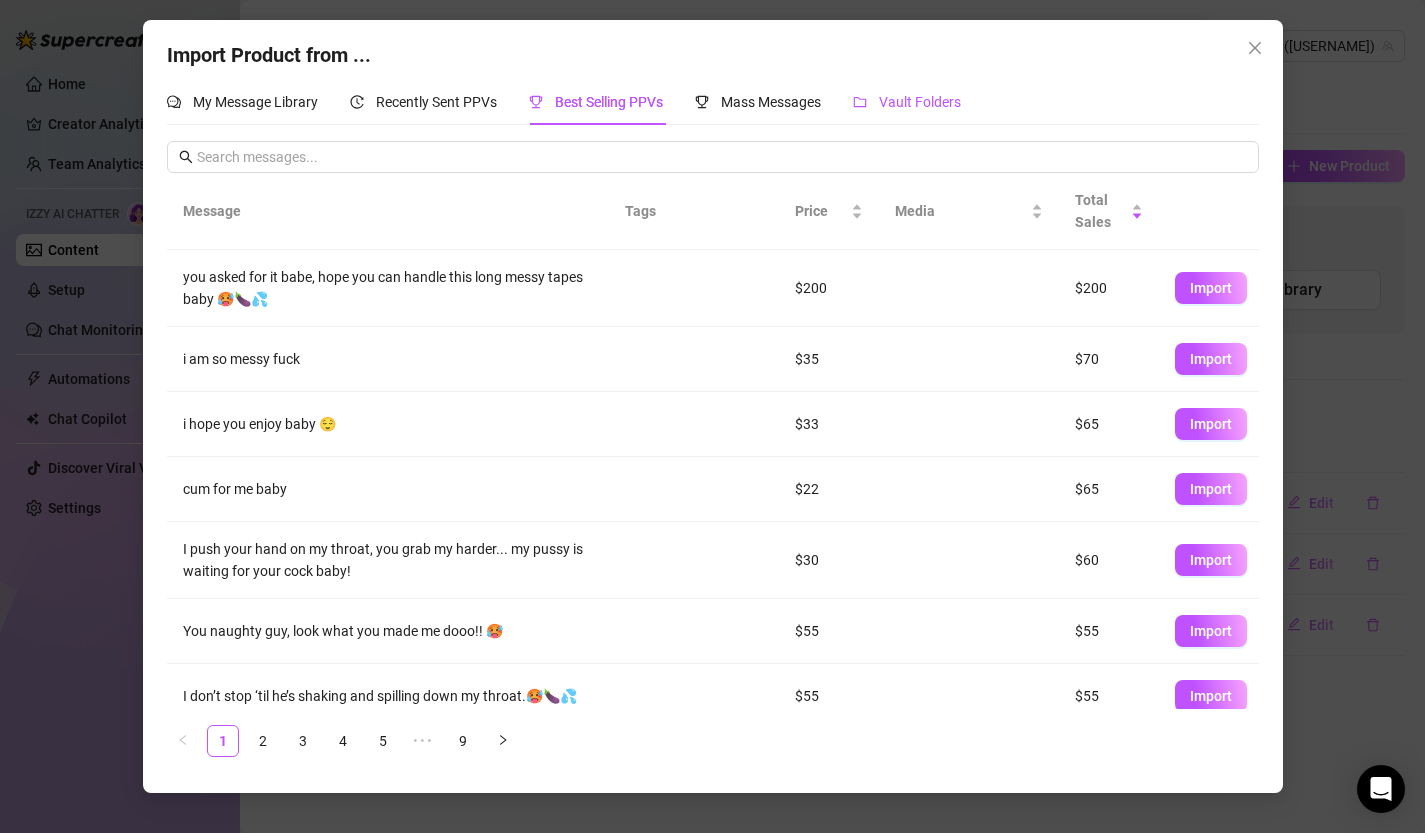 click on "Vault Folders" at bounding box center (920, 102) 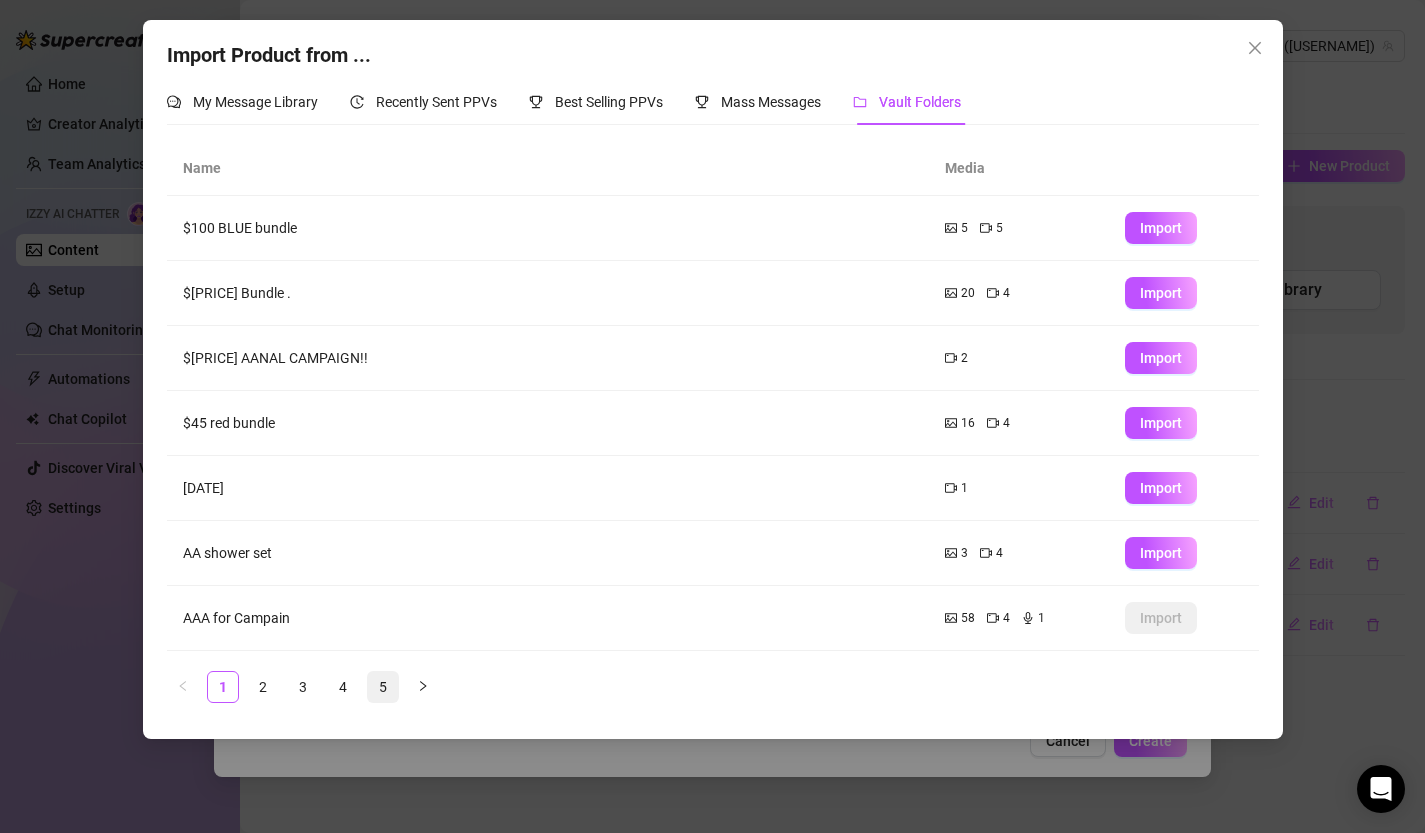 click on "5" at bounding box center (383, 687) 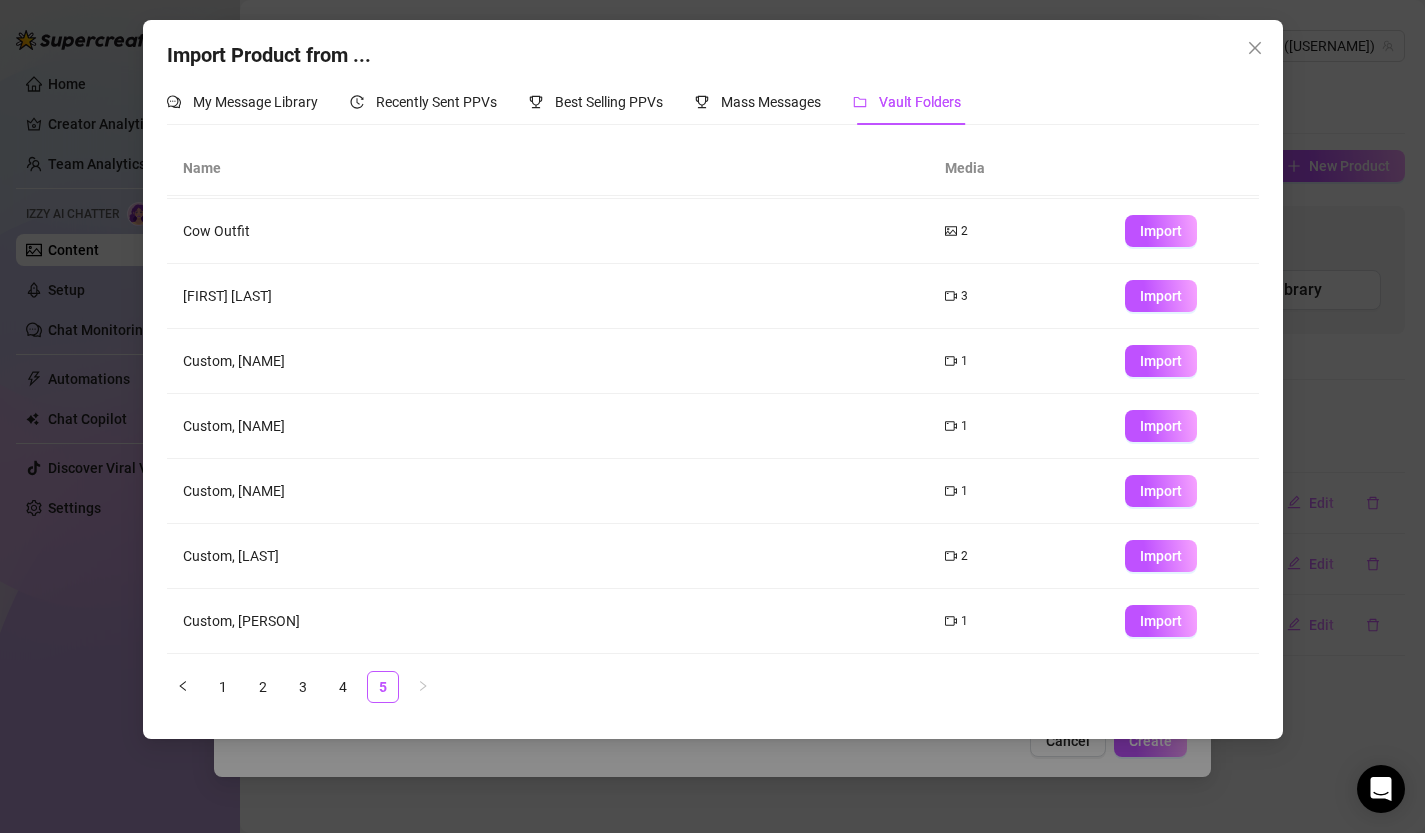 scroll, scrollTop: 0, scrollLeft: 0, axis: both 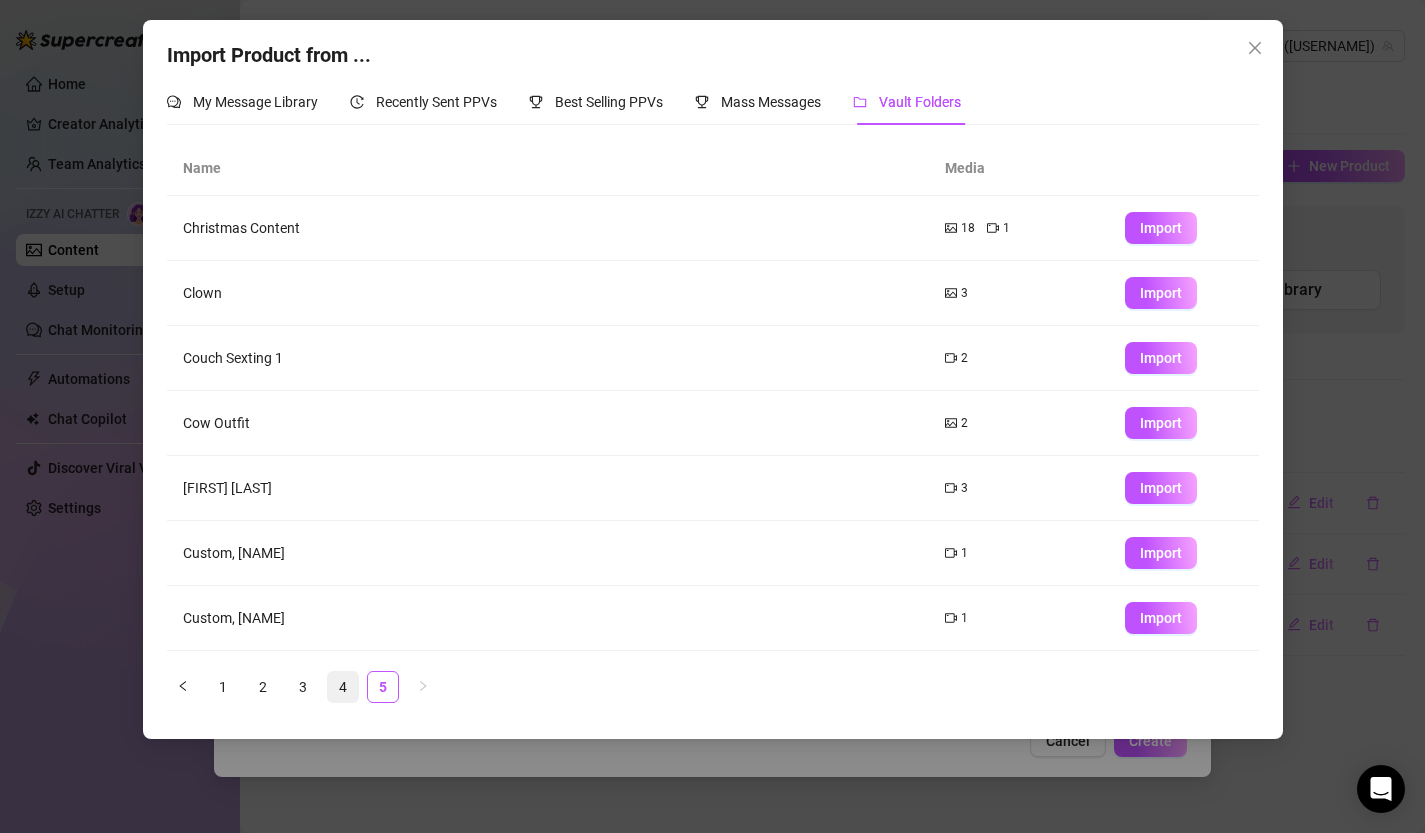 click on "4" at bounding box center [343, 687] 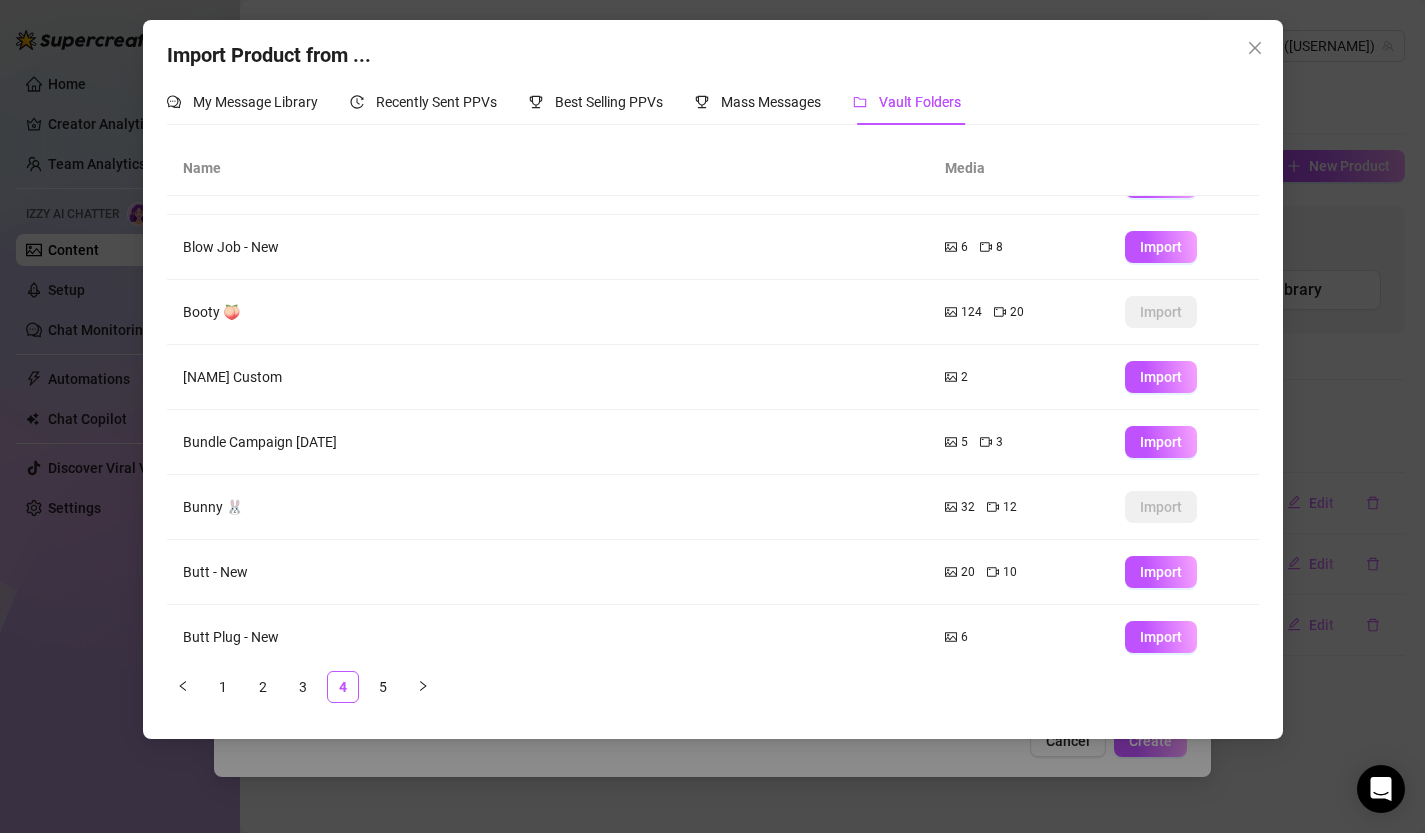 scroll, scrollTop: 192, scrollLeft: 0, axis: vertical 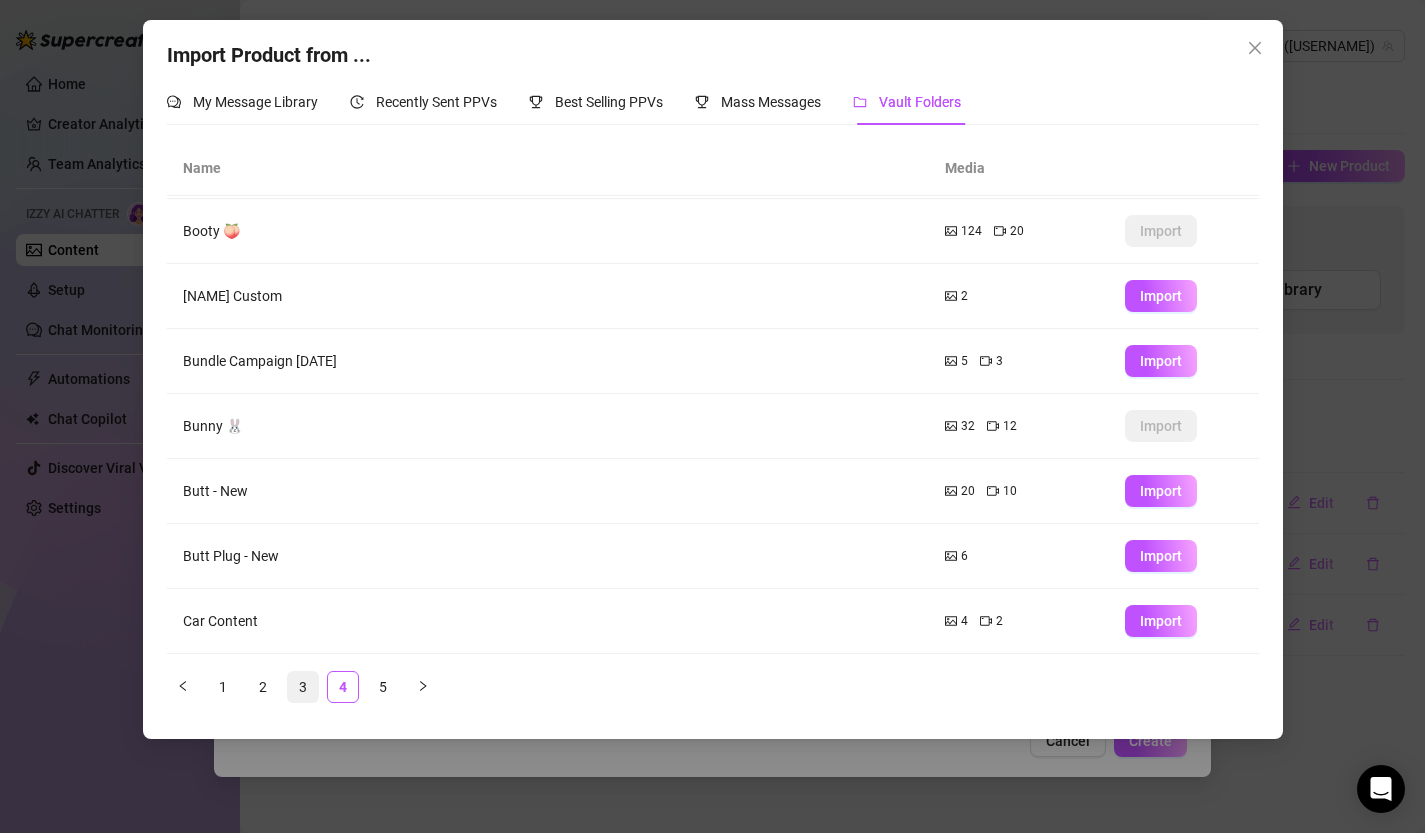 click on "3" at bounding box center [303, 687] 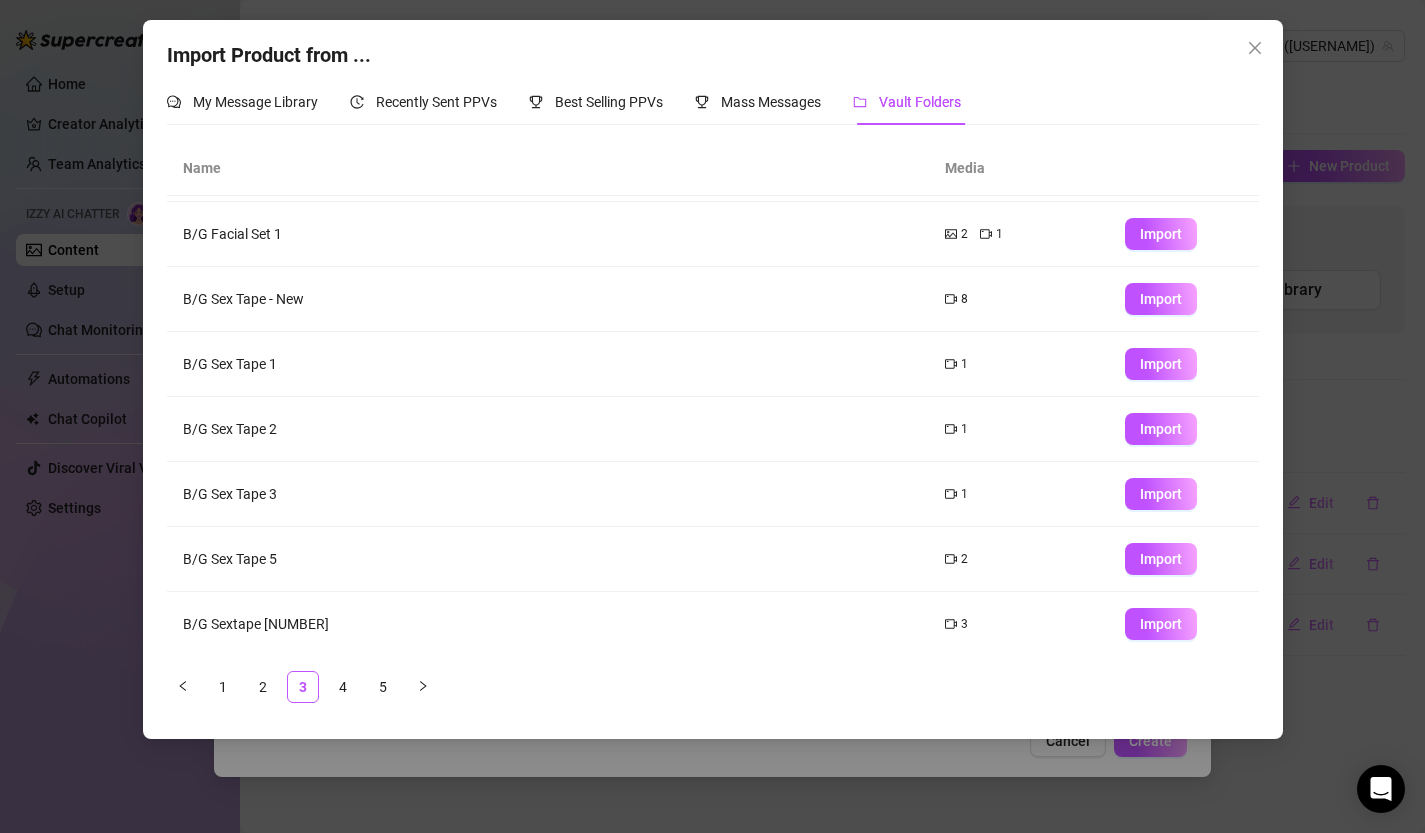 scroll, scrollTop: 192, scrollLeft: 0, axis: vertical 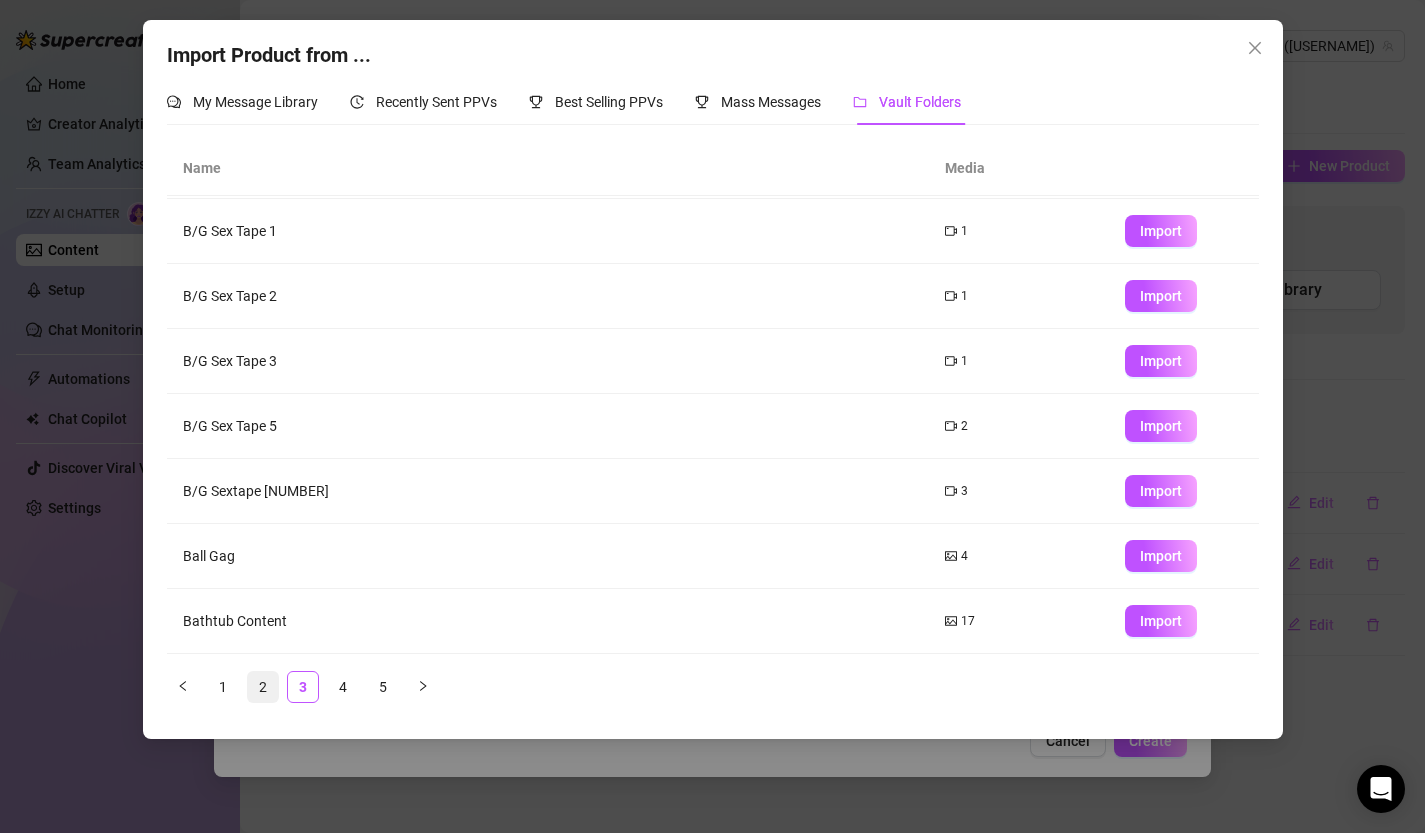 click on "2" at bounding box center (263, 687) 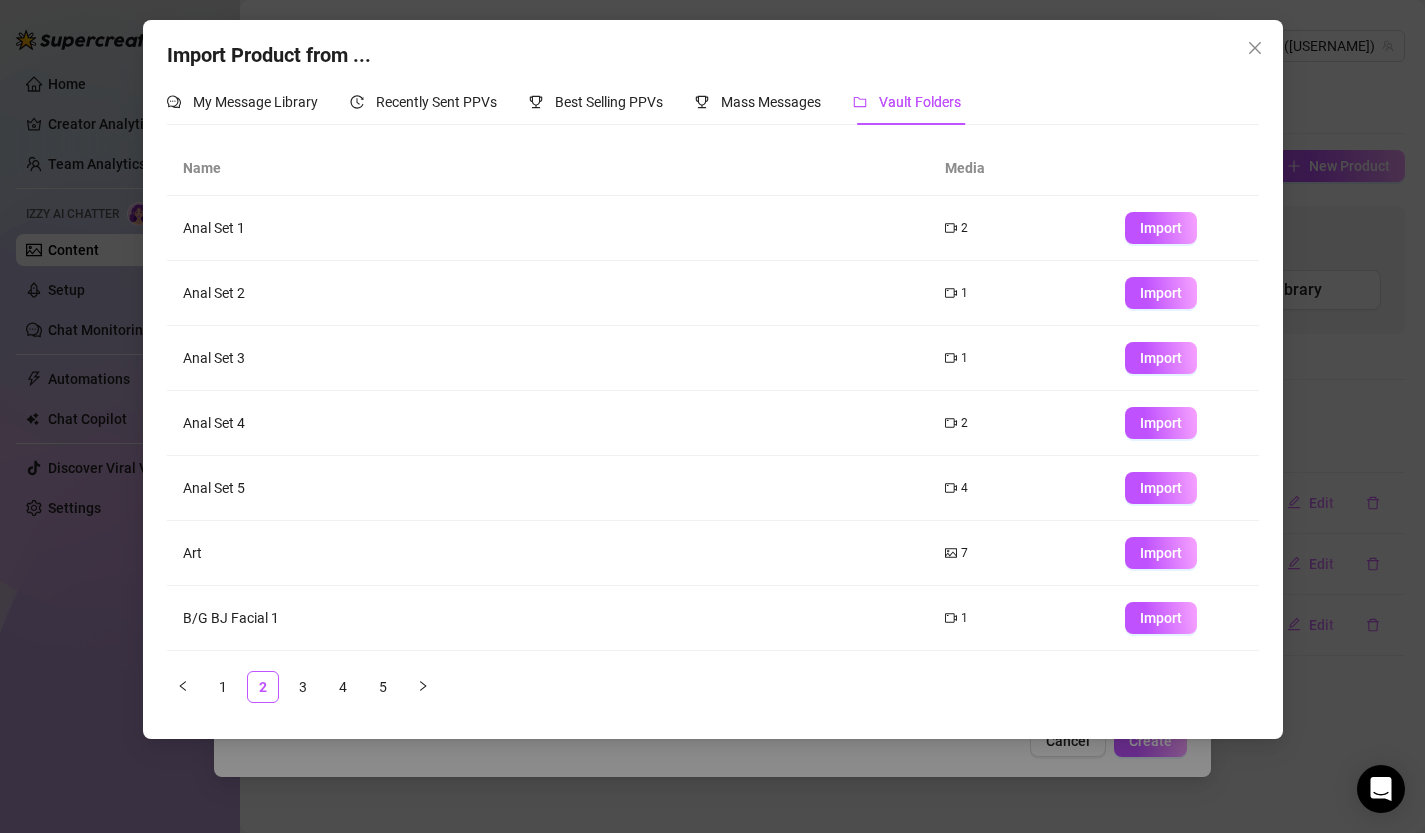 scroll, scrollTop: 192, scrollLeft: 0, axis: vertical 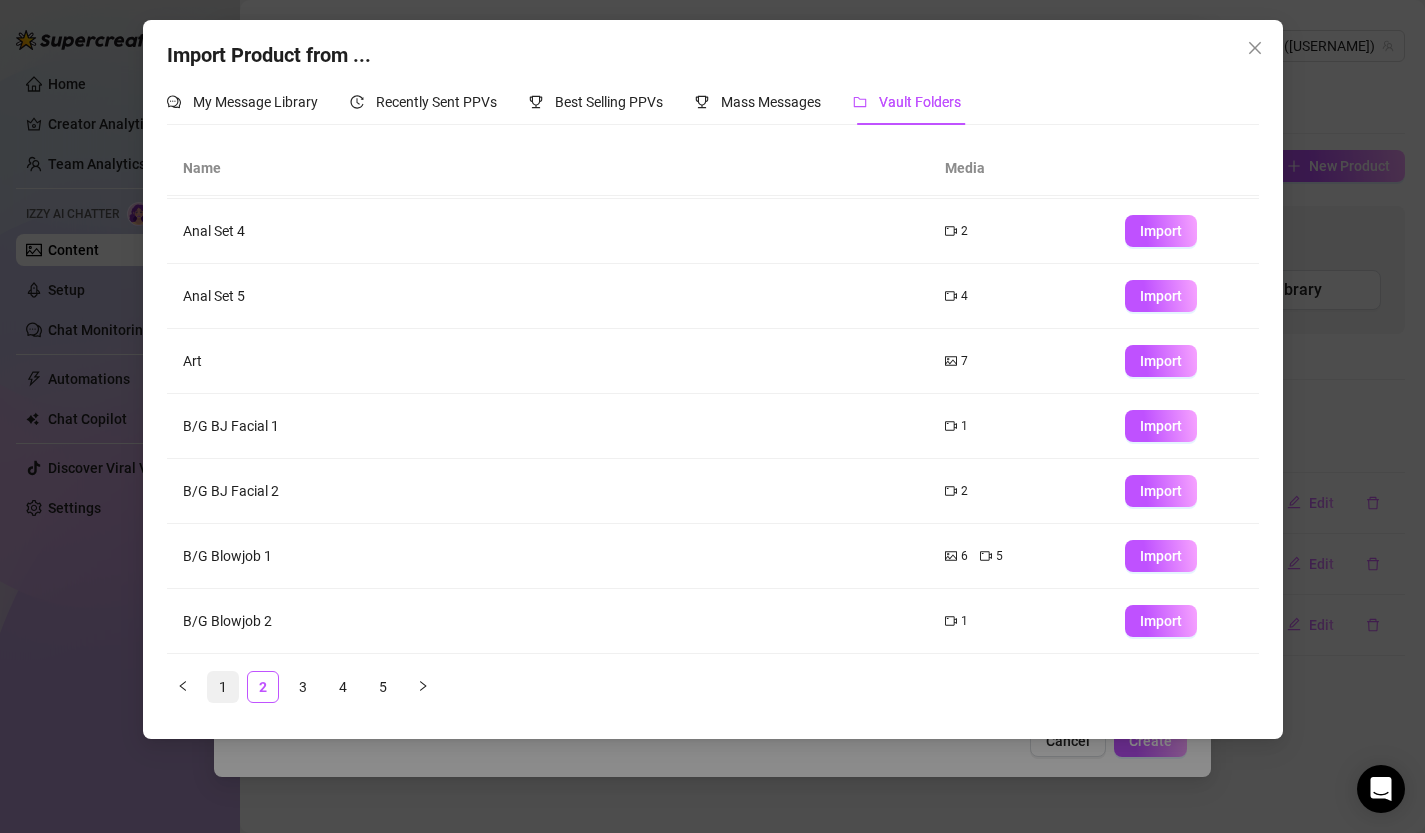 click on "1" at bounding box center [223, 687] 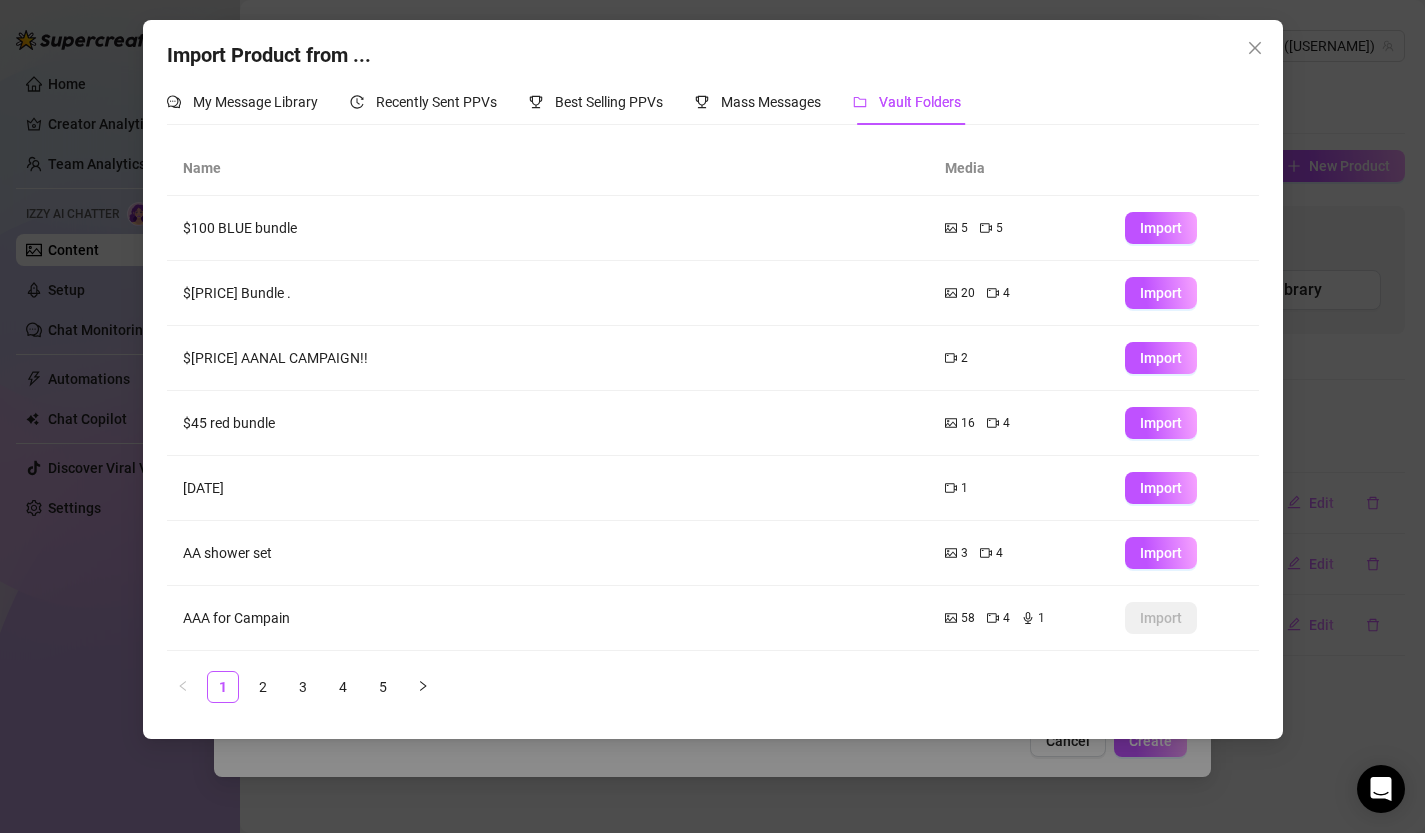 scroll, scrollTop: 192, scrollLeft: 0, axis: vertical 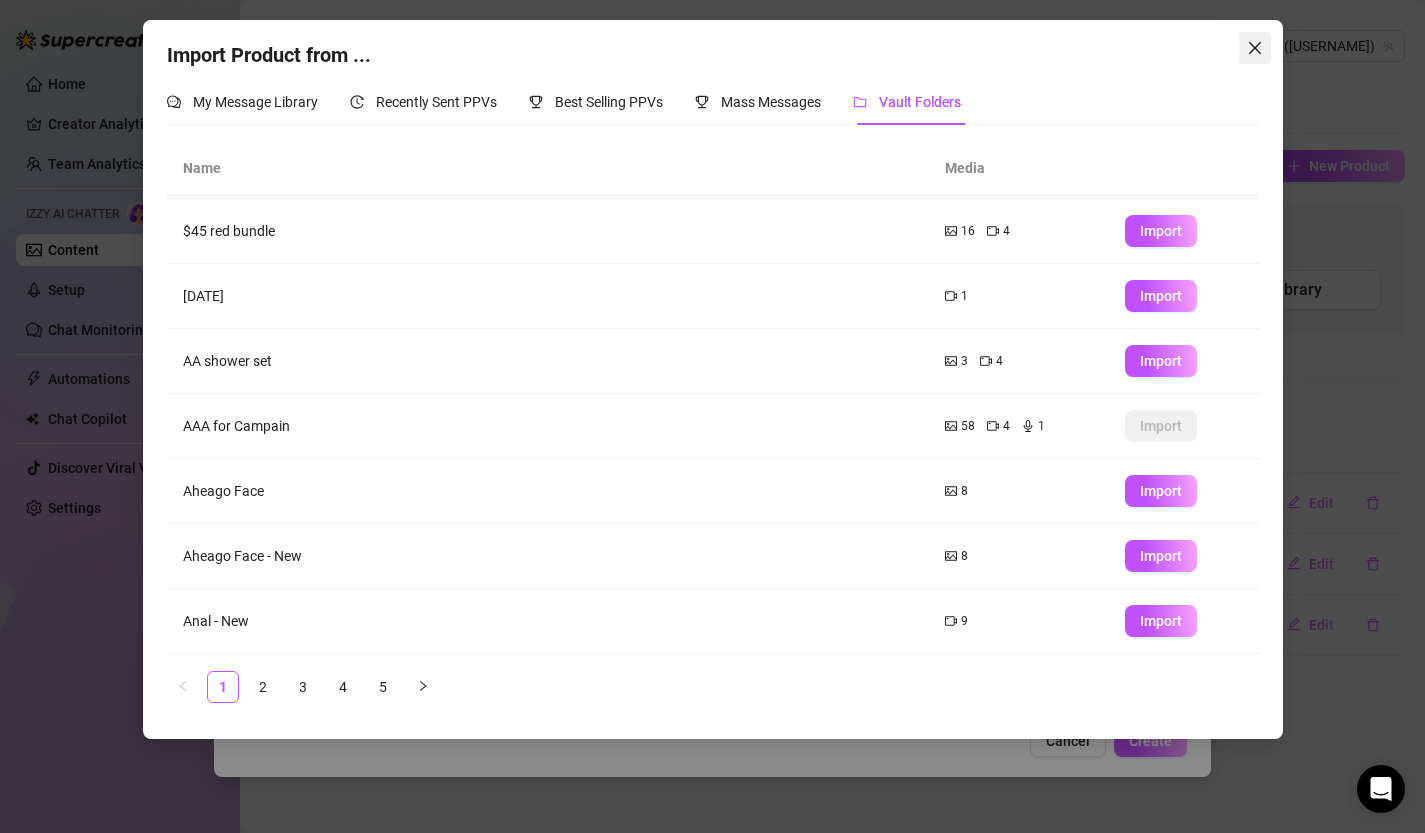 click at bounding box center (1255, 48) 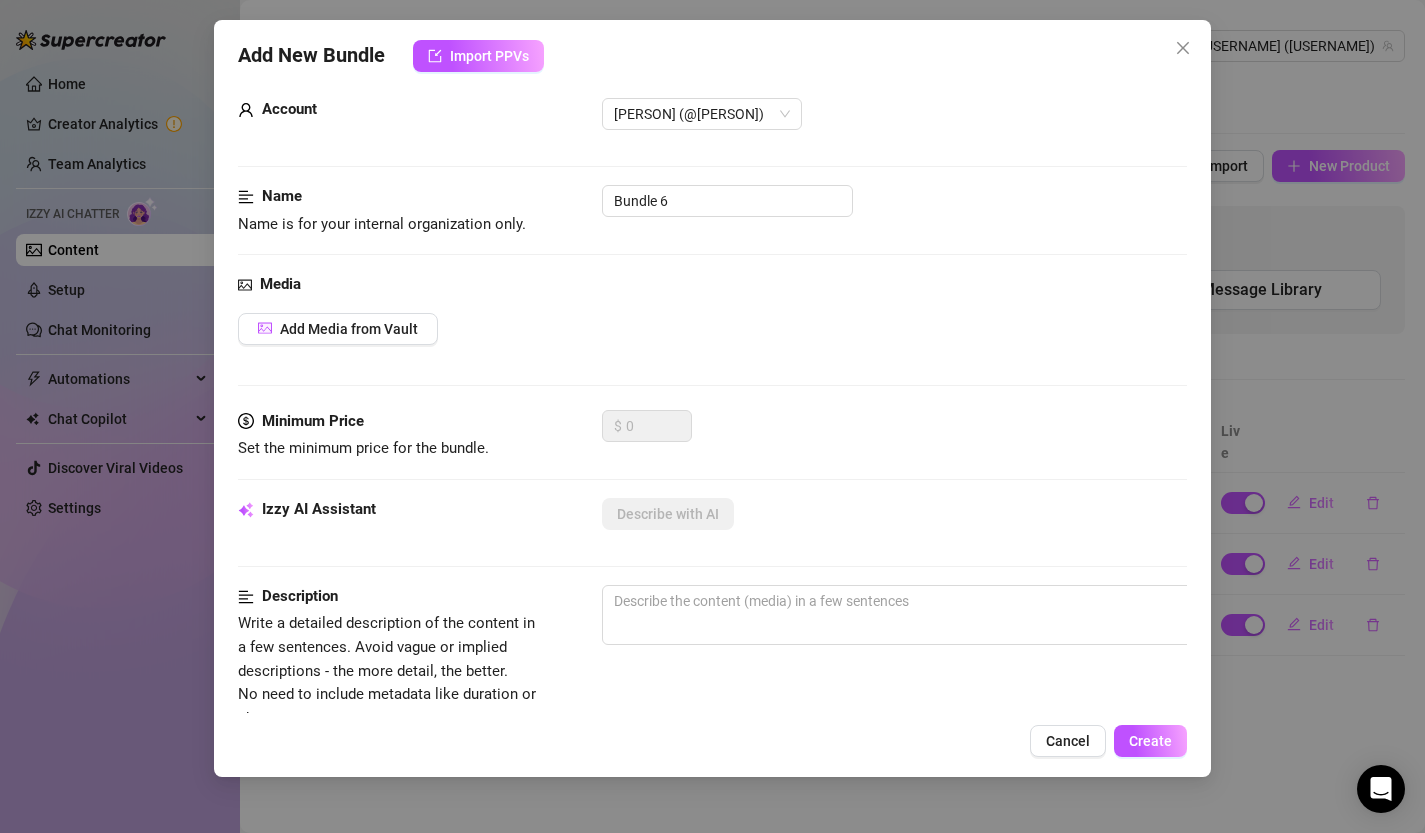 scroll, scrollTop: 0, scrollLeft: 0, axis: both 